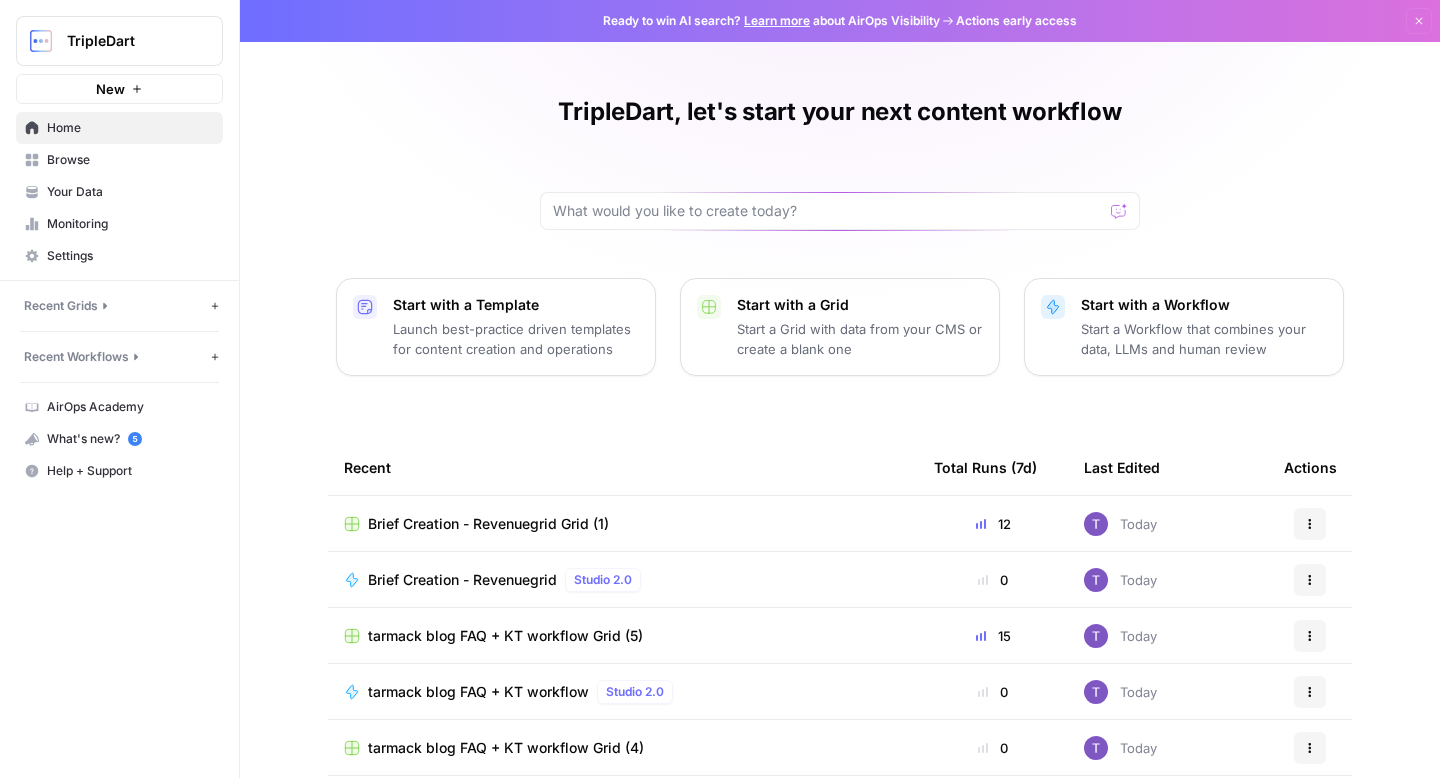 scroll, scrollTop: 0, scrollLeft: 0, axis: both 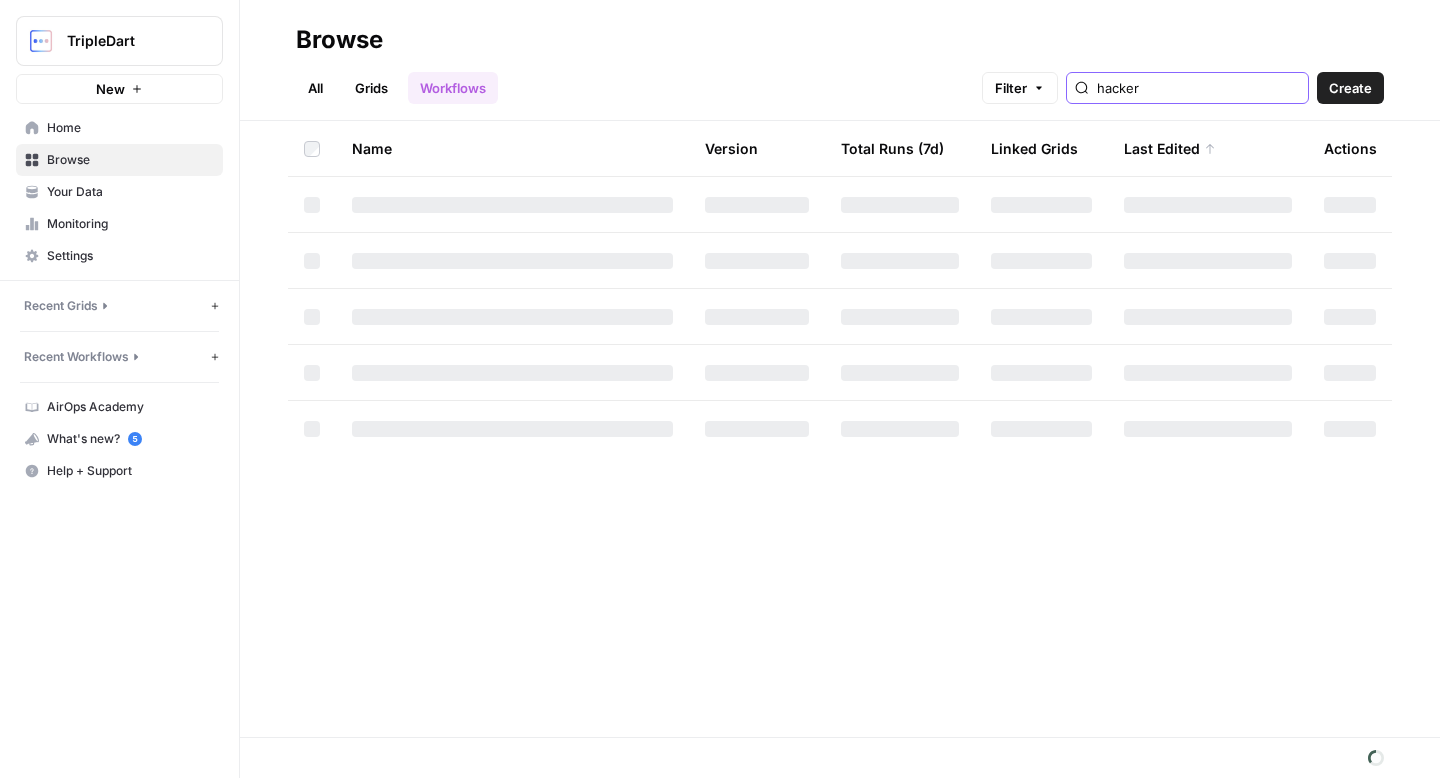click on "hacker" at bounding box center [1198, 88] 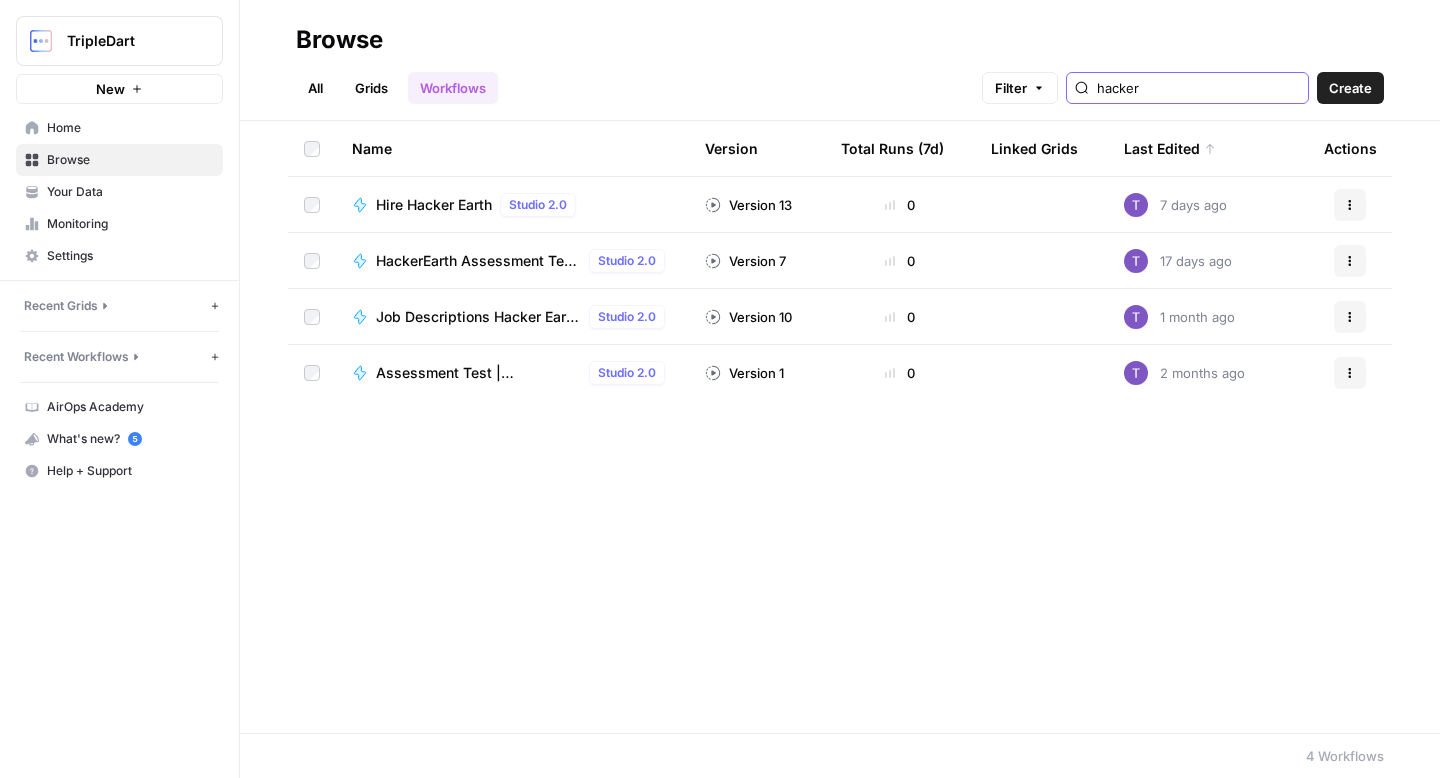 click on "hacker" at bounding box center (1198, 88) 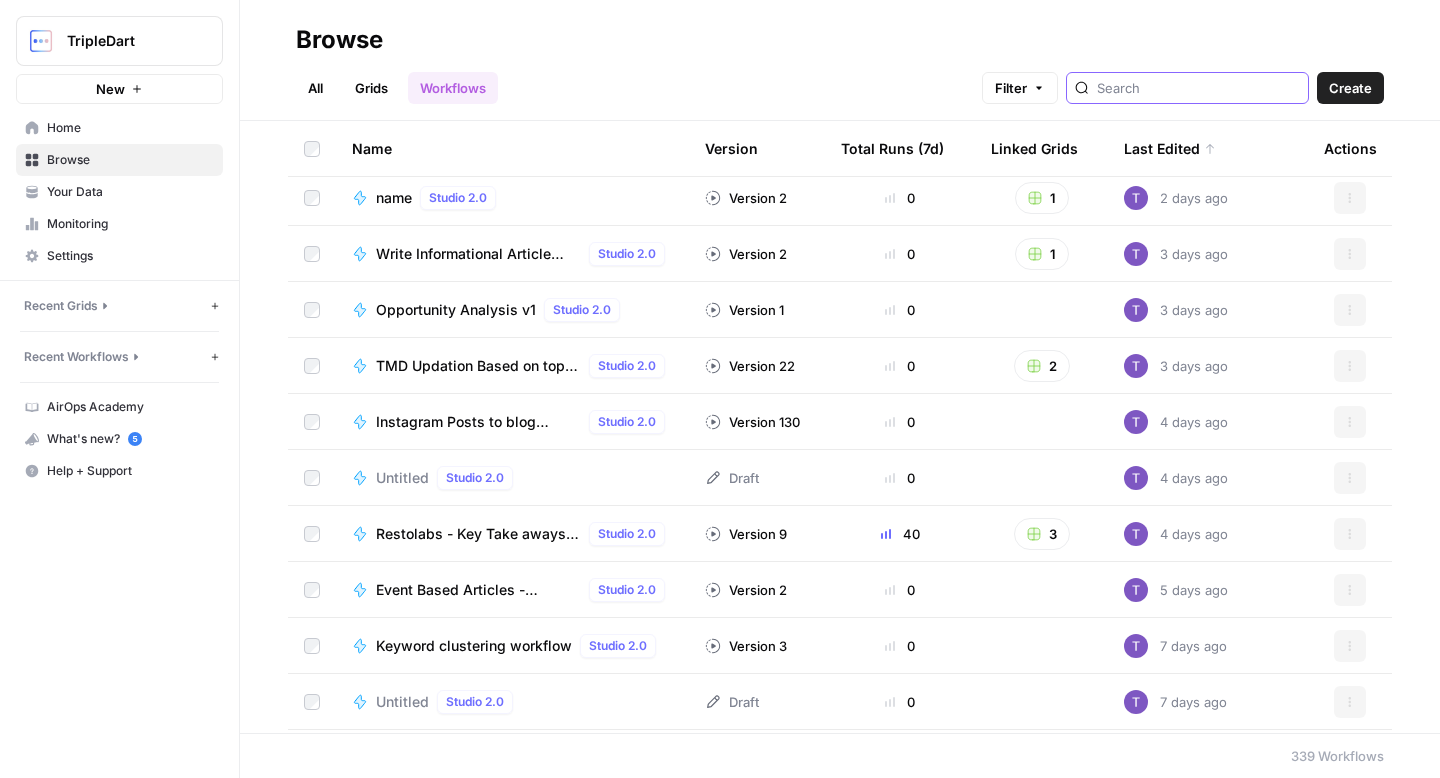 scroll, scrollTop: 0, scrollLeft: 0, axis: both 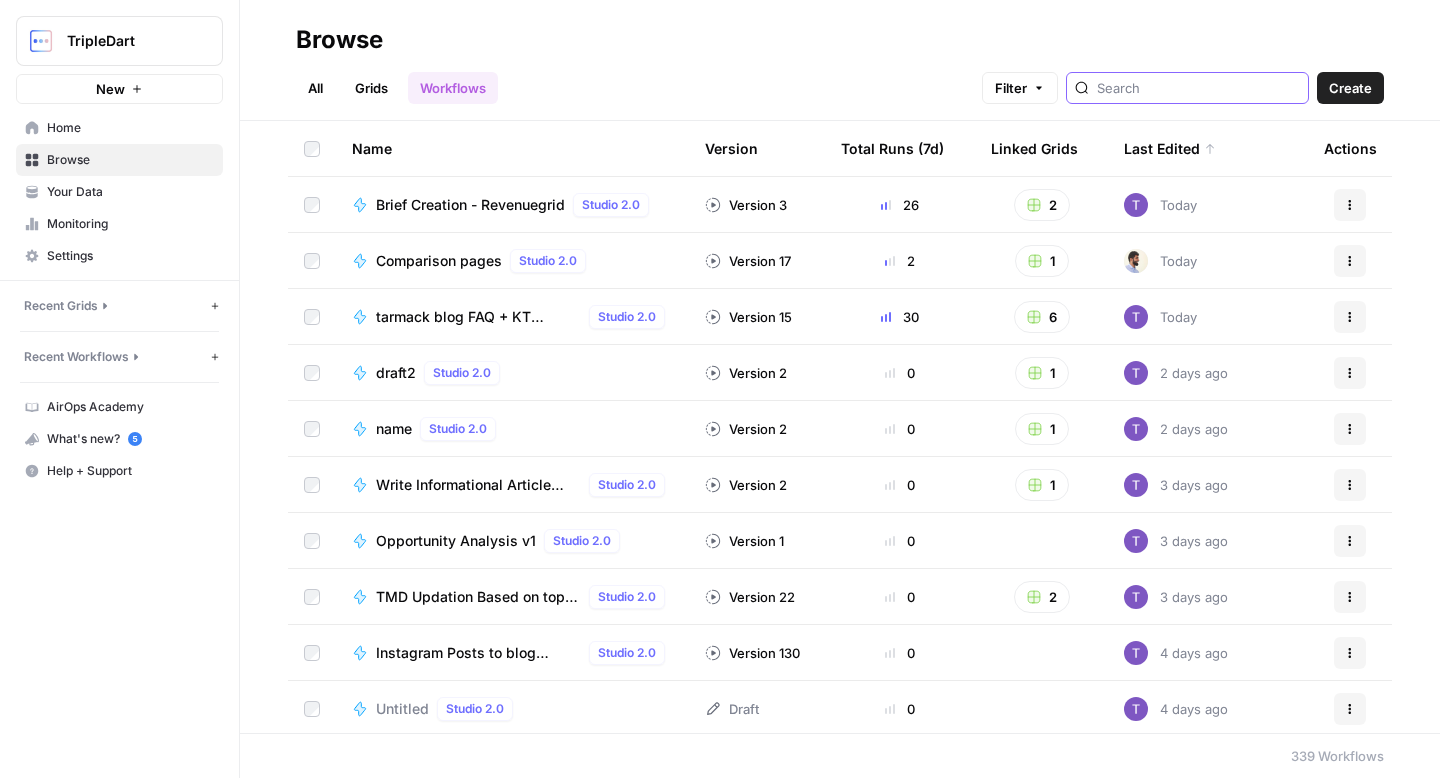 click at bounding box center (1198, 88) 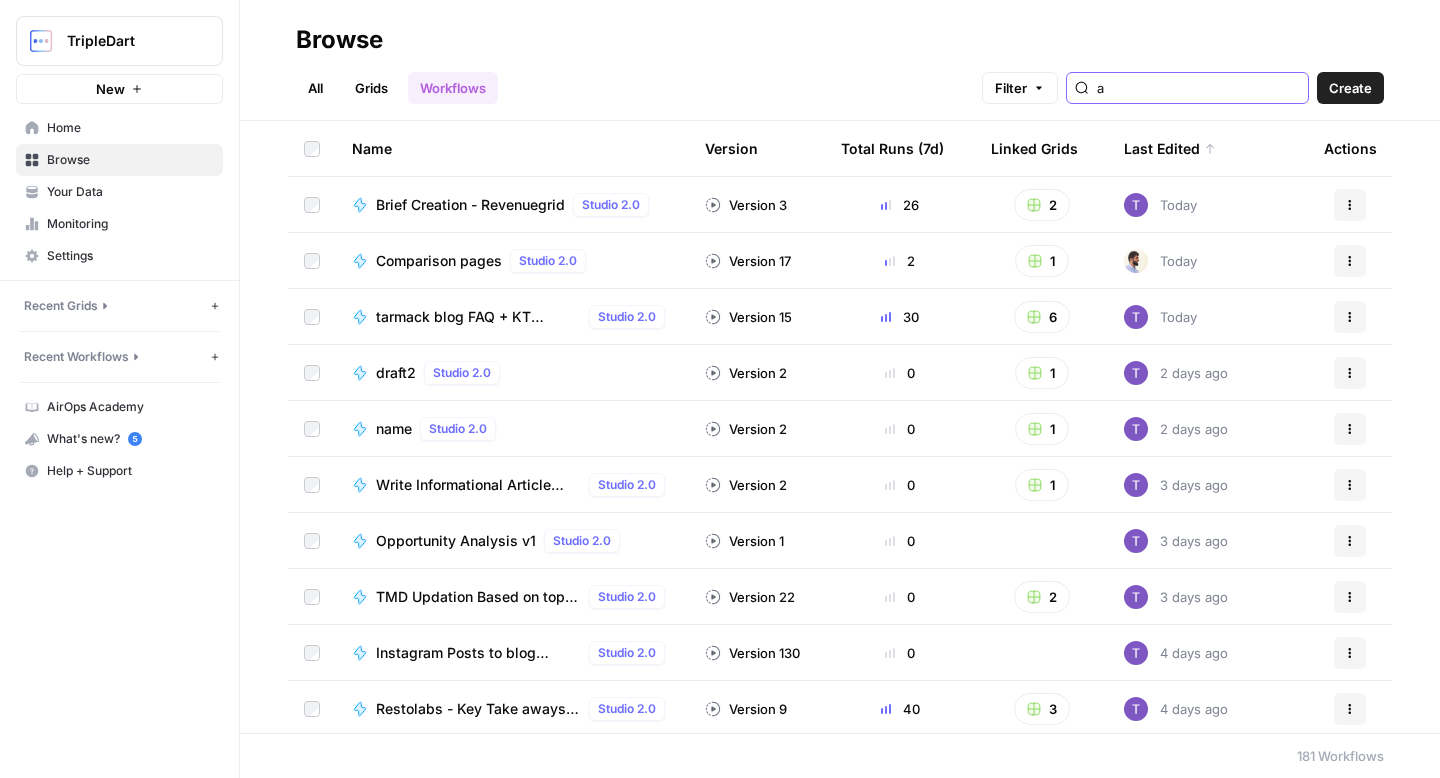 type on "a" 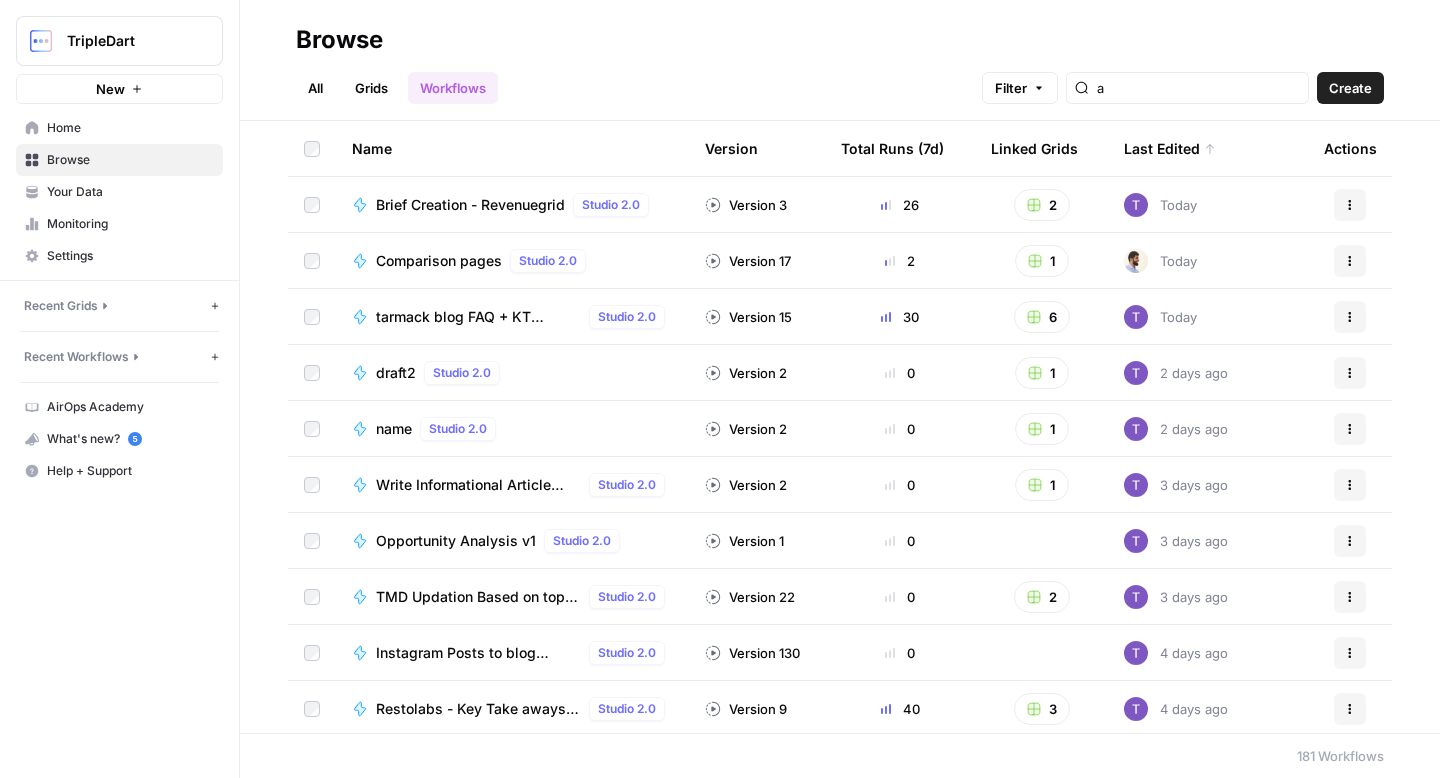 click on "a" at bounding box center [1187, 88] 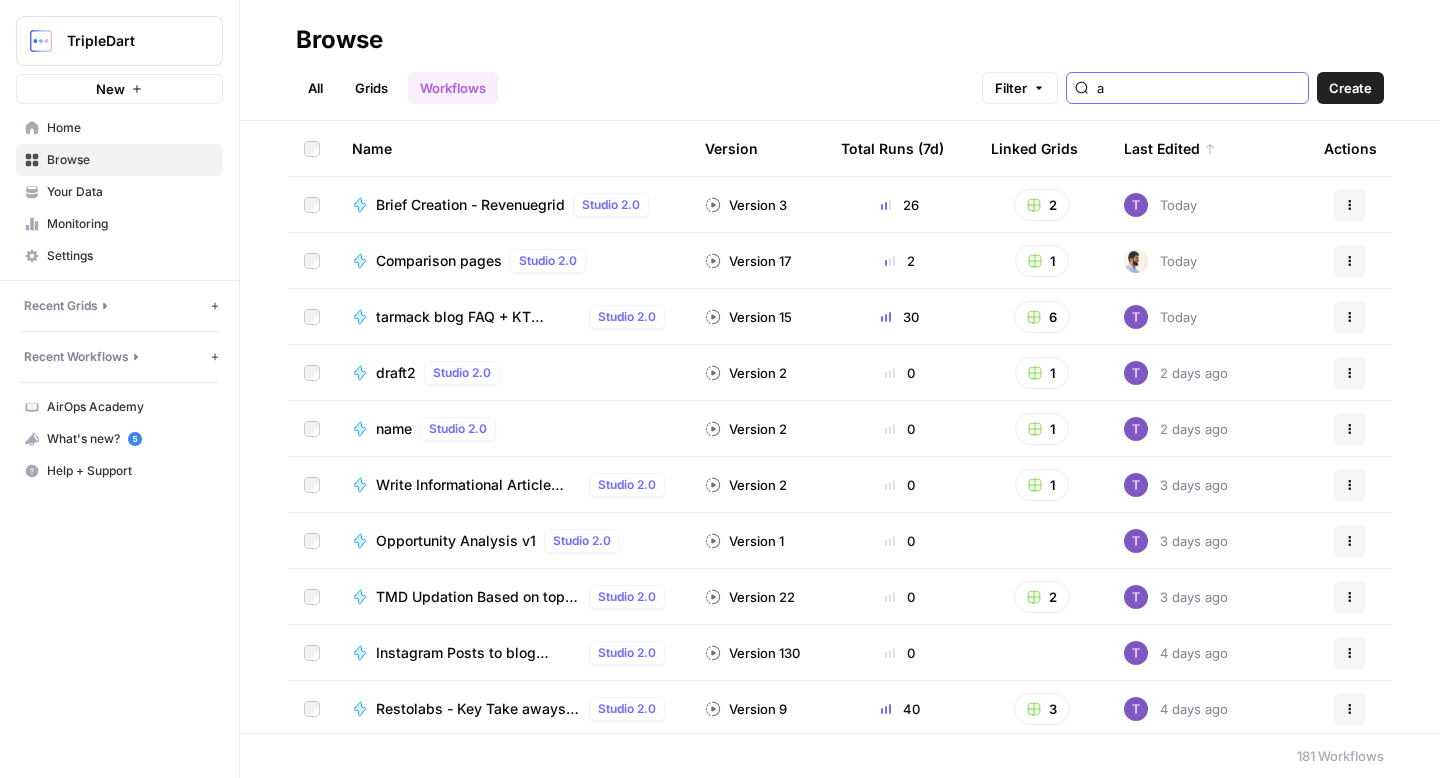 click on "a" at bounding box center (1198, 88) 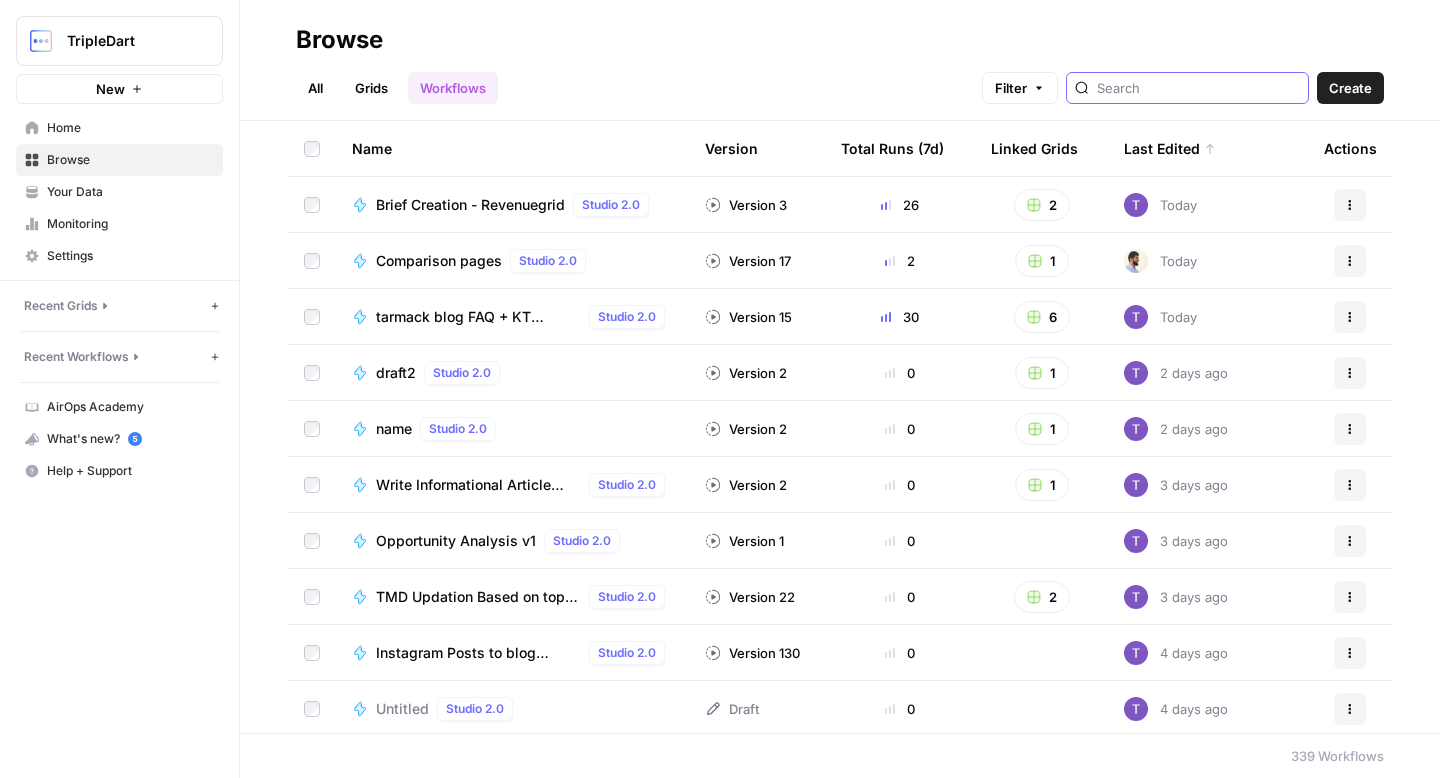 click at bounding box center (1198, 88) 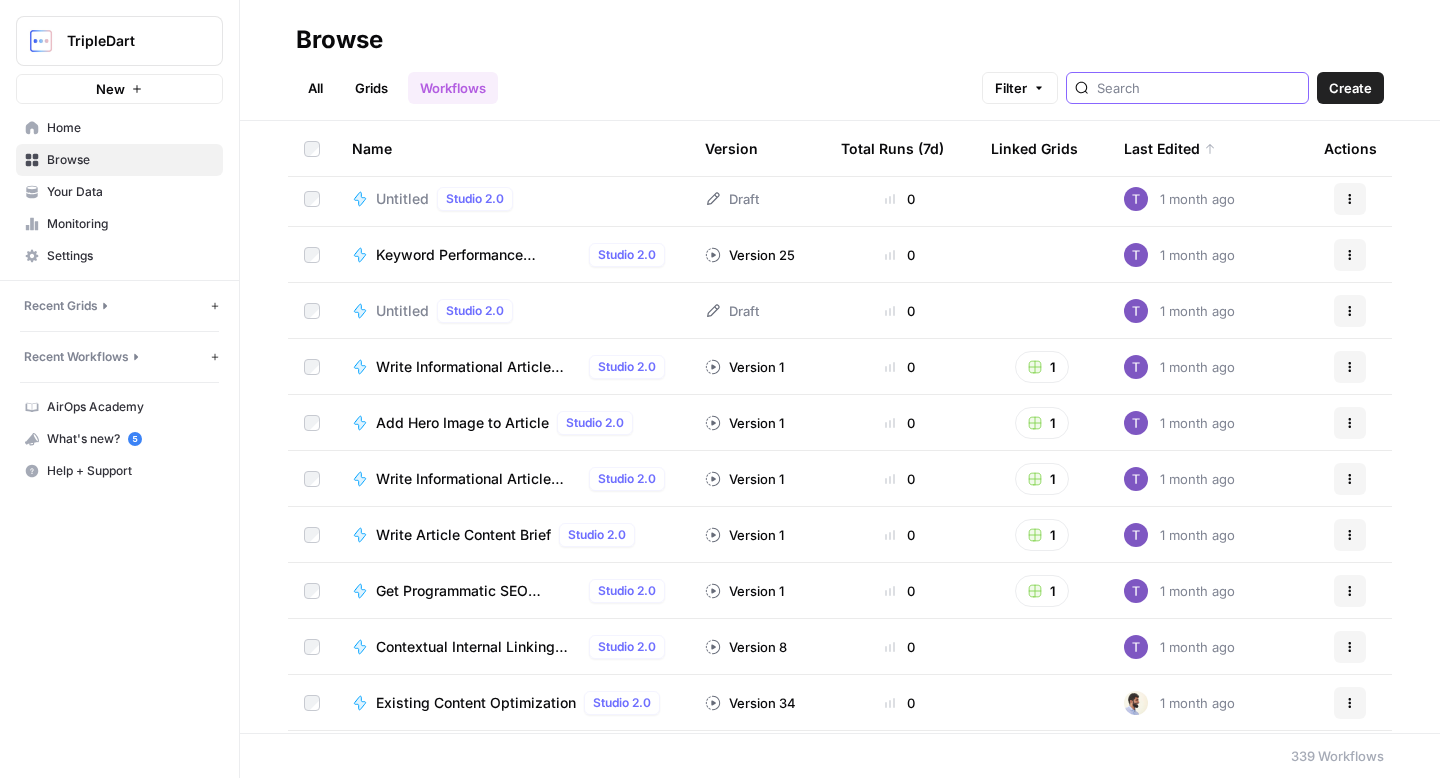 scroll, scrollTop: 6056, scrollLeft: 0, axis: vertical 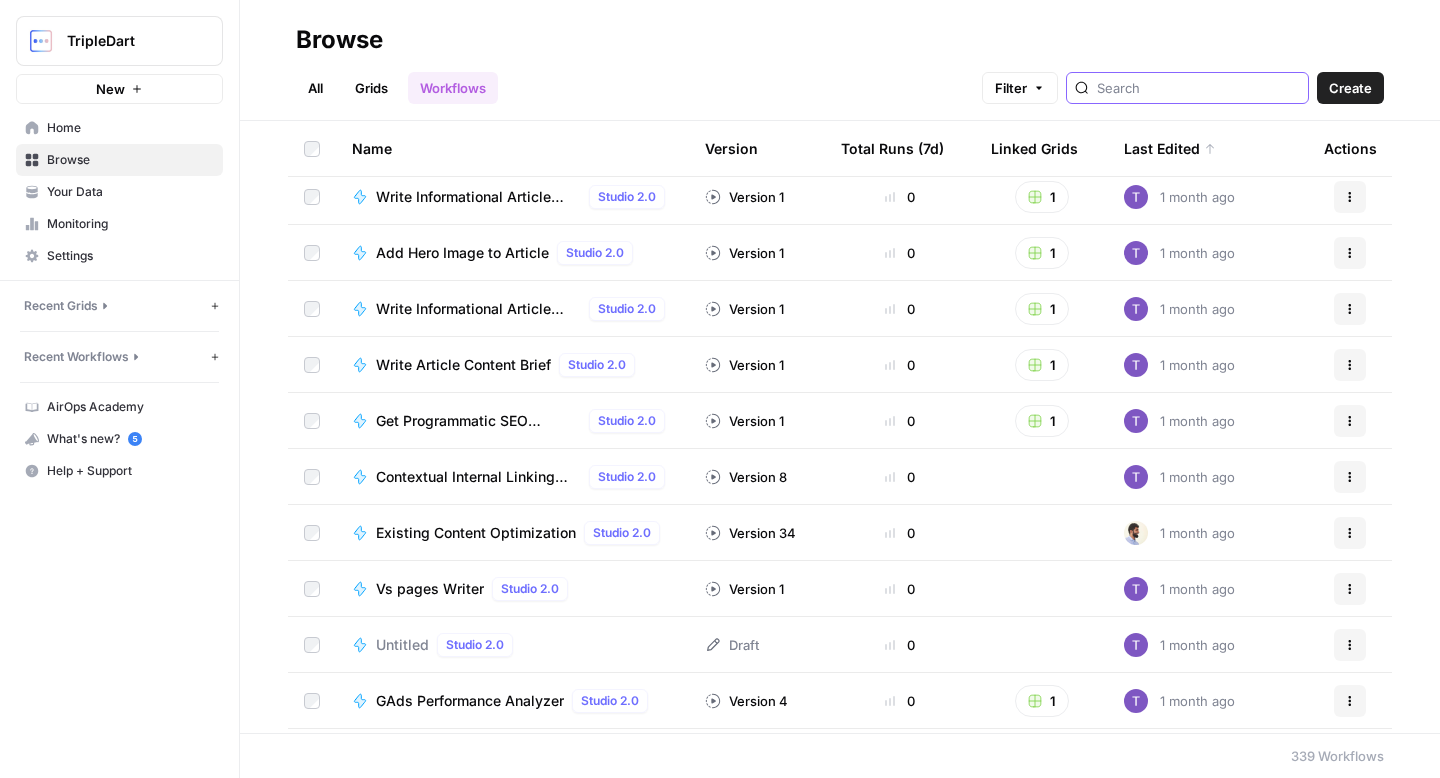 click at bounding box center (1198, 88) 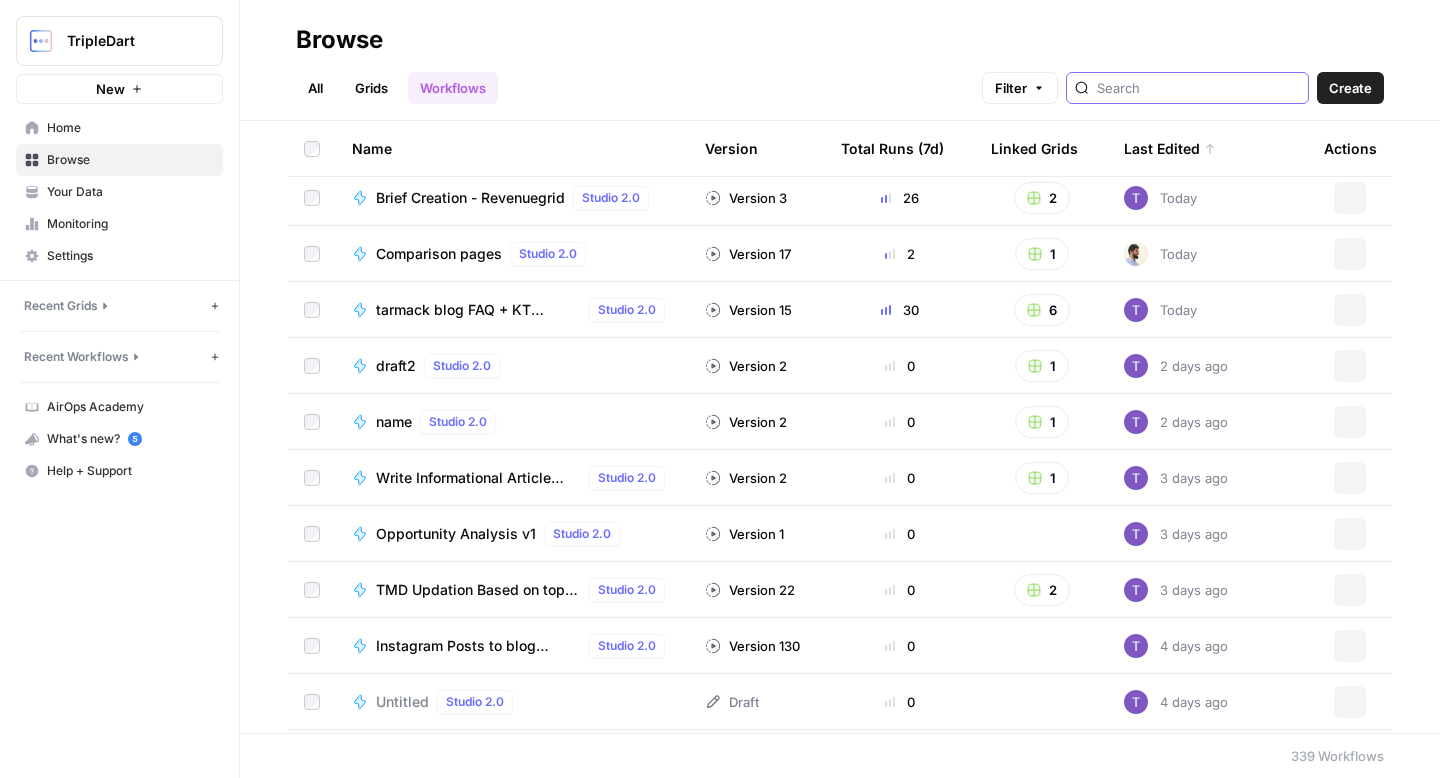 scroll, scrollTop: 0, scrollLeft: 0, axis: both 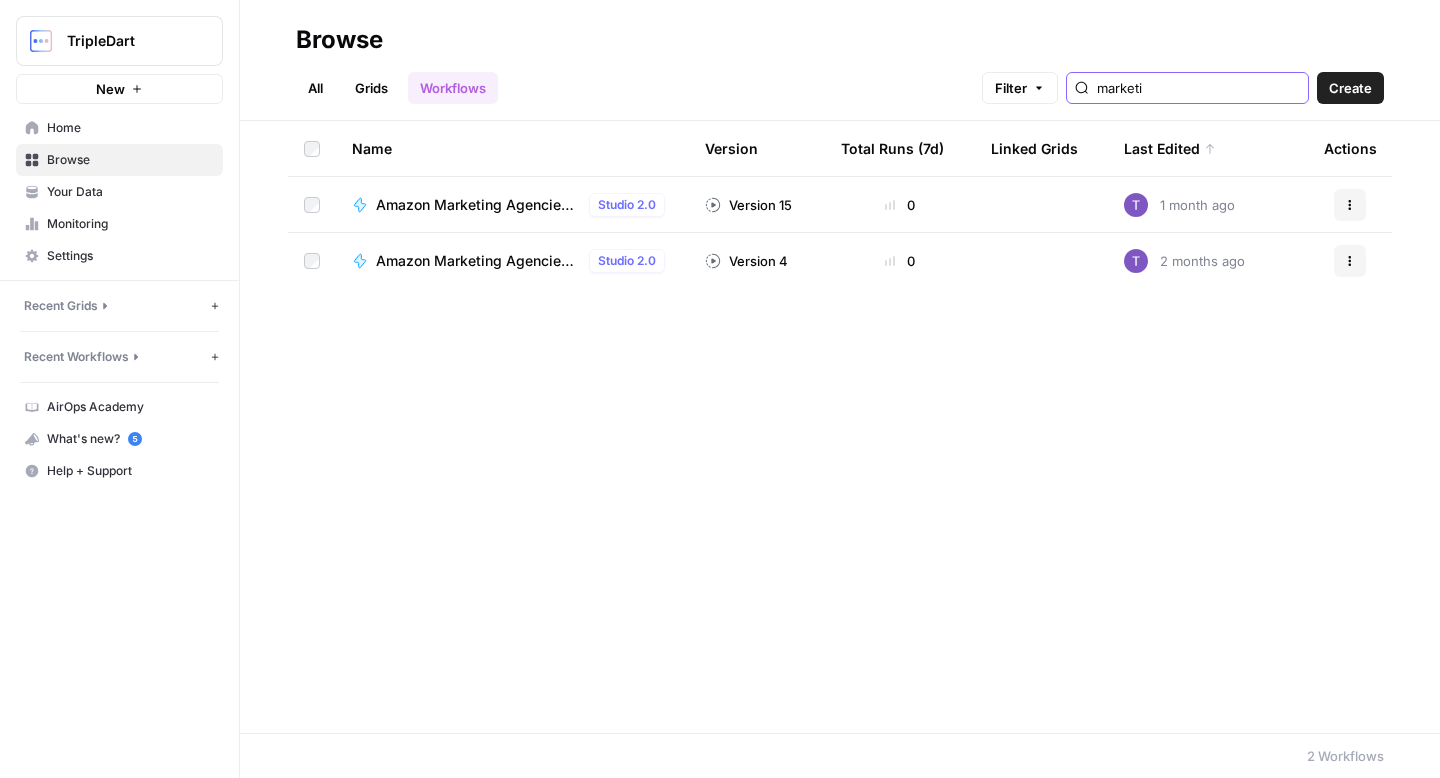type on "marketin" 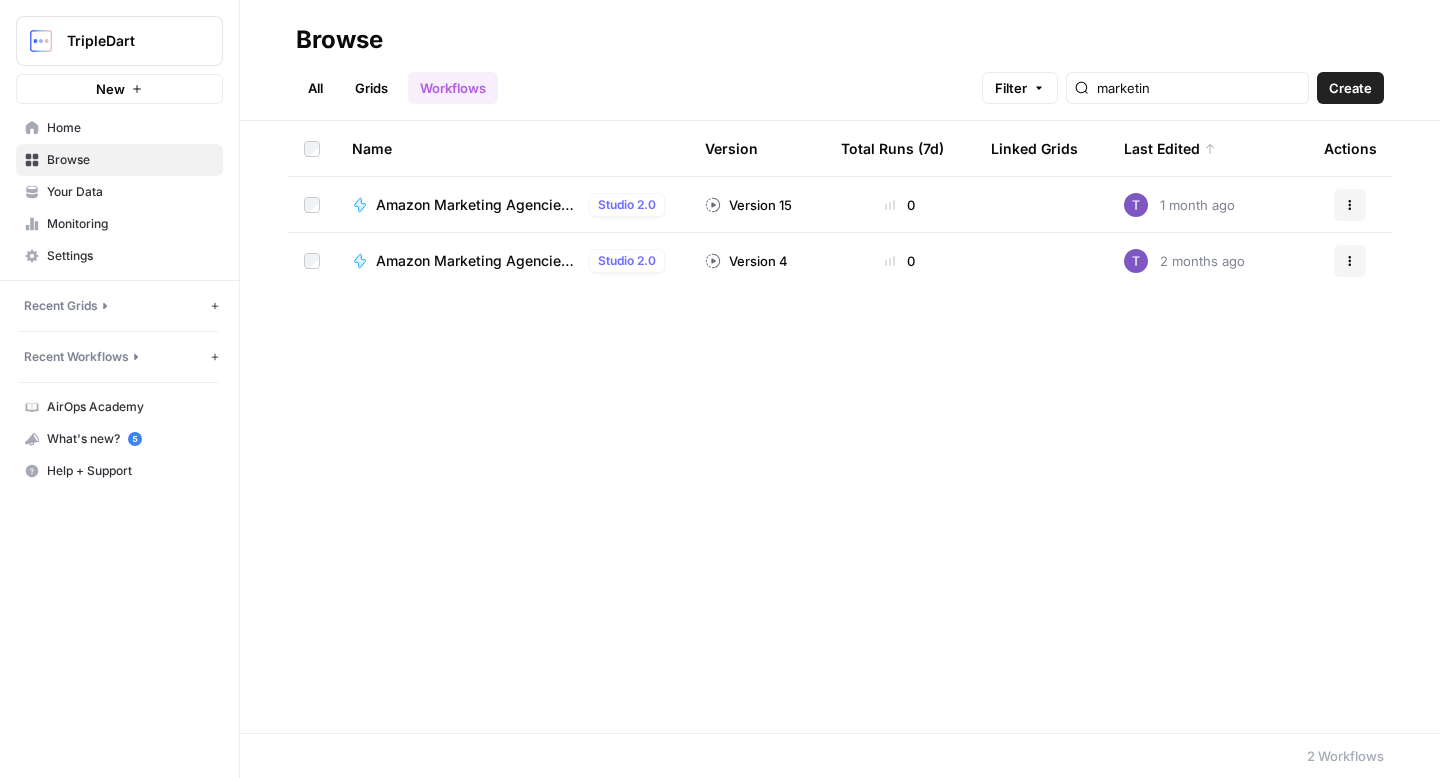click on "Amazon Marketing Agencies Listicle | SalesDuo Test" at bounding box center (478, 261) 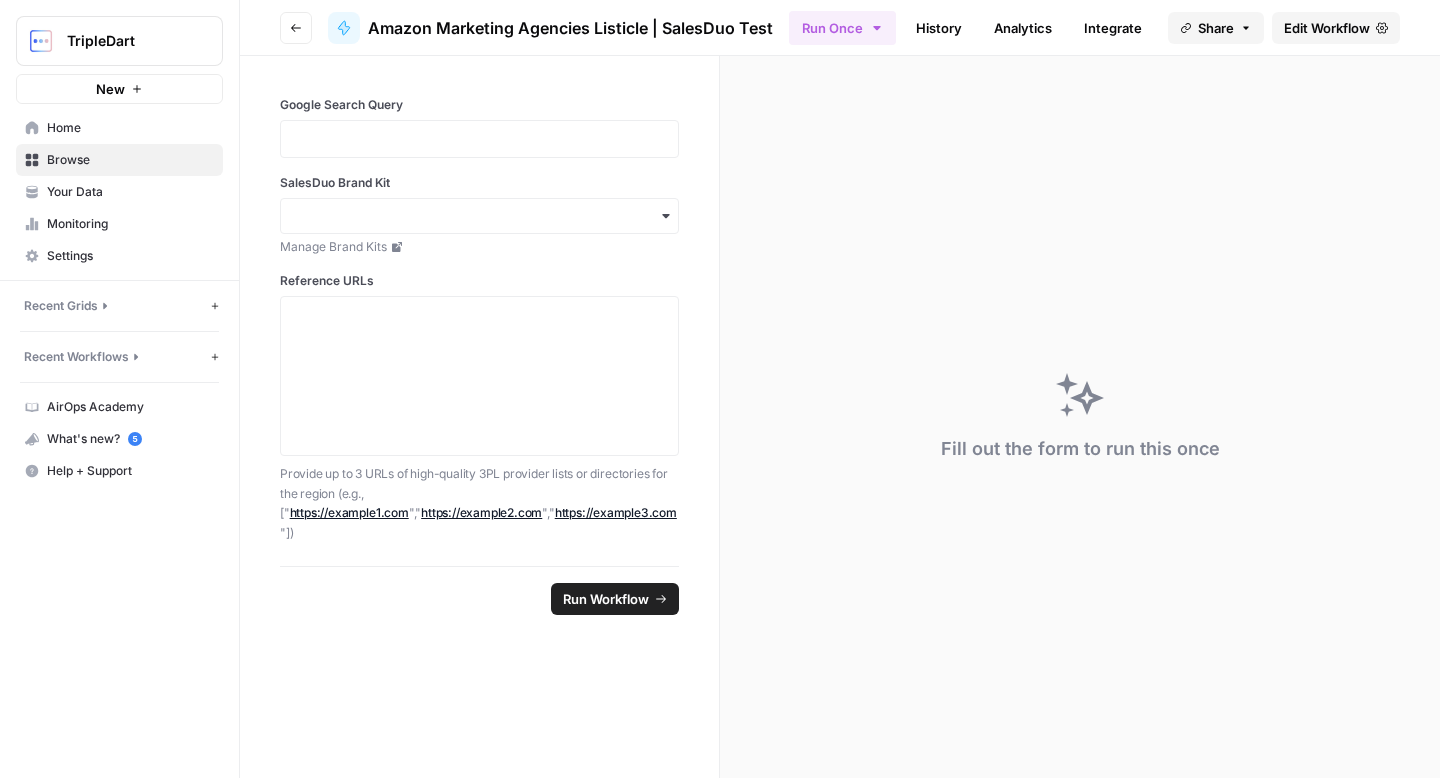 click at bounding box center (479, 139) 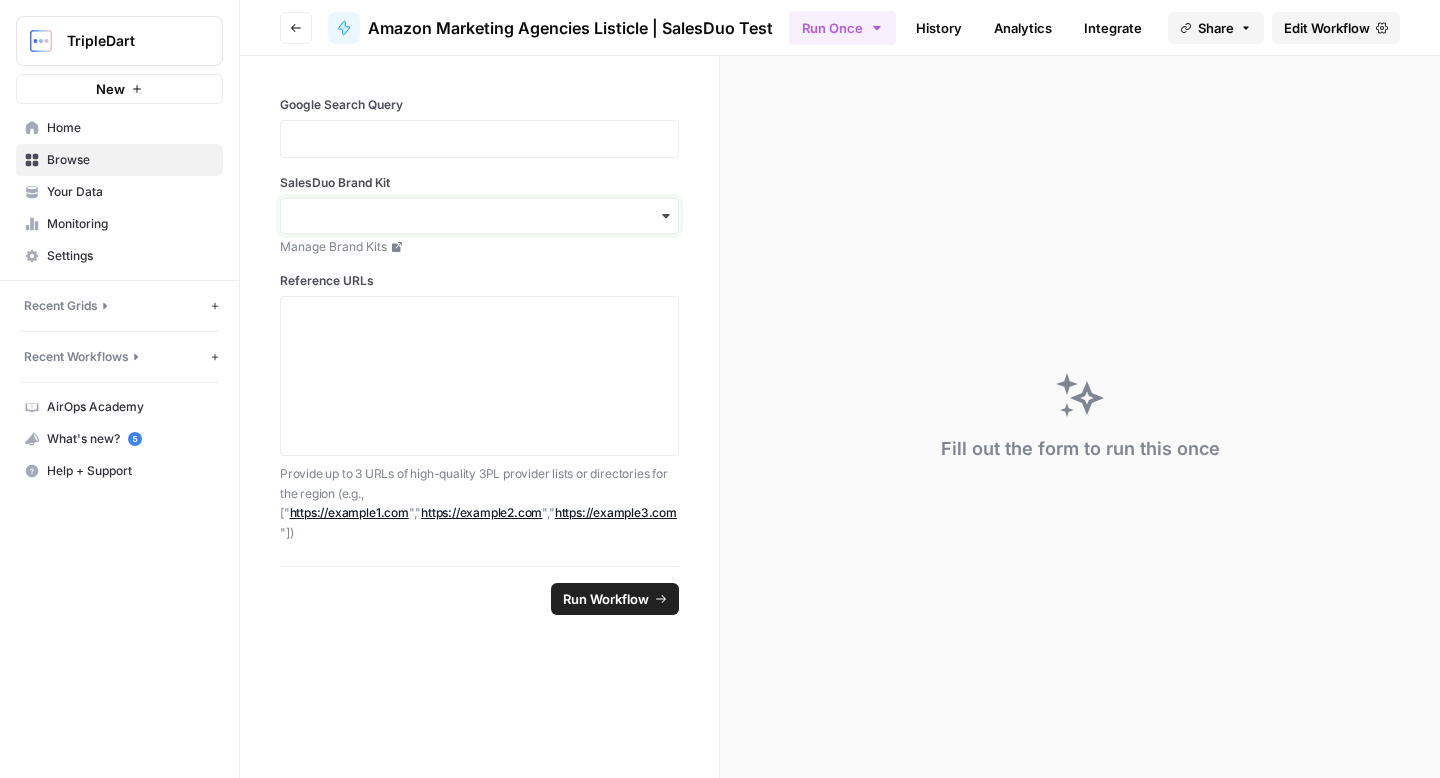 click on "SalesDuo Brand Kit" at bounding box center [479, 216] 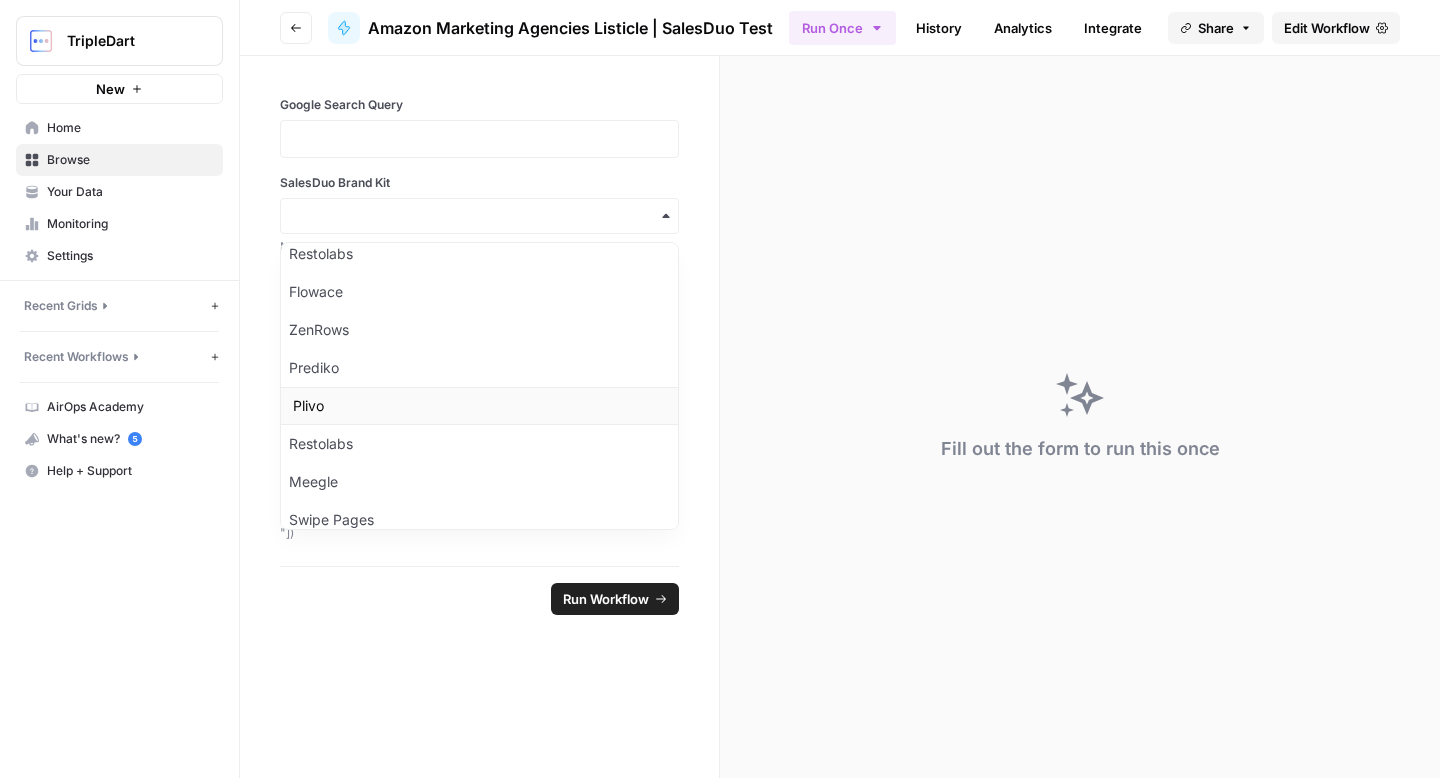 scroll, scrollTop: 110, scrollLeft: 0, axis: vertical 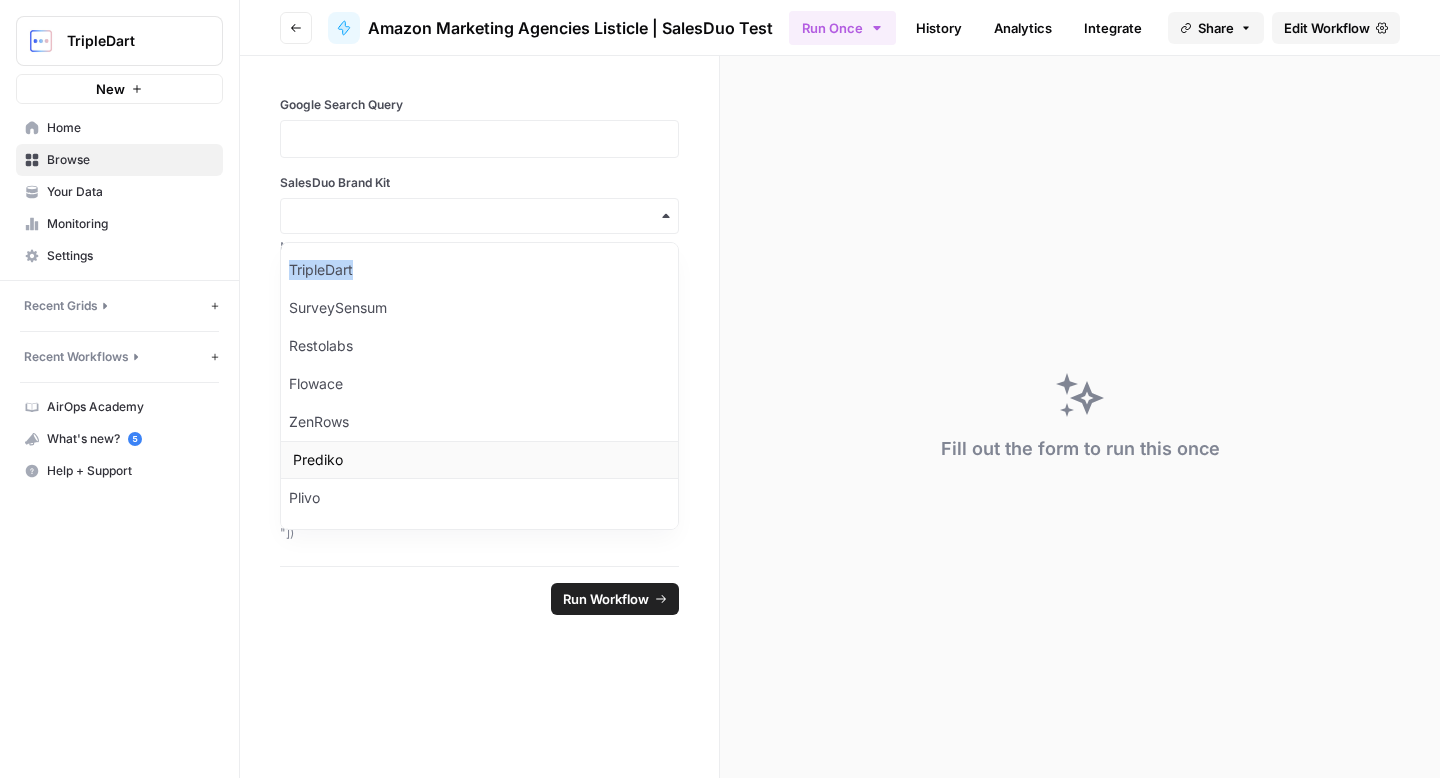 drag, startPoint x: 488, startPoint y: 250, endPoint x: 545, endPoint y: 455, distance: 212.77689 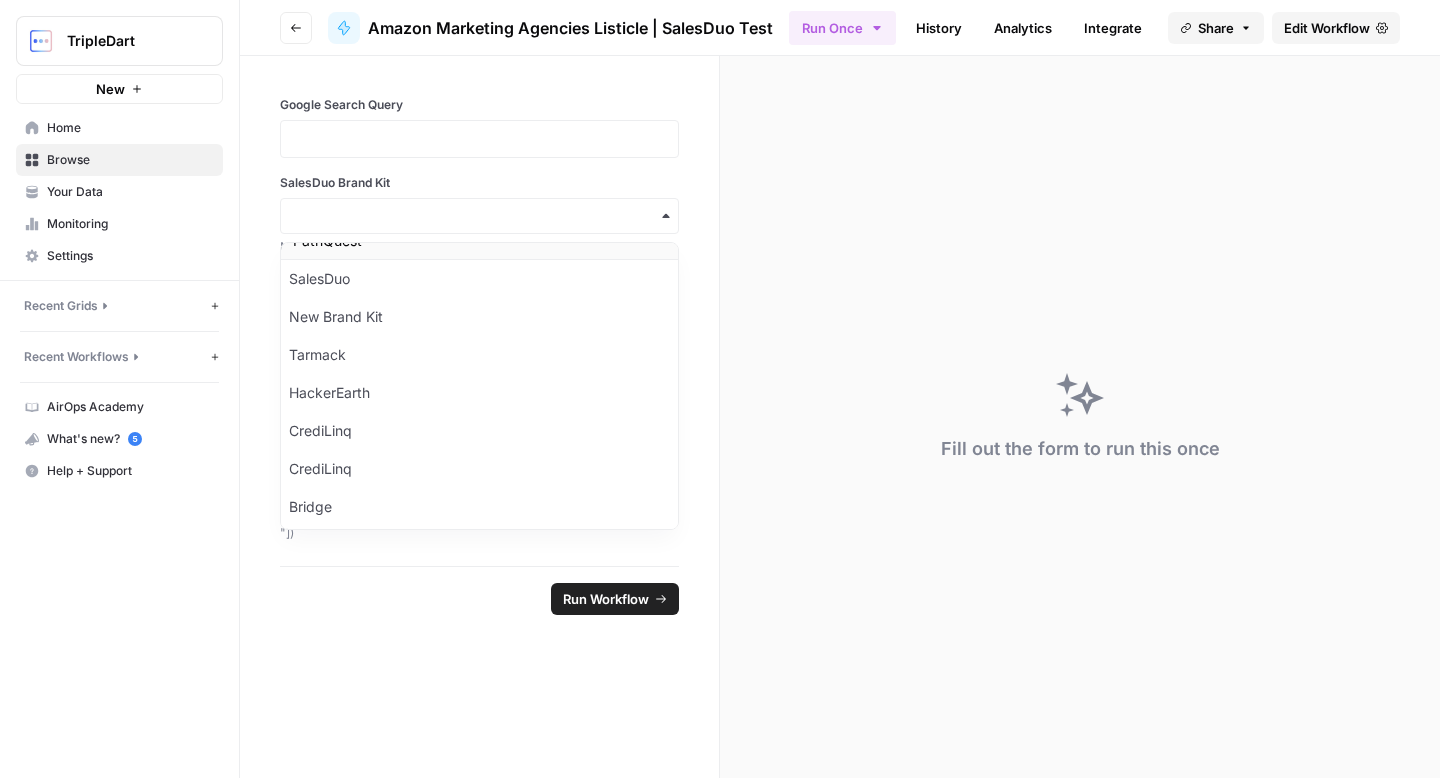scroll, scrollTop: 730, scrollLeft: 0, axis: vertical 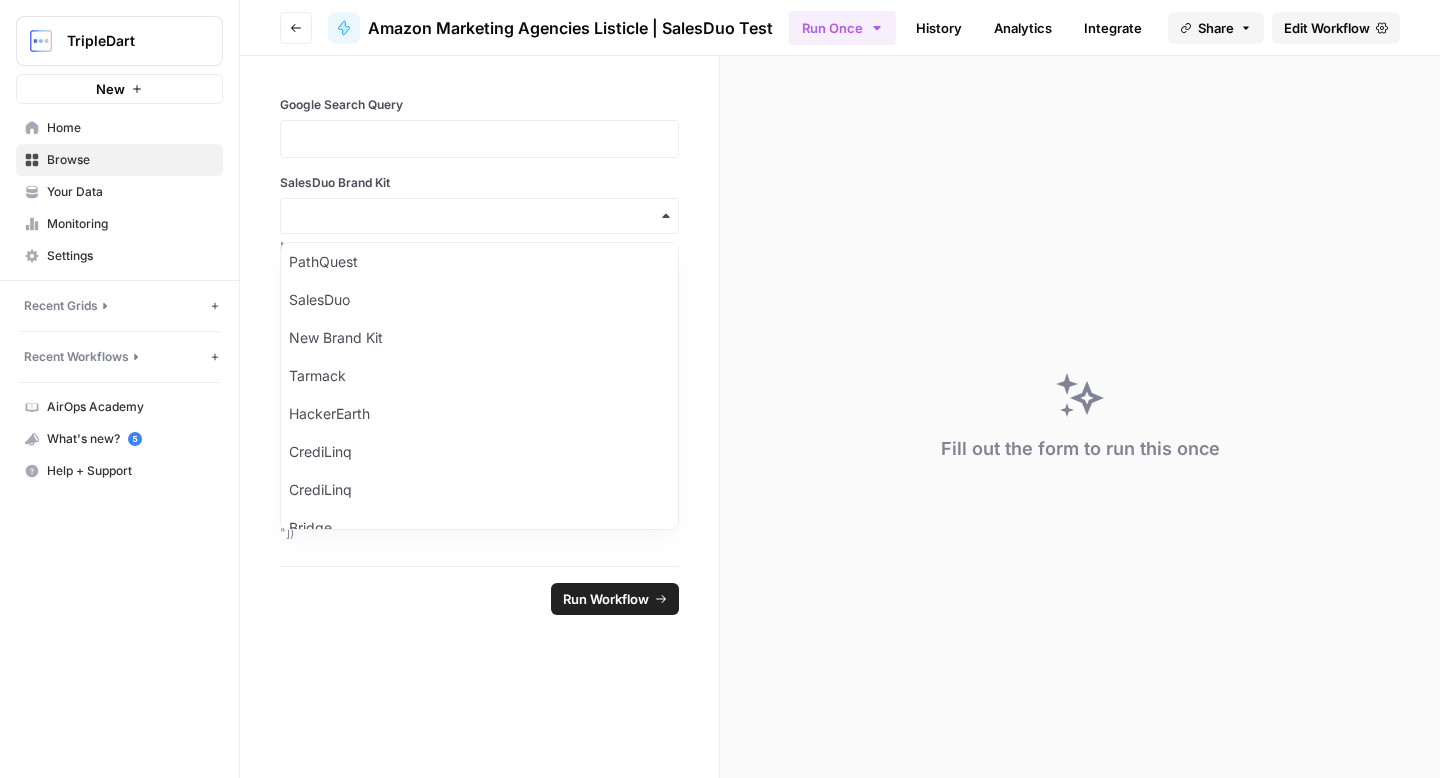 click 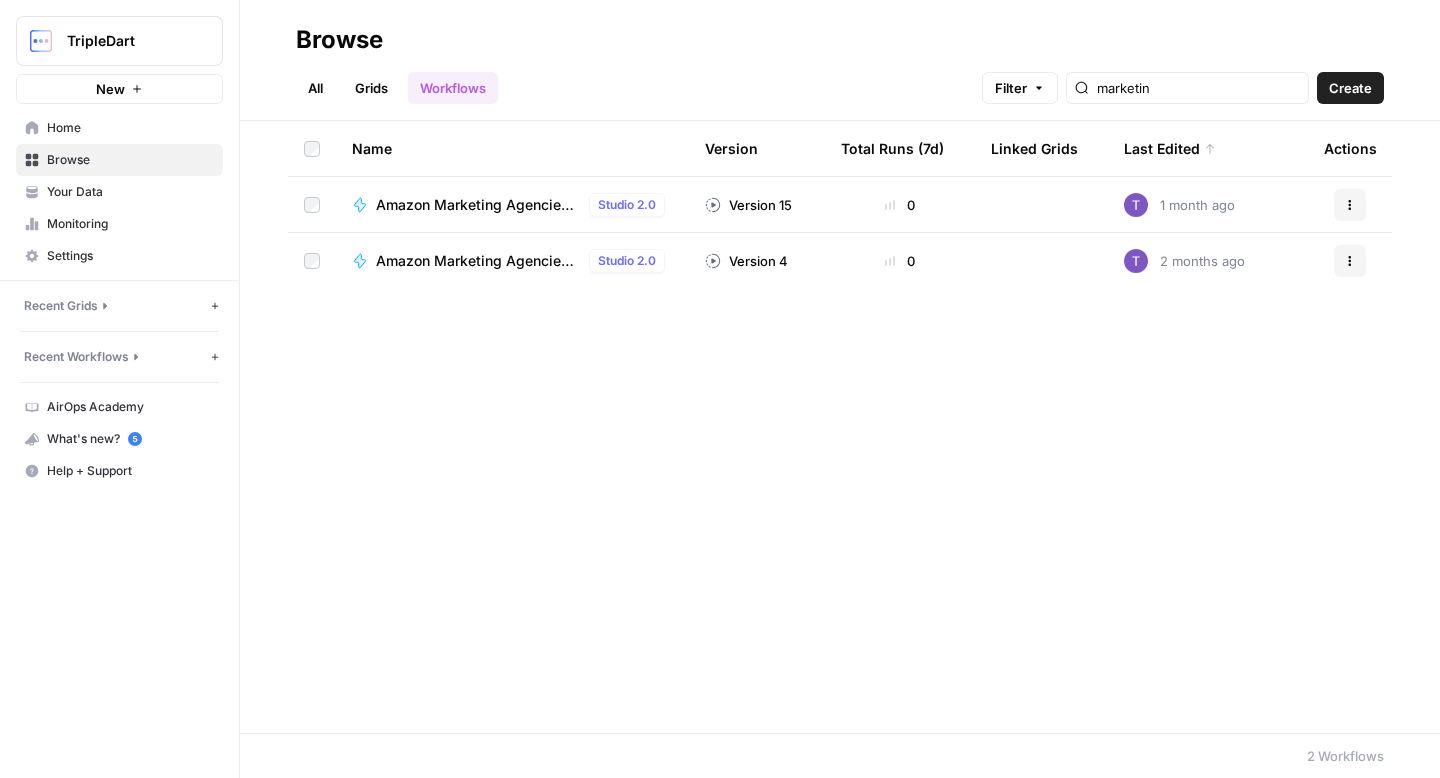 click on "Amazon Marketing Agencies Listicle | SalesDuo Test" at bounding box center [478, 261] 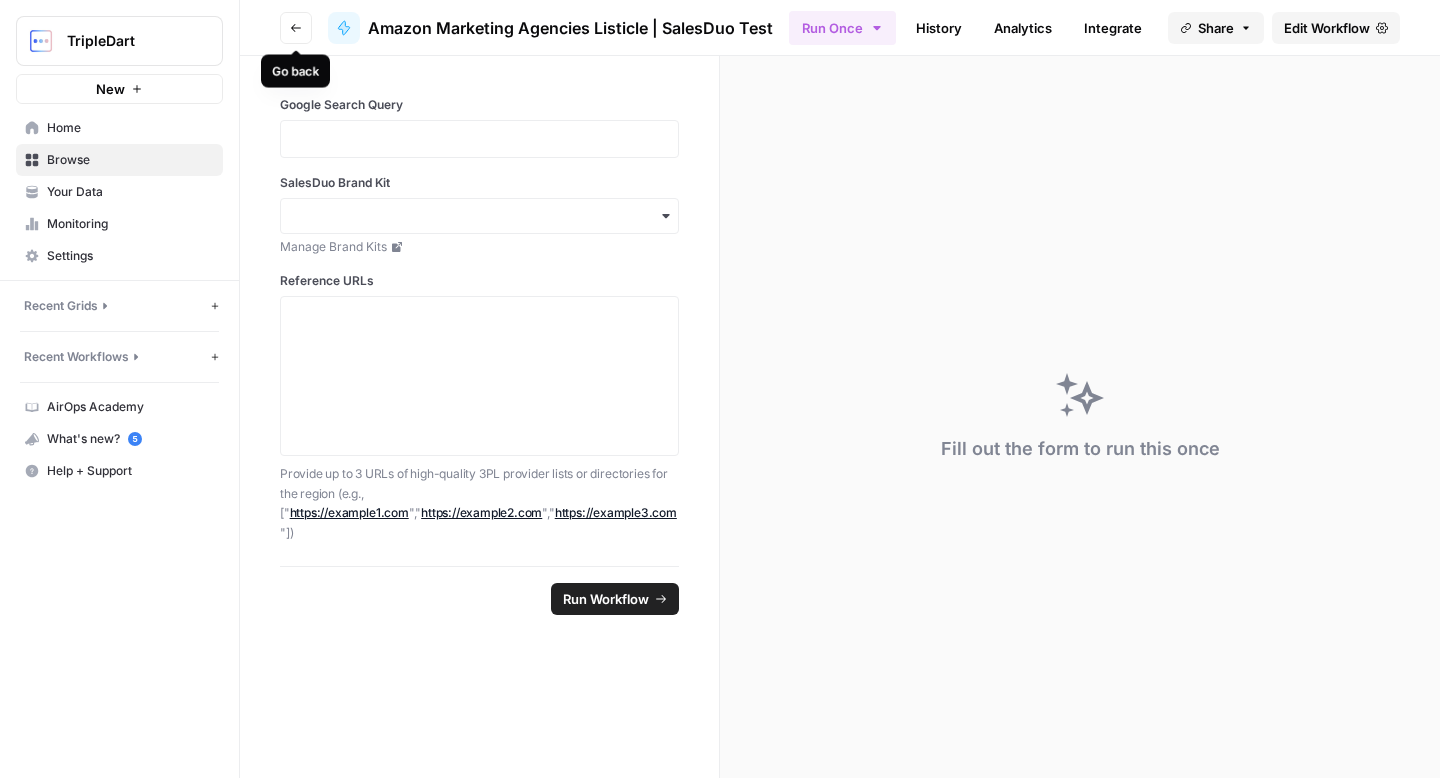 click on "Go back" at bounding box center [296, 28] 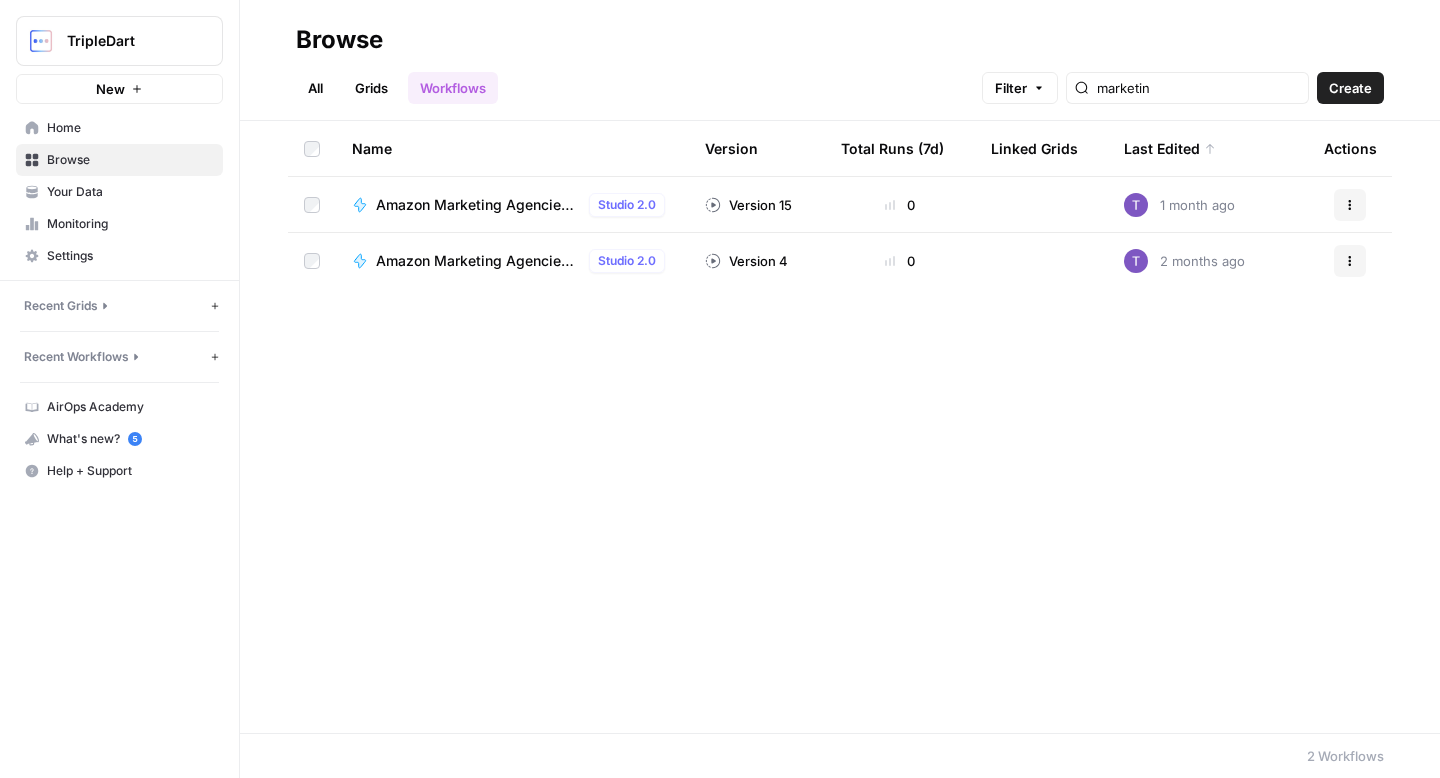 click on "Amazon Marketing Agencies Listicle | SalesDuo" at bounding box center (478, 205) 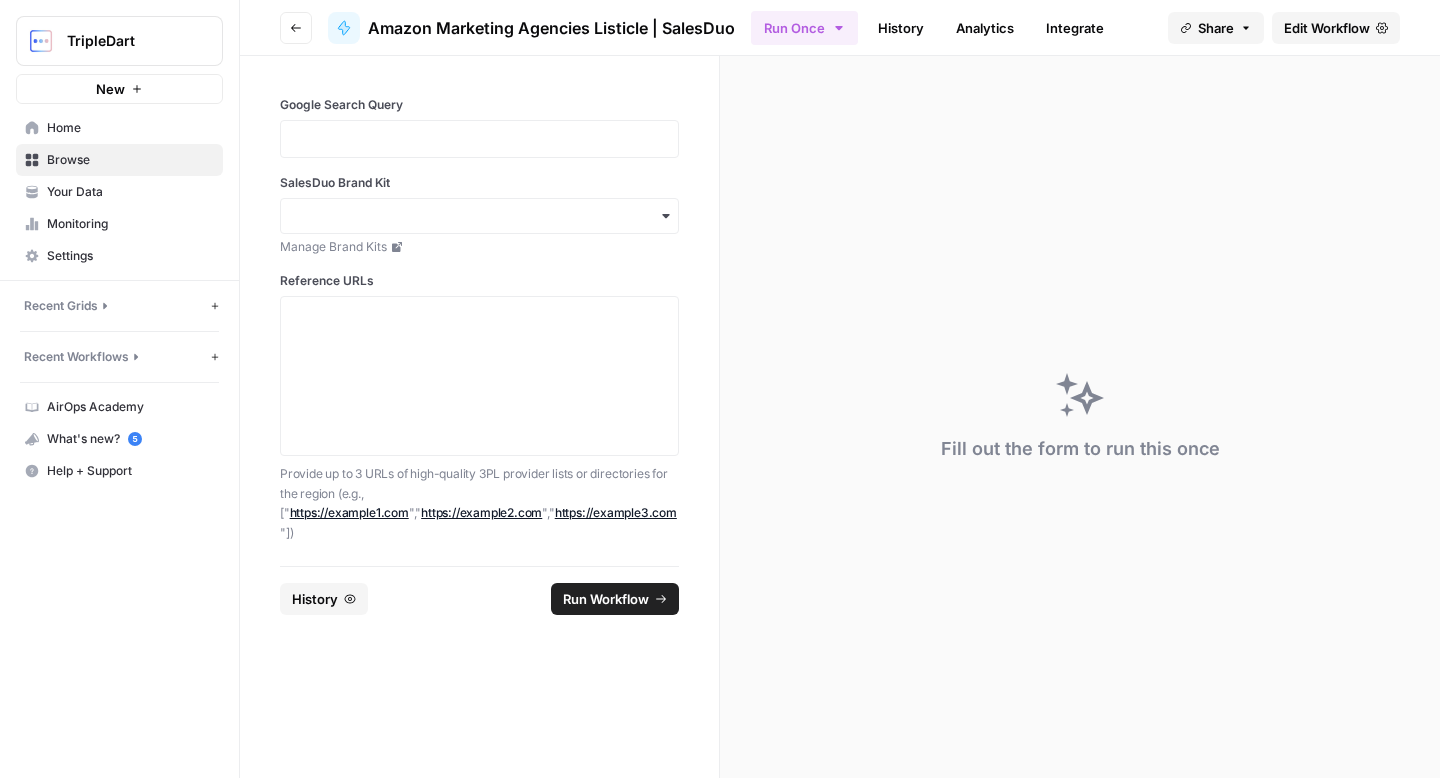 click on "History" at bounding box center [901, 28] 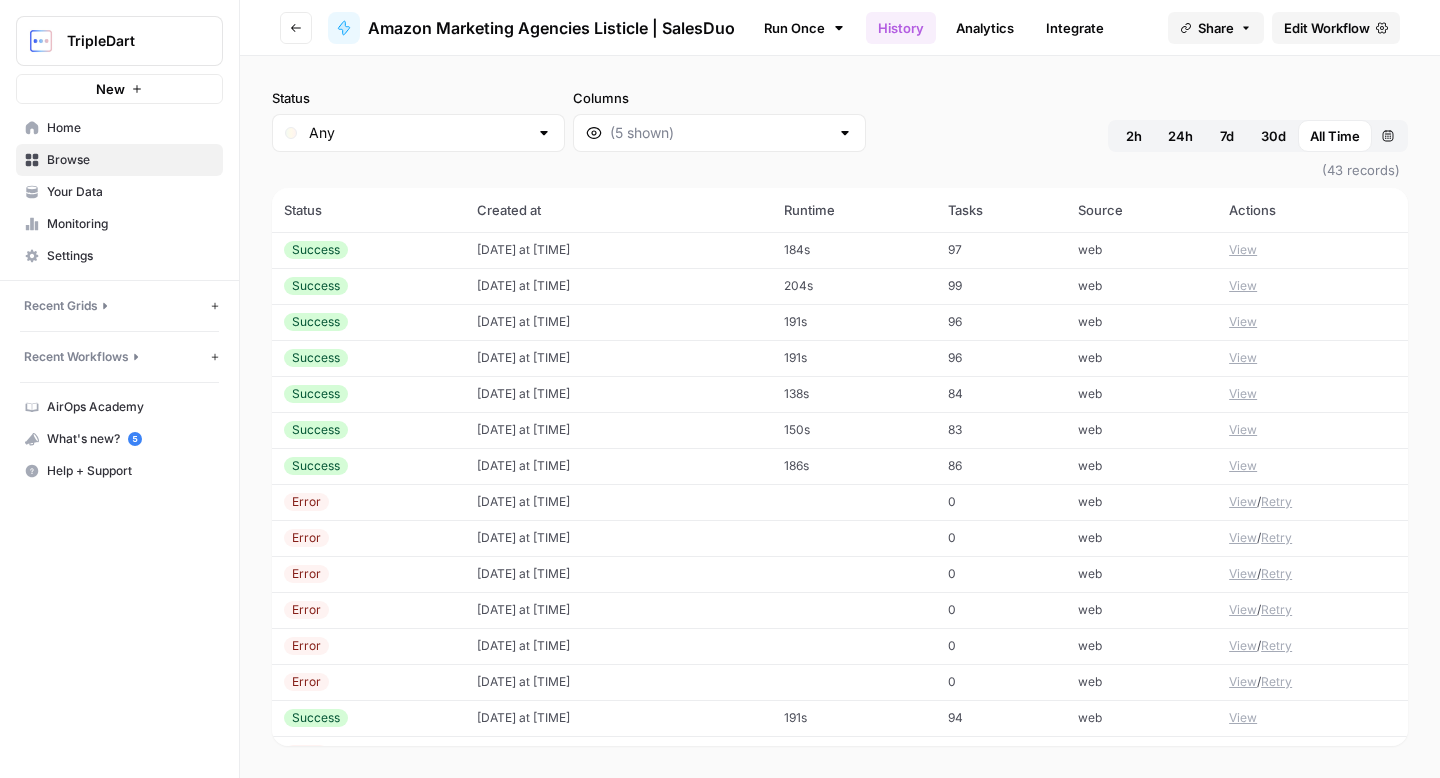 click on "07/18/25 at 4:08 PM" at bounding box center [618, 250] 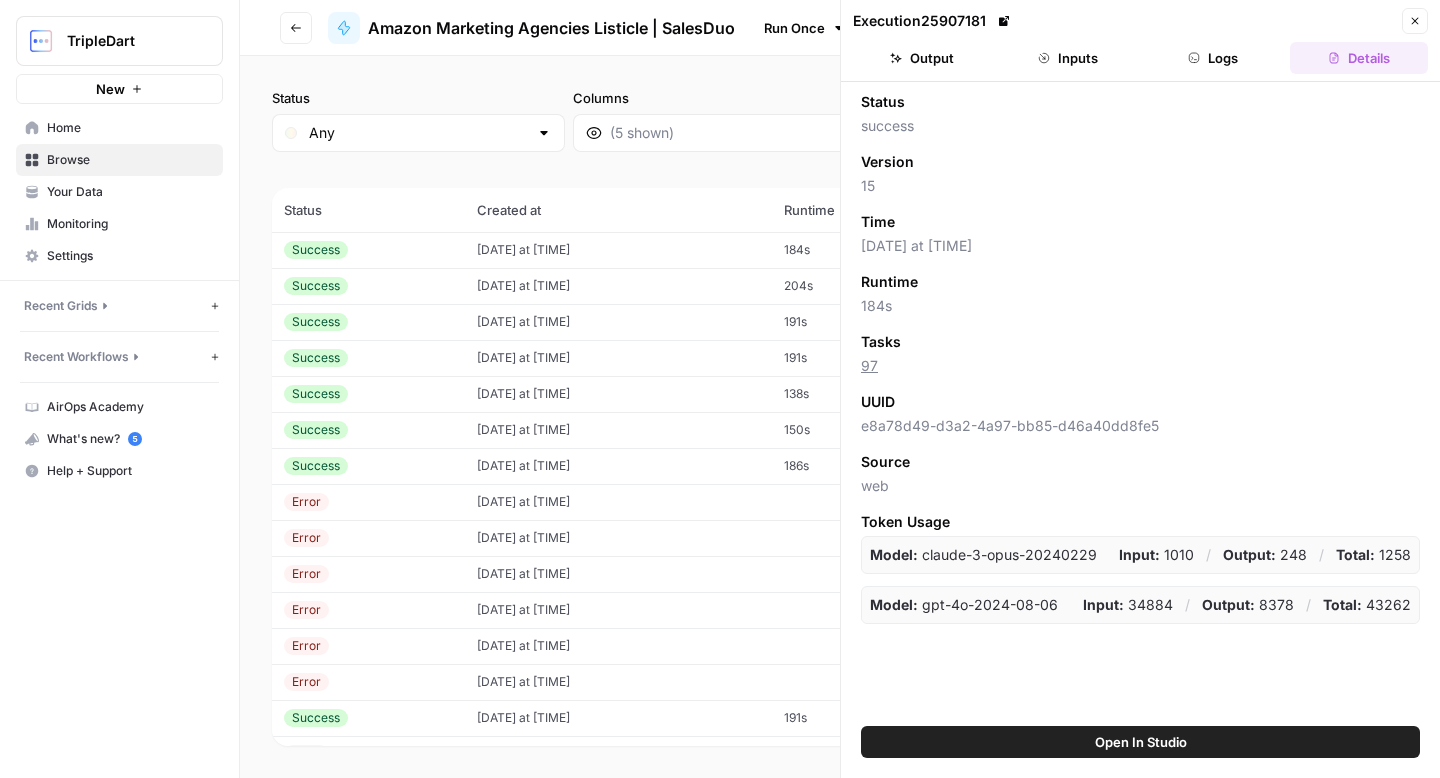 click 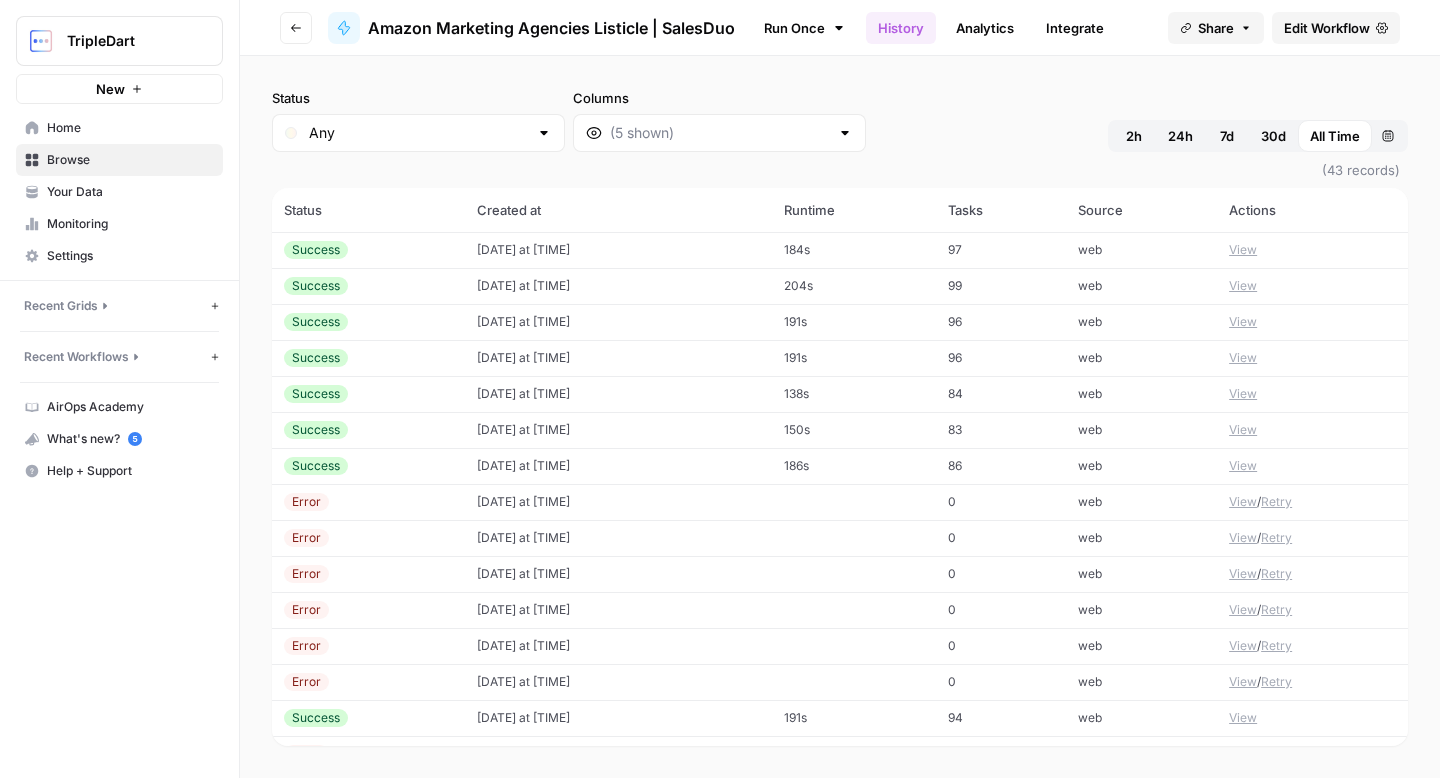 click on "Go back" at bounding box center [296, 28] 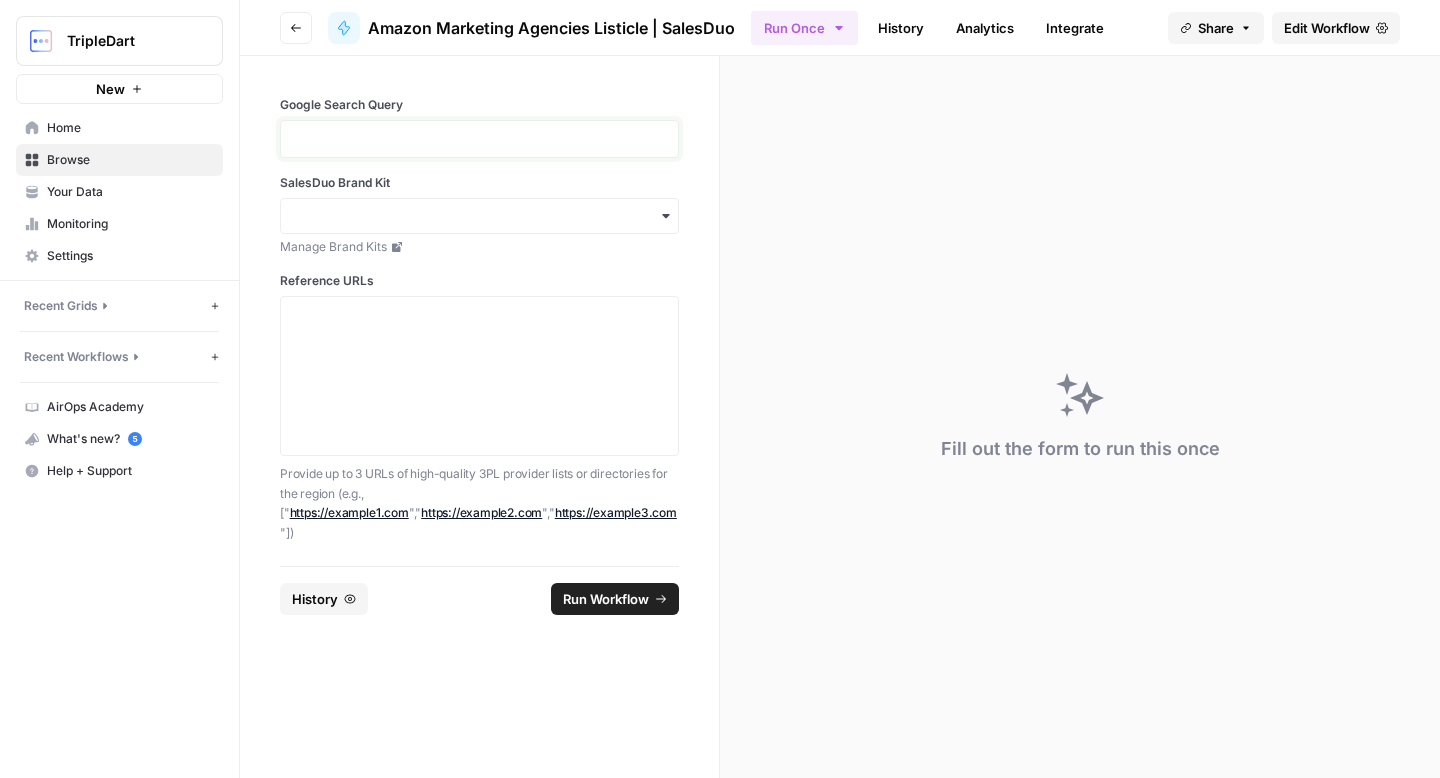 click at bounding box center (479, 139) 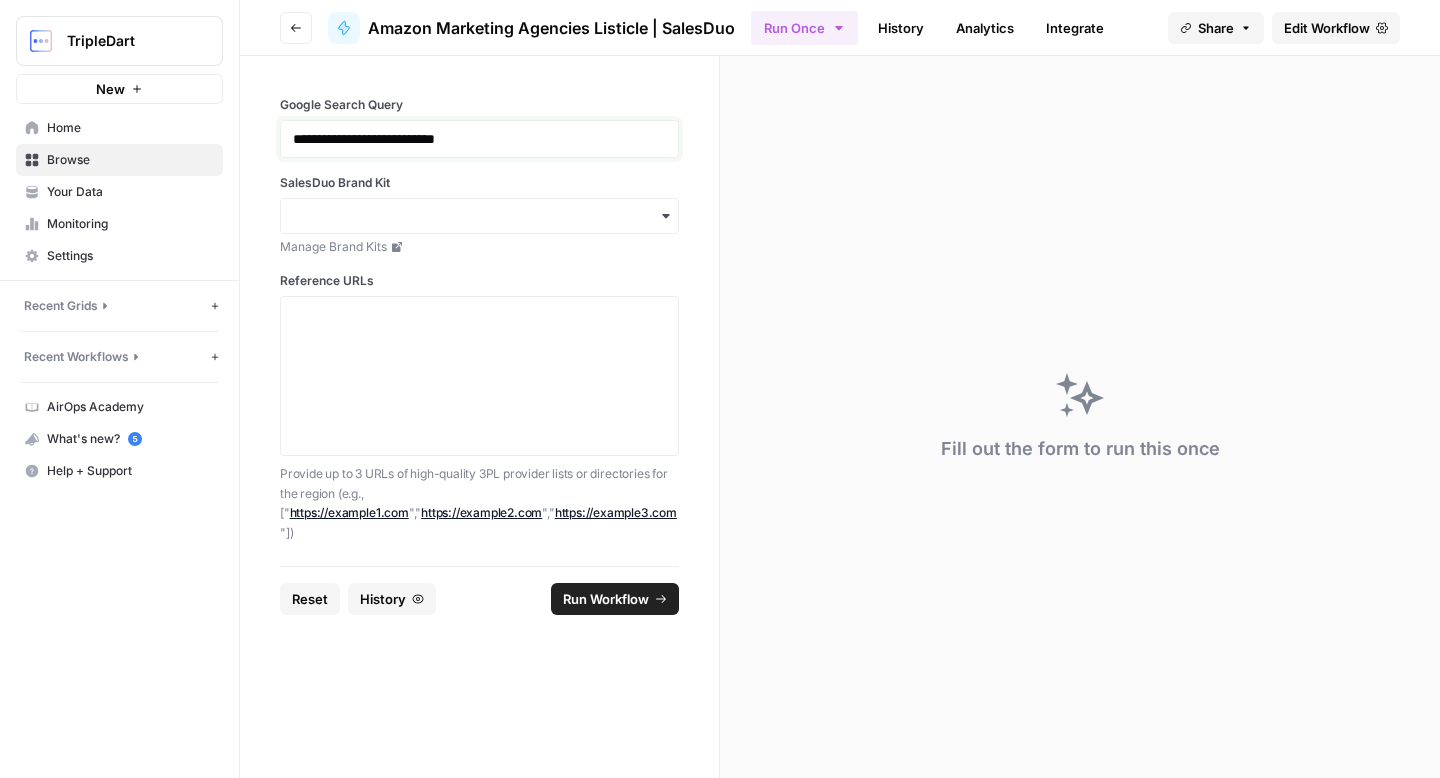 click on "**********" at bounding box center (479, 139) 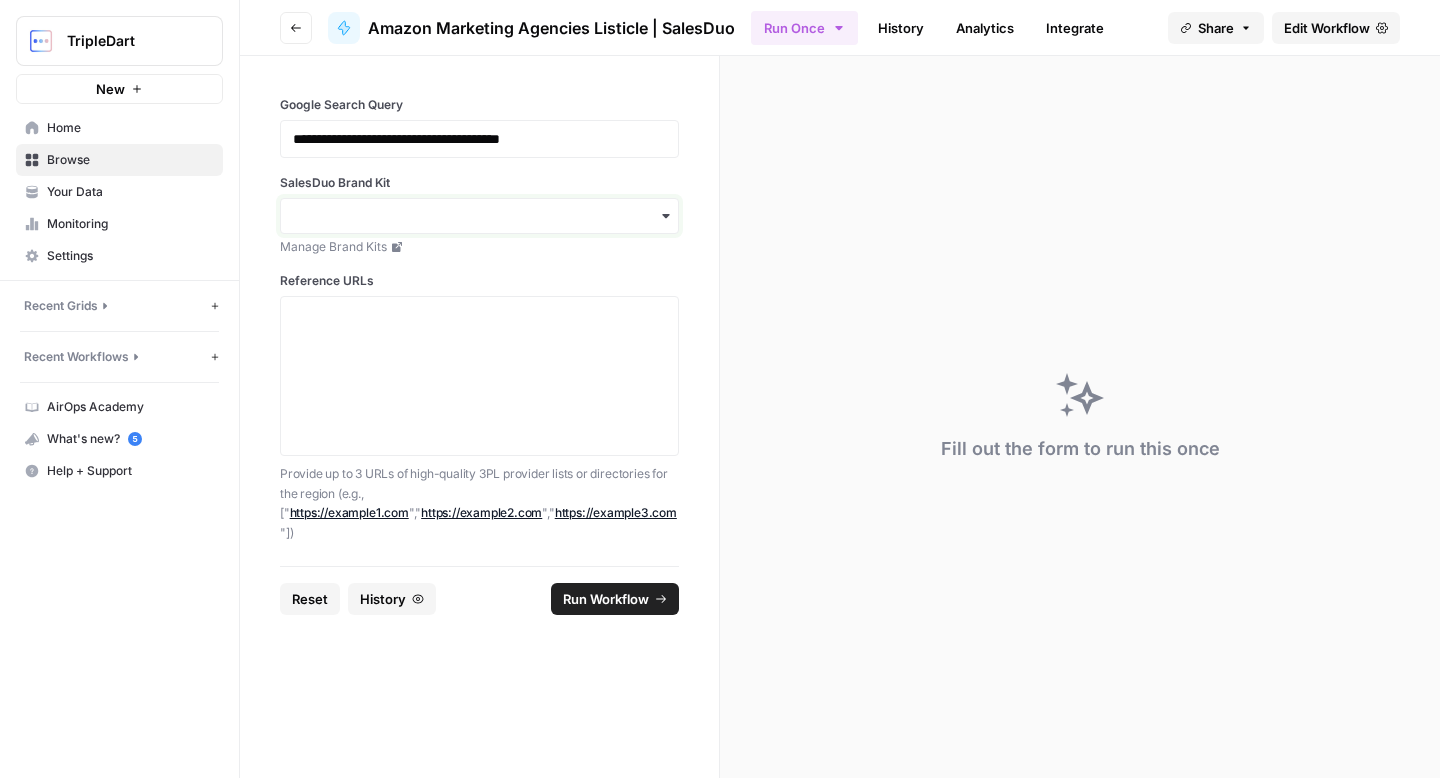 click on "SalesDuo Brand Kit" at bounding box center (479, 216) 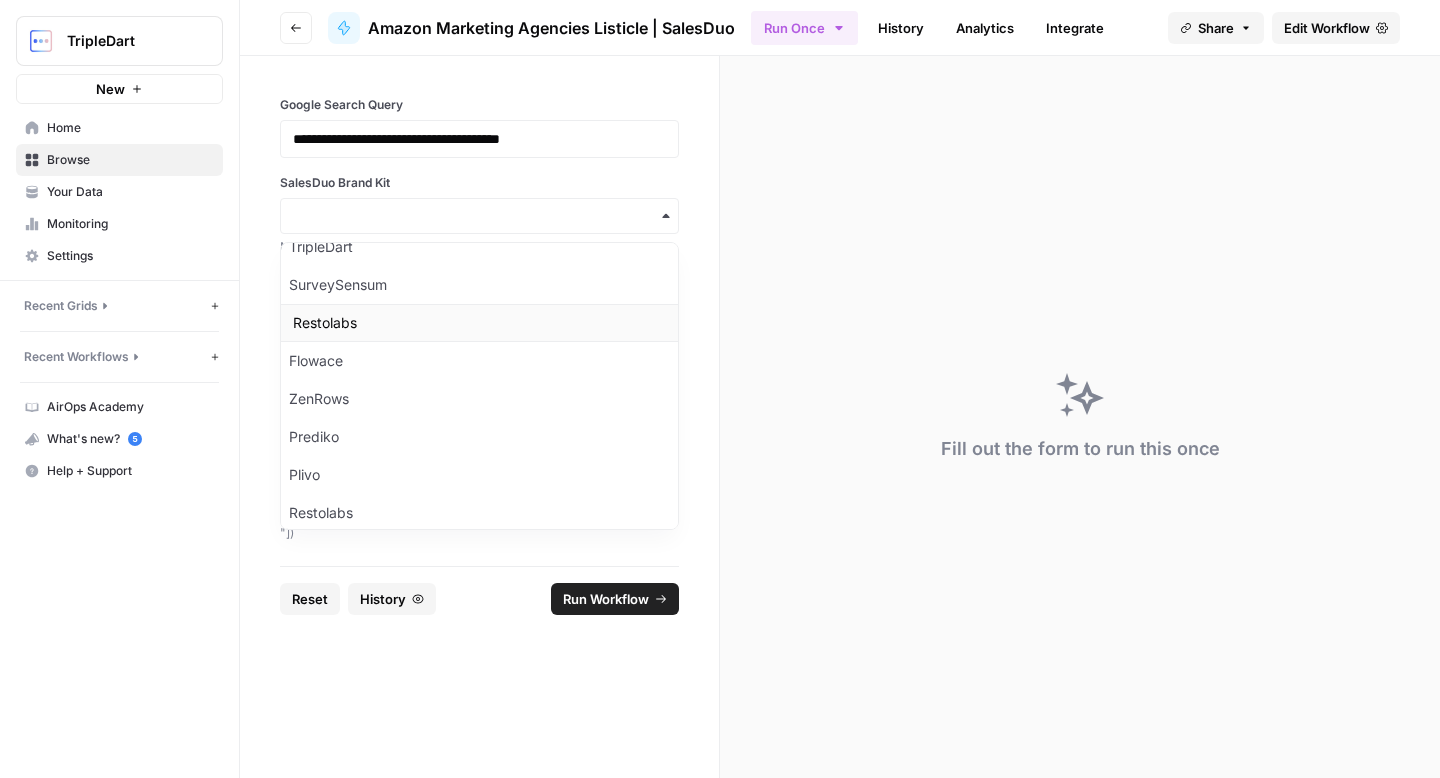 scroll, scrollTop: 7, scrollLeft: 0, axis: vertical 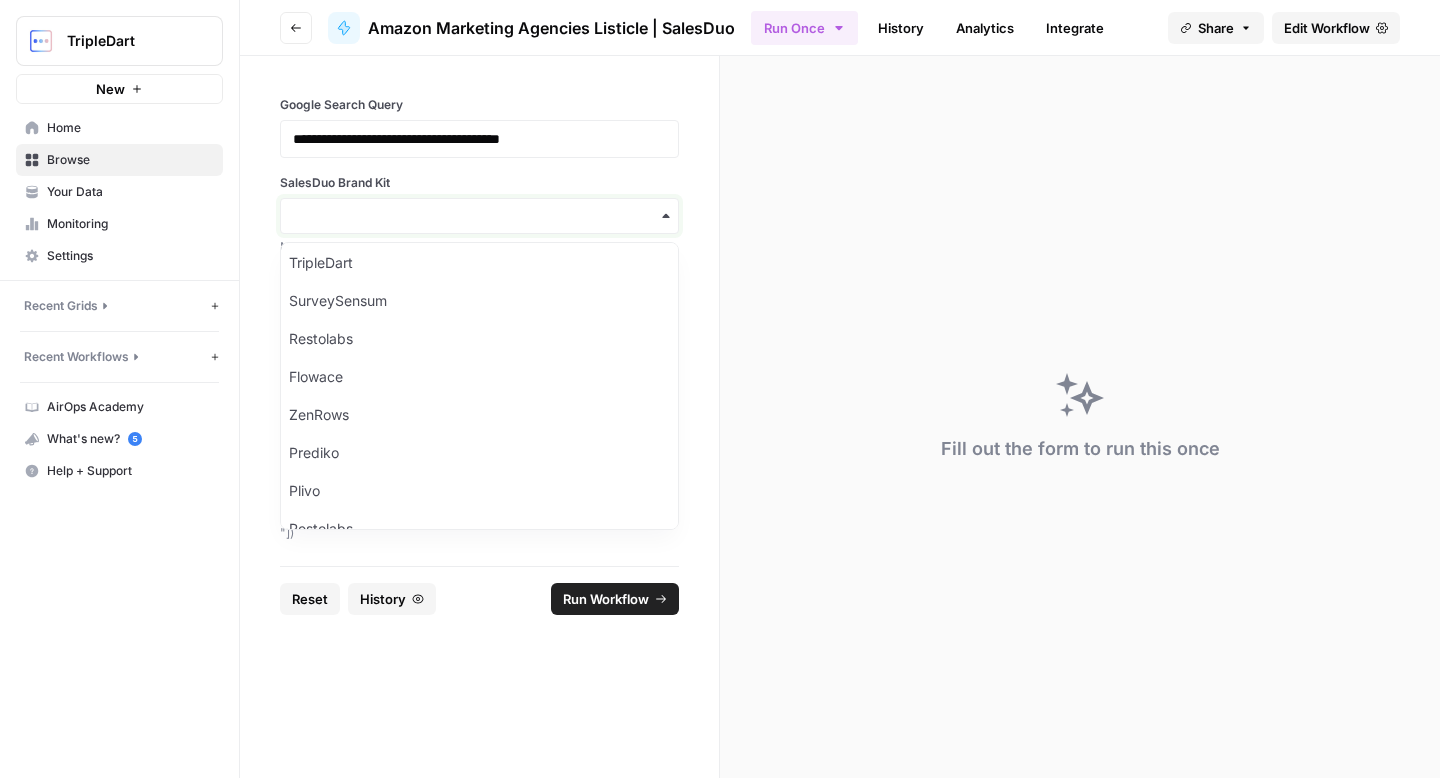 click on "SalesDuo Brand Kit" at bounding box center [479, 216] 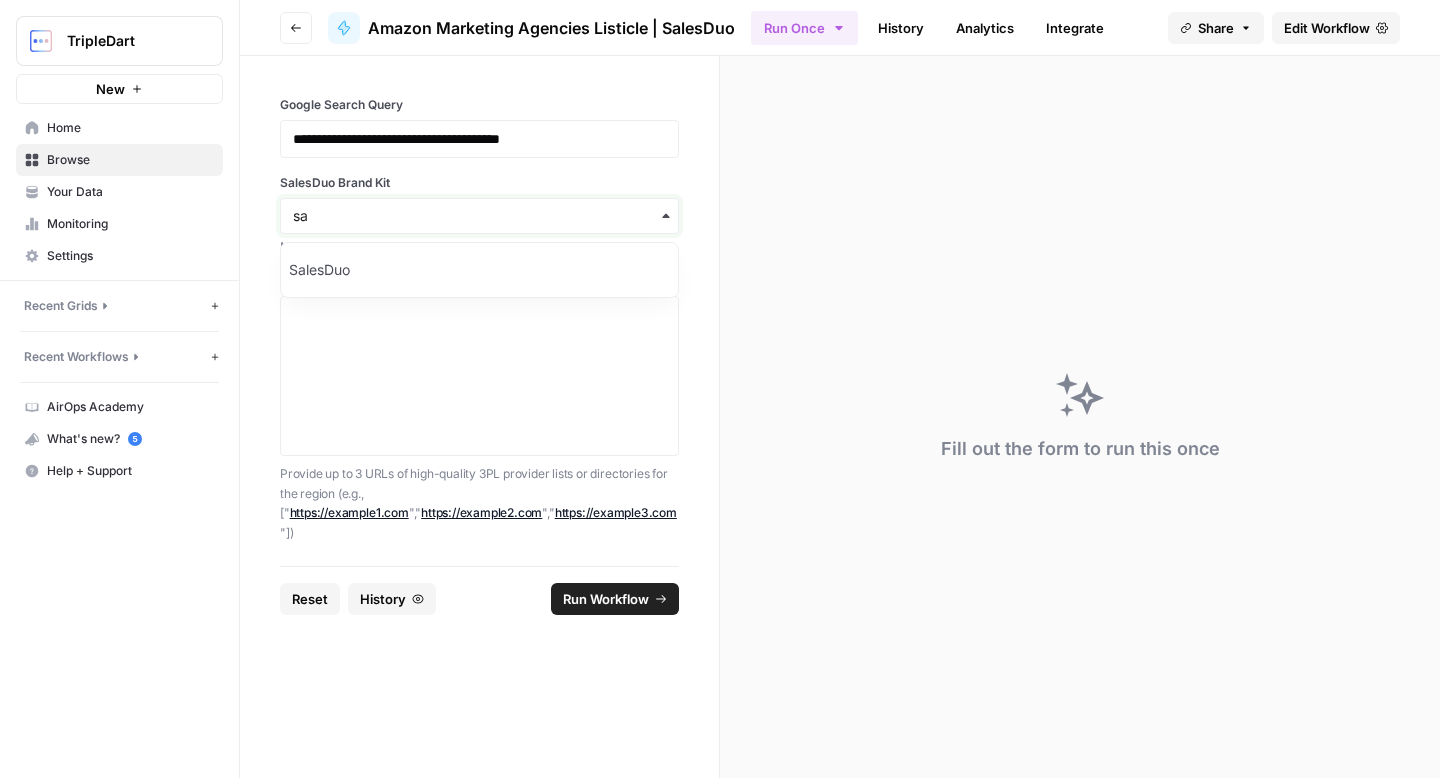 type on "sa" 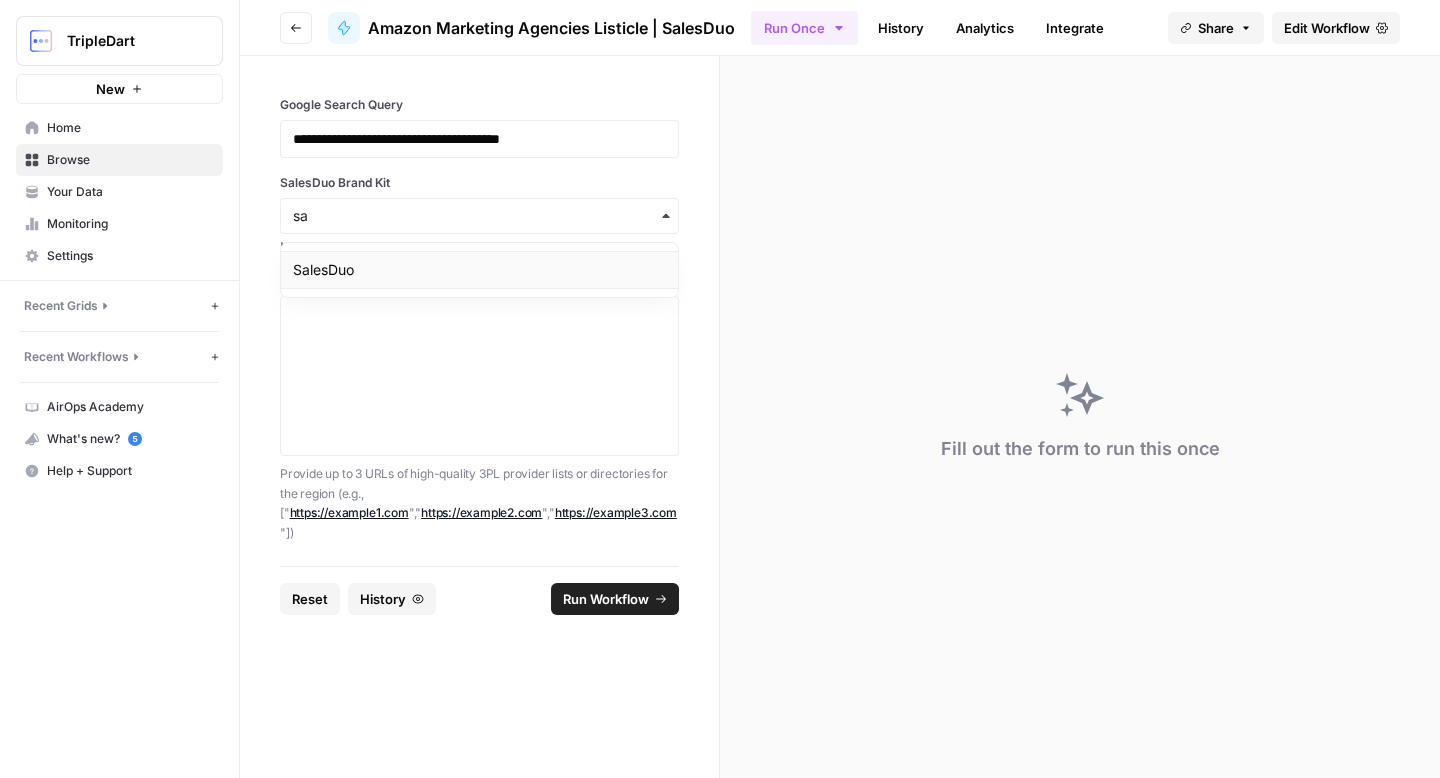 click on "SalesDuo" at bounding box center [479, 270] 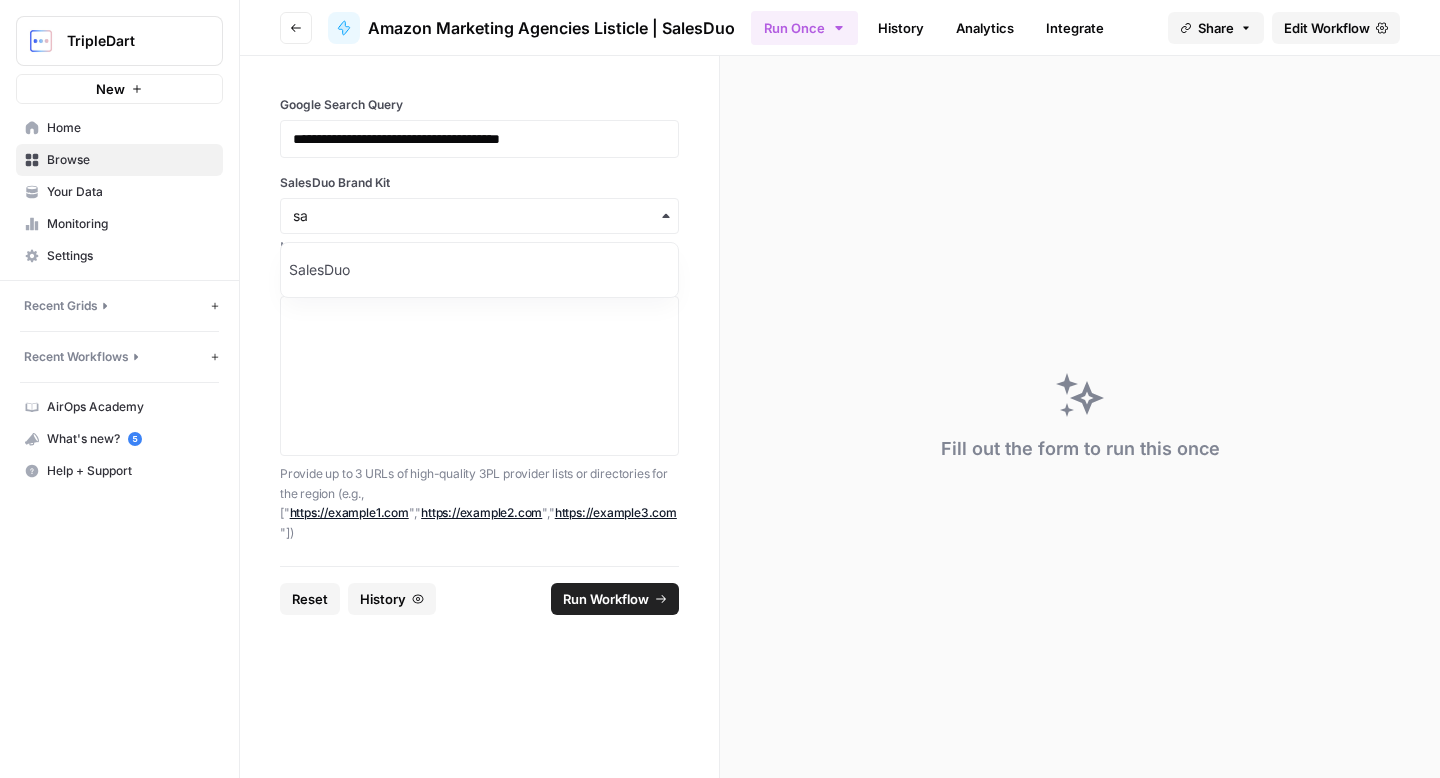 type 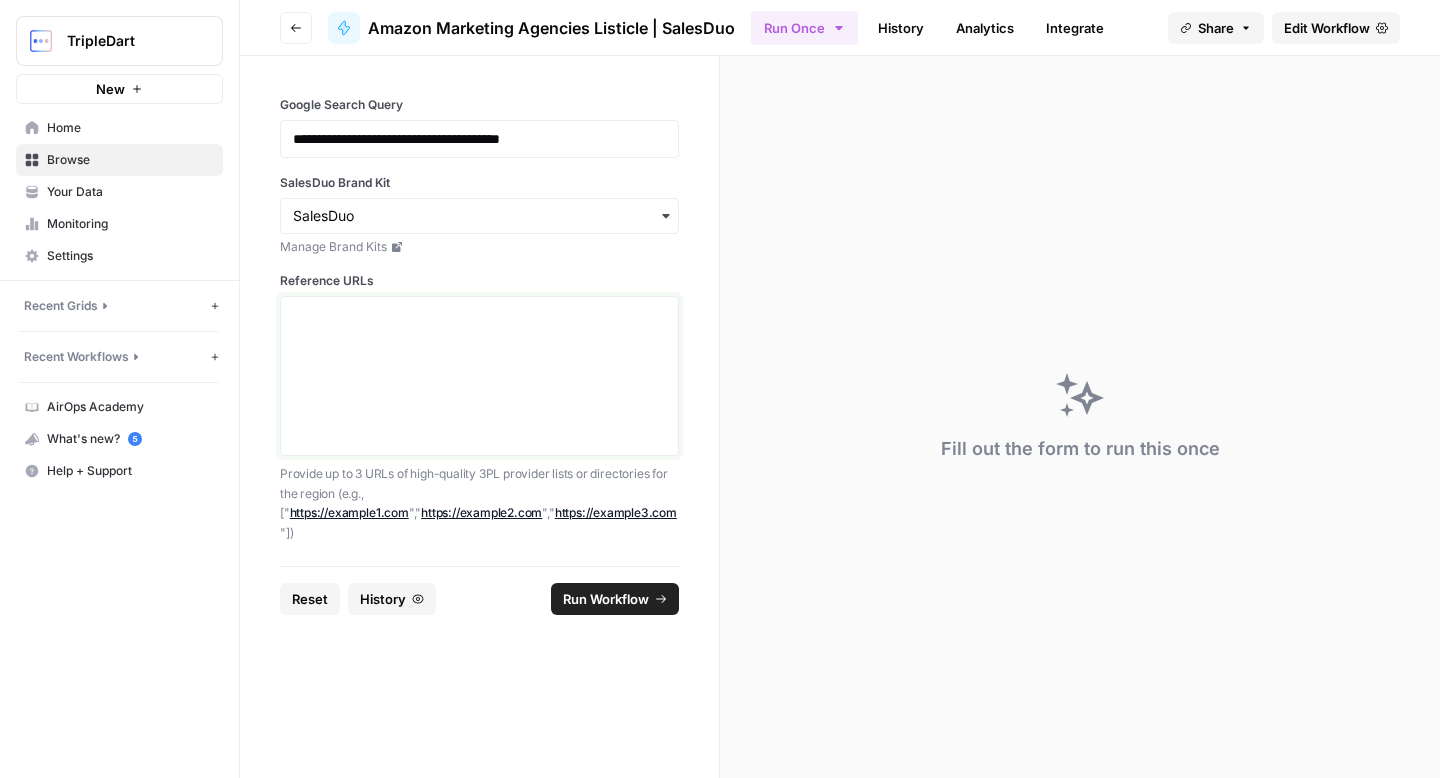 click on "Reference URLs" at bounding box center (479, 376) 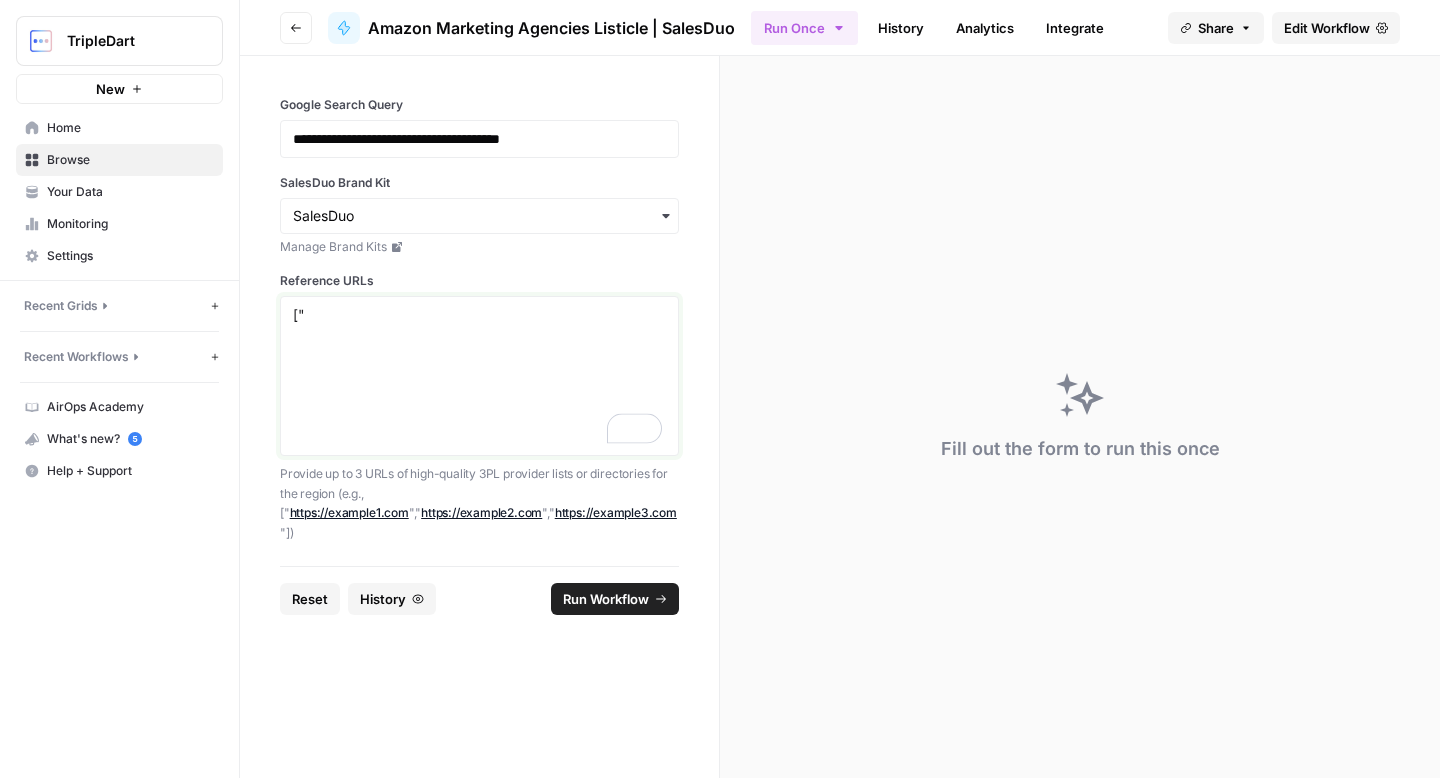 paste on "https://clutch.co/za/agencies/ppc/amazon" 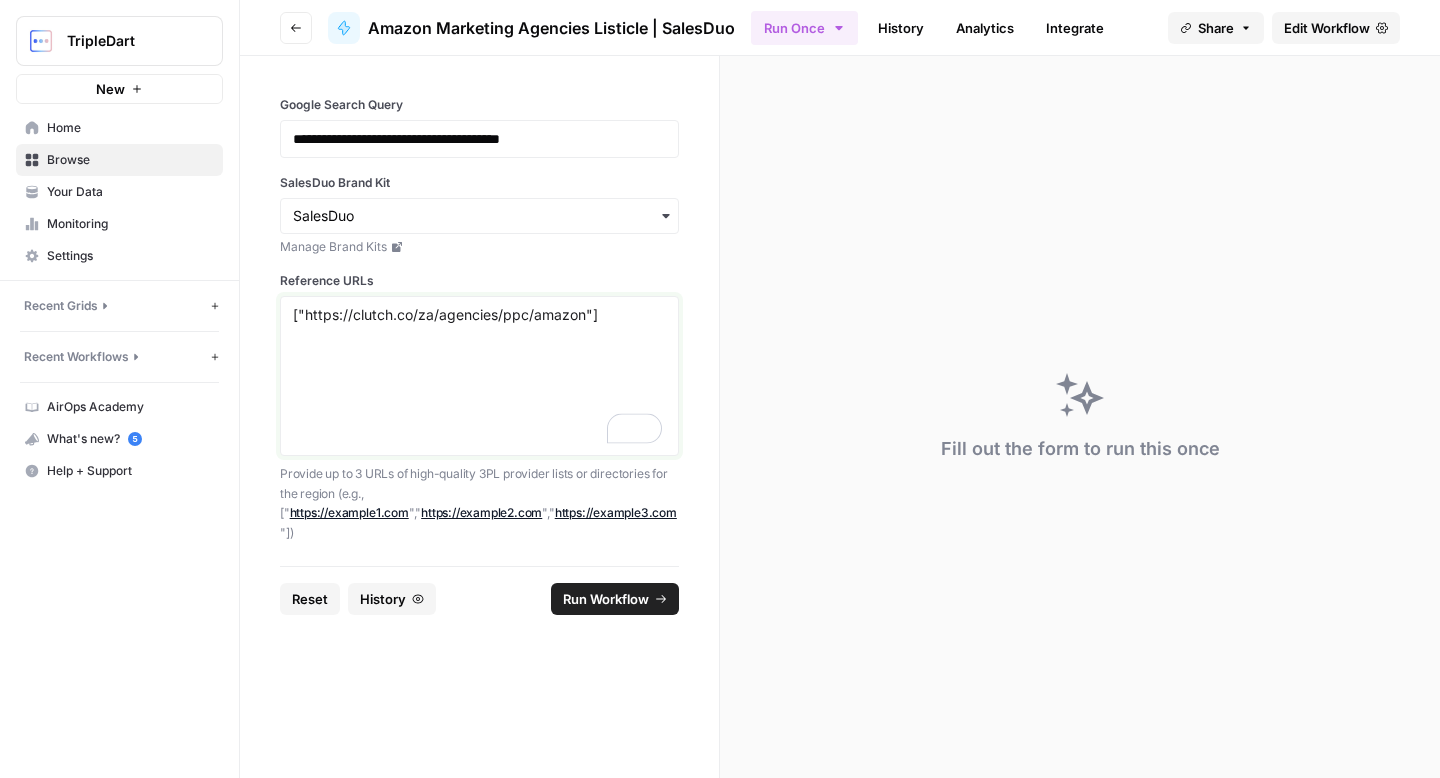 type on "["https://clutch.co/za/agencies/ppc/amazon"]" 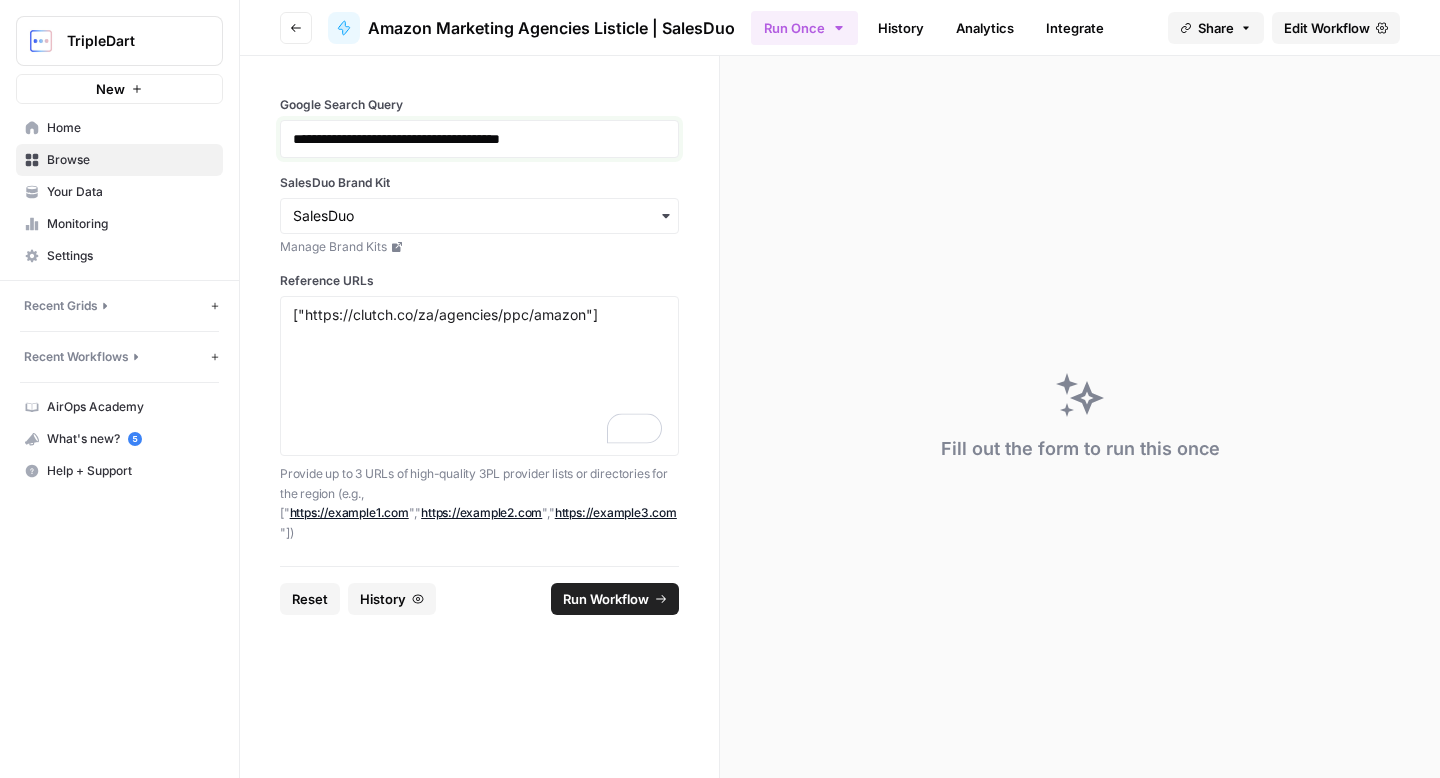 click on "**********" at bounding box center [479, 139] 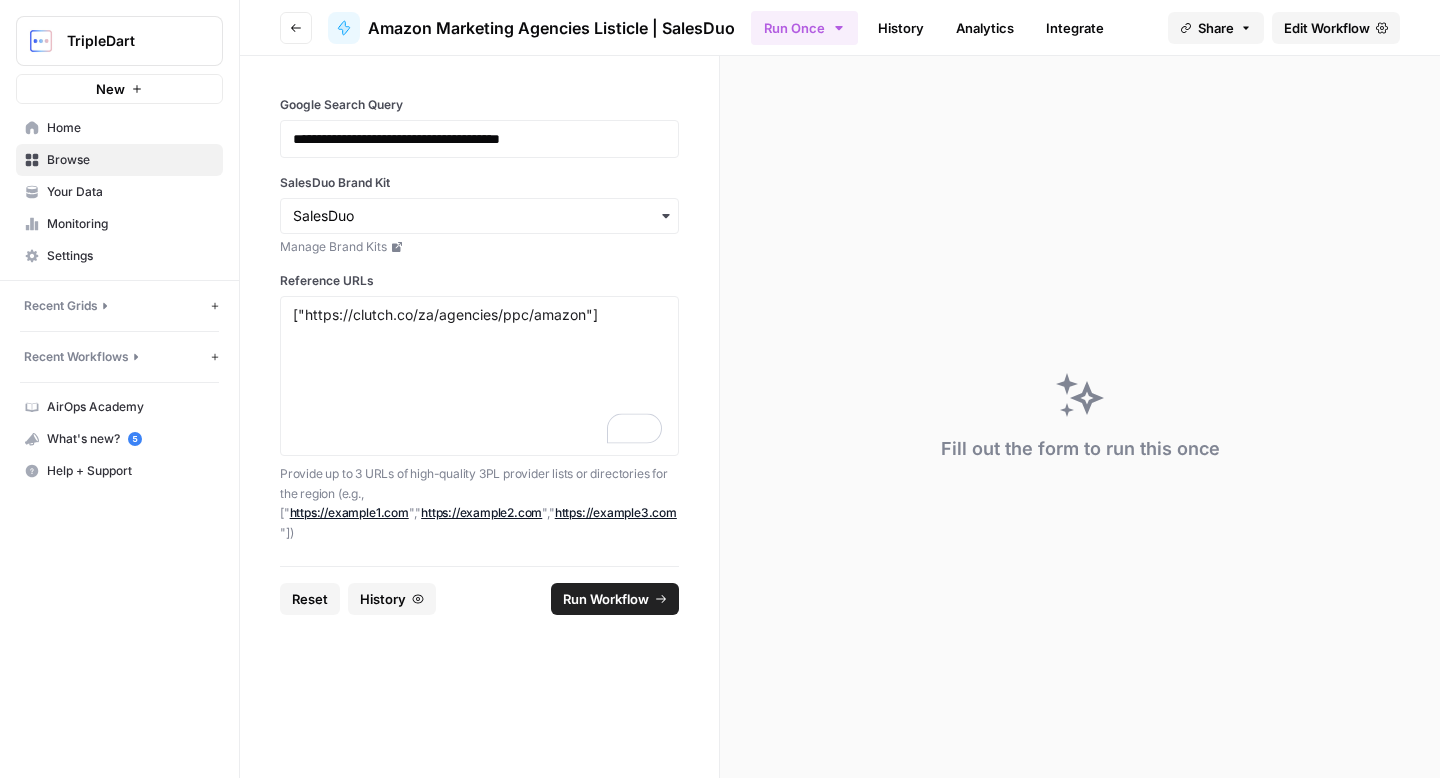 click on "Run Workflow" at bounding box center [606, 599] 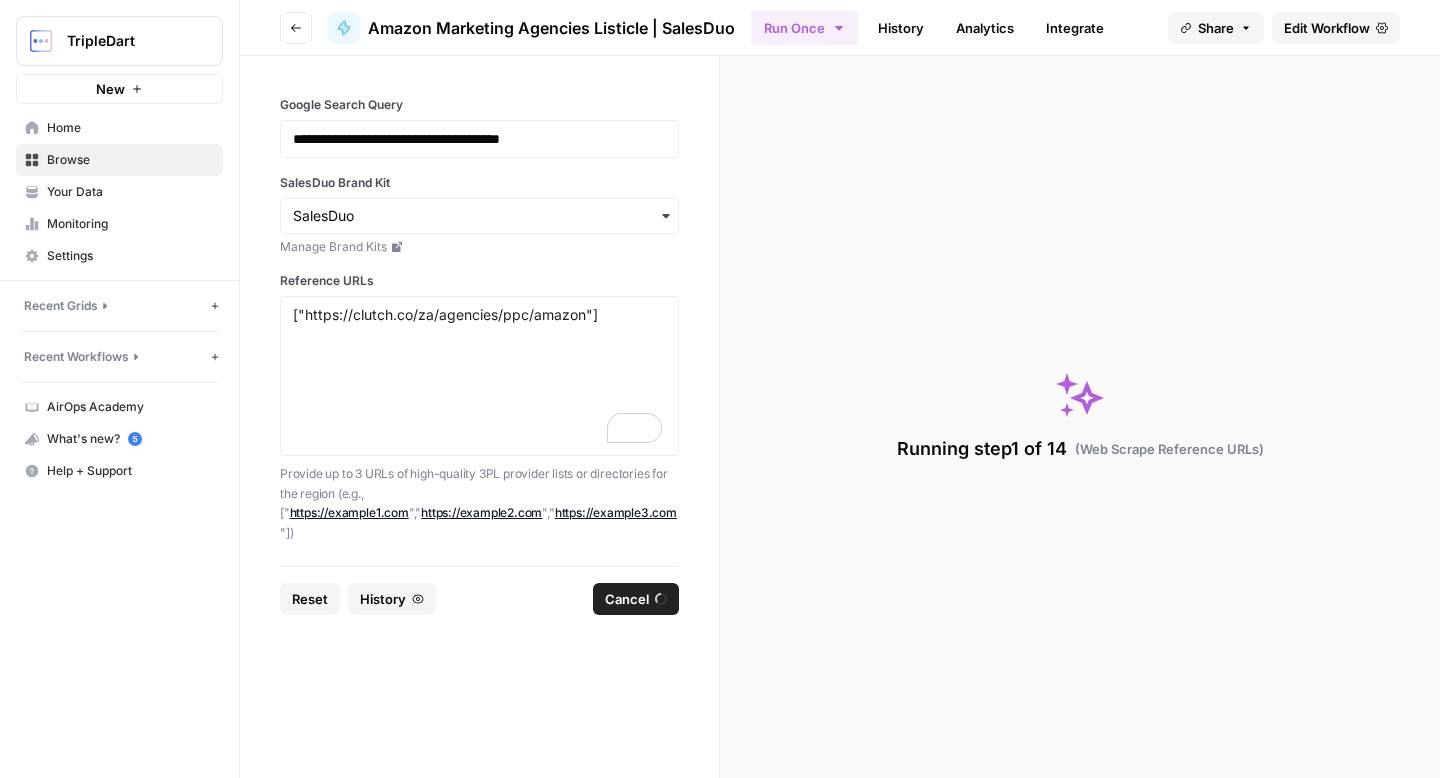 click on "Running step  1 of 14 ( Web Scrape Reference URLs )" at bounding box center (1080, 417) 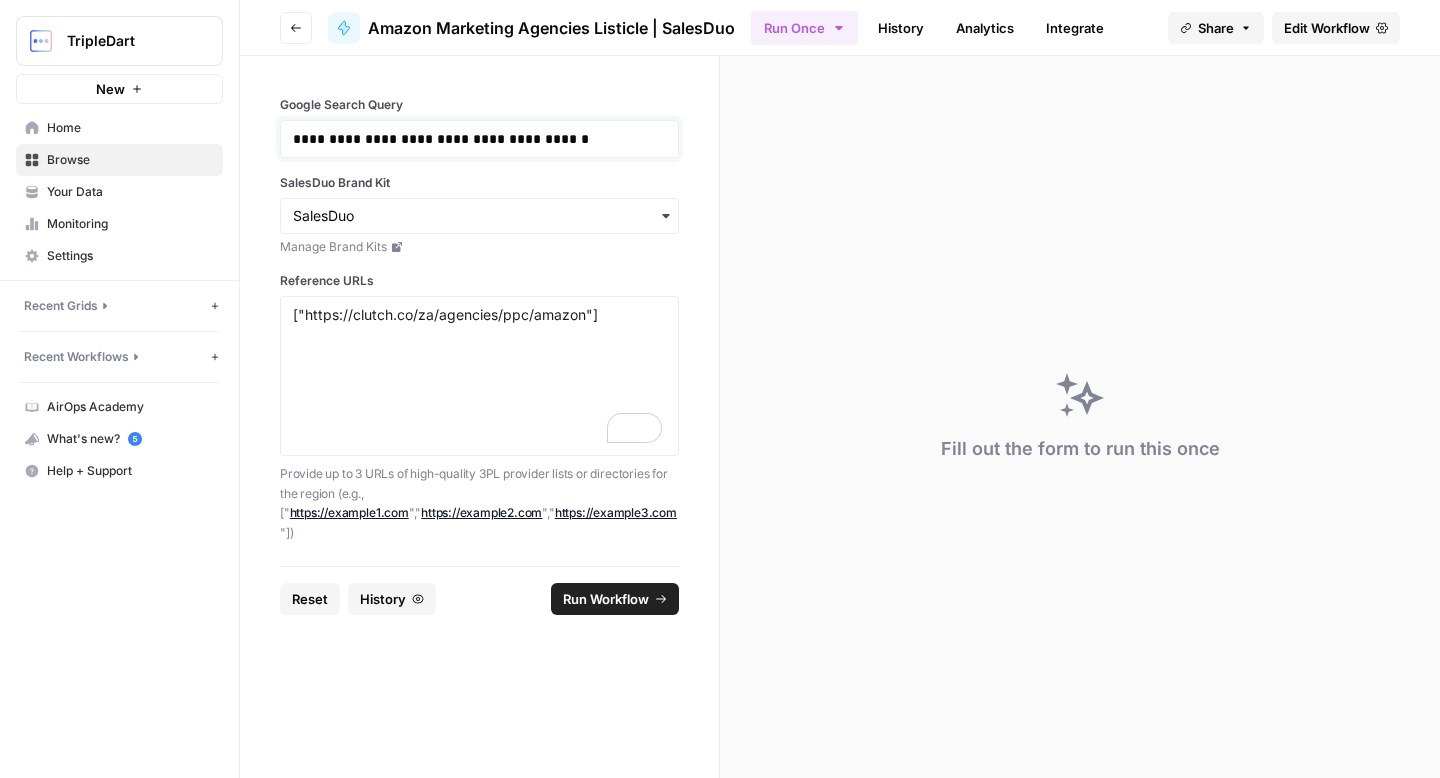 click on "**********" at bounding box center (479, 139) 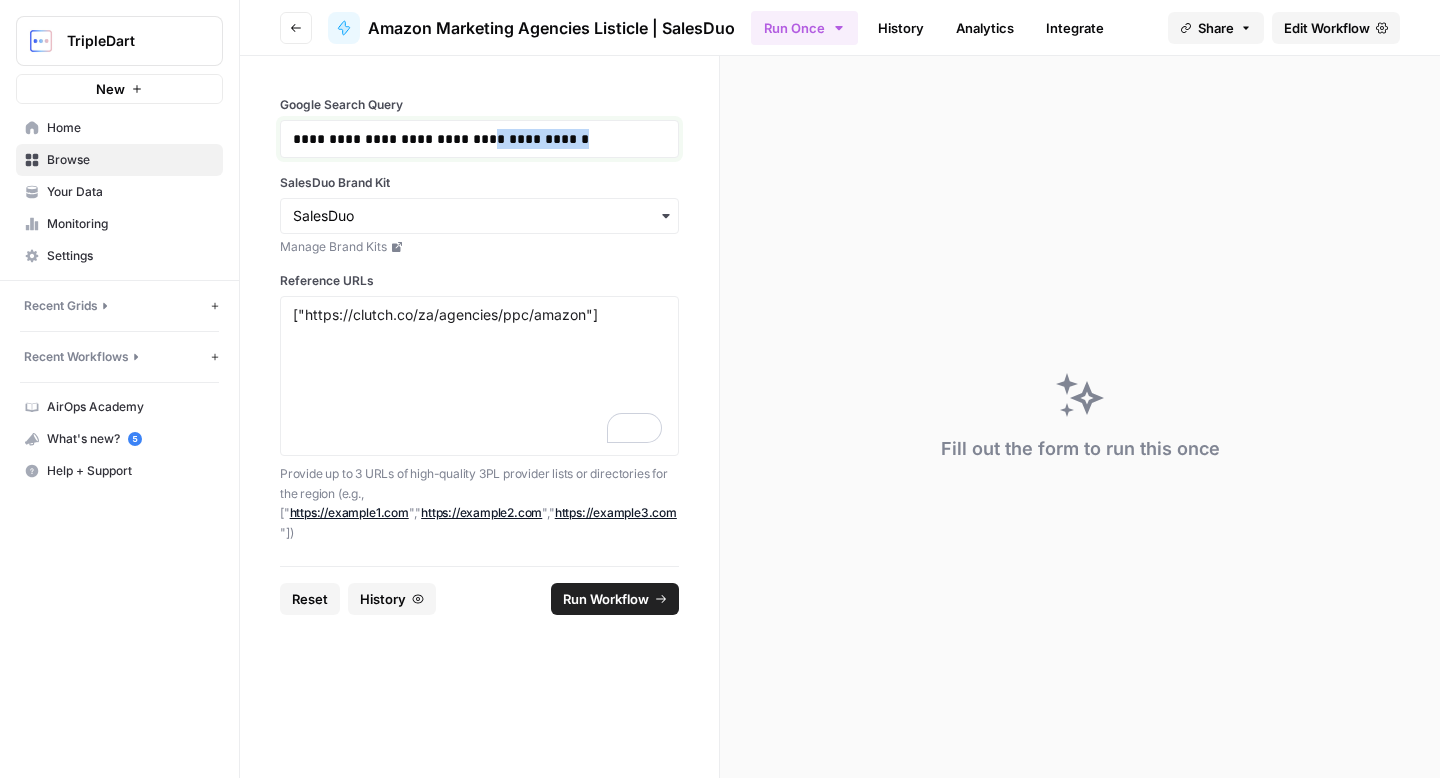 drag, startPoint x: 495, startPoint y: 137, endPoint x: 574, endPoint y: 137, distance: 79 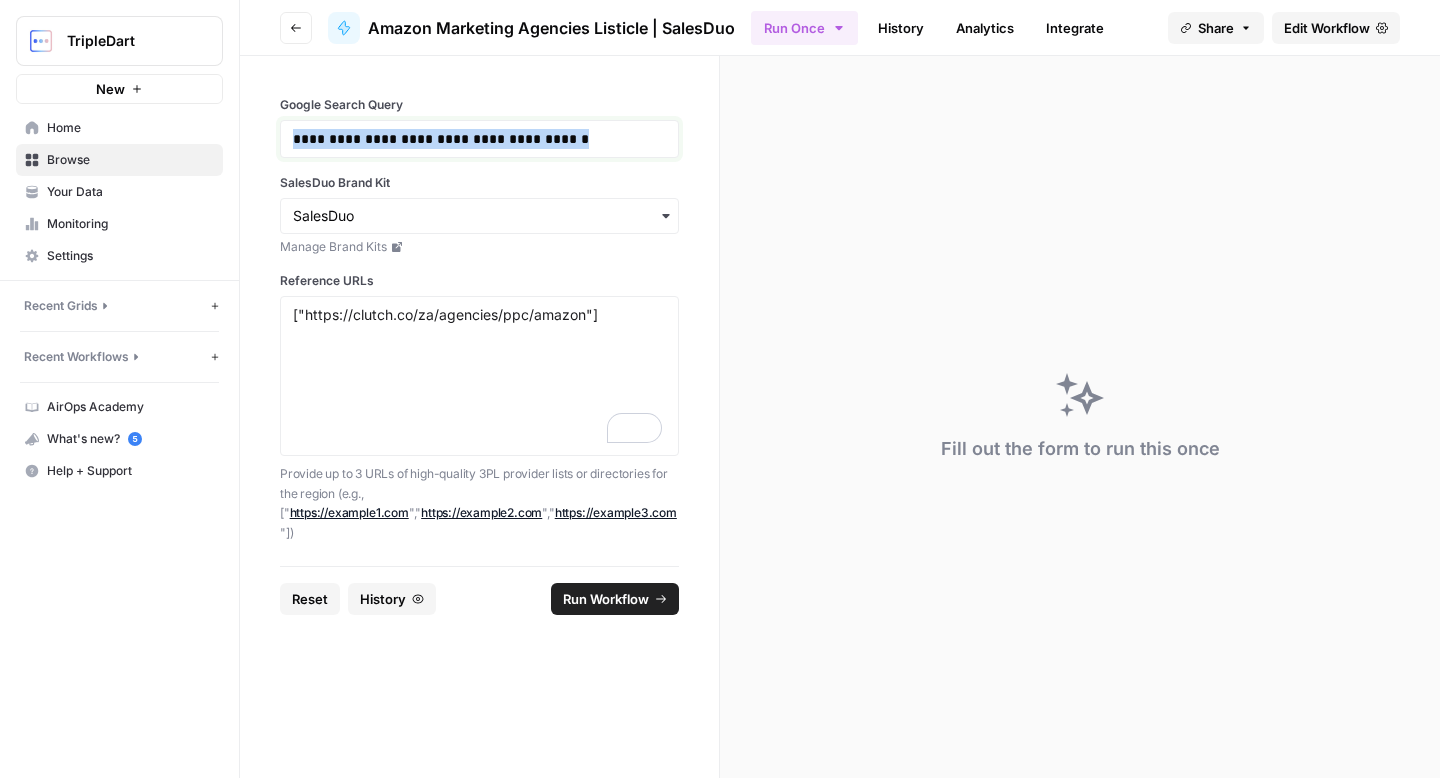 drag, startPoint x: 575, startPoint y: 137, endPoint x: 240, endPoint y: 136, distance: 335.0015 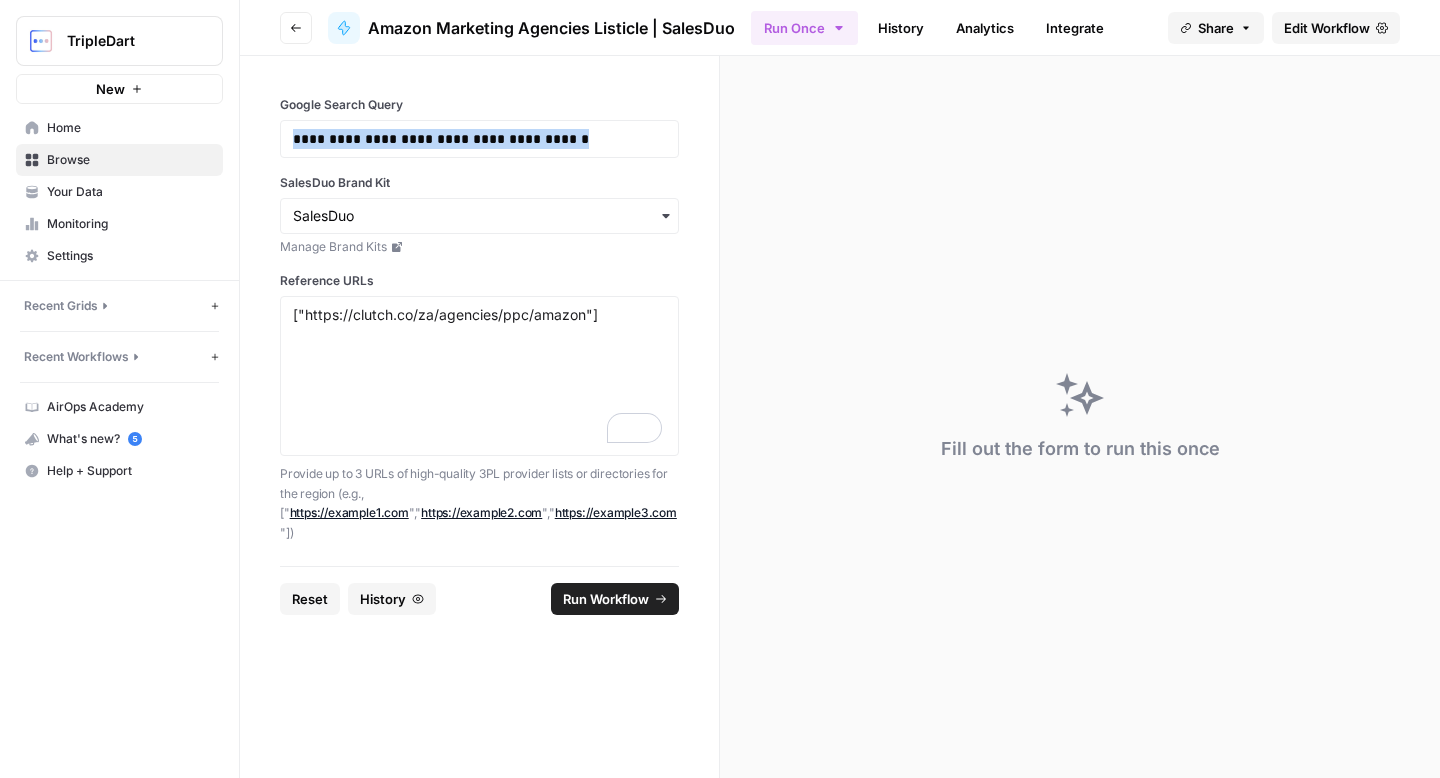 click on "Monitoring" at bounding box center [130, 224] 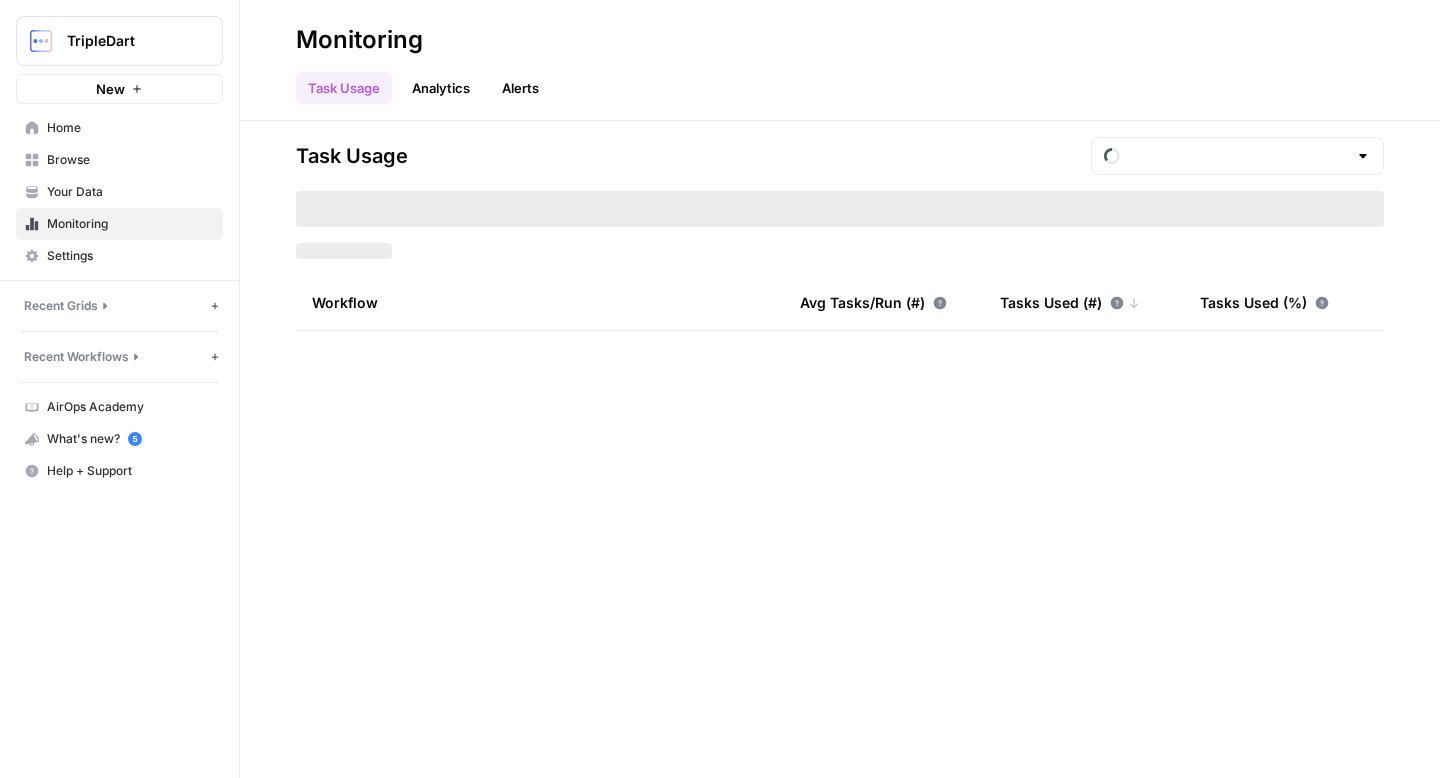 type on "August Tasks" 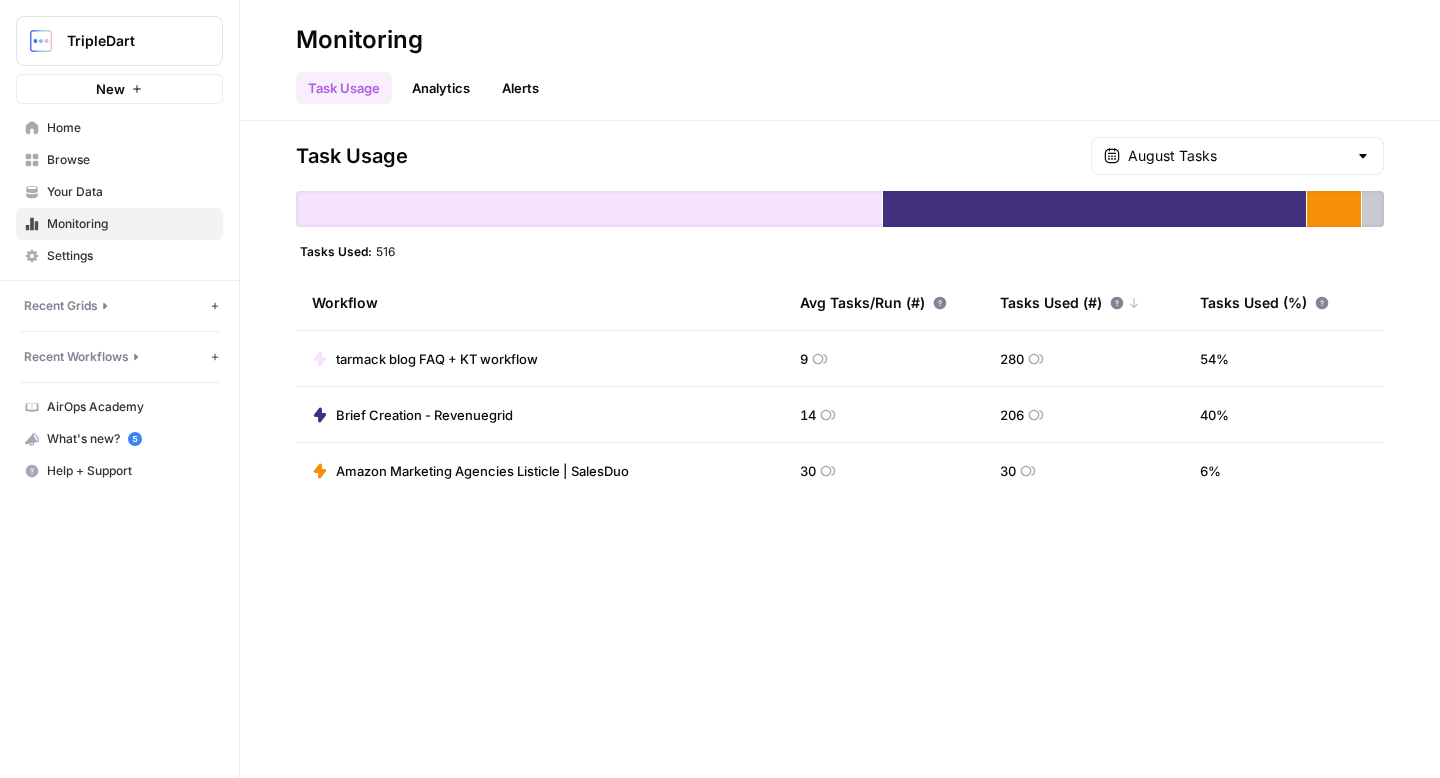 click on "Home" at bounding box center [119, 128] 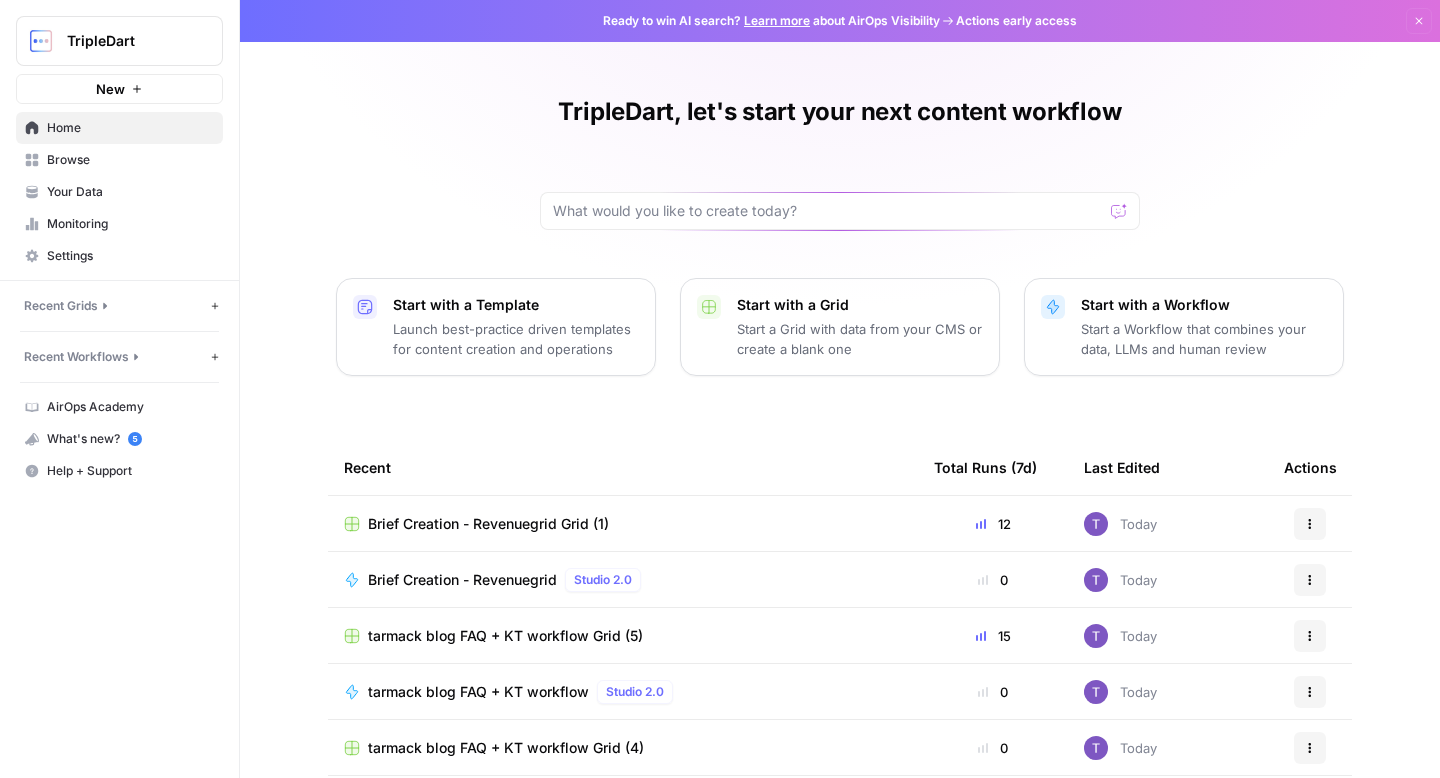 click on "Browse" at bounding box center (130, 160) 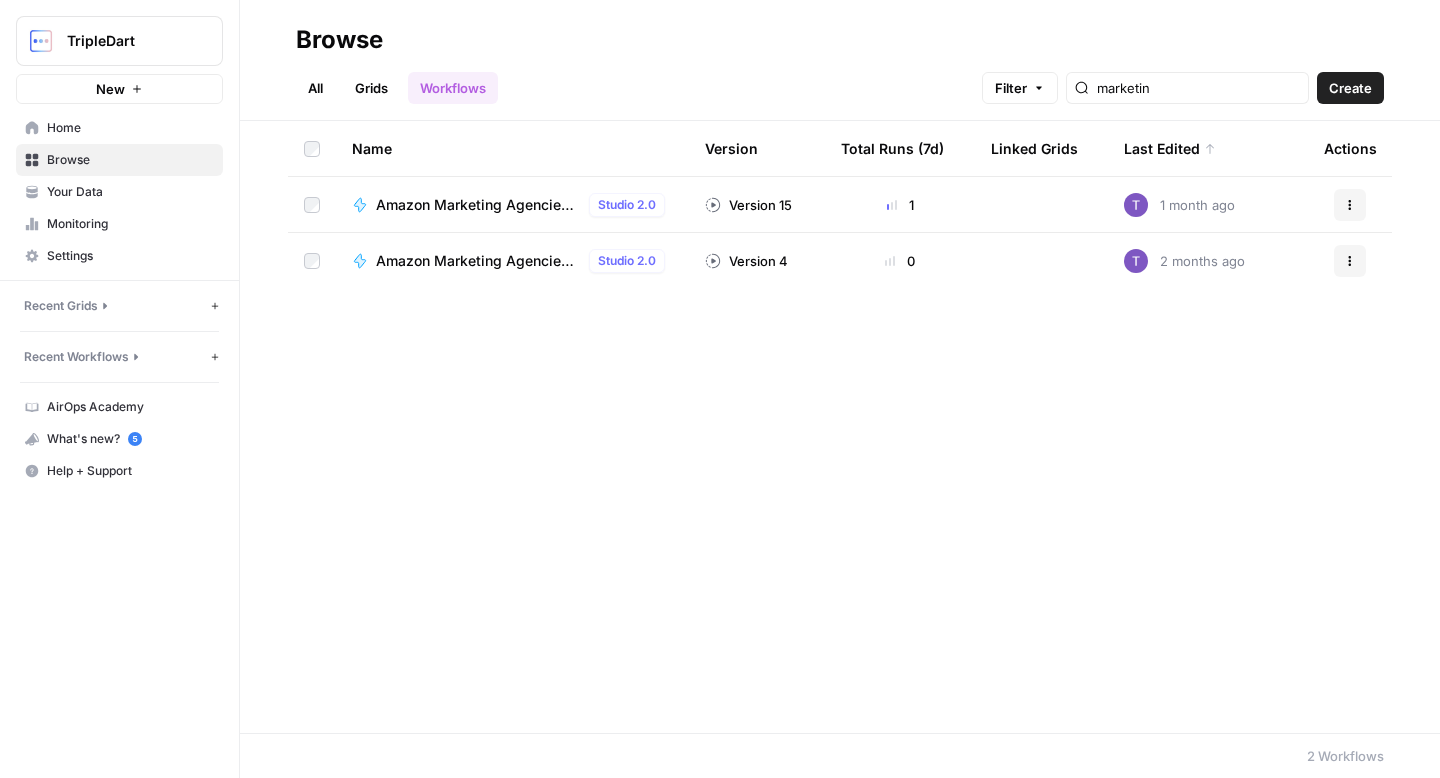 click on "Amazon Marketing Agencies Listicle | SalesDuo Test" at bounding box center (478, 261) 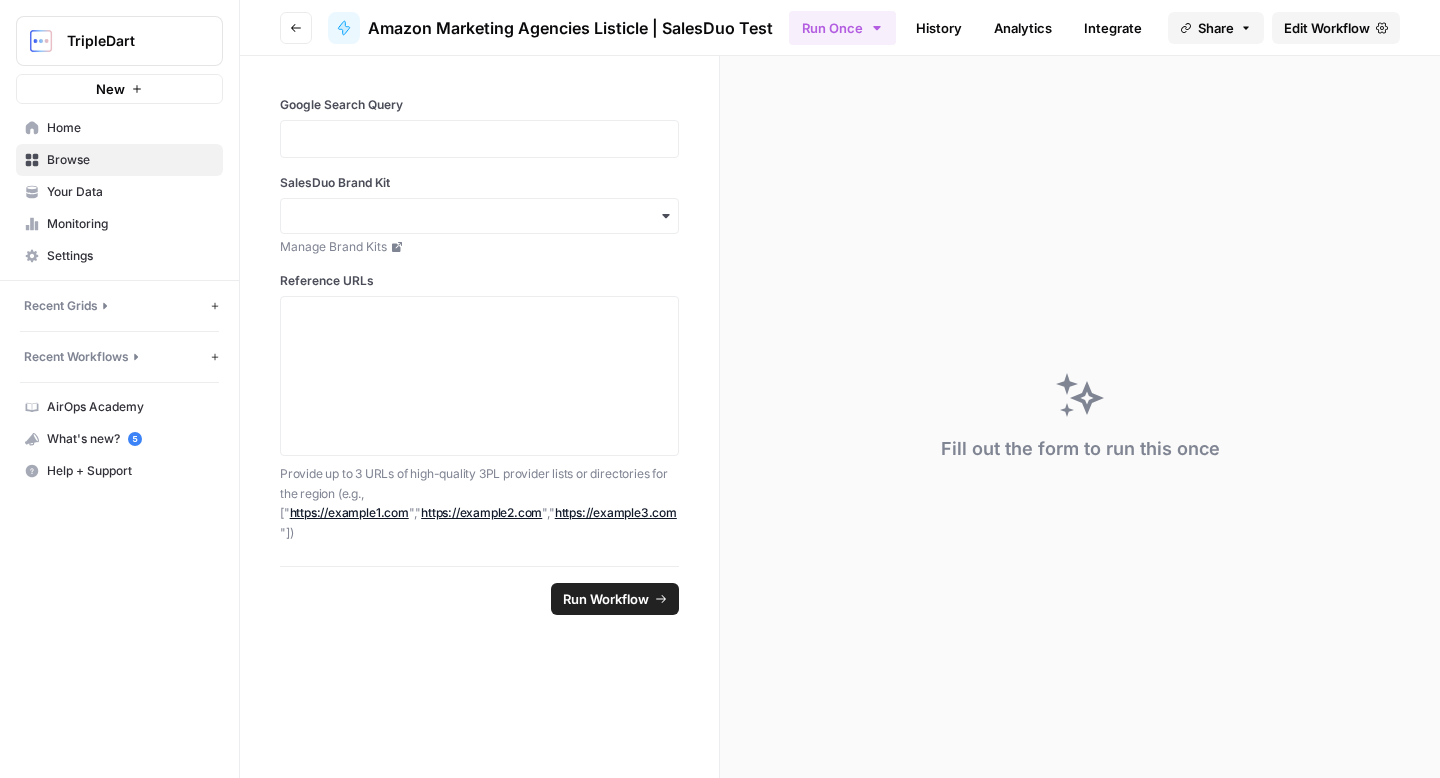 click on "Go back" at bounding box center (296, 28) 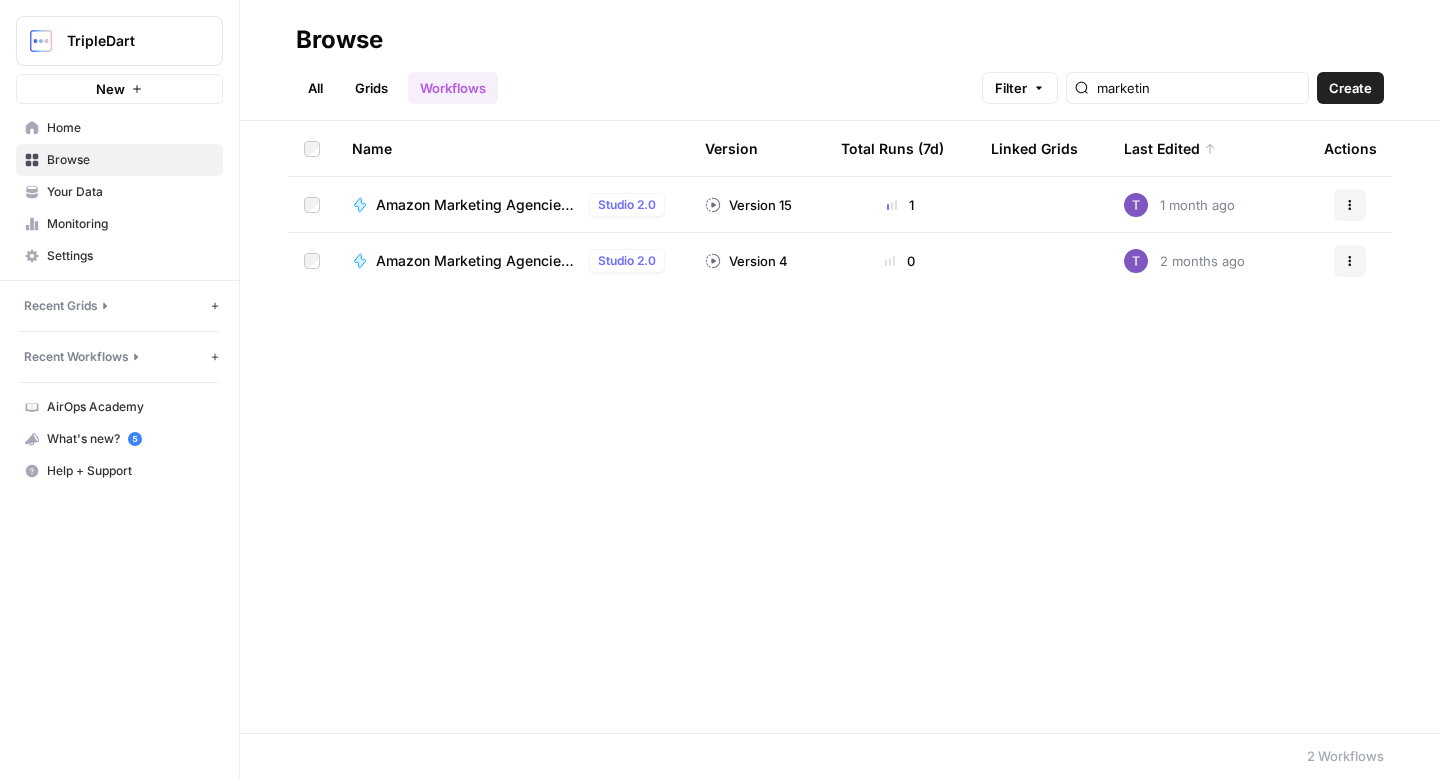 click on "Amazon Marketing Agencies Listicle | SalesDuo" at bounding box center [478, 205] 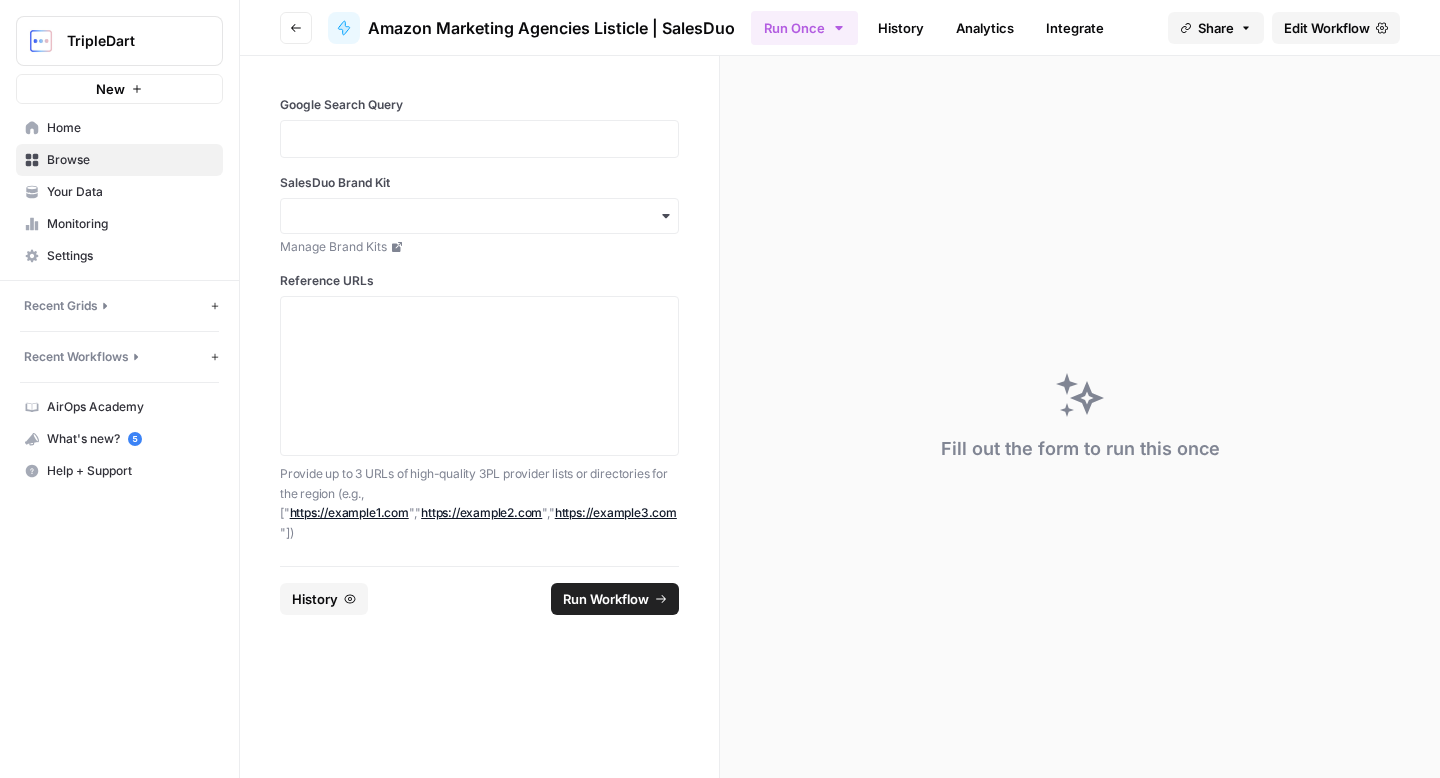 click on "Google Search Query" at bounding box center [479, 127] 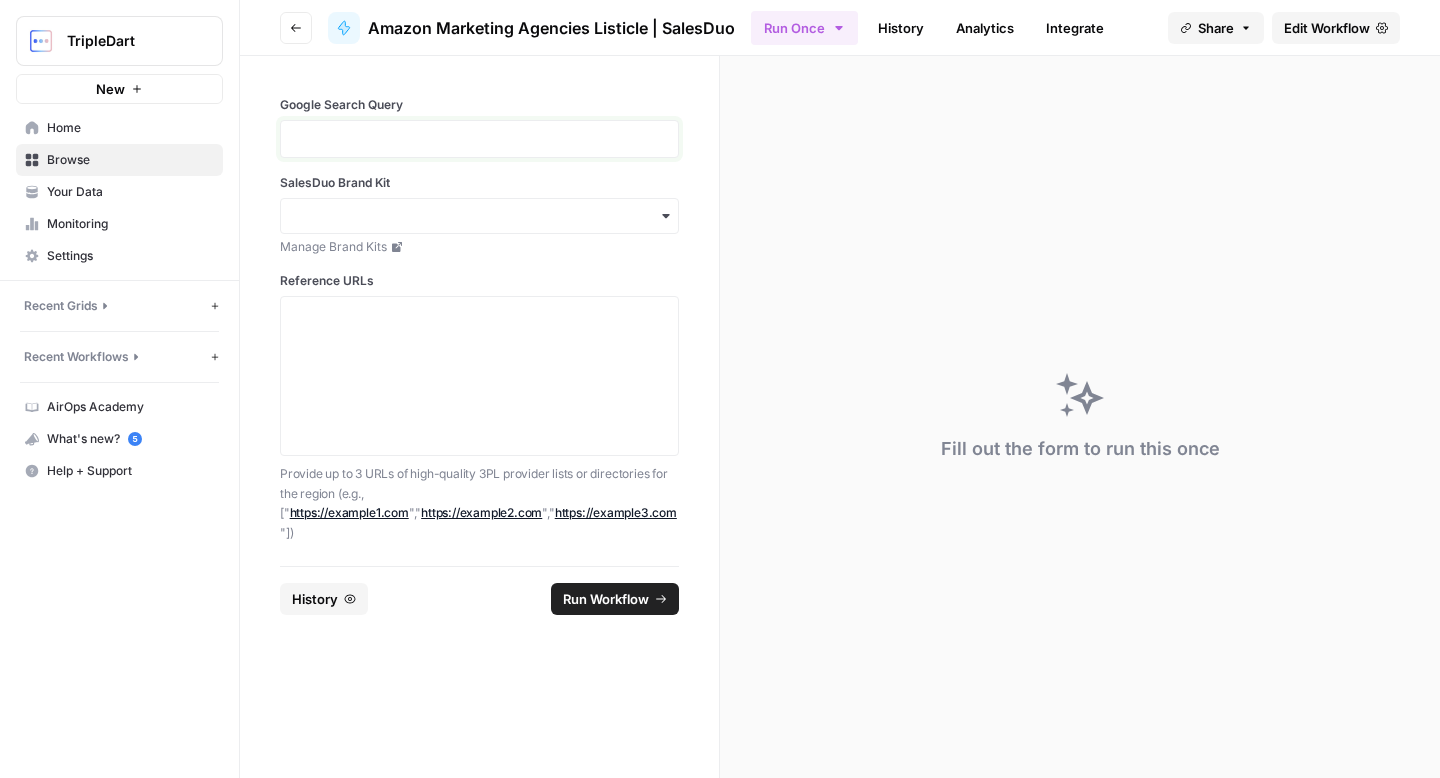 click at bounding box center [479, 139] 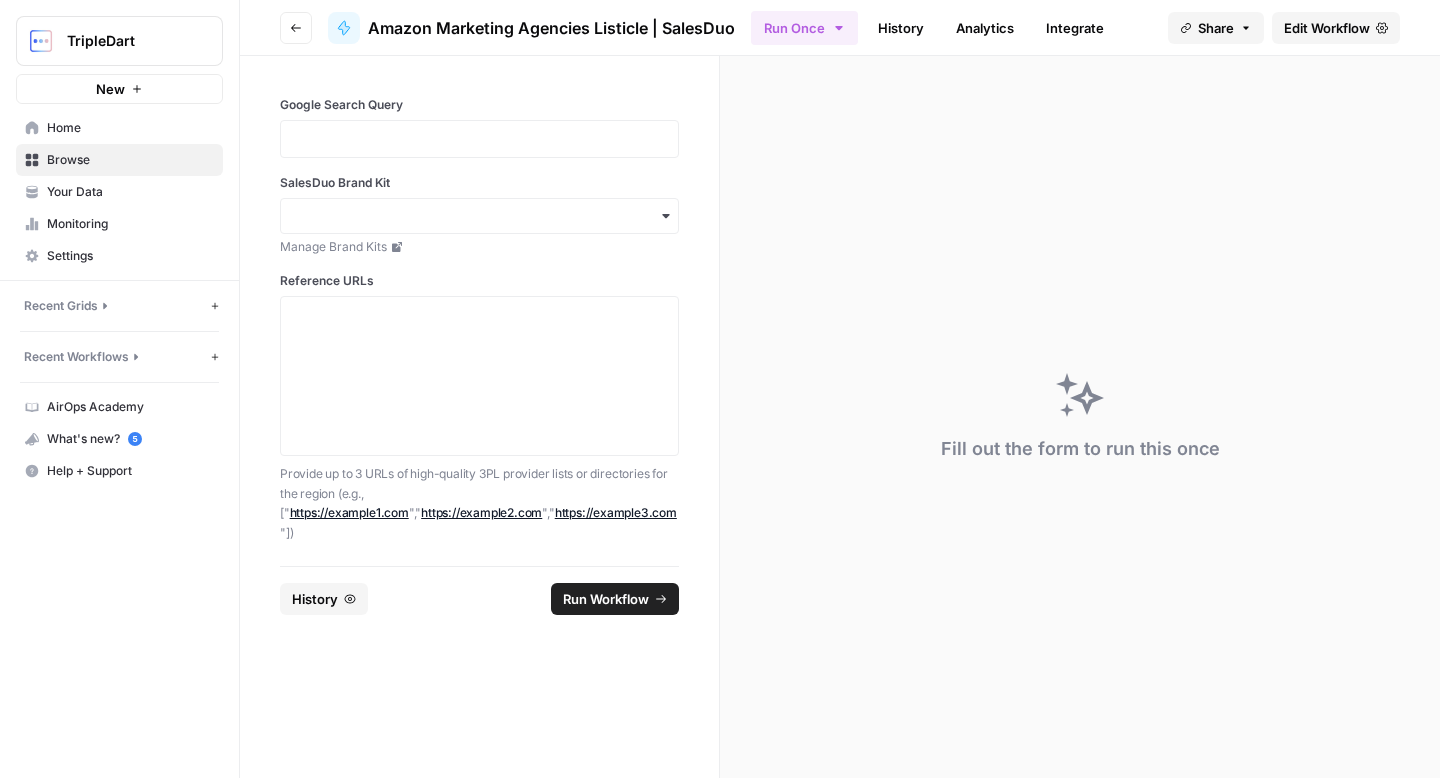 click at bounding box center (479, 139) 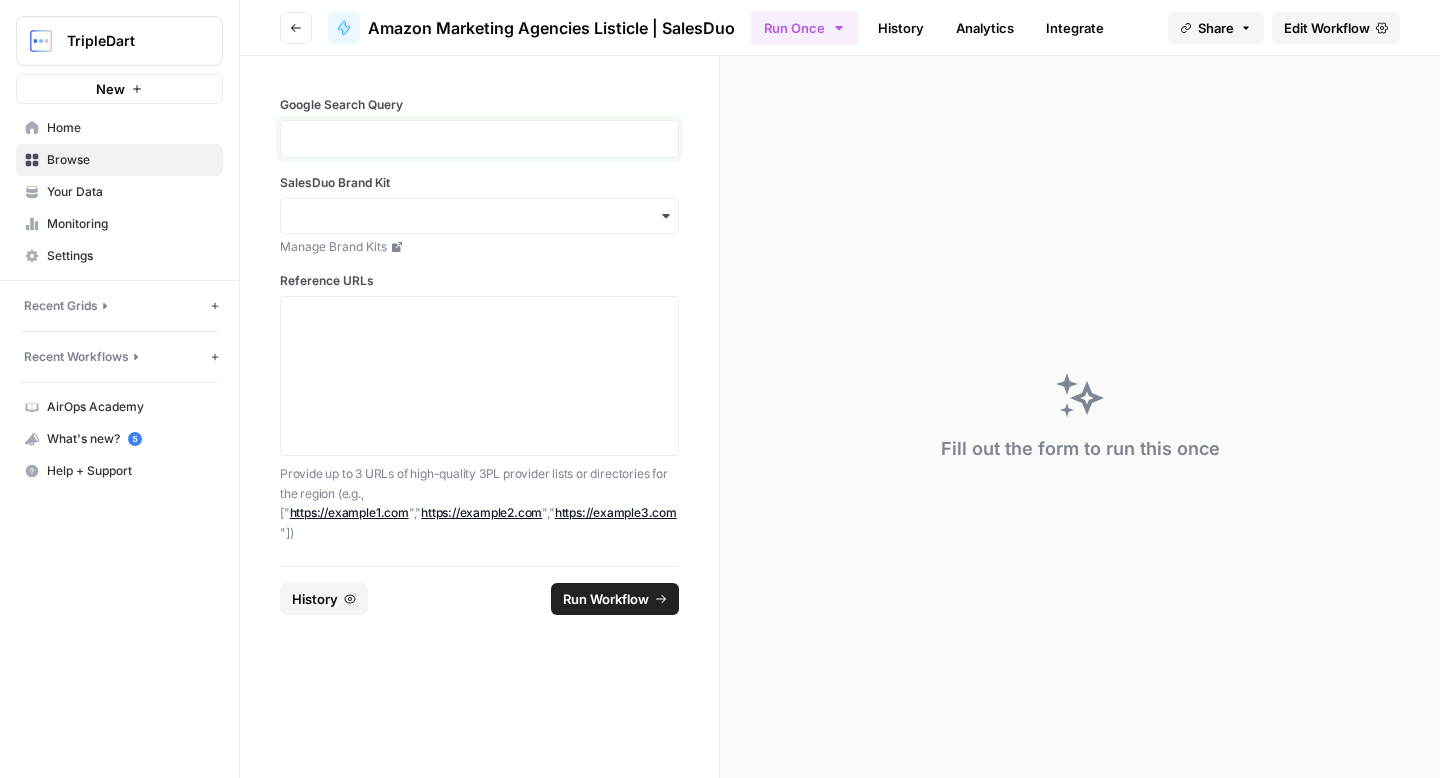 click at bounding box center [479, 139] 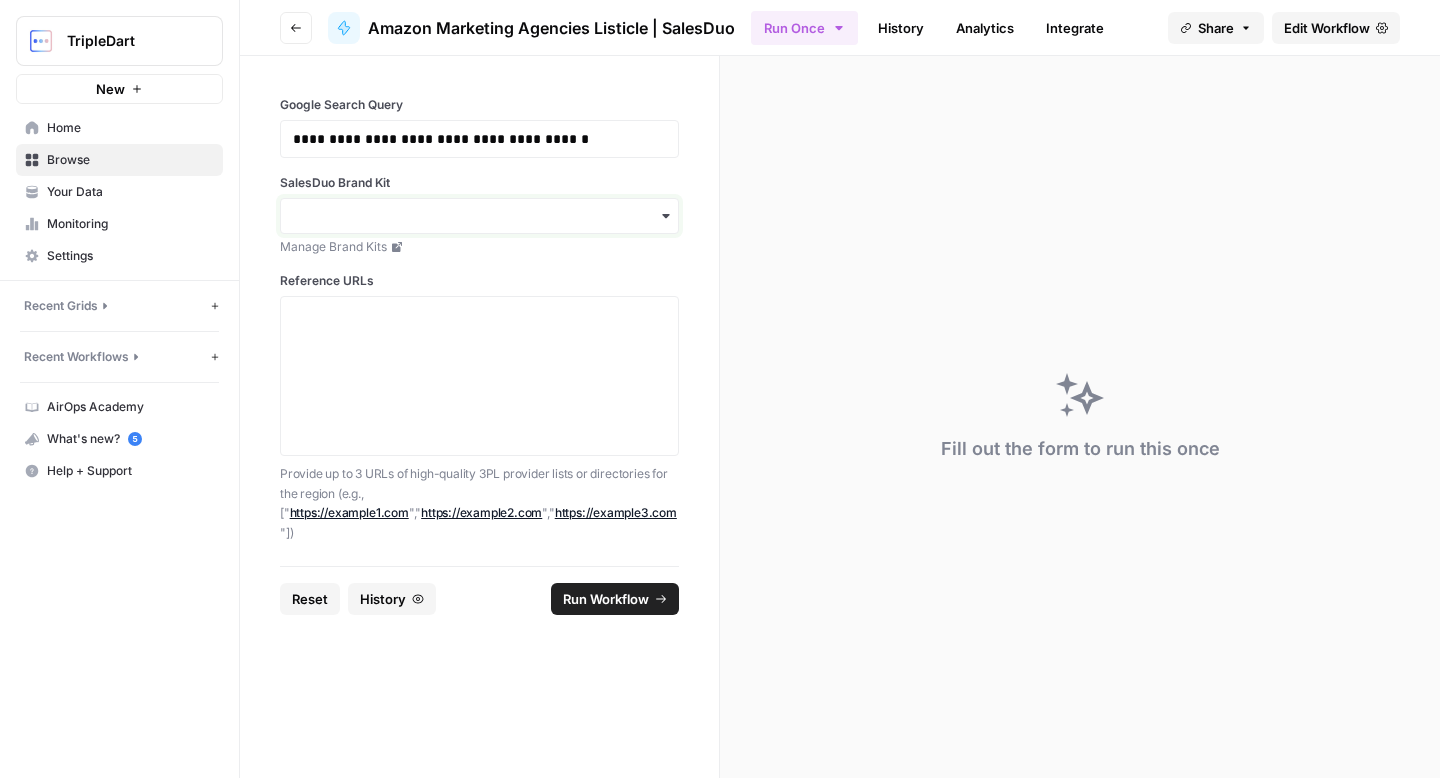 click on "SalesDuo Brand Kit" at bounding box center [479, 216] 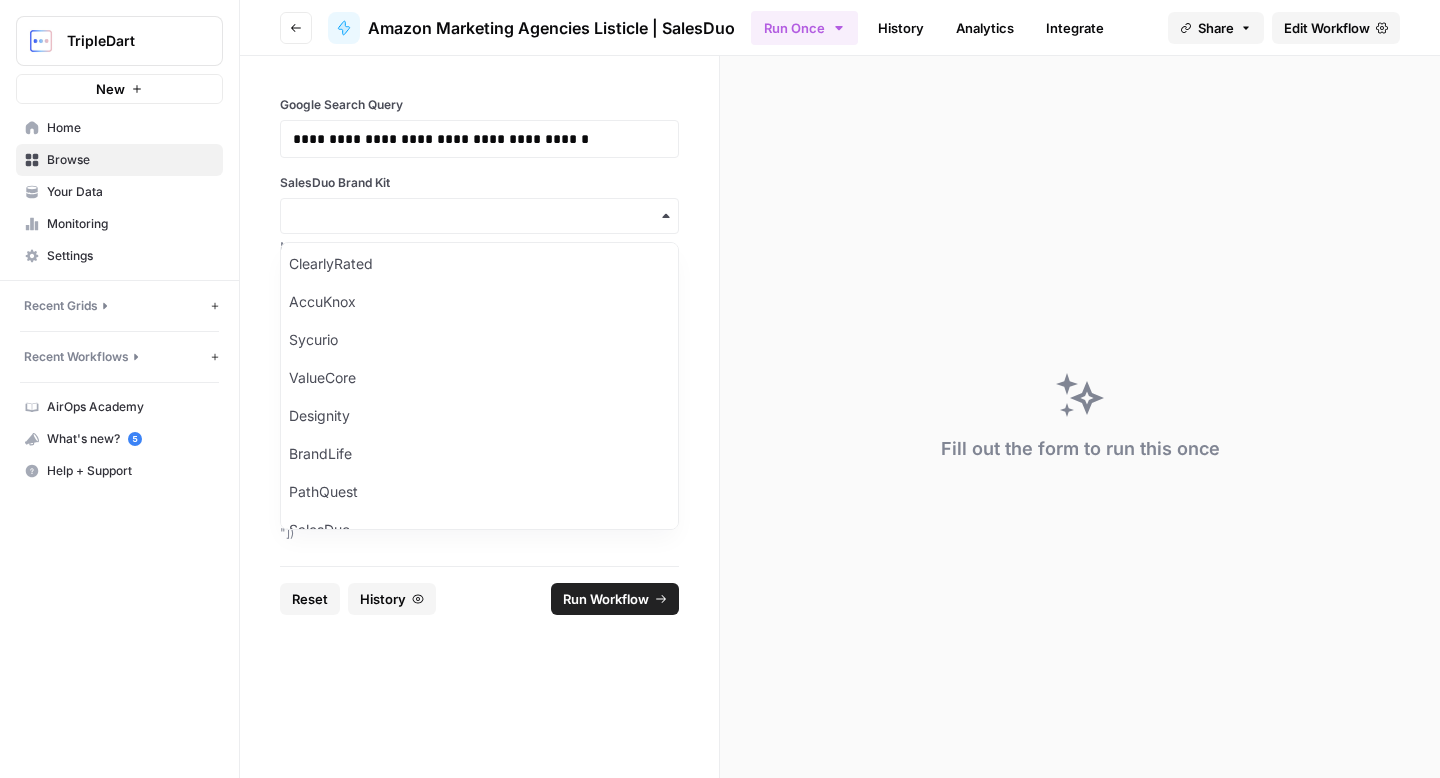 scroll, scrollTop: 908, scrollLeft: 0, axis: vertical 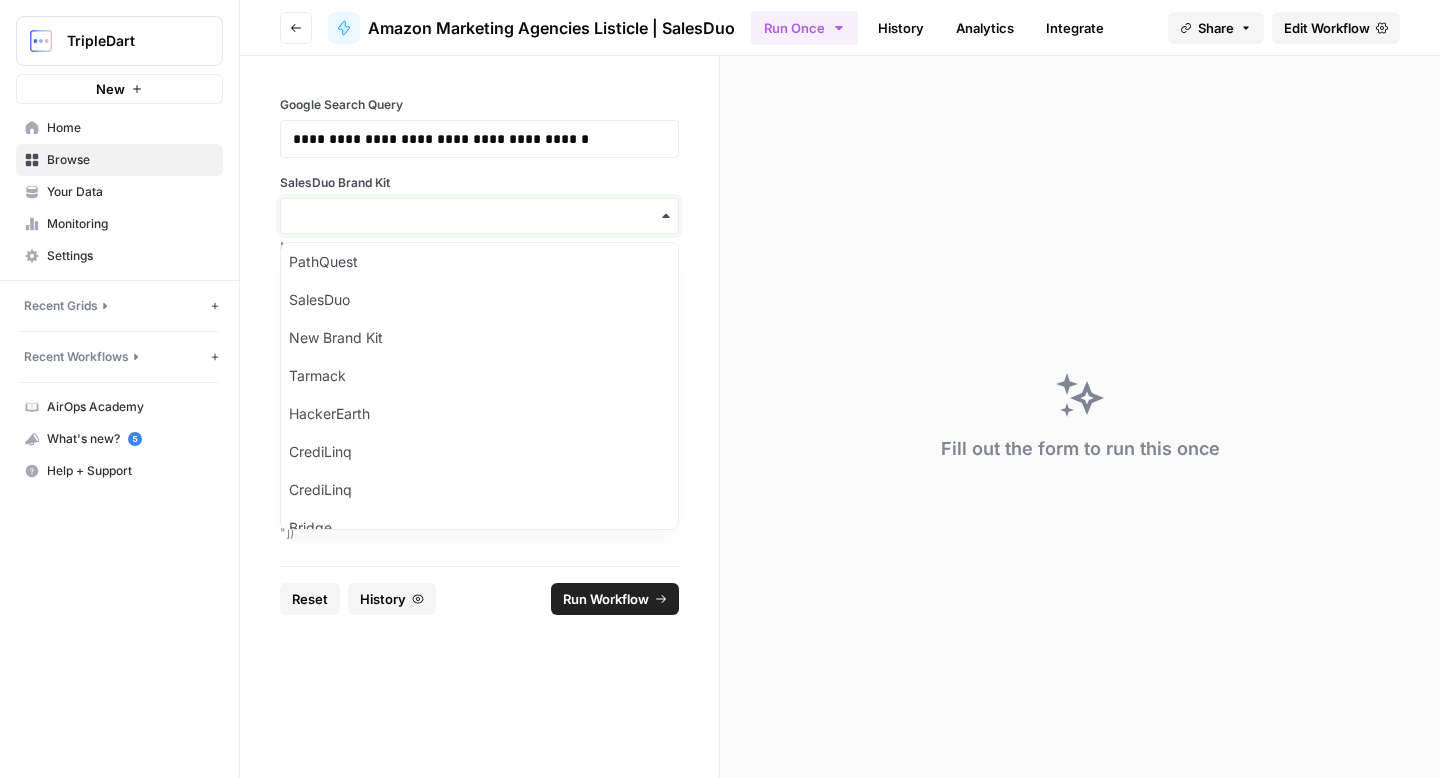 click on "SalesDuo Brand Kit" at bounding box center (479, 216) 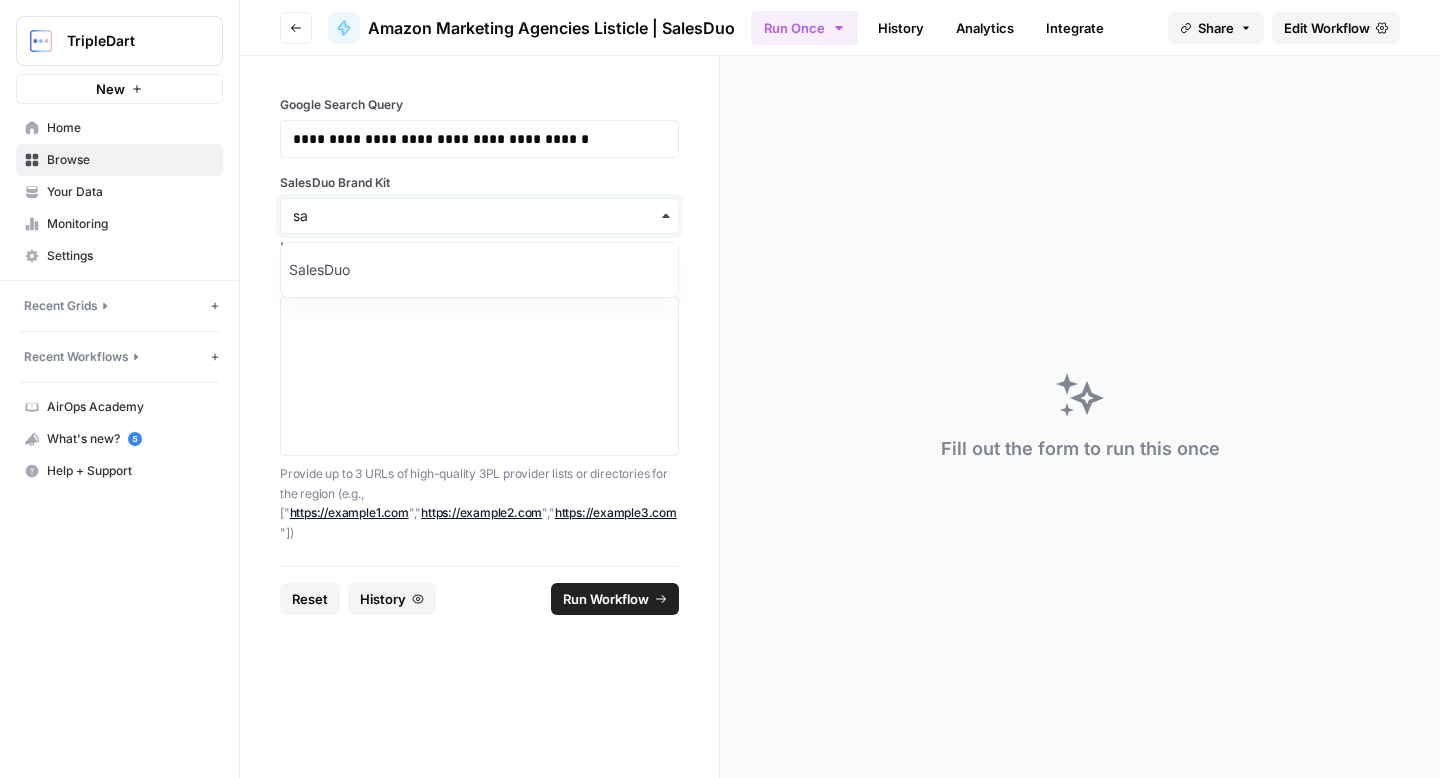 type on "sa" 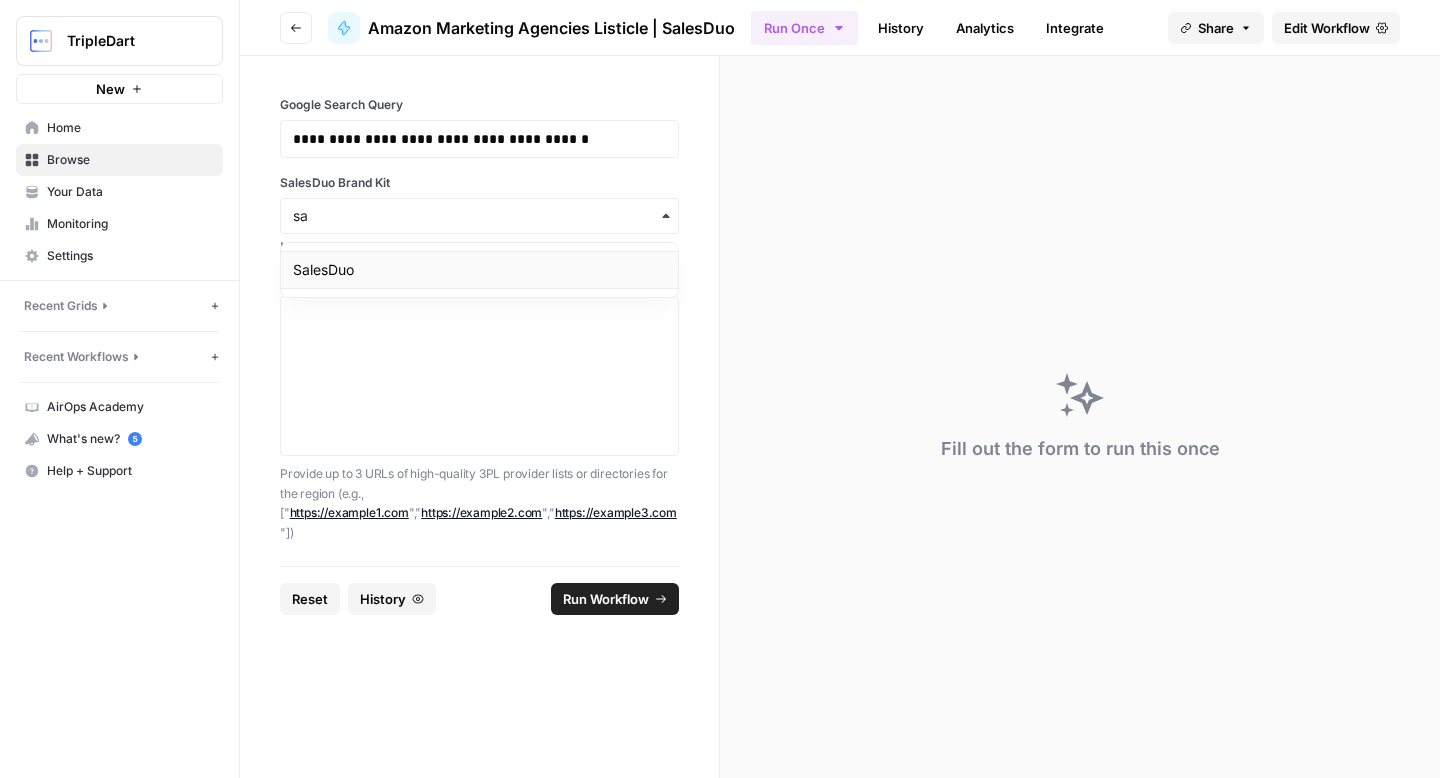 click on "SalesDuo" at bounding box center [479, 270] 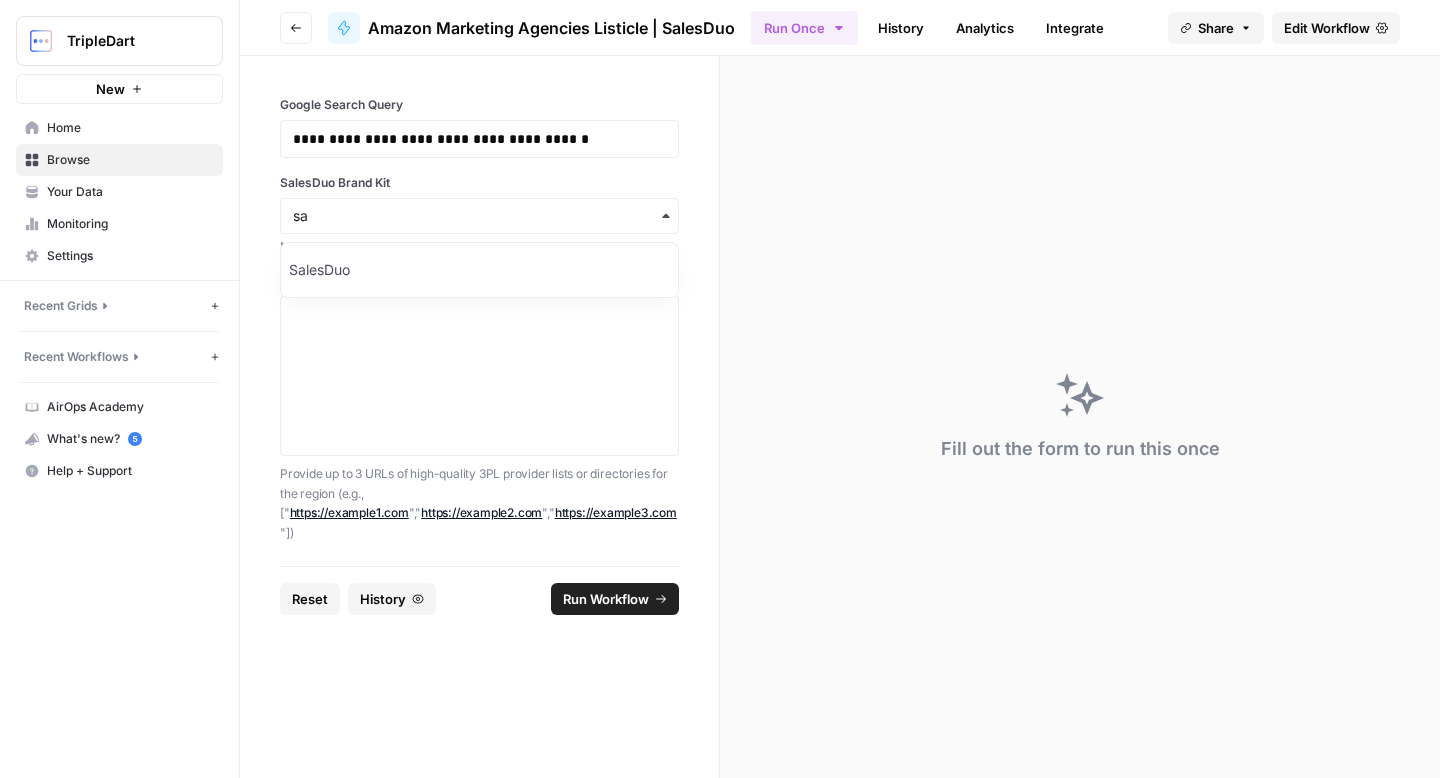 type 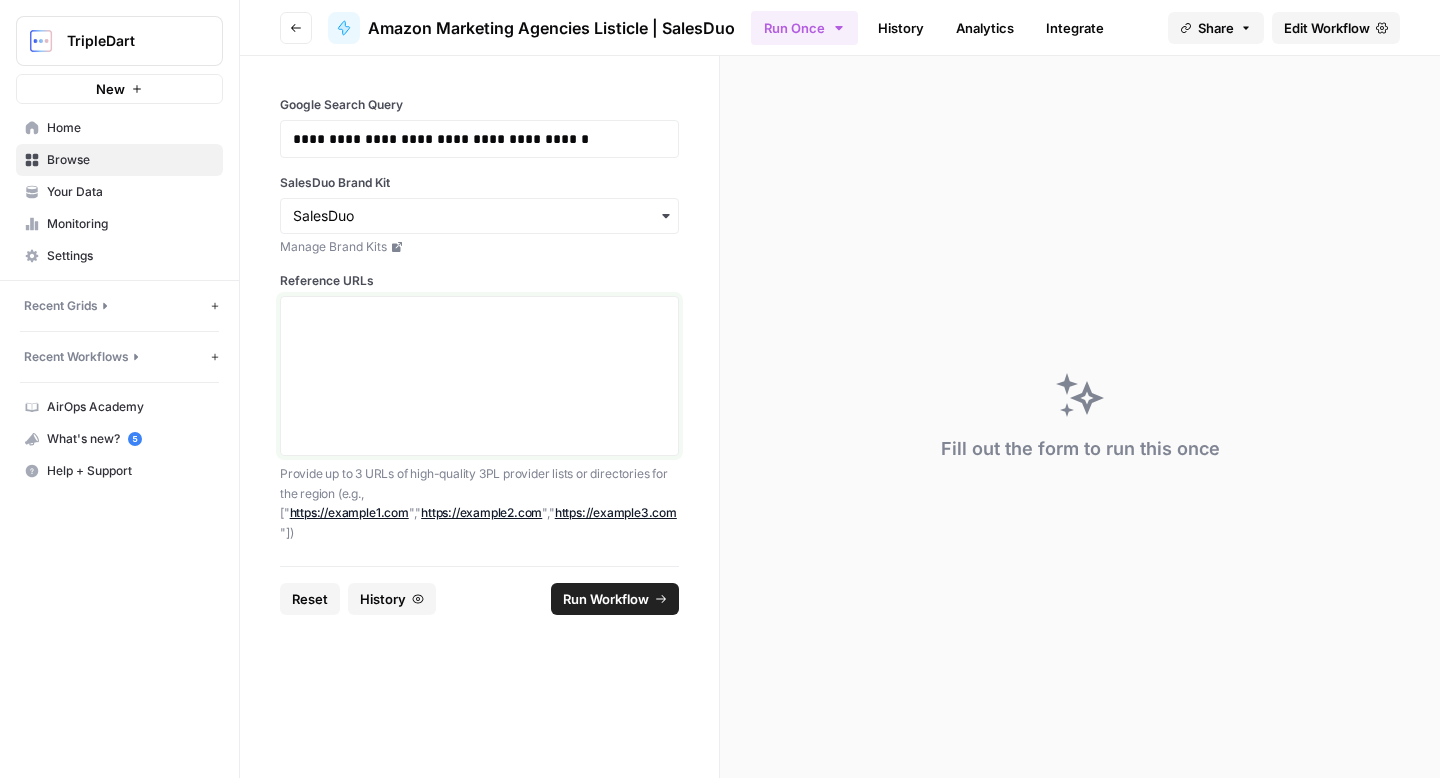 click on "Reference URLs" at bounding box center (479, 376) 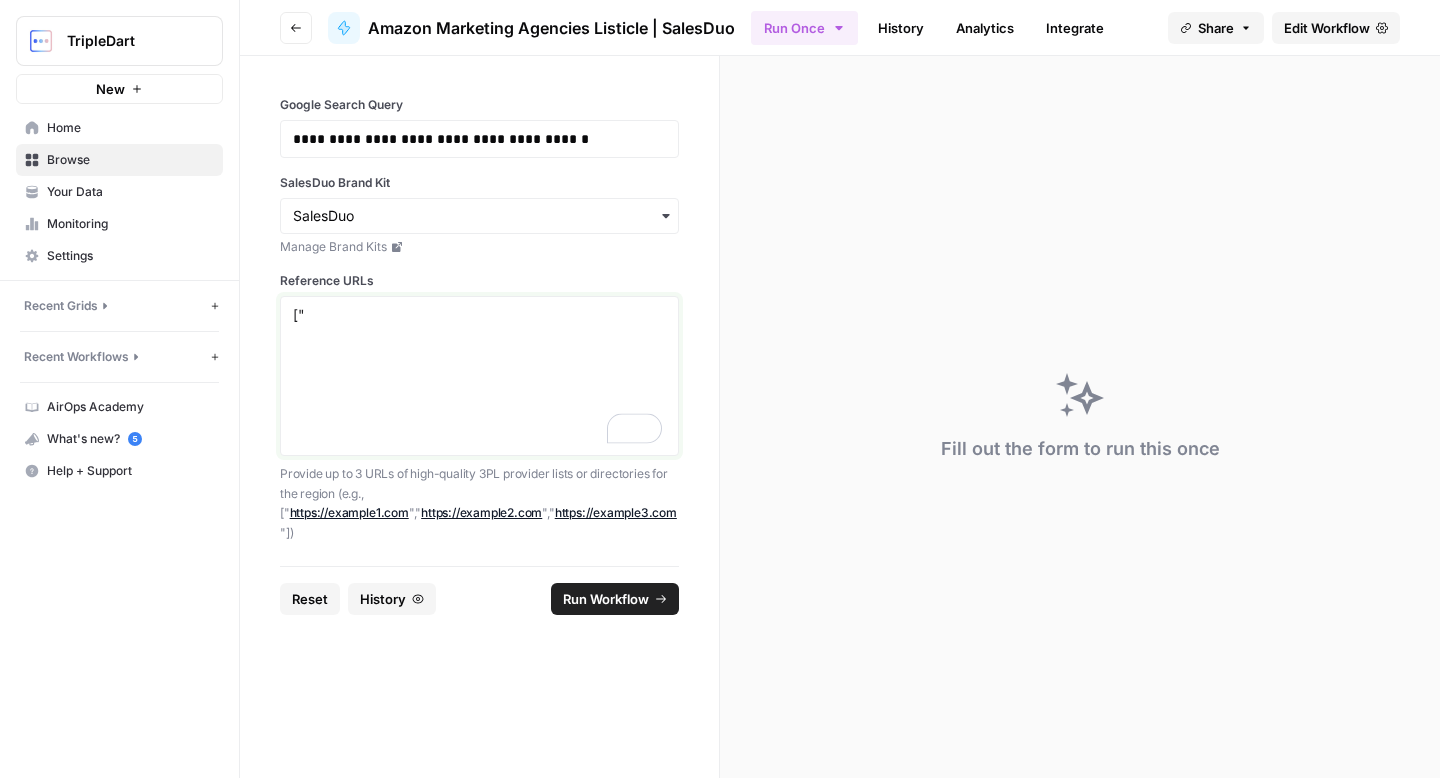 paste on "https://www.sortlist.com/s/amazon-marketing/south-africa-za" 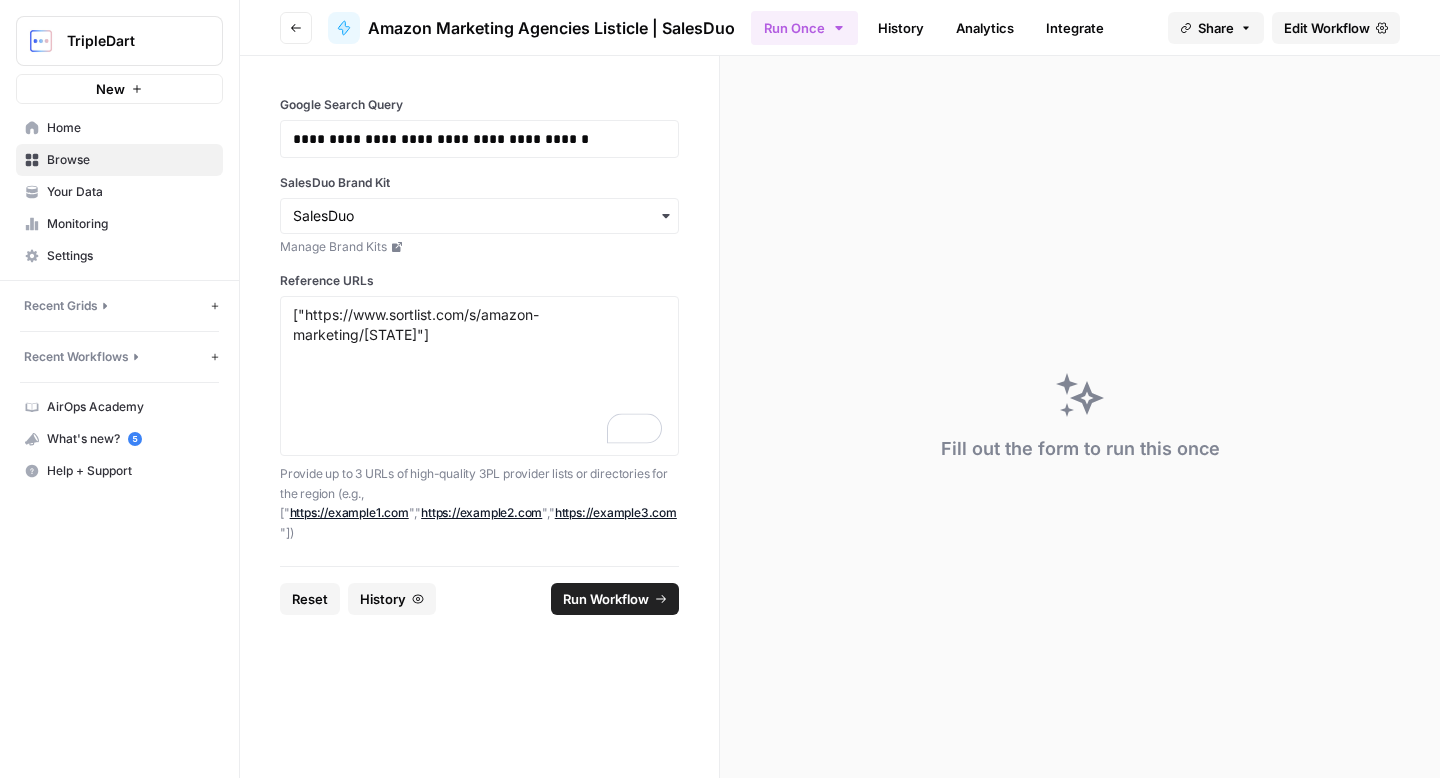 click on "Run Workflow" at bounding box center [615, 599] 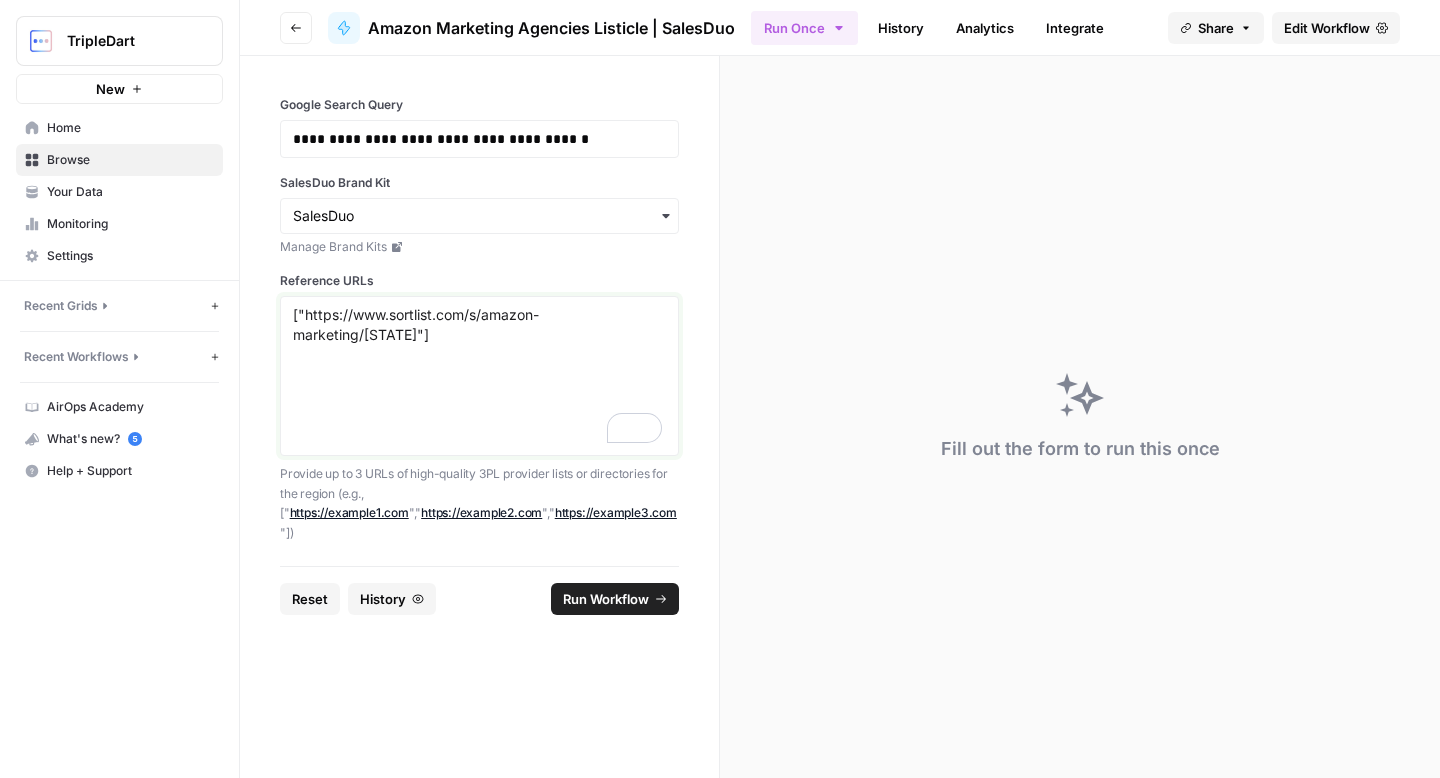 click on "["https://www.sortlist.com/s/amazon-marketing/south-africa-za"]" at bounding box center [479, 376] 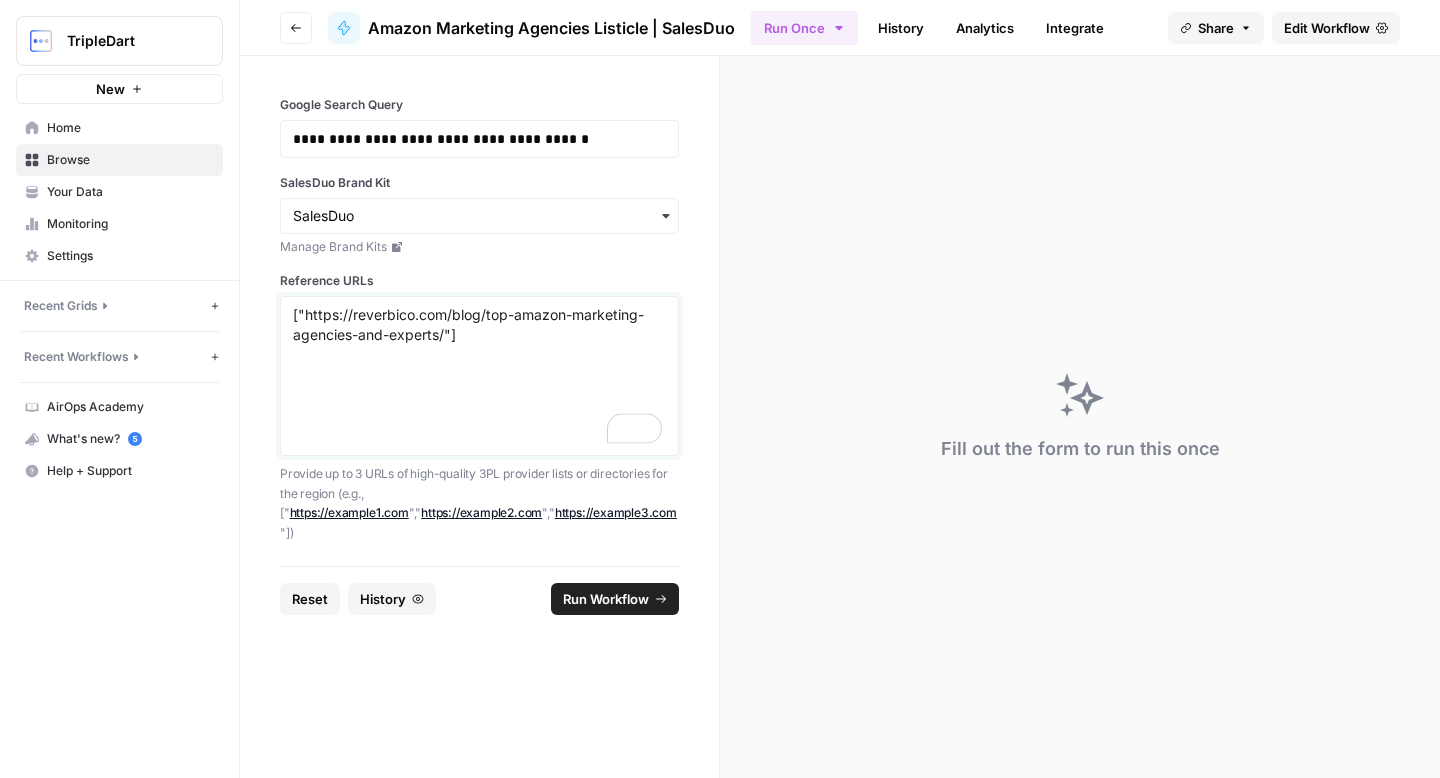 type on "["https://reverbico.com/blog/top-amazon-marketing-agencies-and-experts/"]" 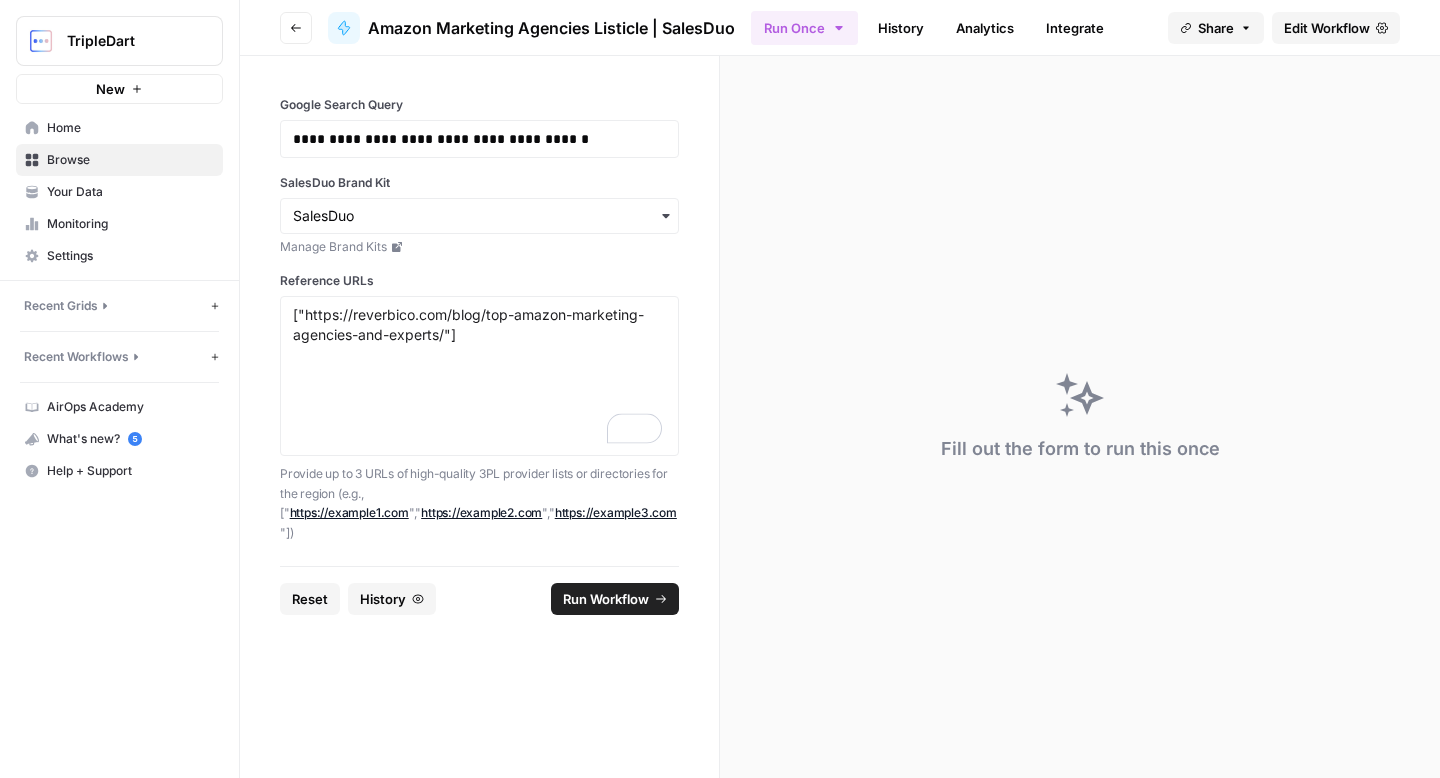click on "Run Workflow" at bounding box center (606, 599) 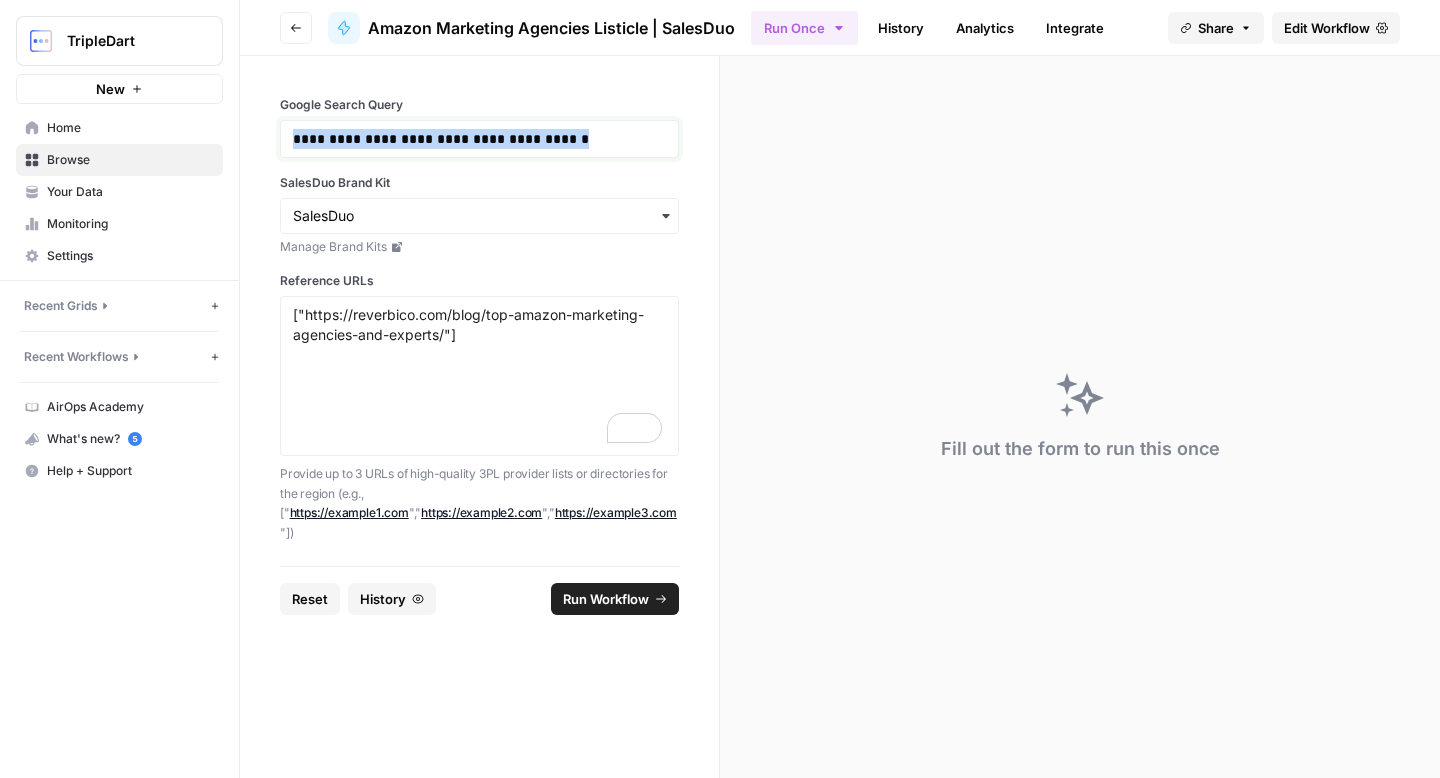 drag, startPoint x: 594, startPoint y: 148, endPoint x: 289, endPoint y: 141, distance: 305.08032 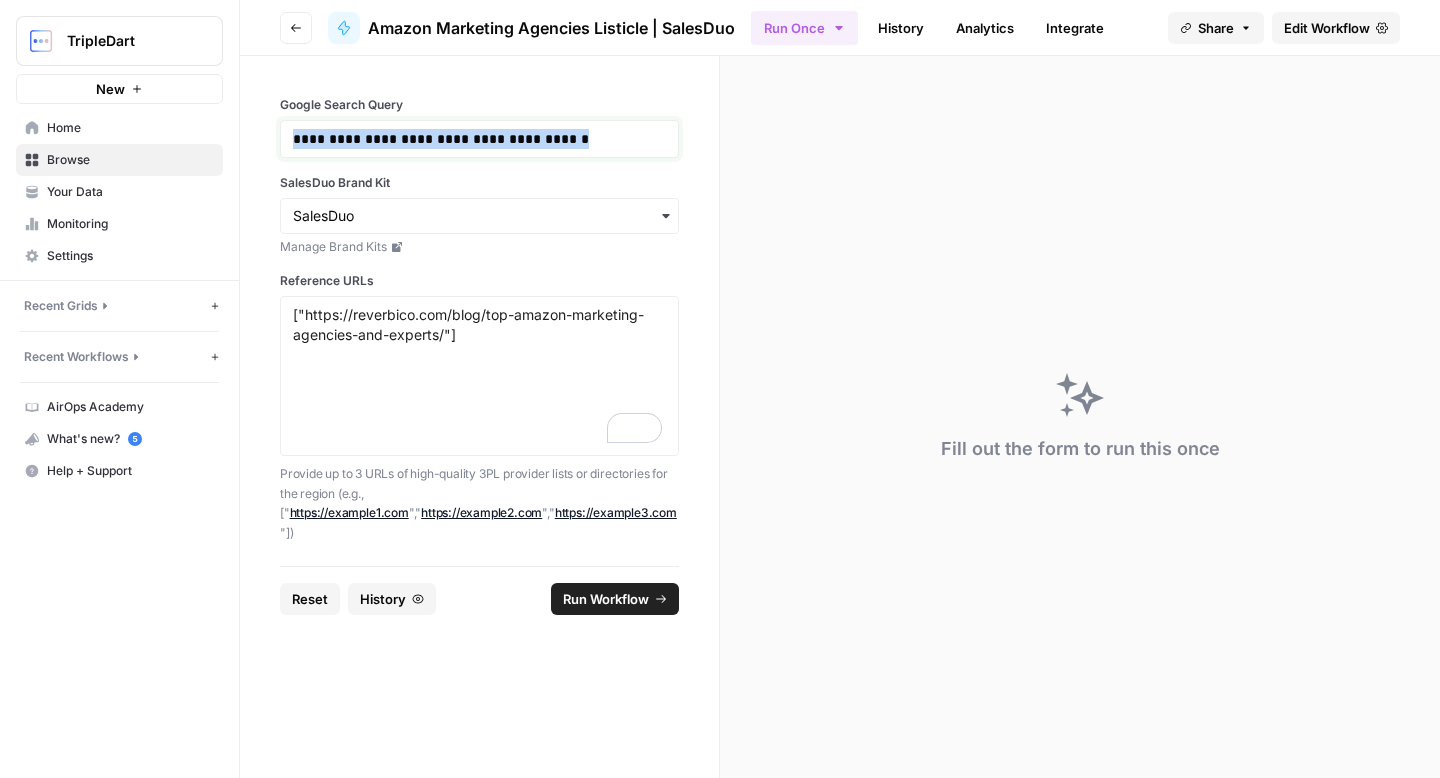 click on "**********" at bounding box center (479, 139) 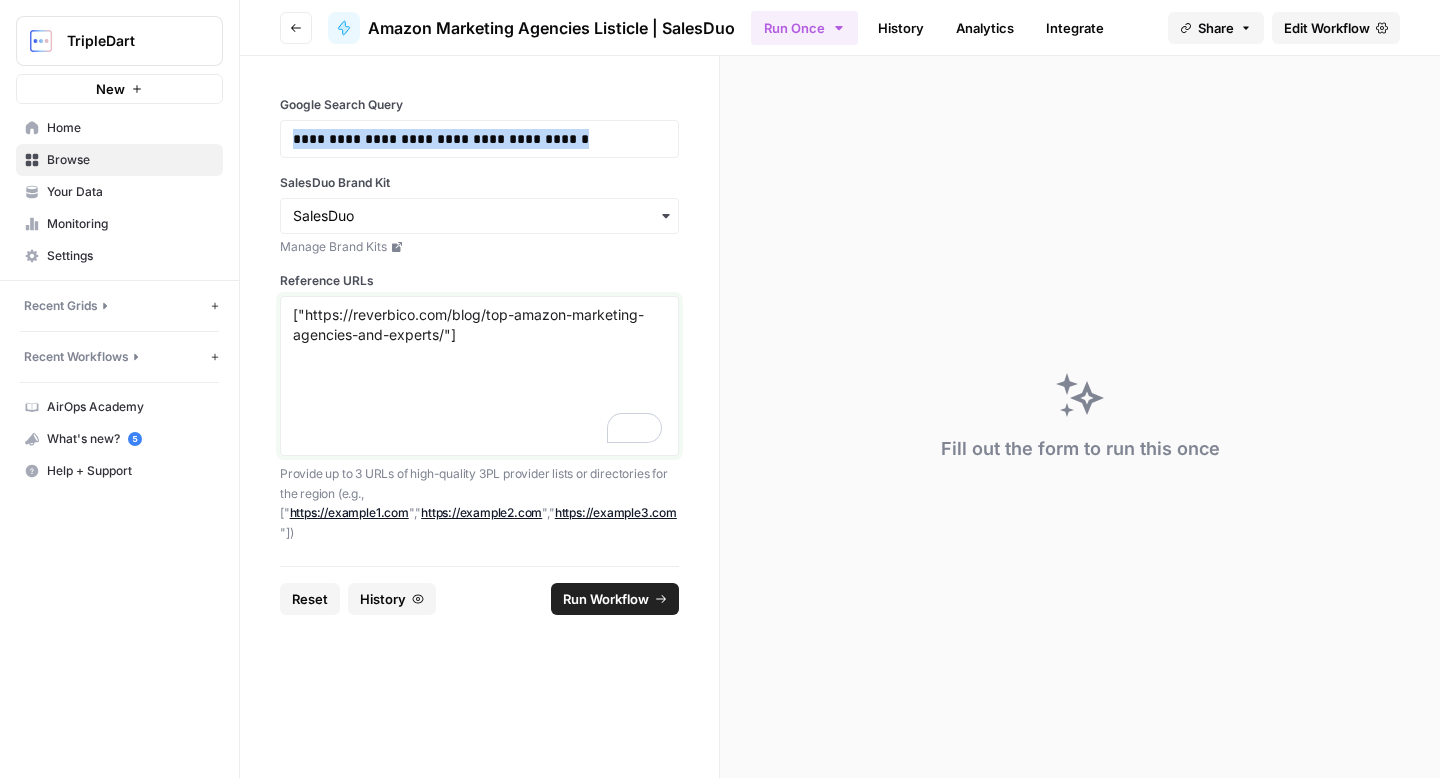 click on "["https://reverbico.com/blog/top-amazon-marketing-agencies-and-experts/"]" at bounding box center (479, 376) 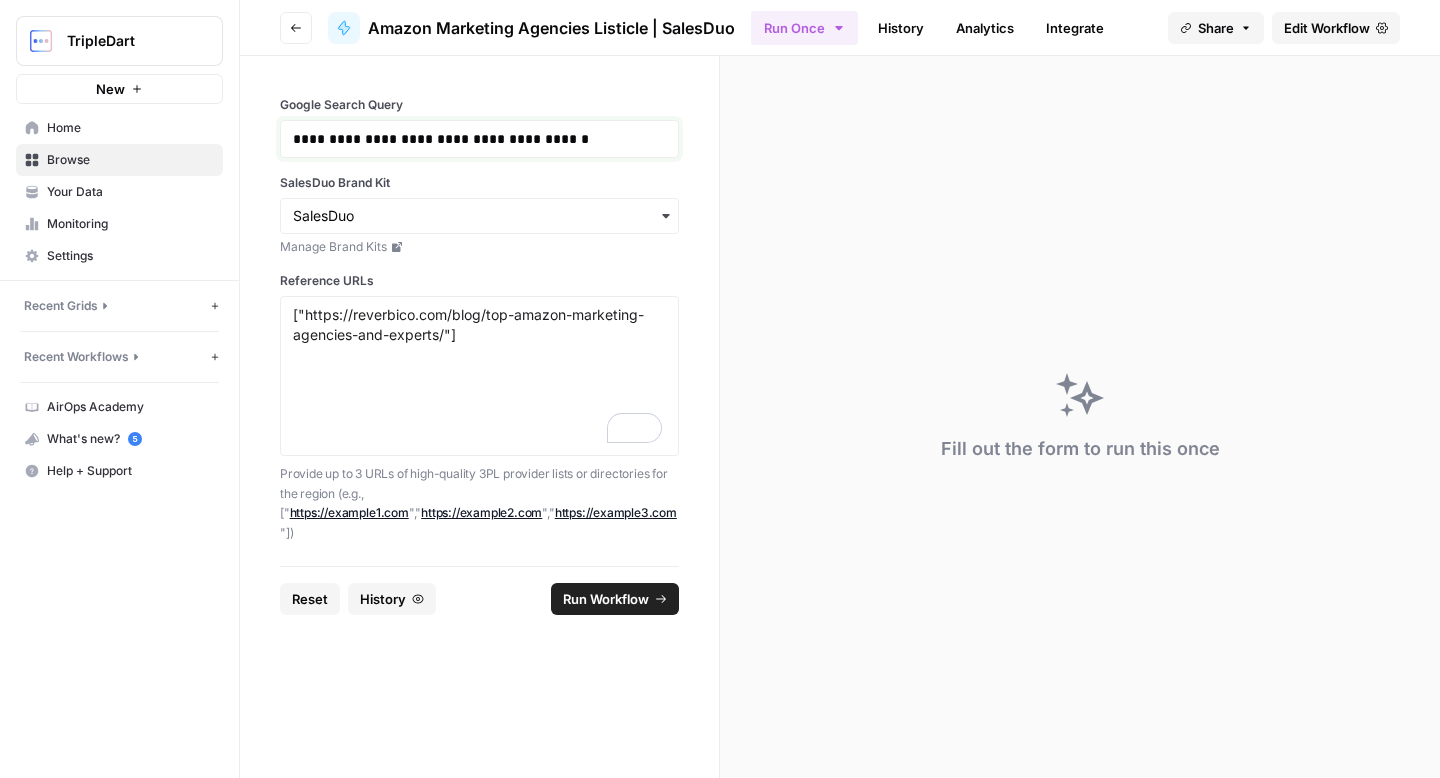 click on "**********" at bounding box center [479, 139] 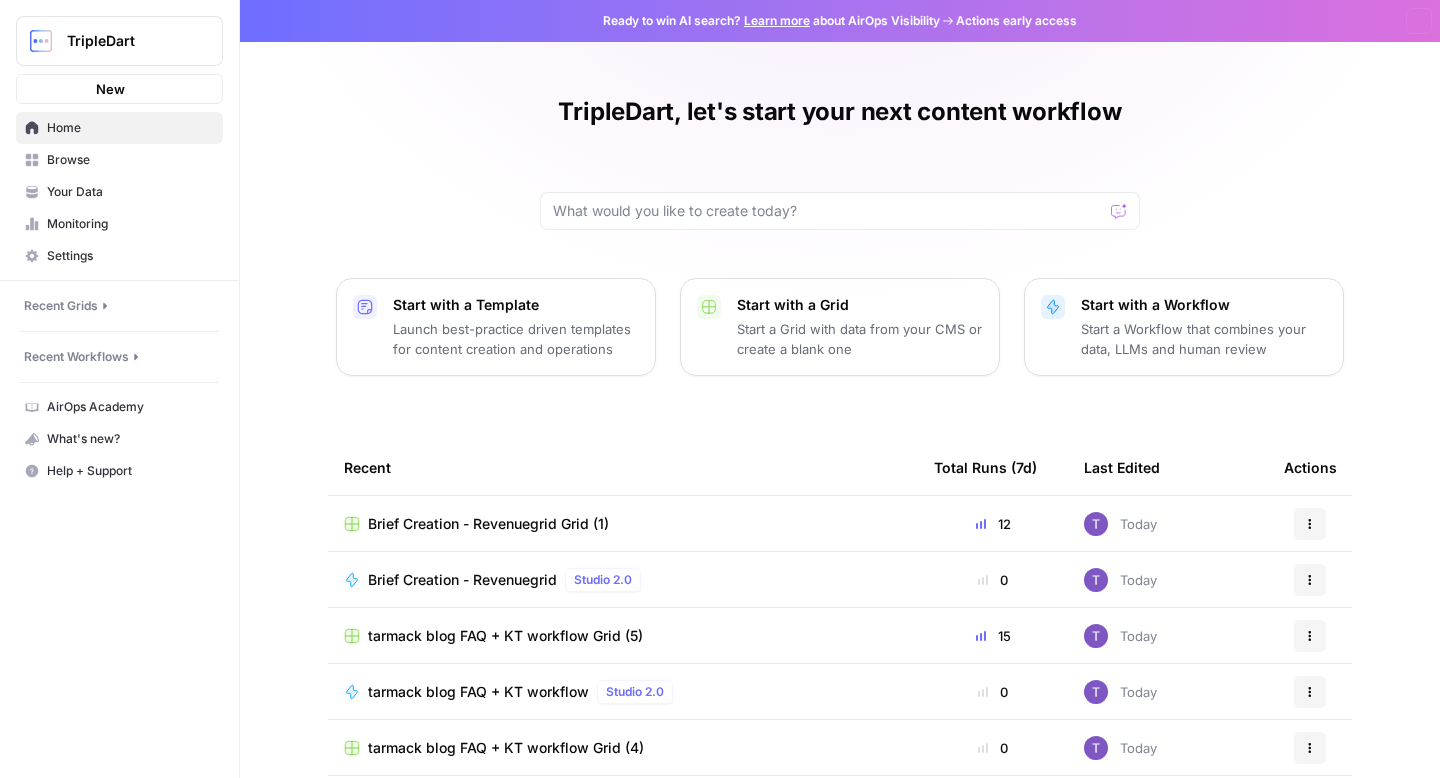 scroll, scrollTop: 0, scrollLeft: 0, axis: both 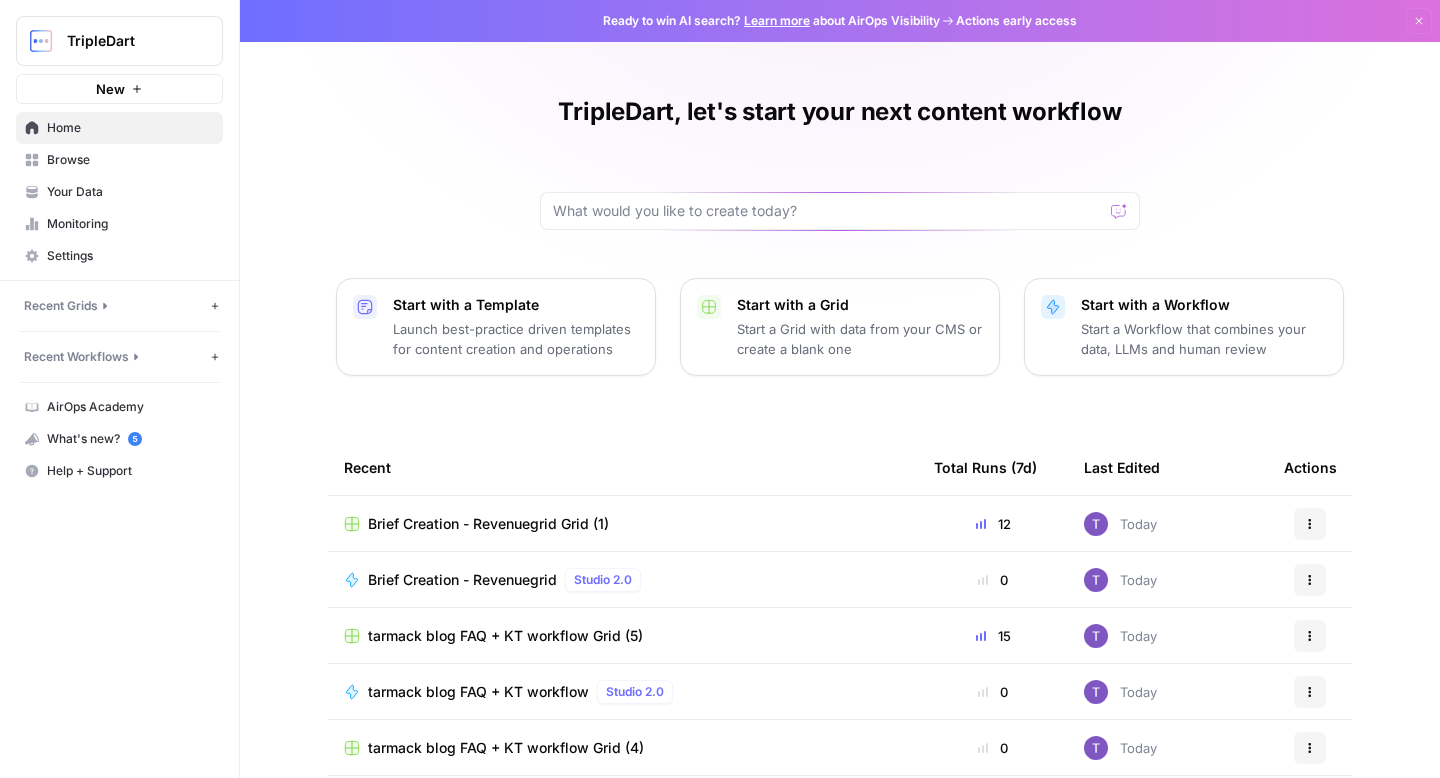click on "Browse" at bounding box center (119, 160) 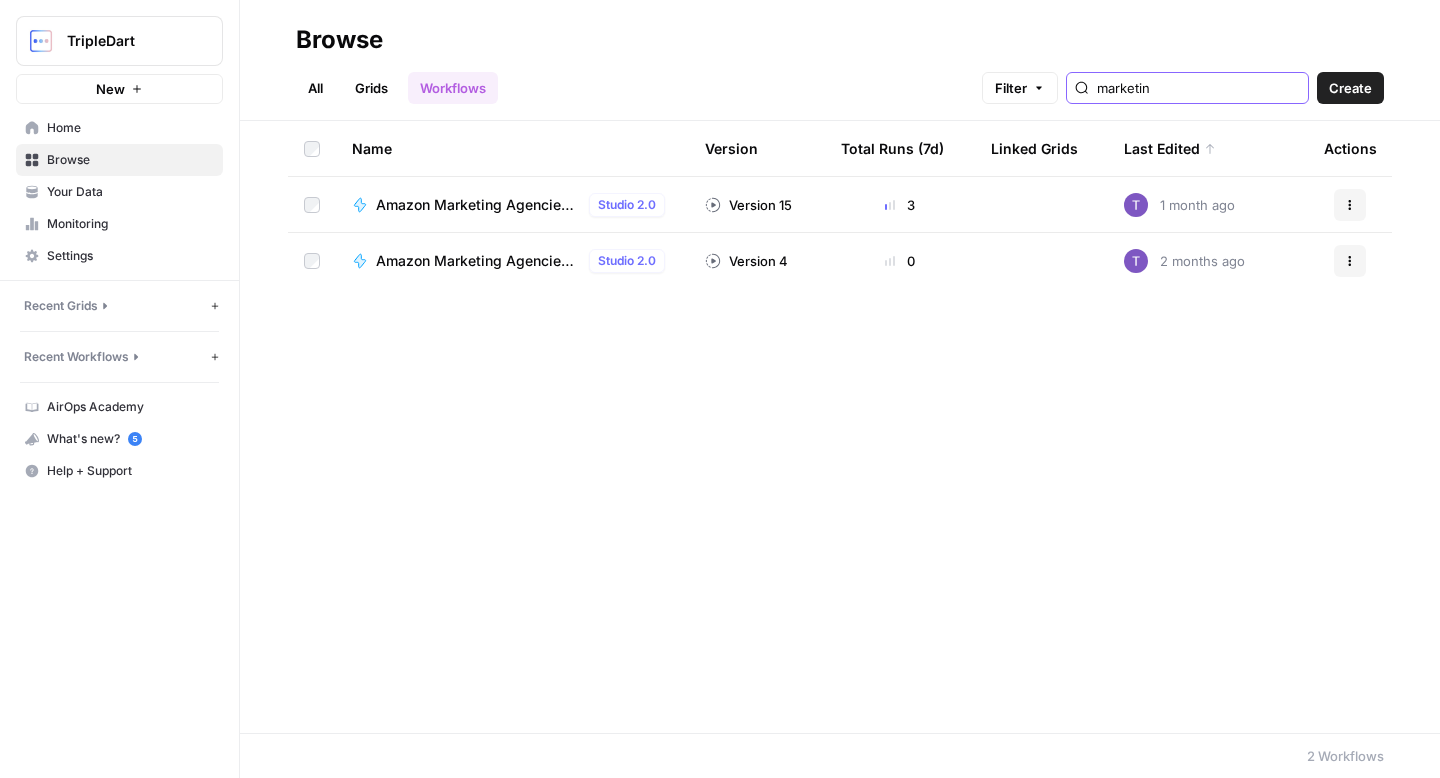 click on "marketin" at bounding box center (1198, 88) 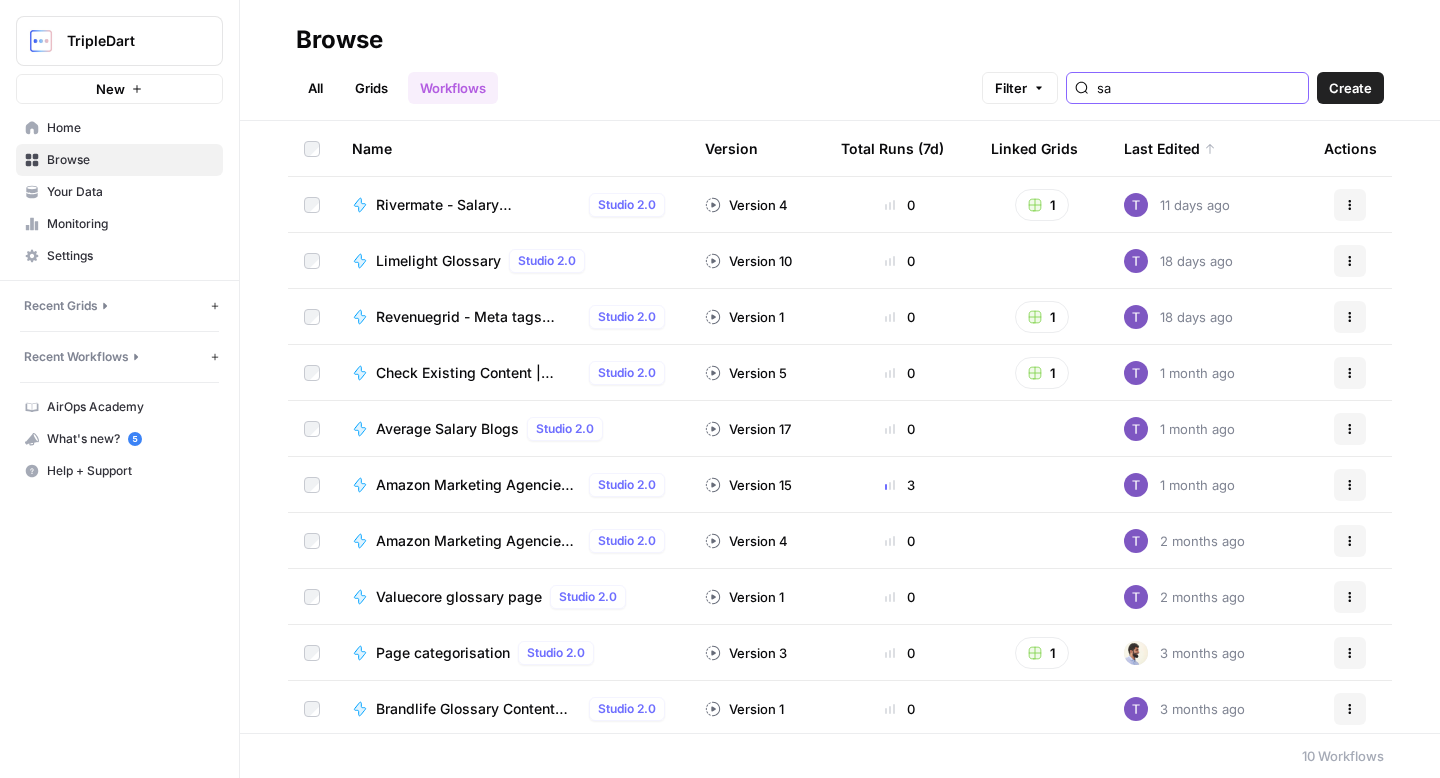 type on "s" 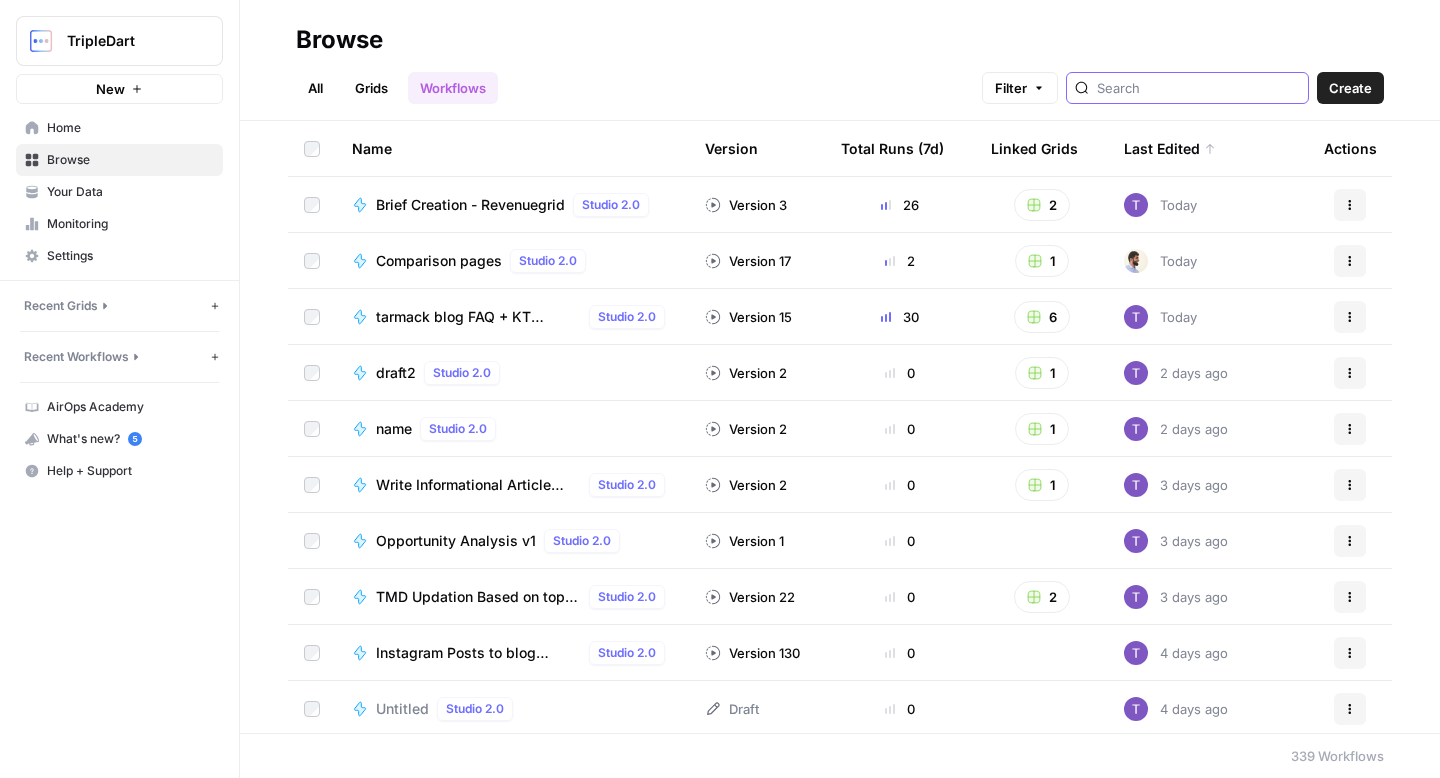 click at bounding box center (1198, 88) 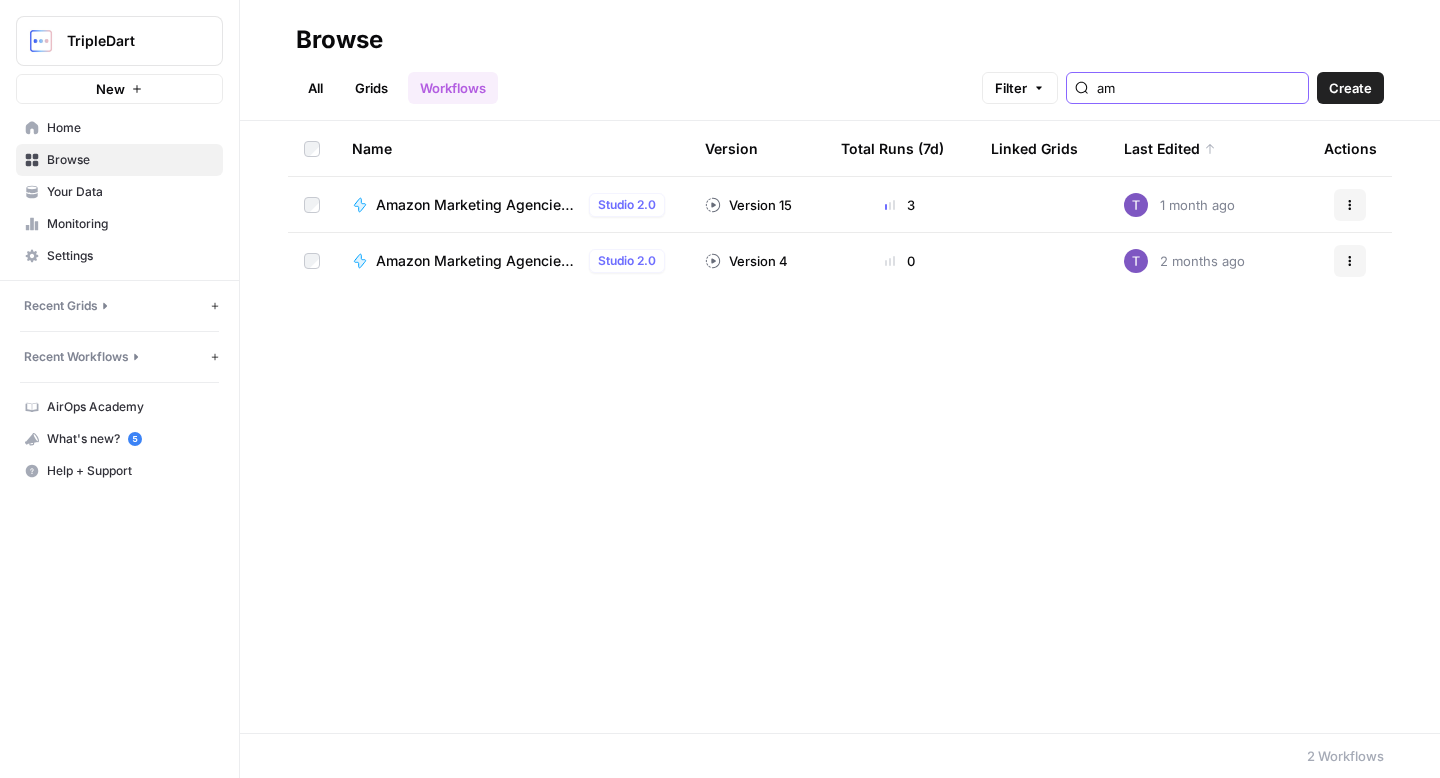 type on "a" 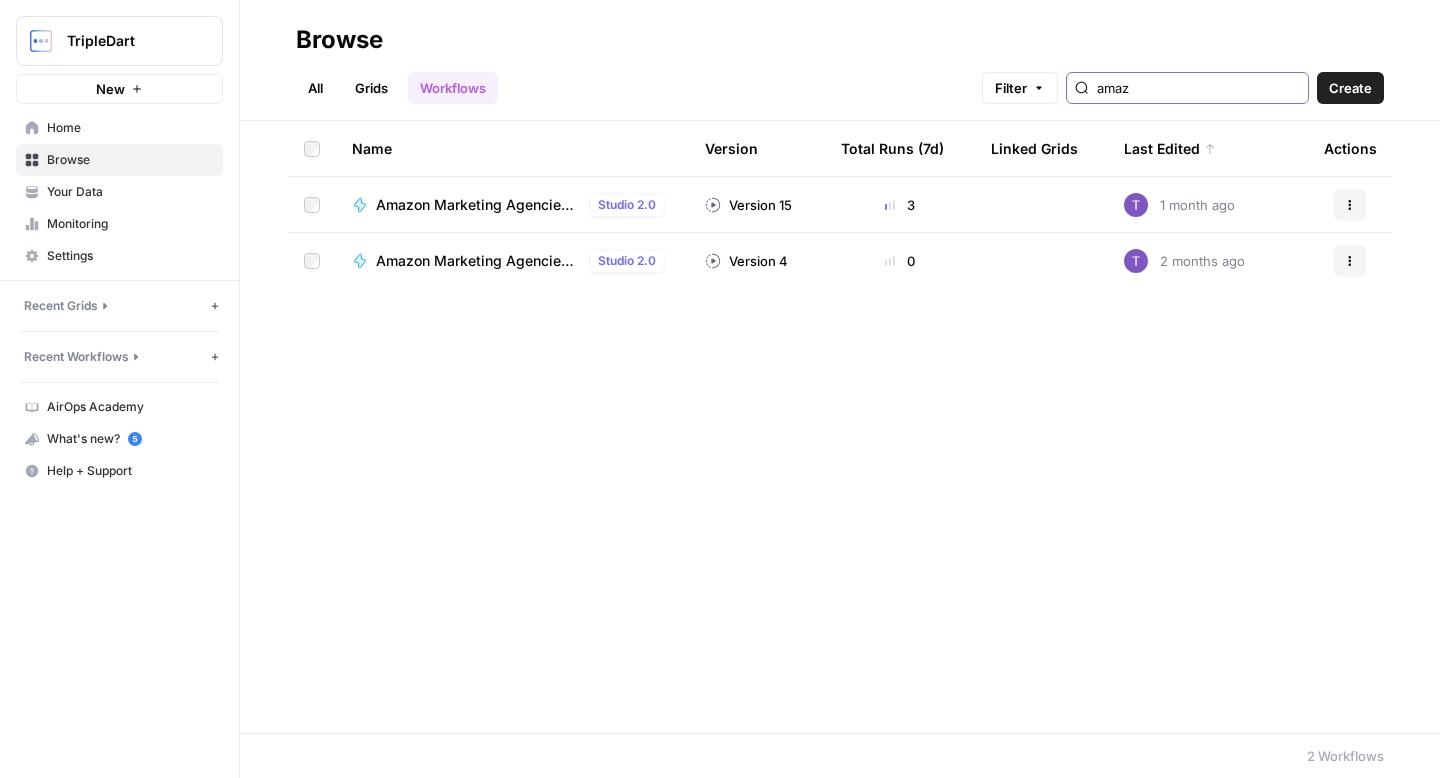 type on "amaz" 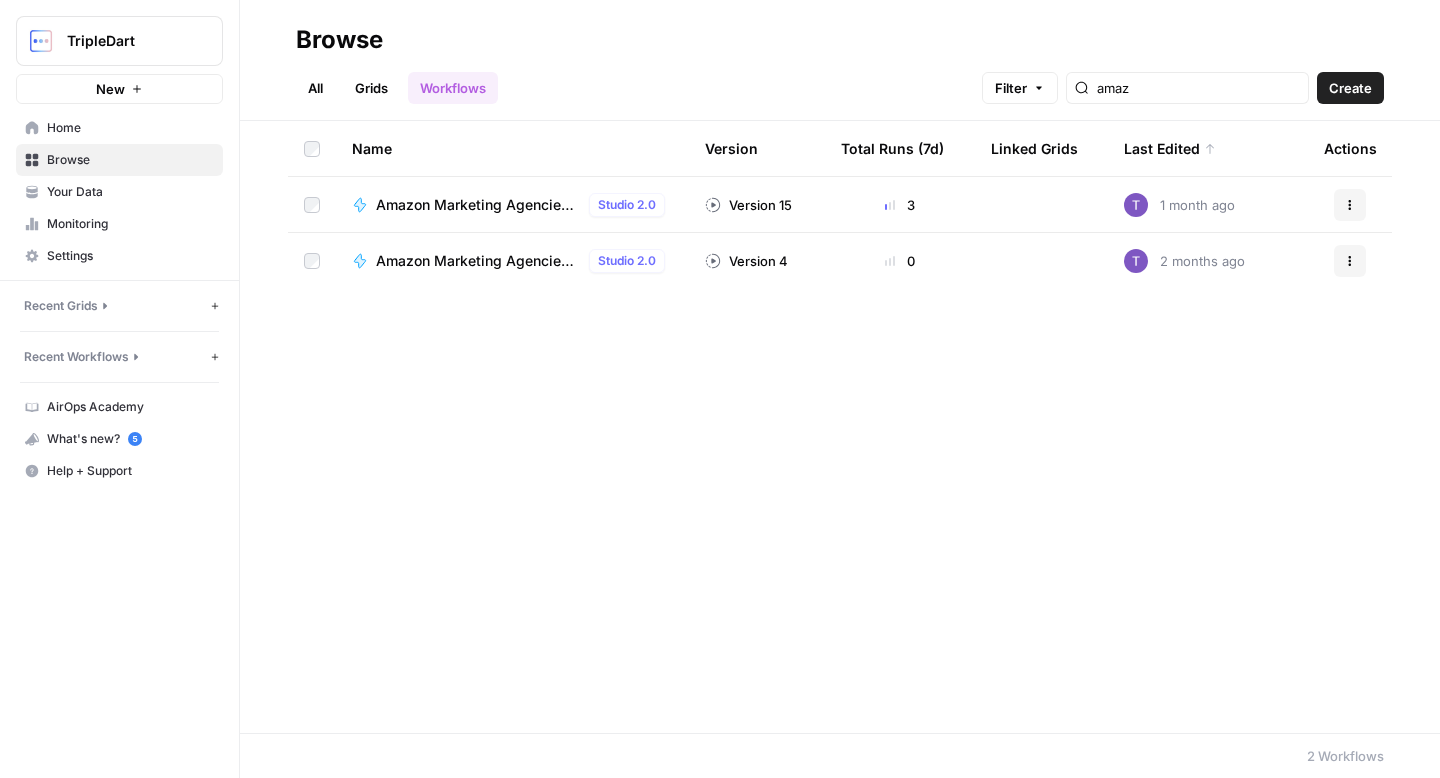 click on "Amazon Marketing Agencies Listicle | SalesDuo Test" at bounding box center [478, 261] 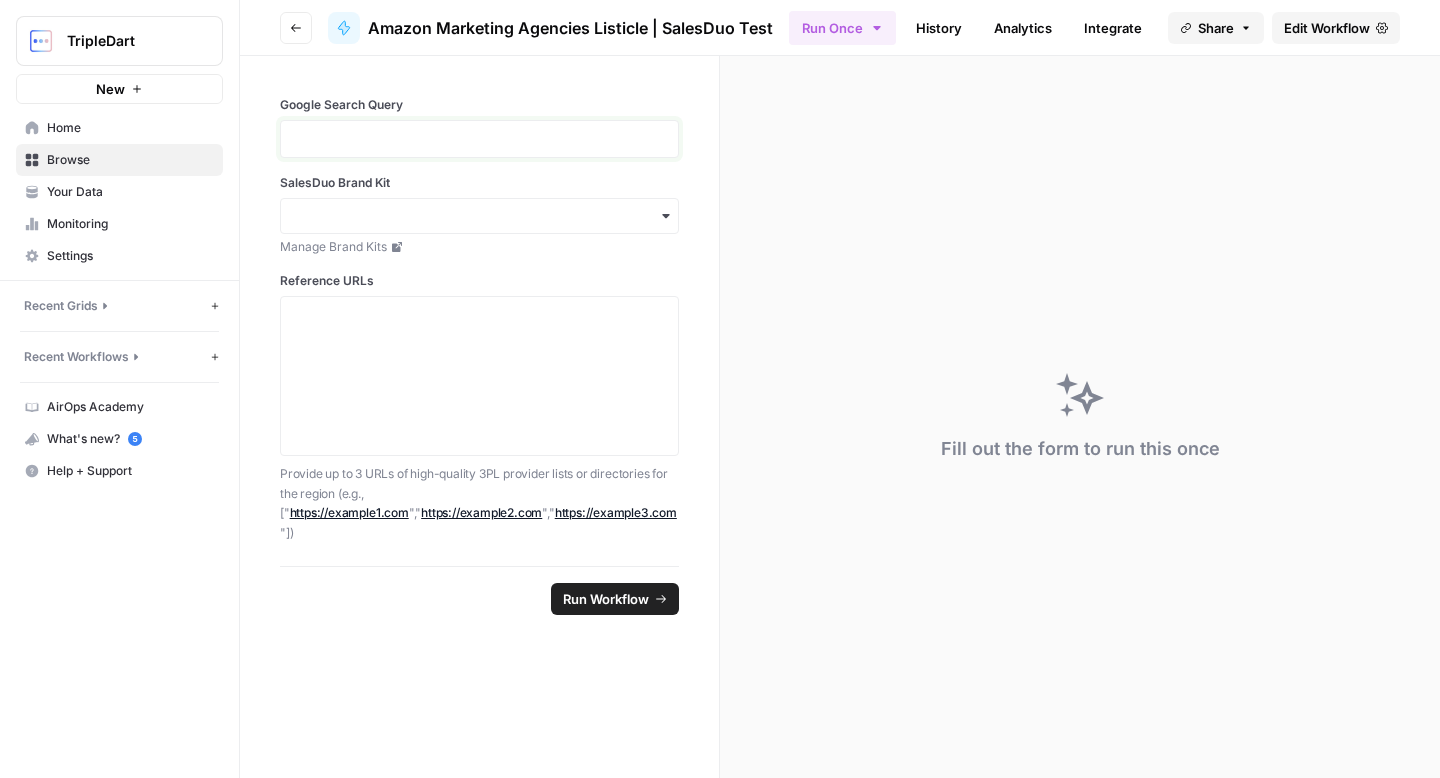 click at bounding box center (479, 139) 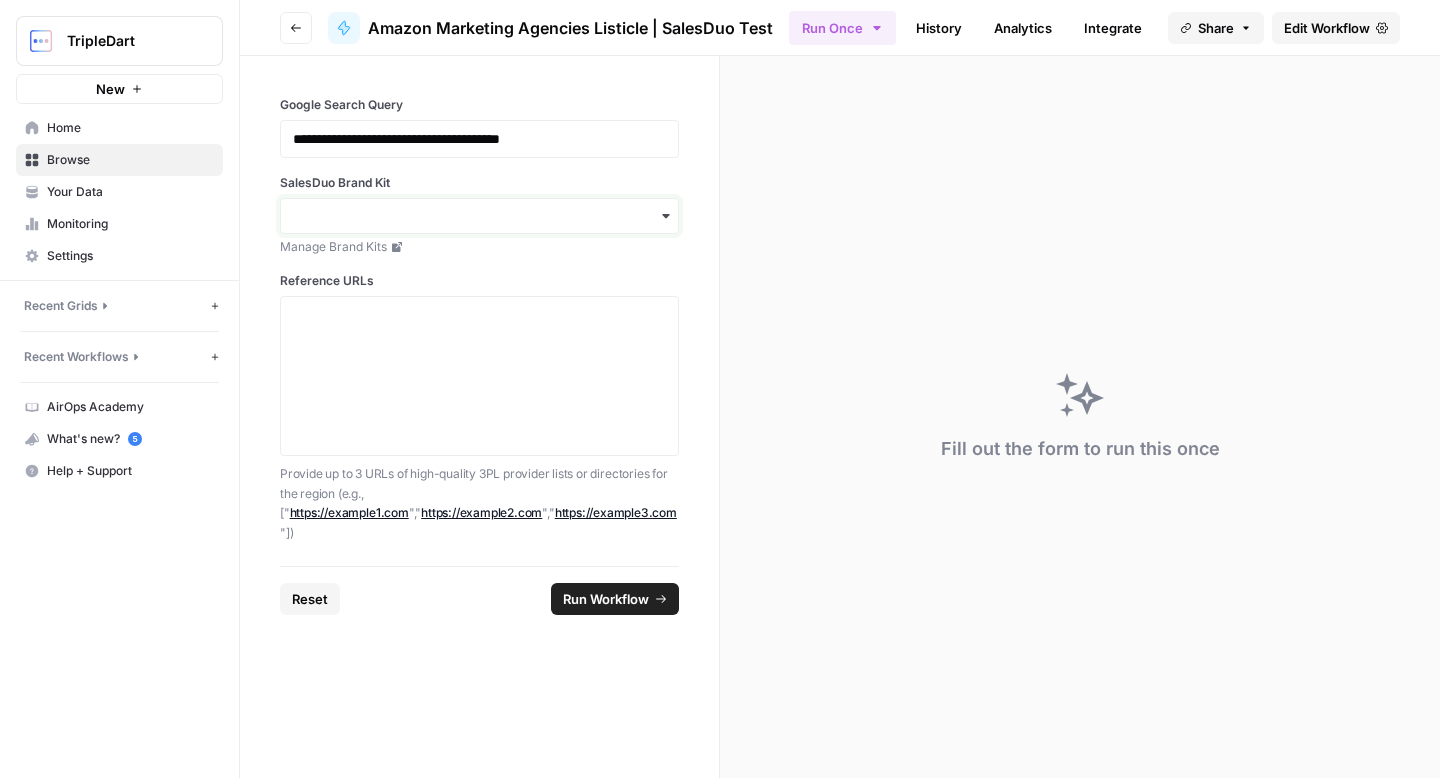 click on "SalesDuo Brand Kit" at bounding box center [479, 216] 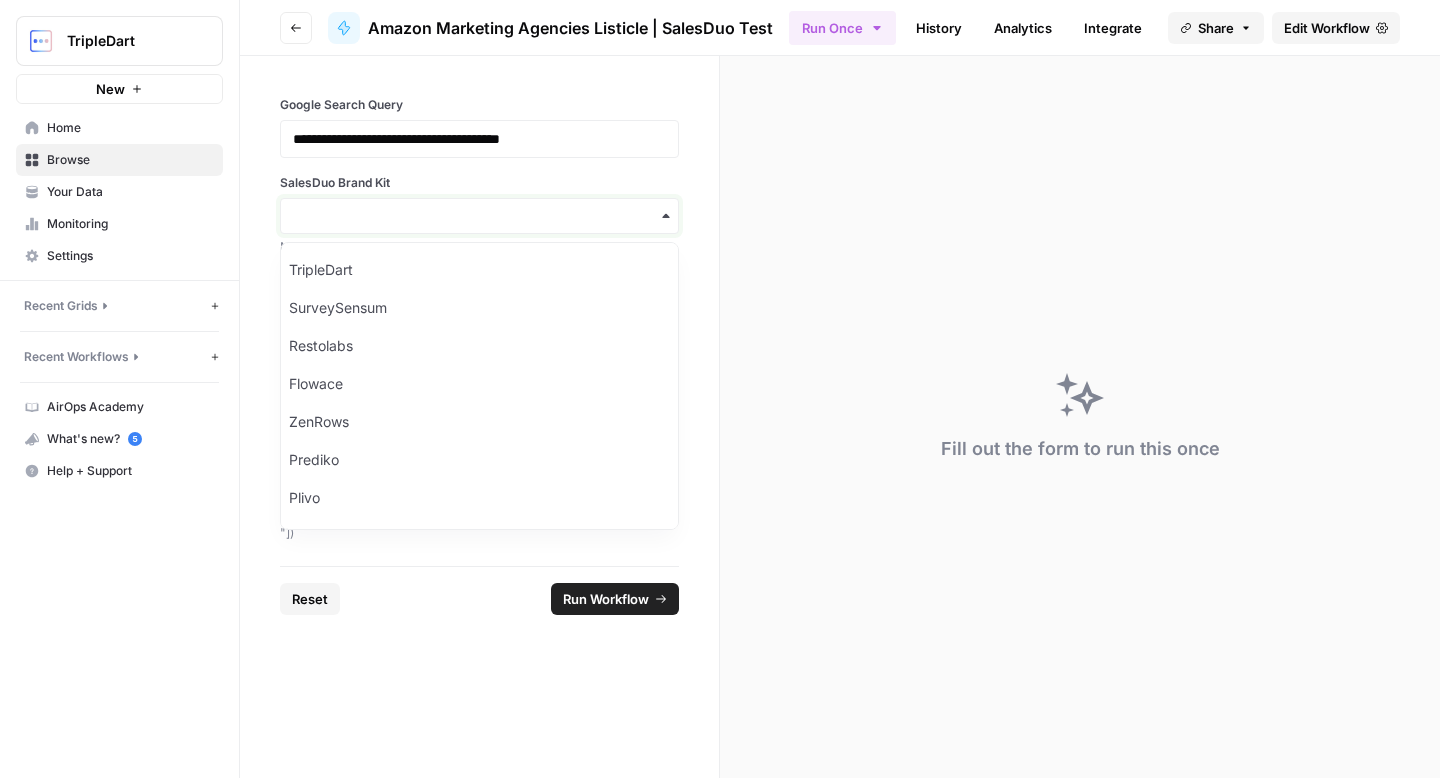 click on "SalesDuo Brand Kit" at bounding box center (479, 216) 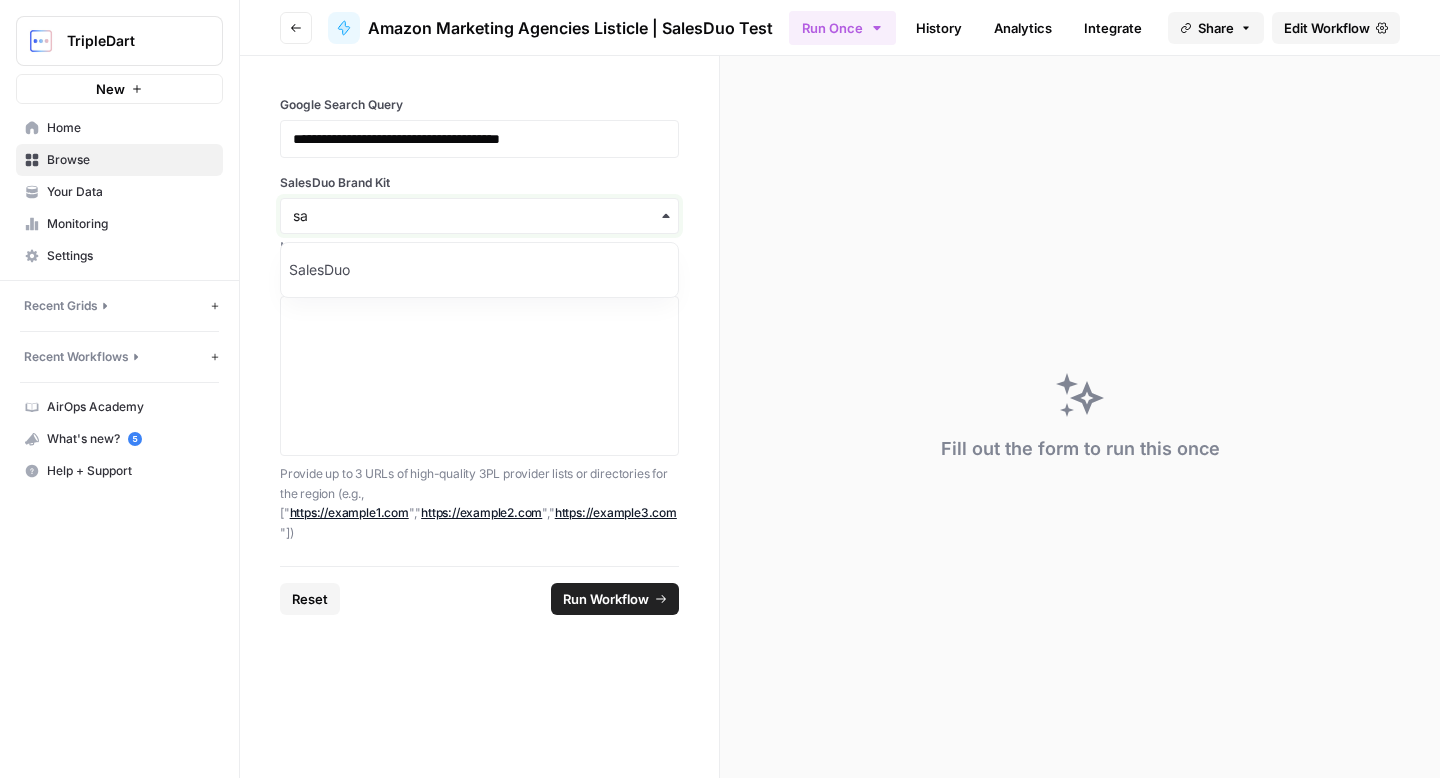 type on "sa" 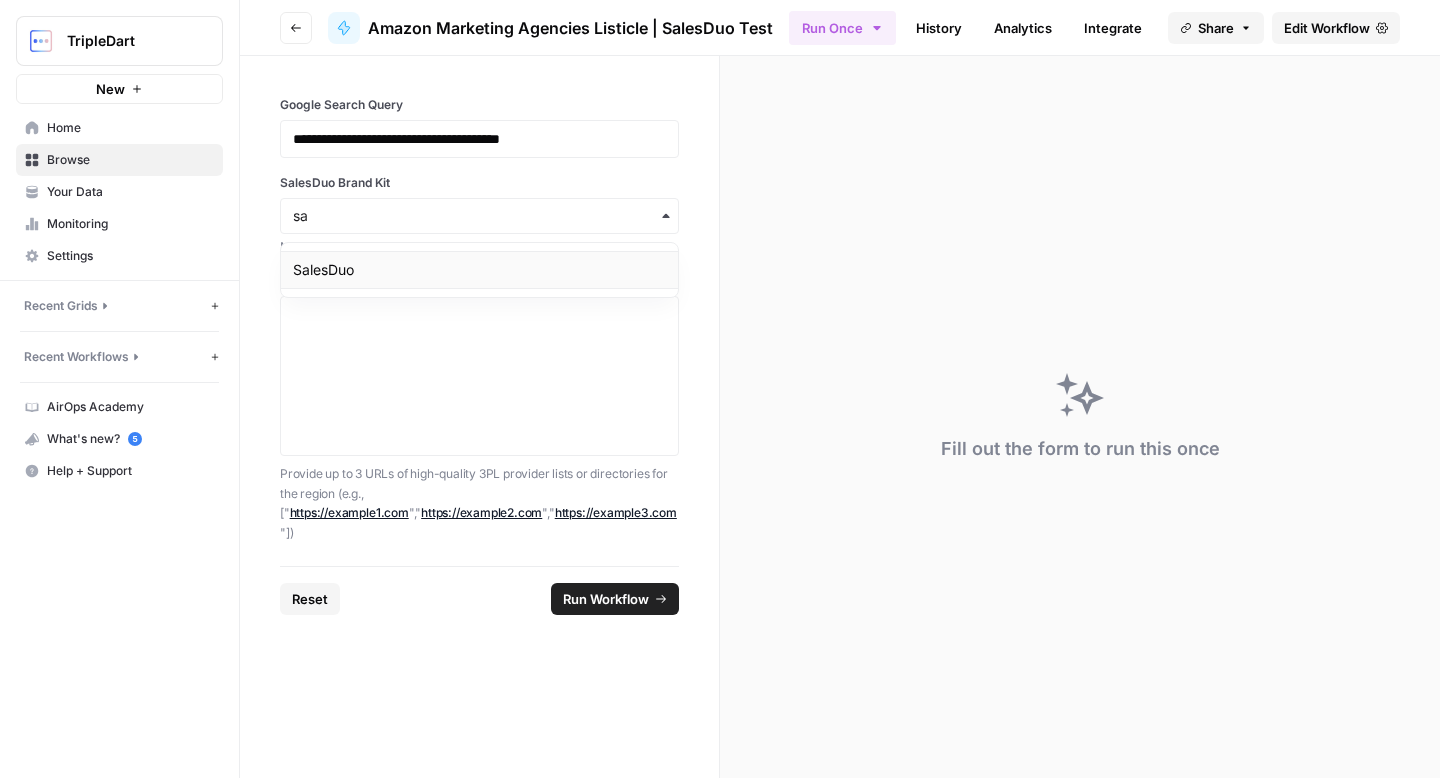 click on "SalesDuo" at bounding box center (479, 270) 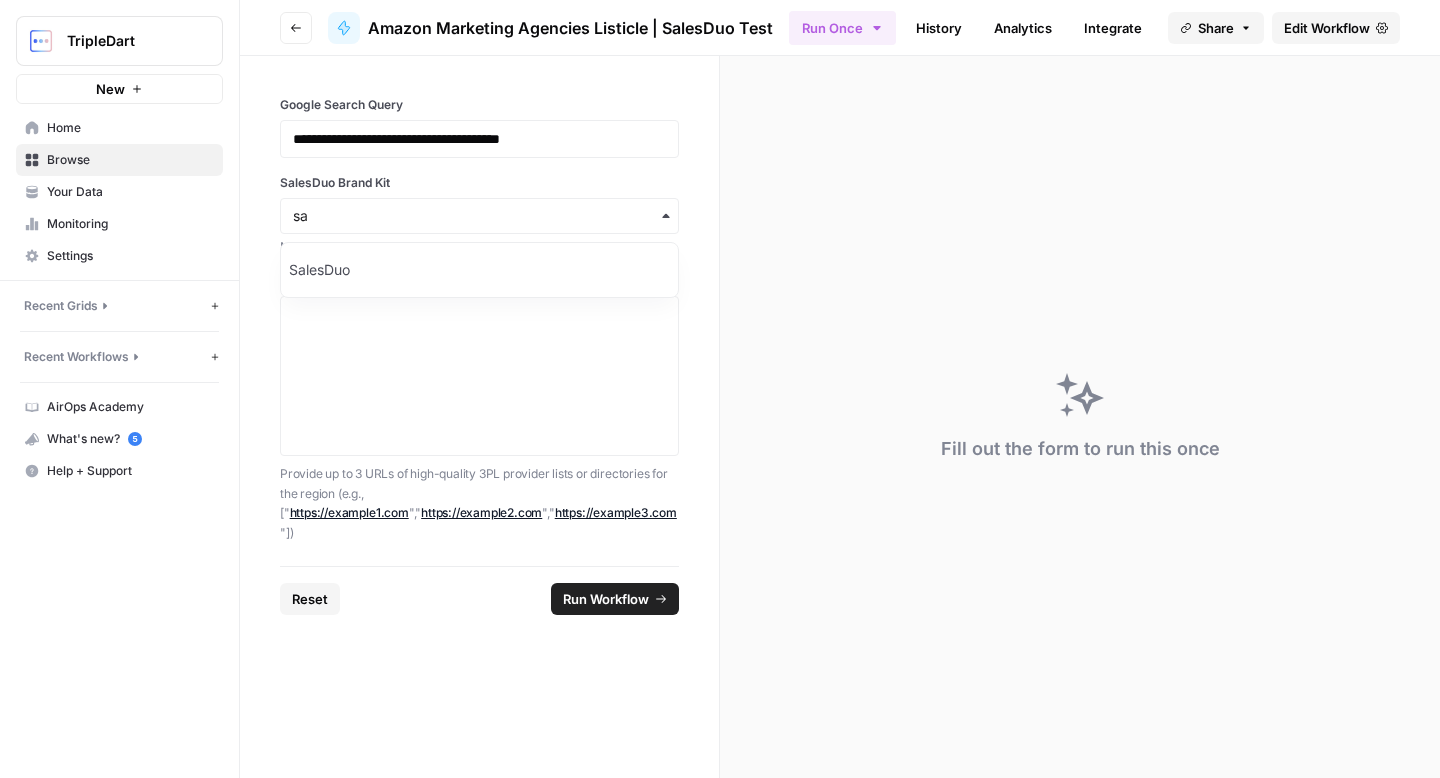 type 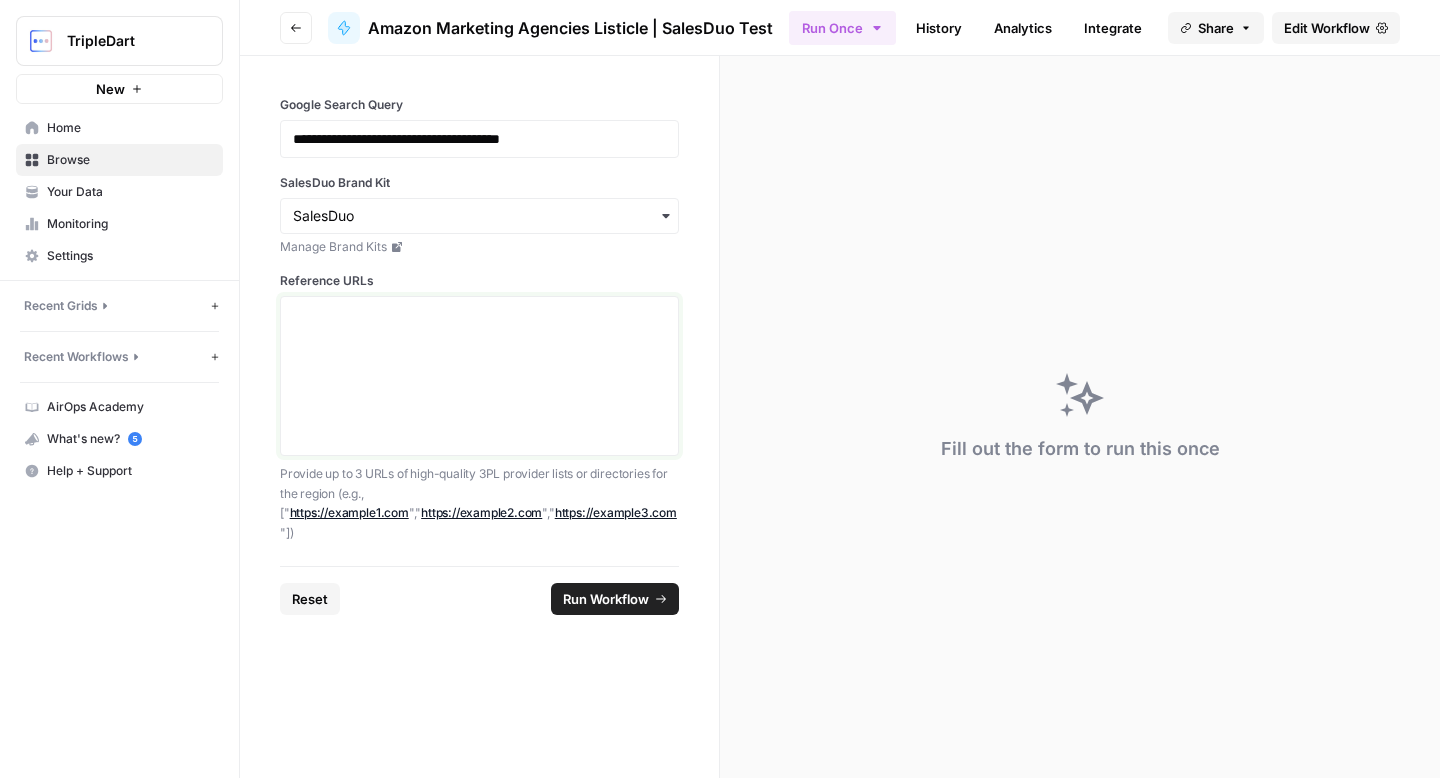click on "Reference URLs" at bounding box center (479, 376) 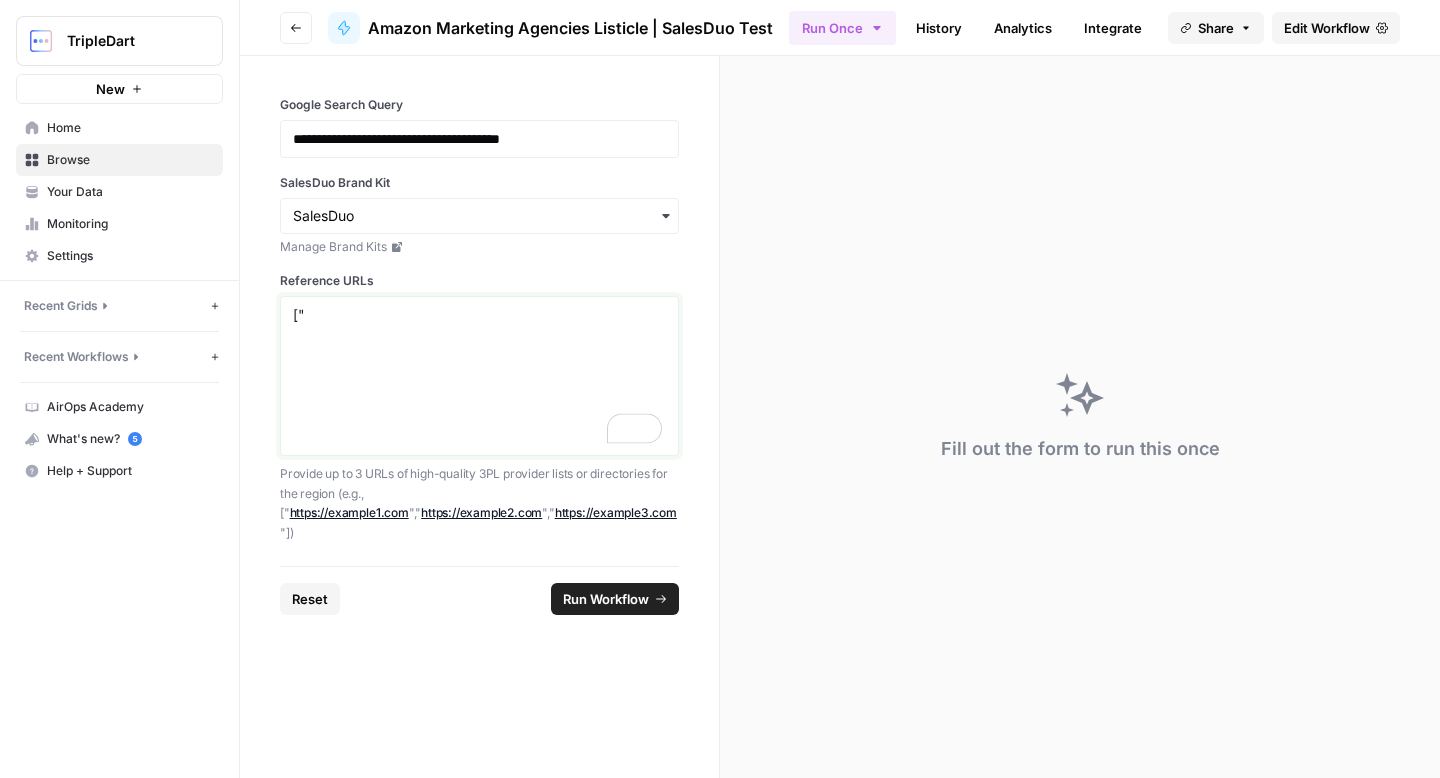 paste on "https://clutch.co/za/agencies/ppc/amazon" 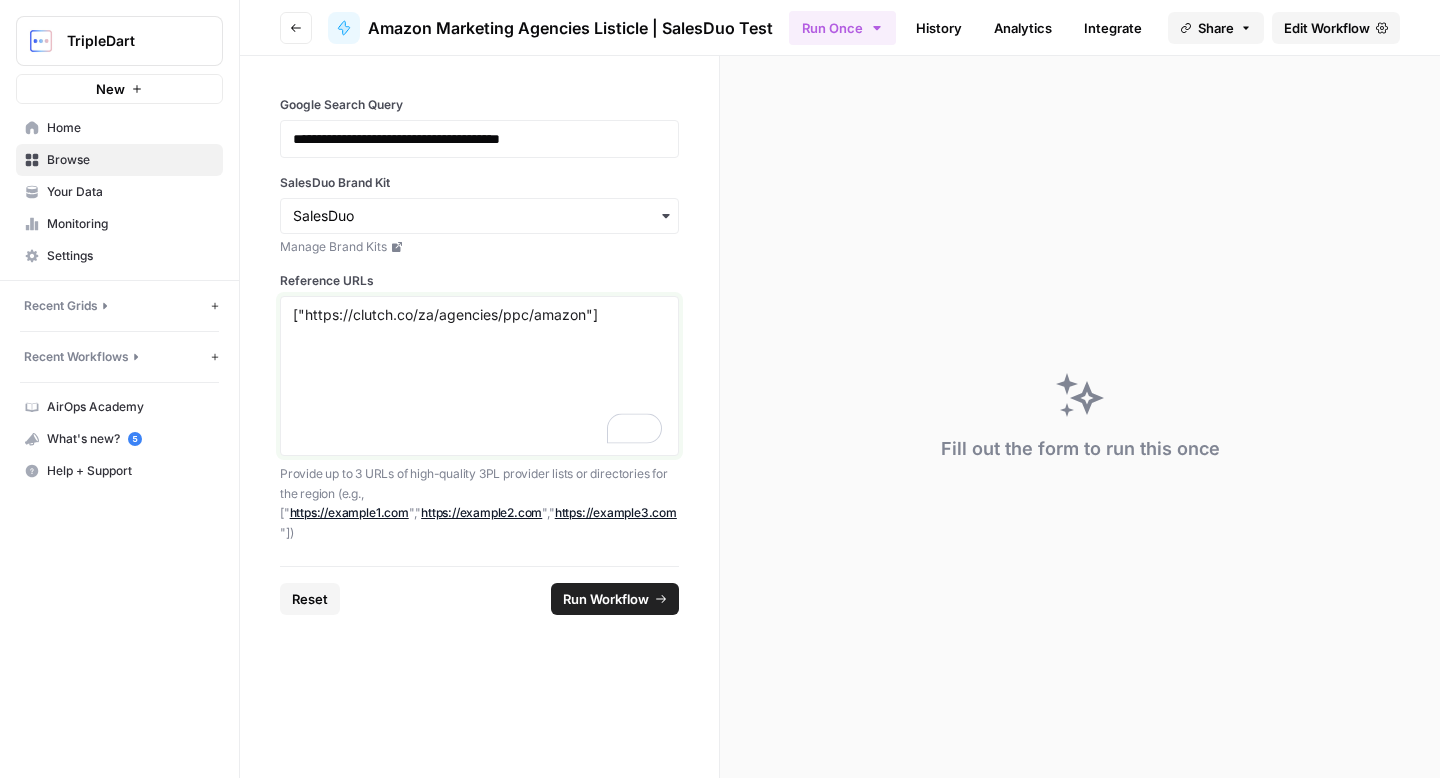 type on "["https://clutch.co/za/agencies/ppc/amazon"]" 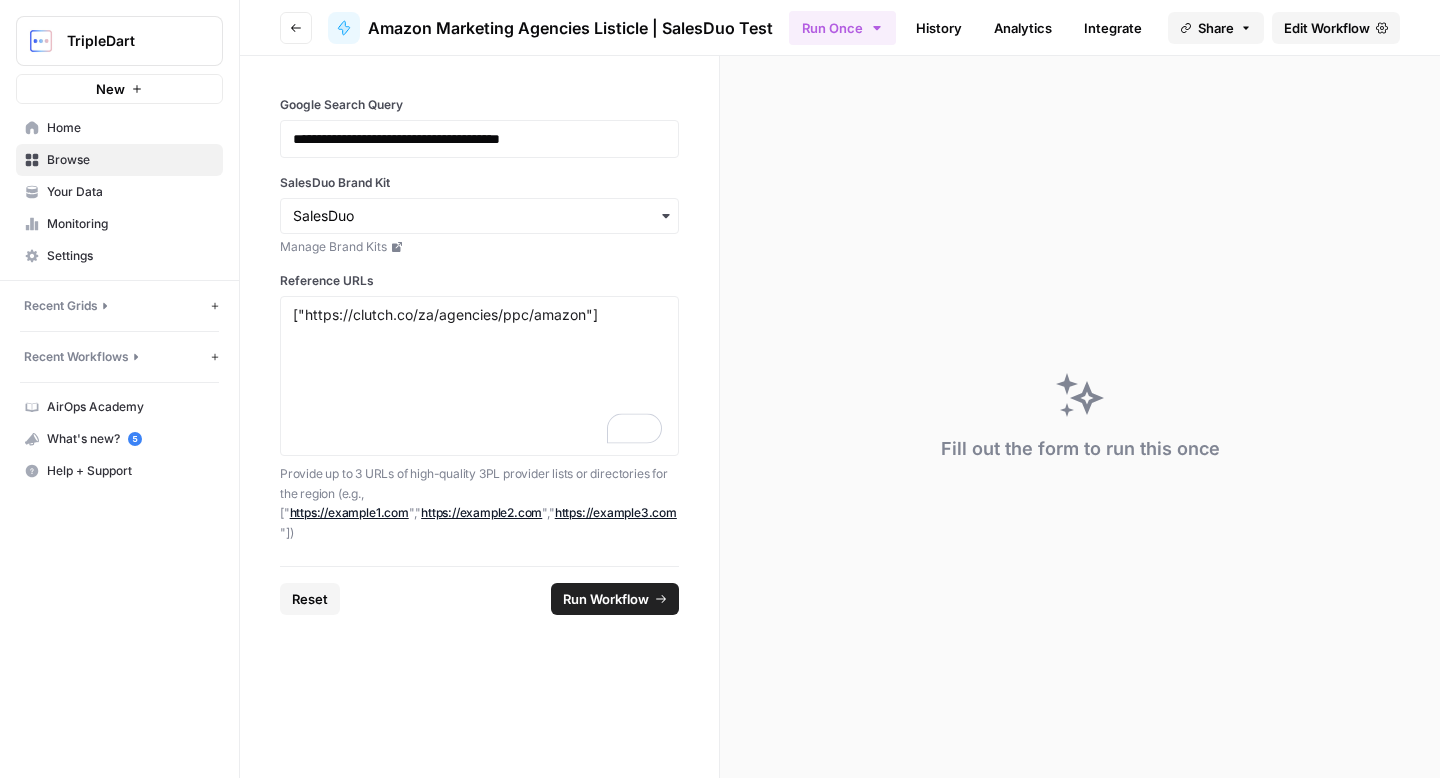 click on "Run Workflow" at bounding box center (606, 599) 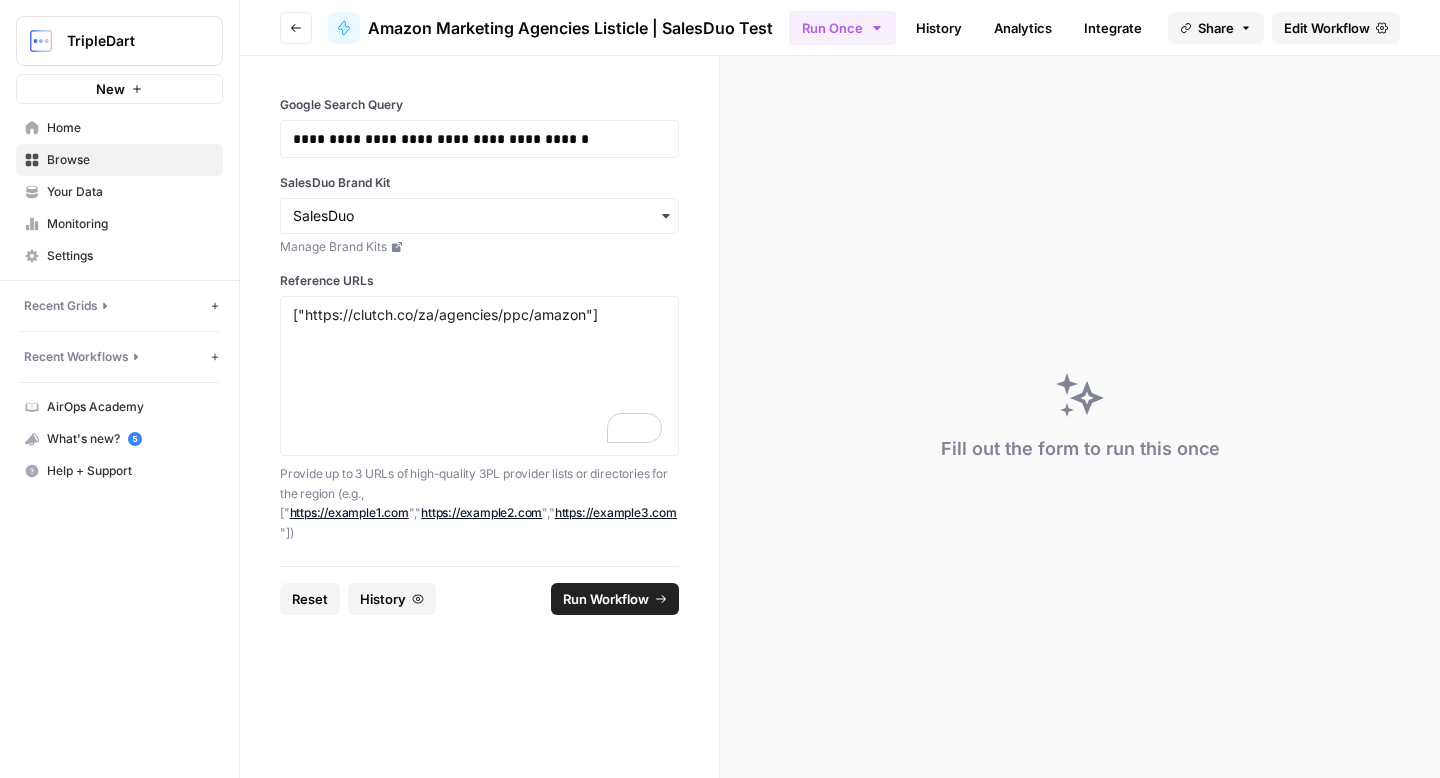 click on "Run Workflow" at bounding box center (615, 599) 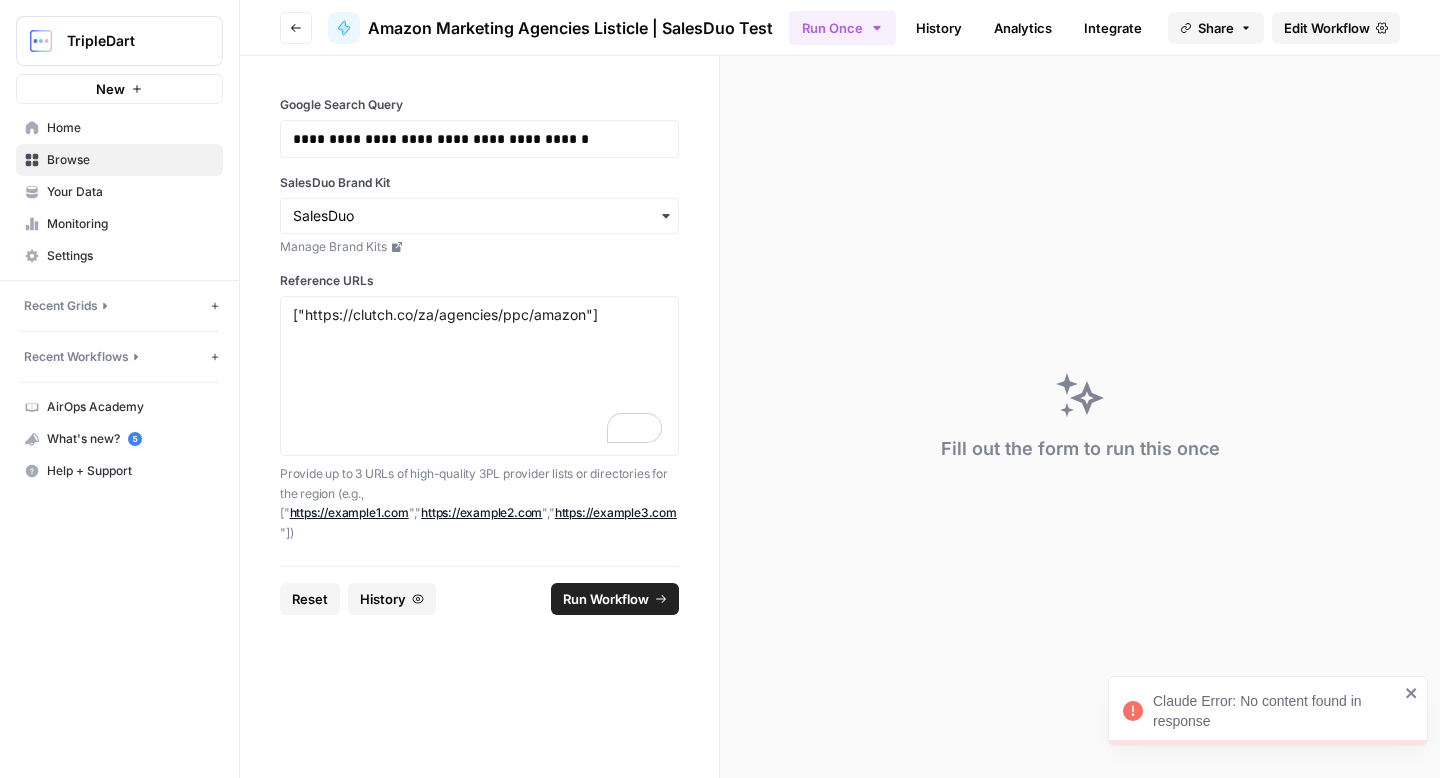 click 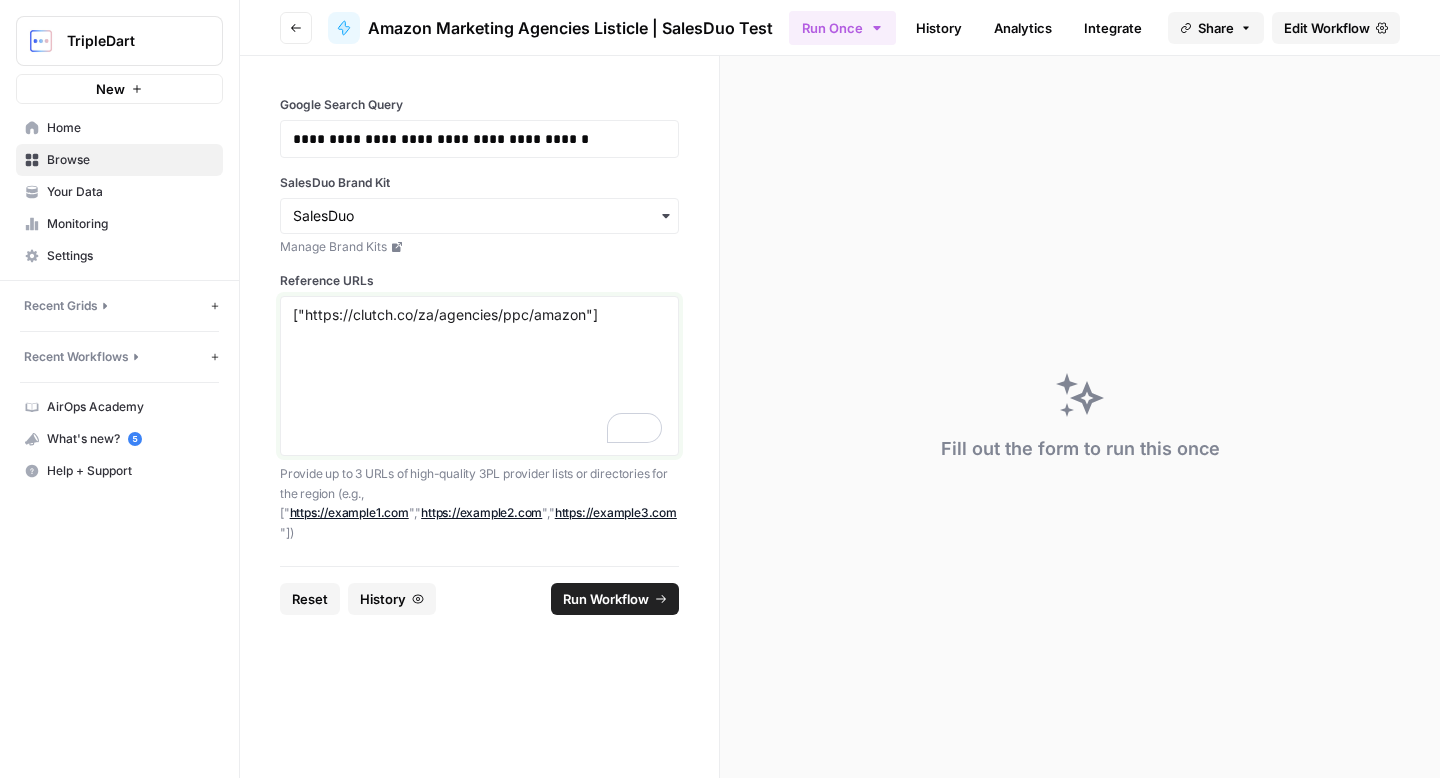 click on "["https://clutch.co/za/agencies/ppc/amazon"]" at bounding box center [479, 376] 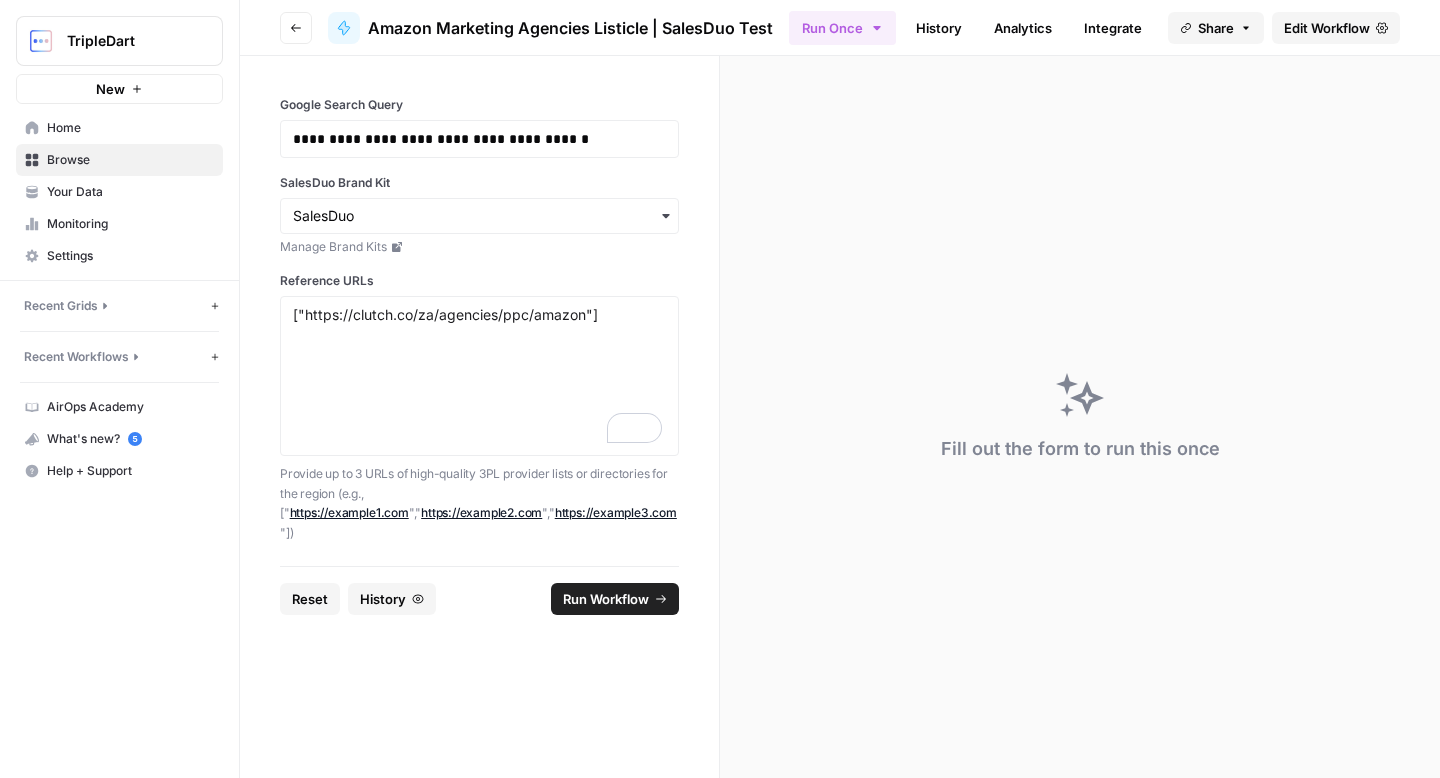 click on "["https://clutch.co/za/agencies/ppc/amazon"]" at bounding box center (479, 376) 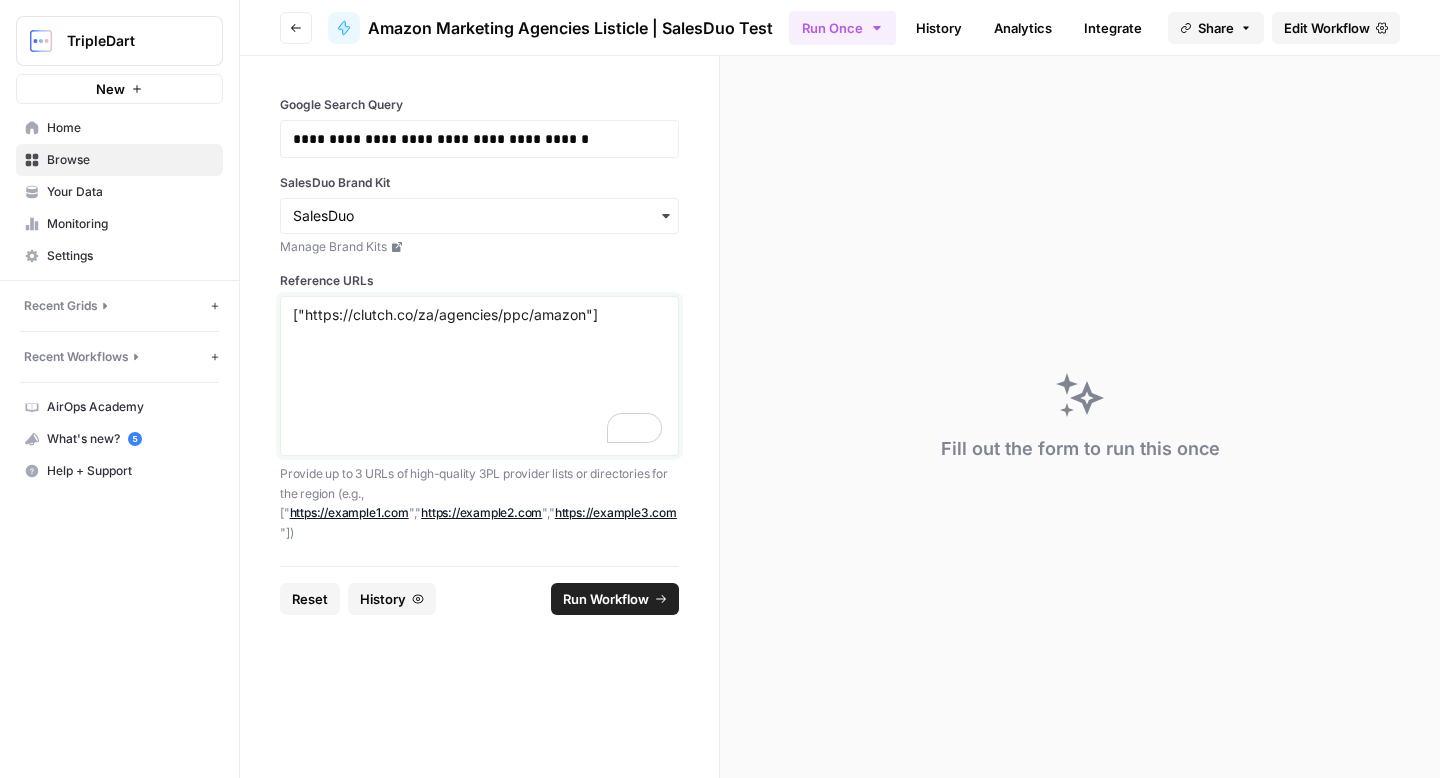 click on "["https://clutch.co/za/agencies/ppc/amazon"]" at bounding box center [479, 376] 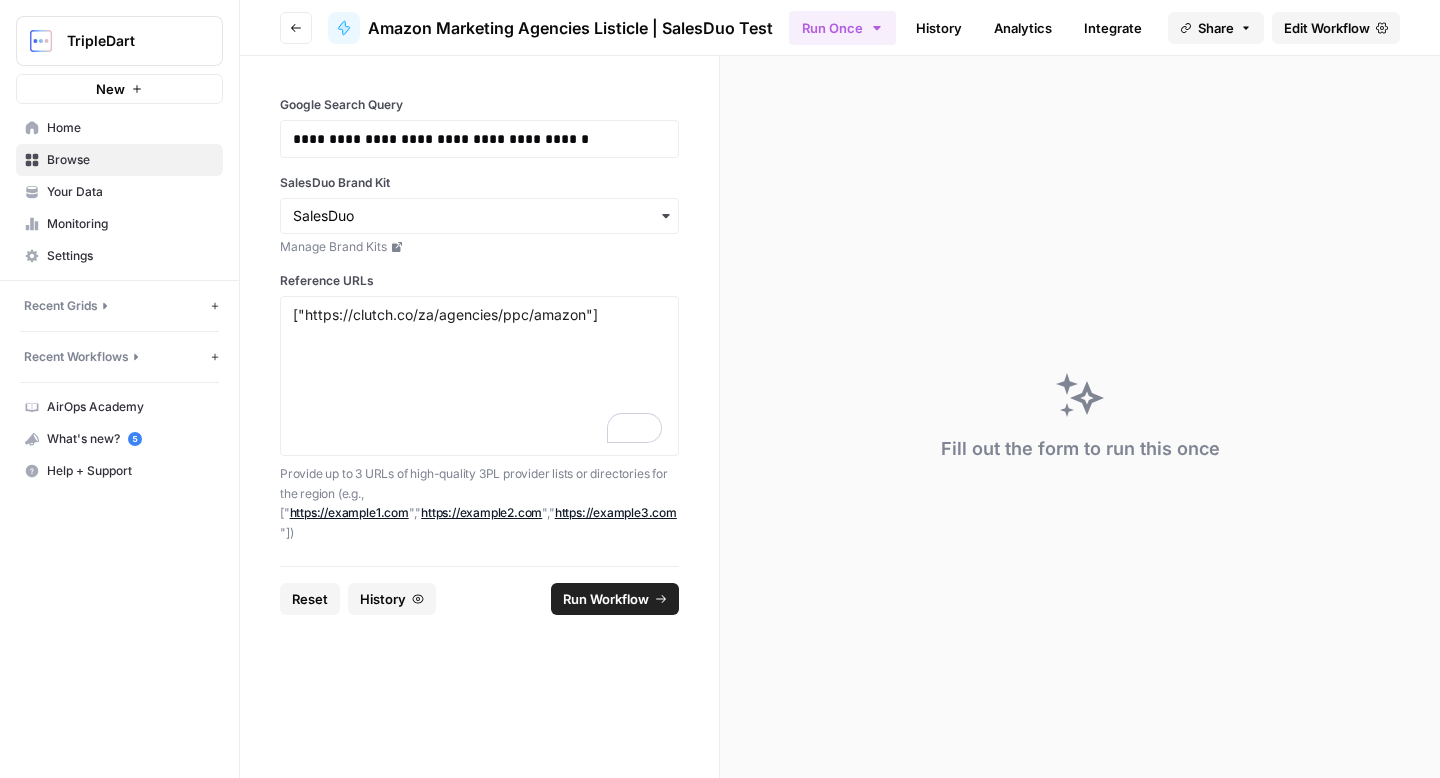 click on "Run Workflow" at bounding box center [615, 599] 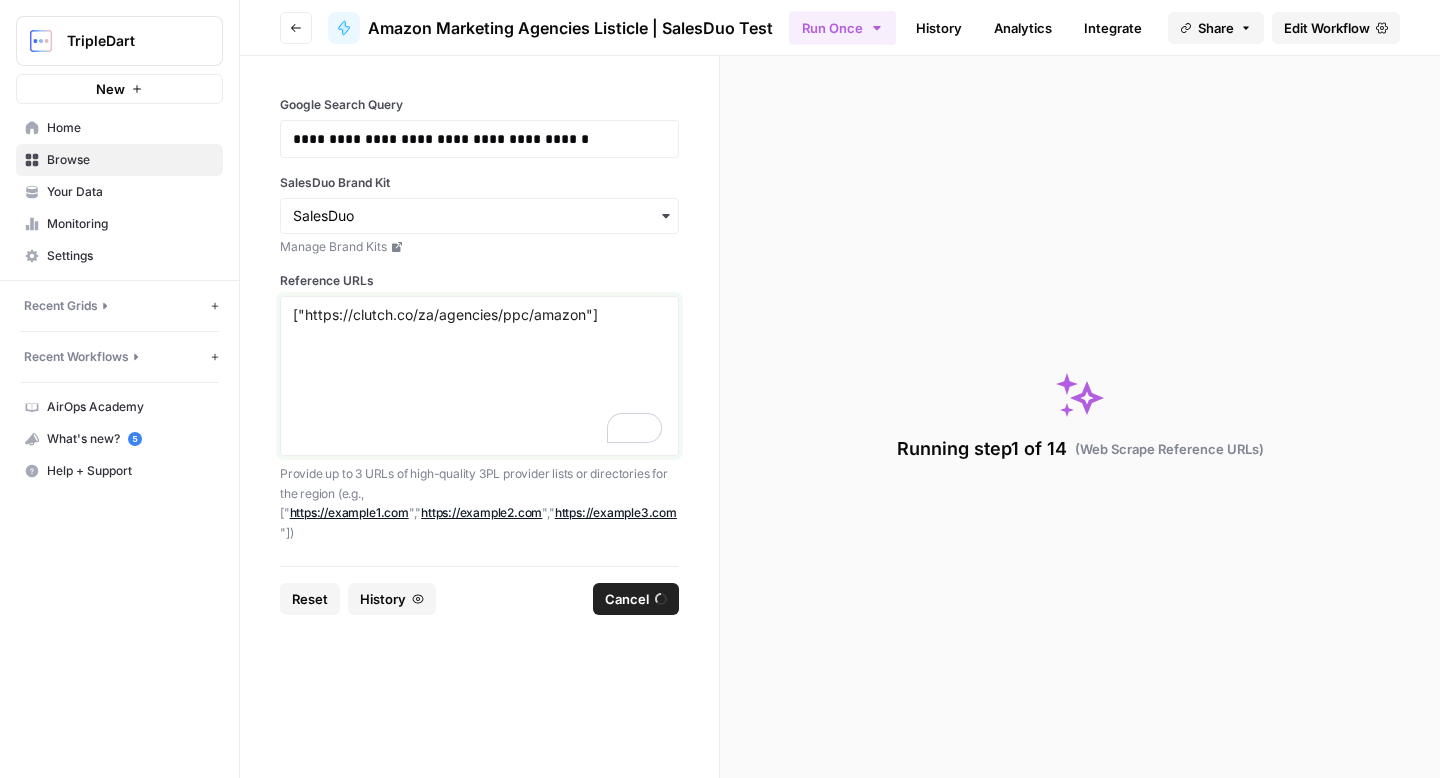 click on "["https://clutch.co/za/agencies/ppc/amazon"]" at bounding box center [479, 376] 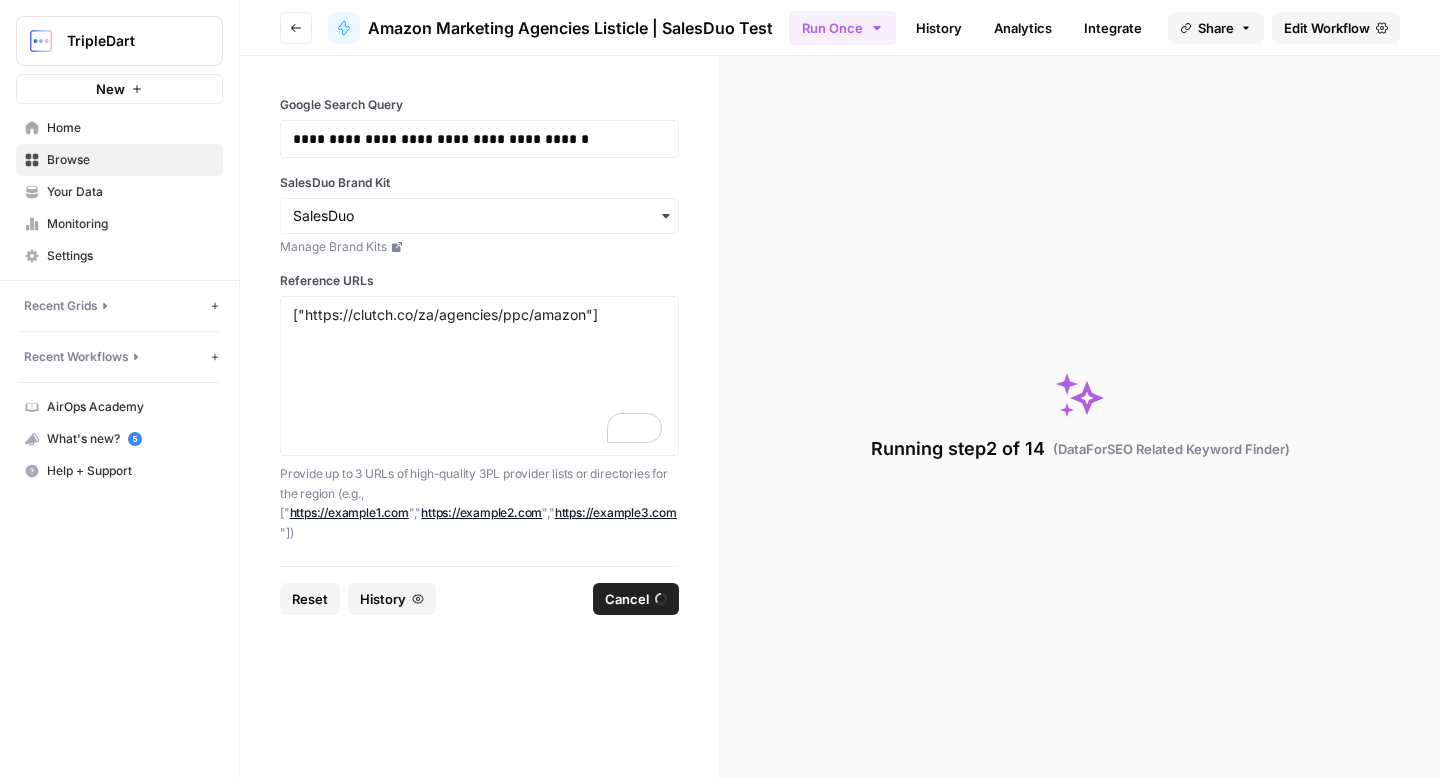 drag, startPoint x: 280, startPoint y: 306, endPoint x: 654, endPoint y: 320, distance: 374.26193 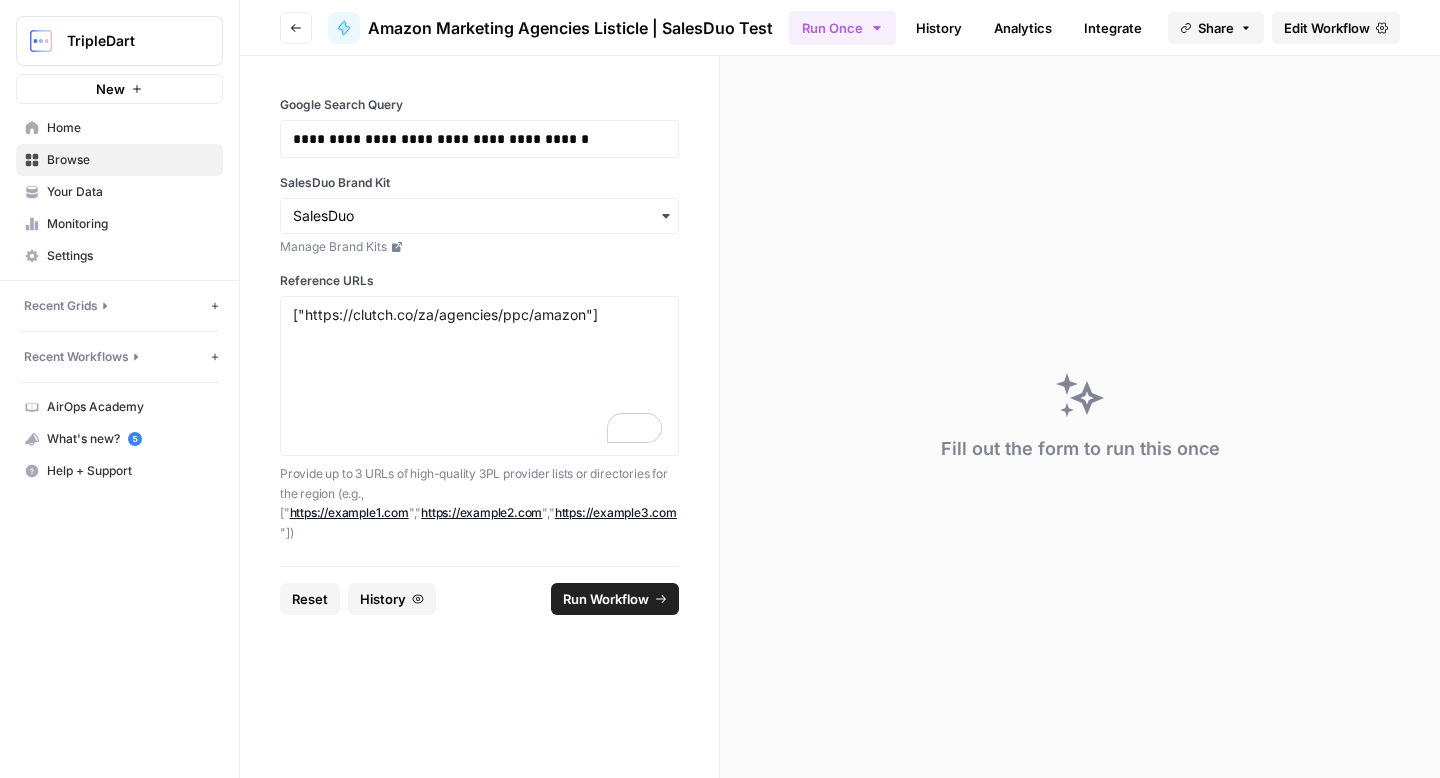 click on "Edit Workflow" at bounding box center [1327, 28] 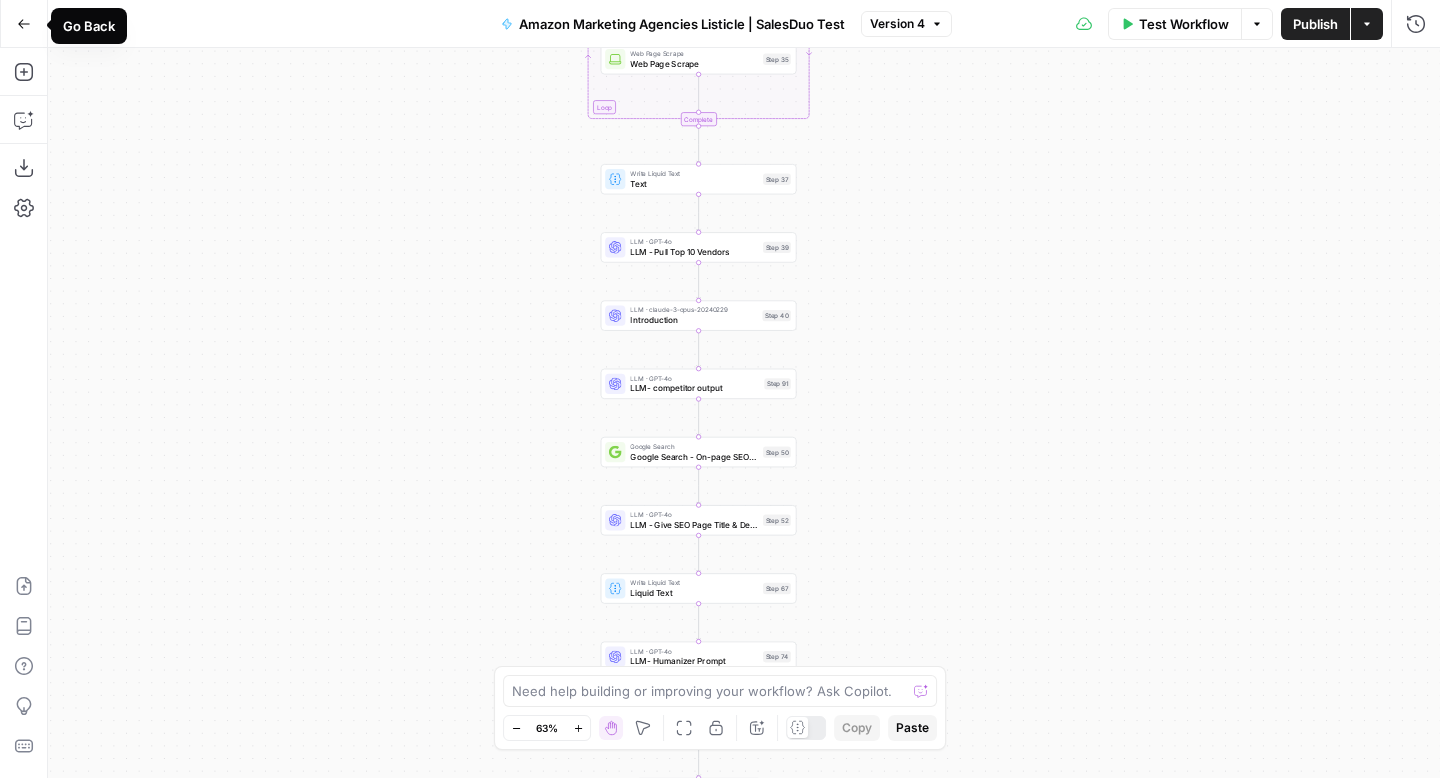 click on "Go Back" at bounding box center (24, 24) 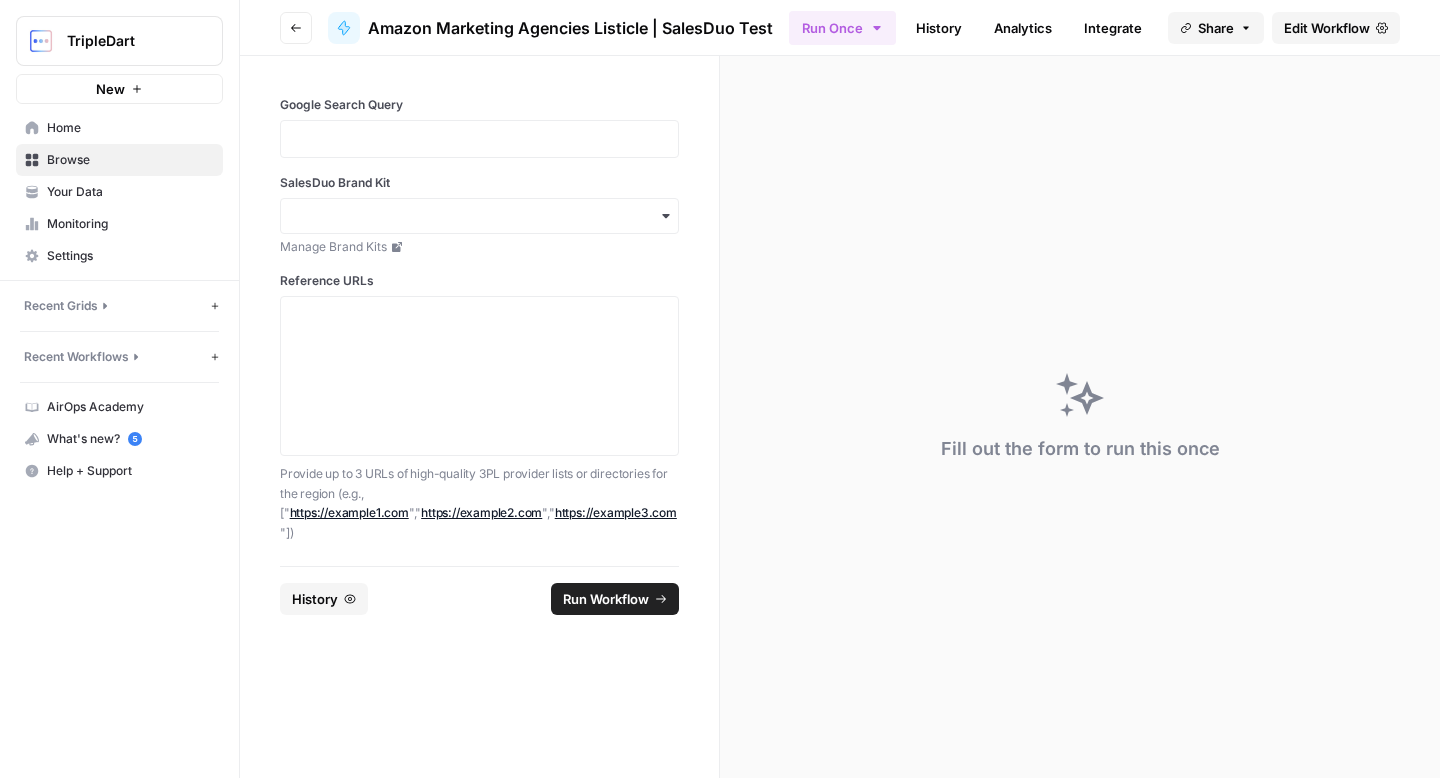 click on "Go back" at bounding box center [296, 28] 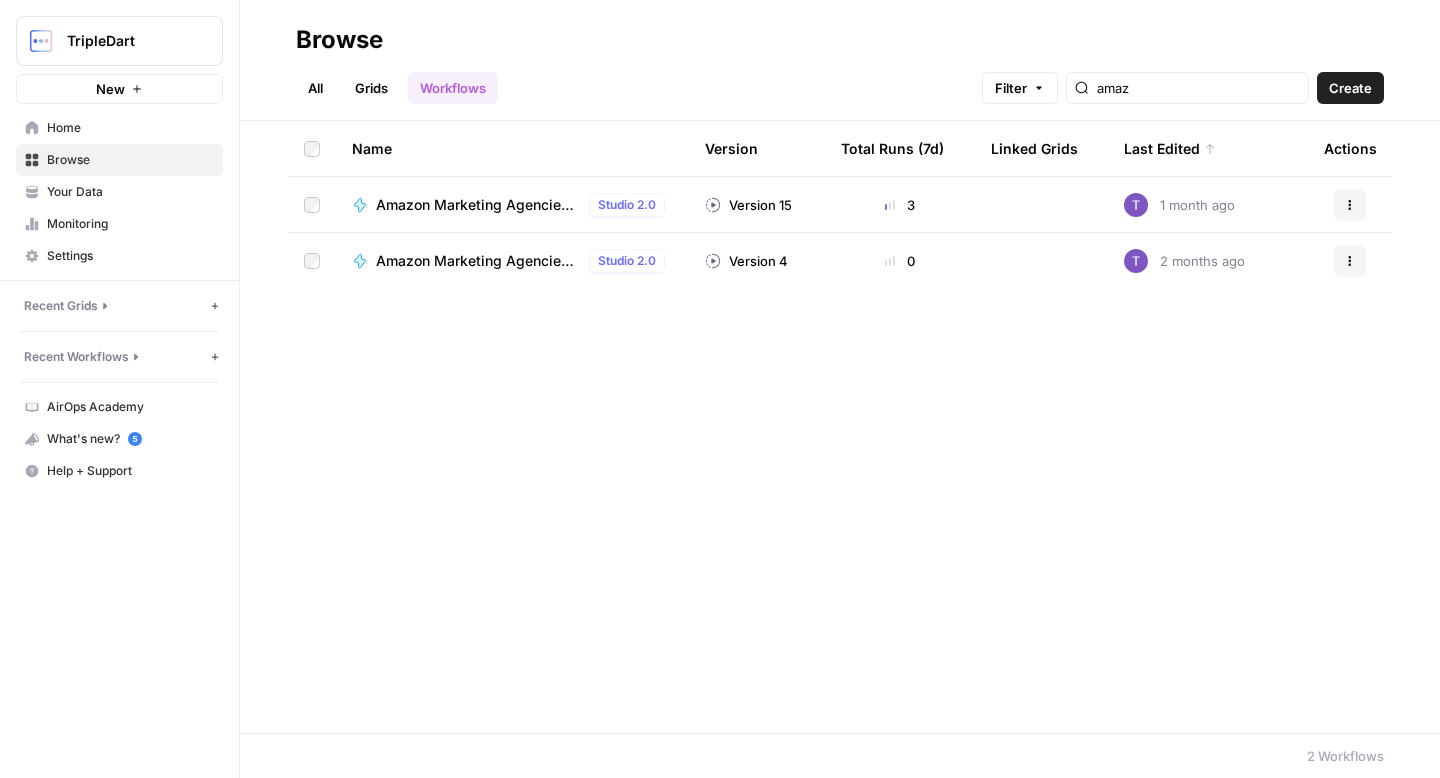 click on "Amazon Marketing Agencies Listicle | SalesDuo Test" at bounding box center [478, 261] 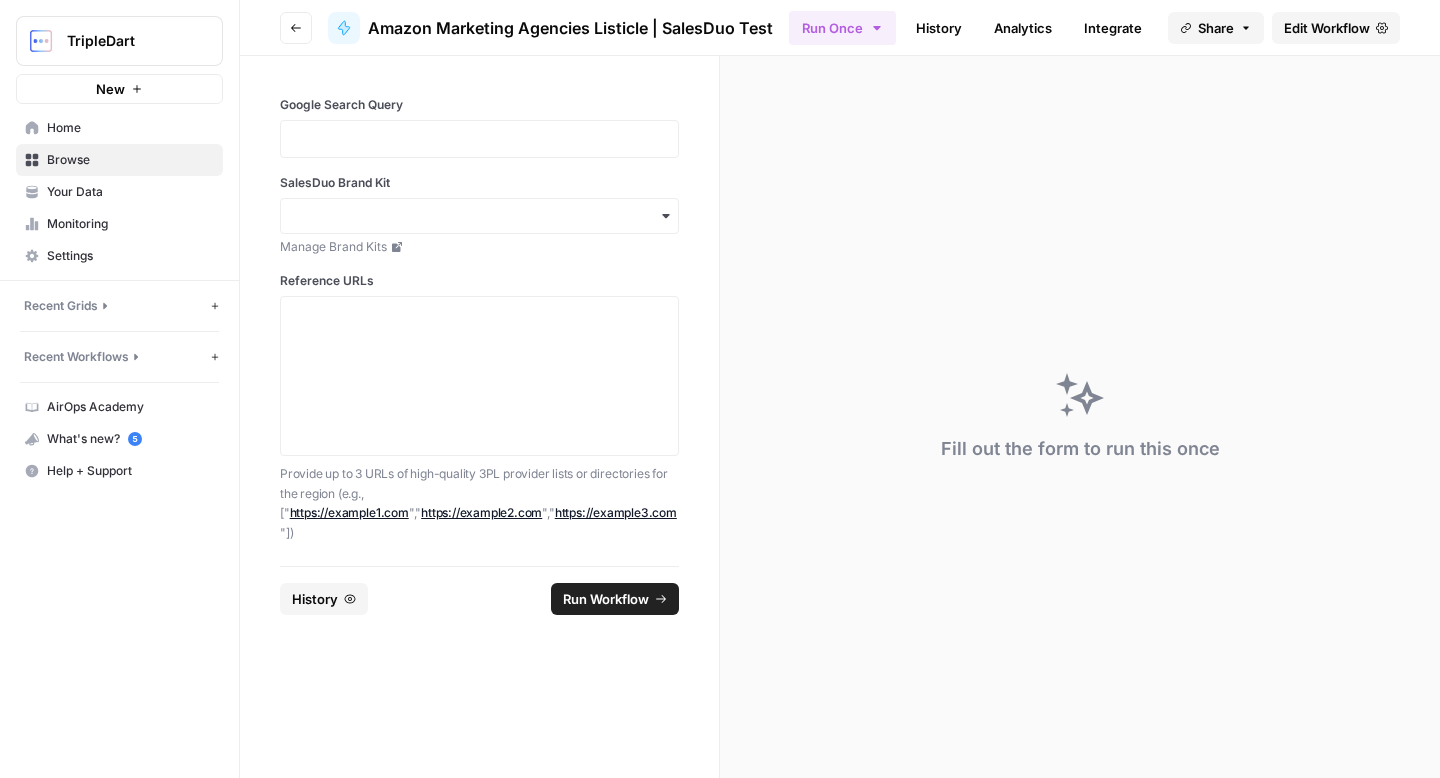 click on "History" at bounding box center (939, 28) 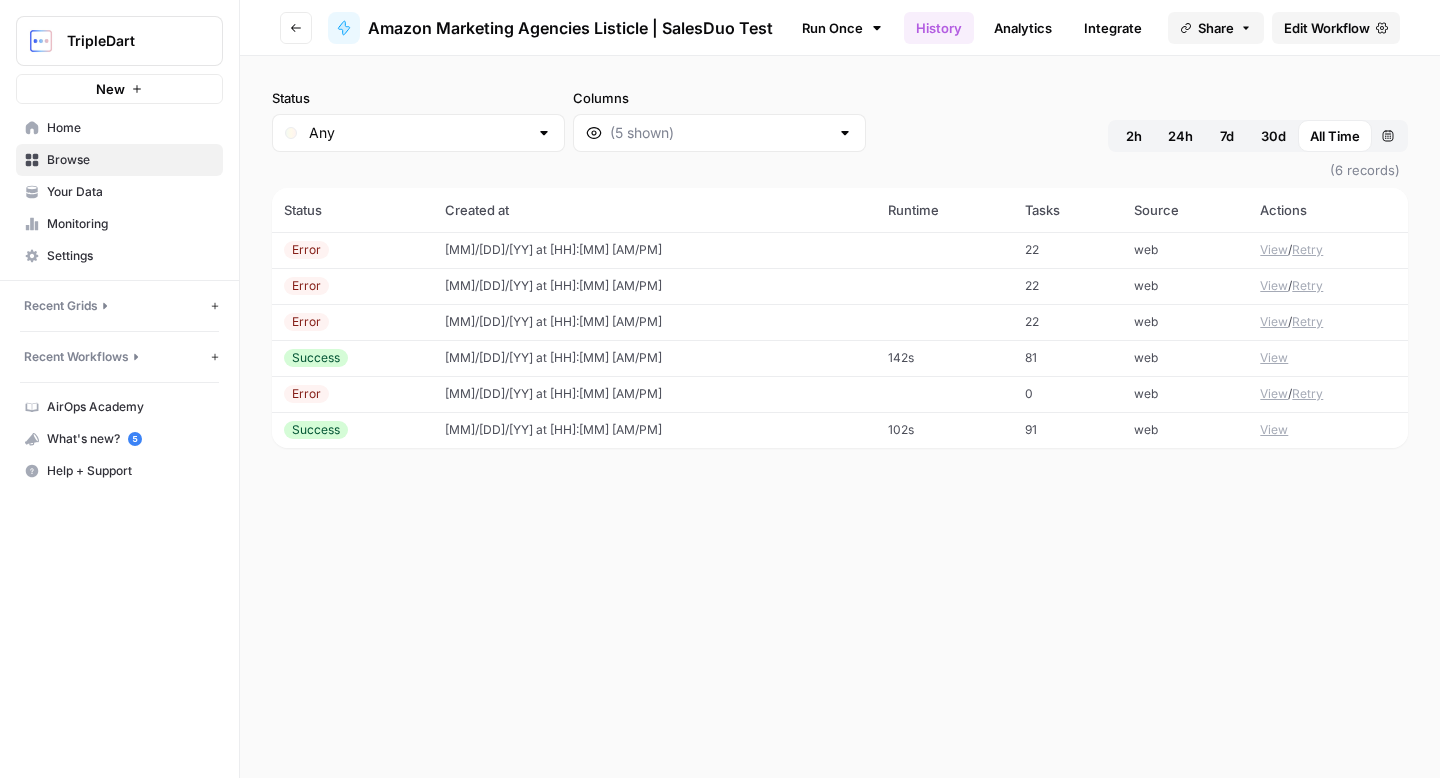 click 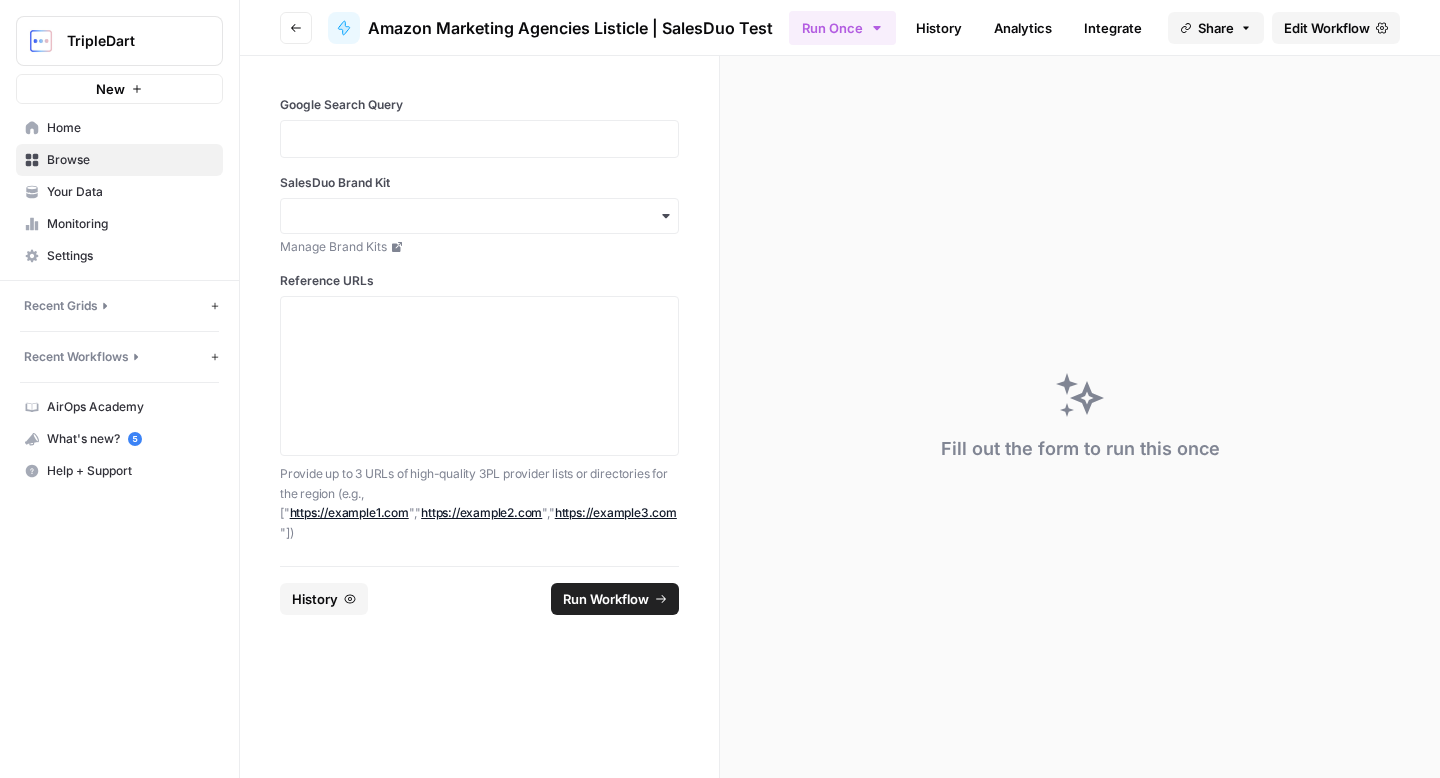 click on "Go back" at bounding box center (296, 28) 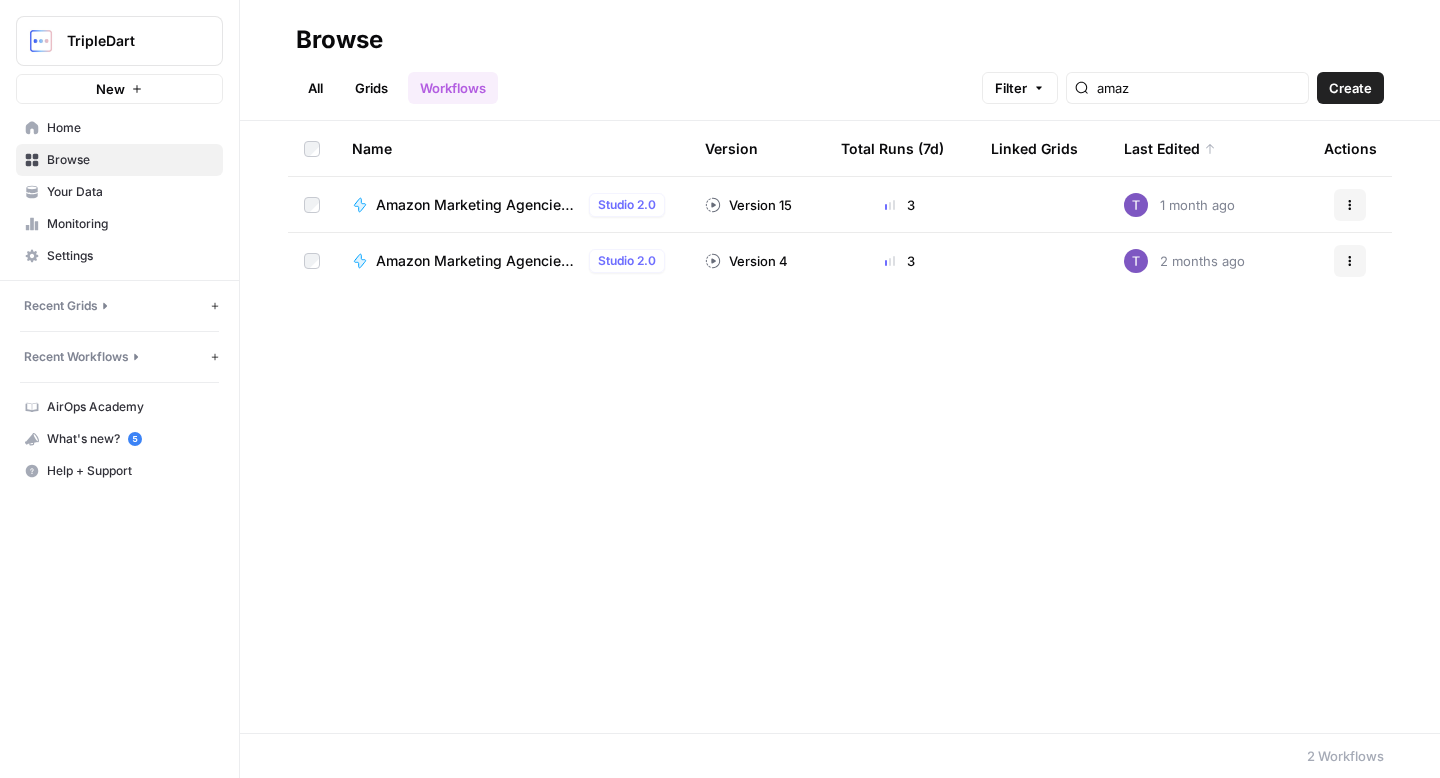 click on "Amazon Marketing Agencies Listicle | SalesDuo Studio 2.0" at bounding box center (524, 205) 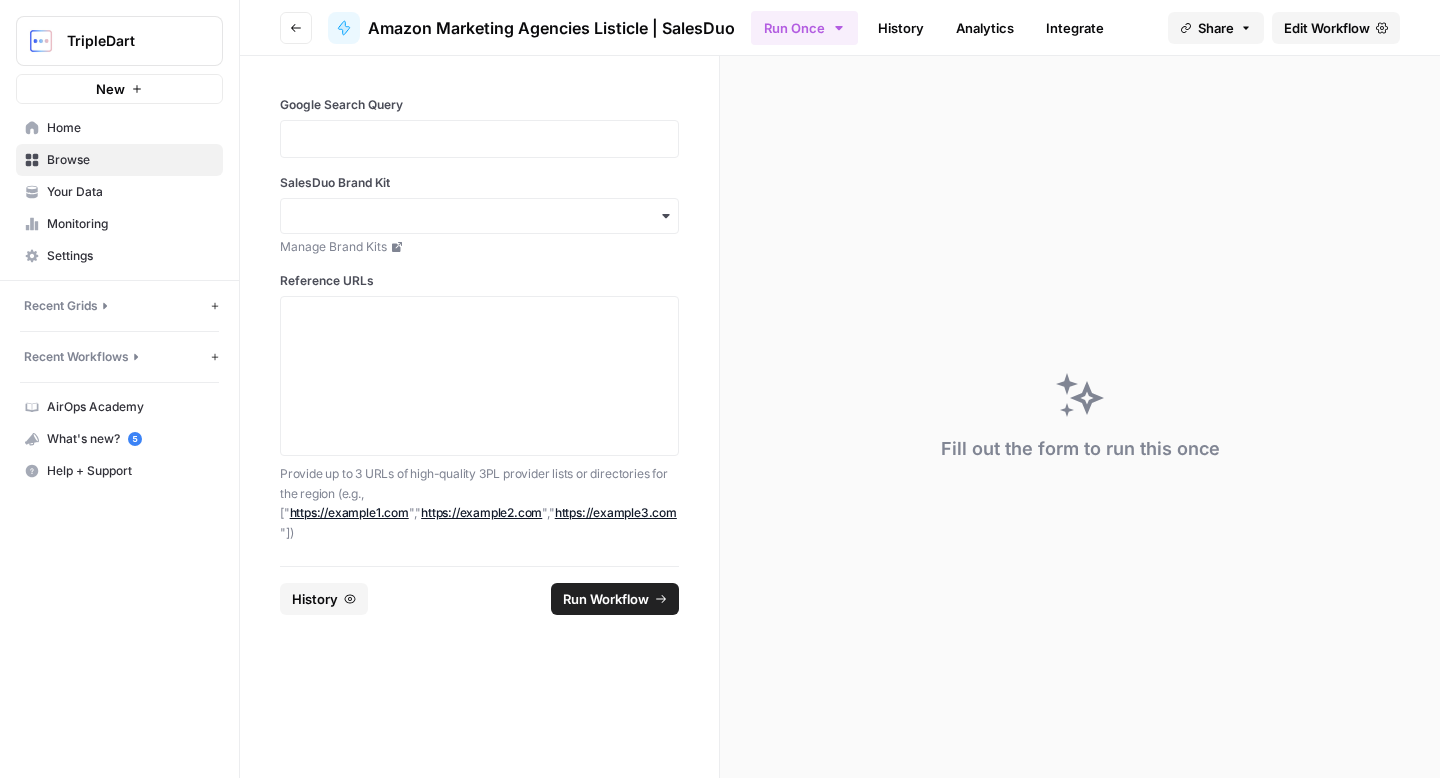 click at bounding box center (479, 139) 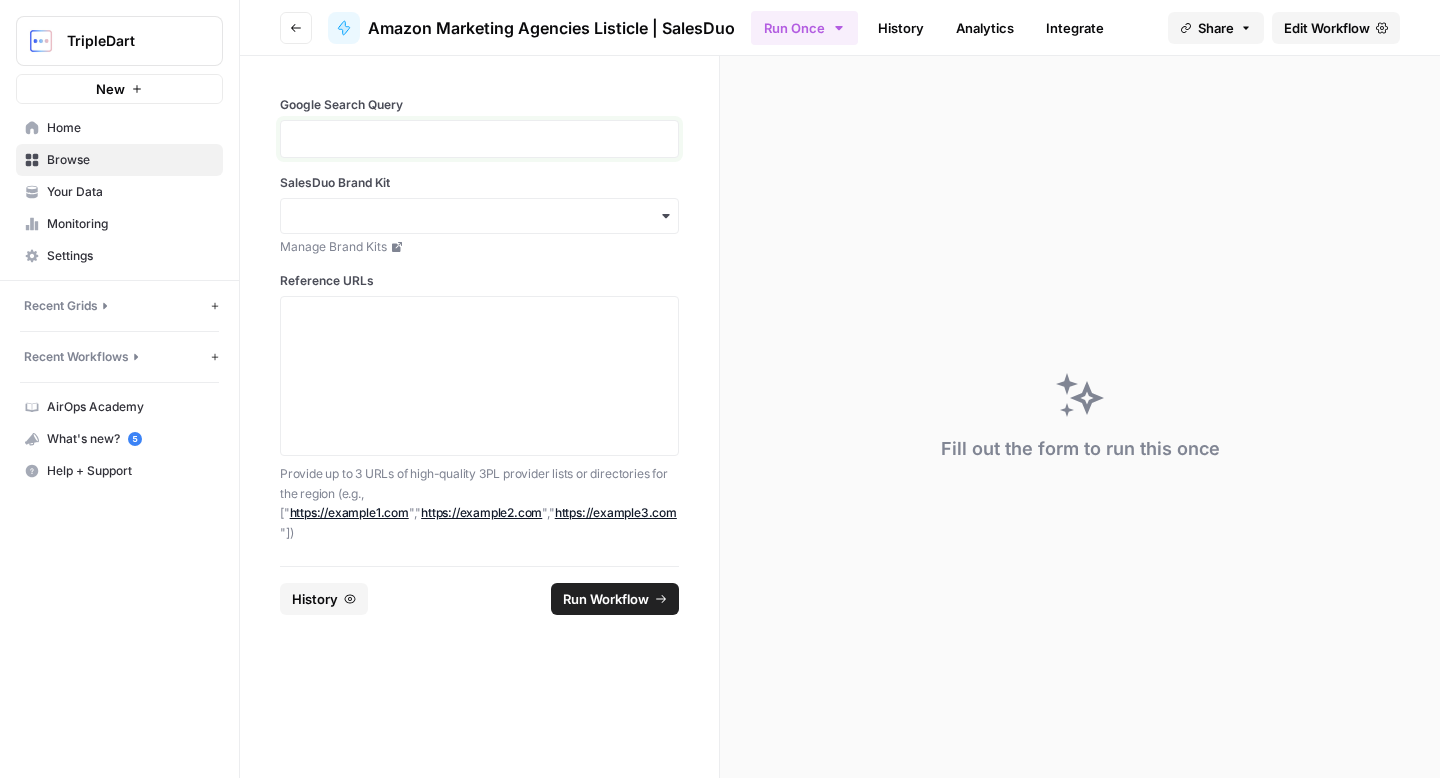 click at bounding box center (479, 139) 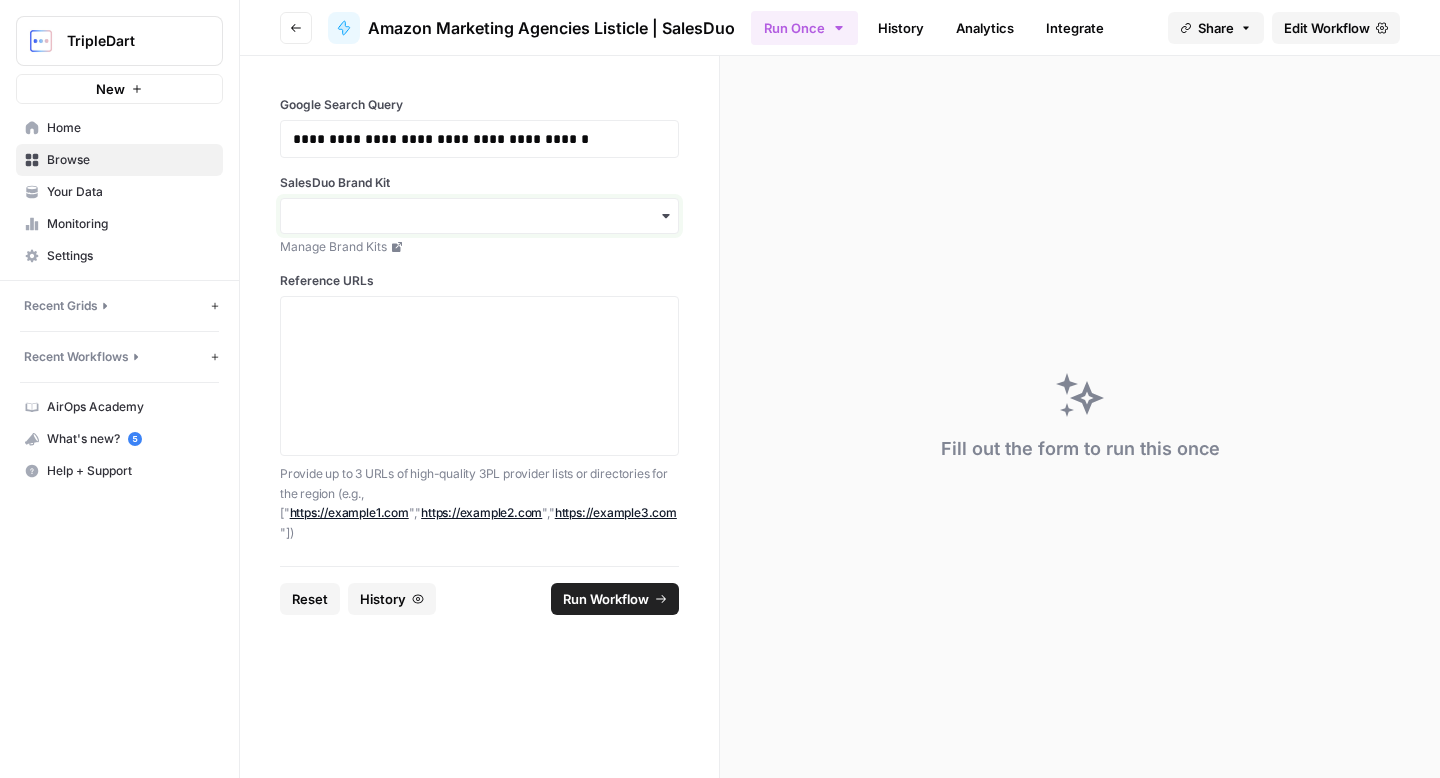 click on "SalesDuo Brand Kit" at bounding box center [479, 216] 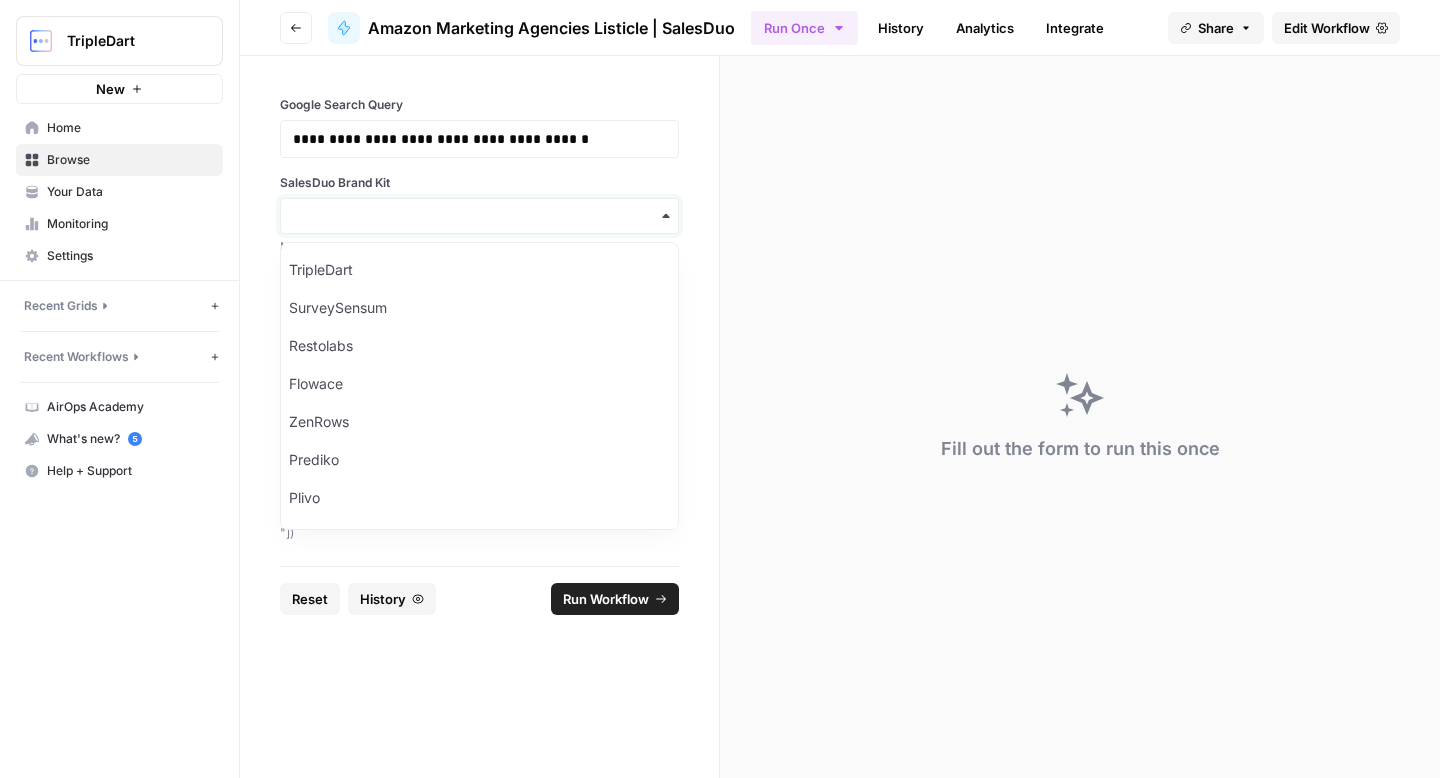 click on "SalesDuo Brand Kit" at bounding box center [479, 216] 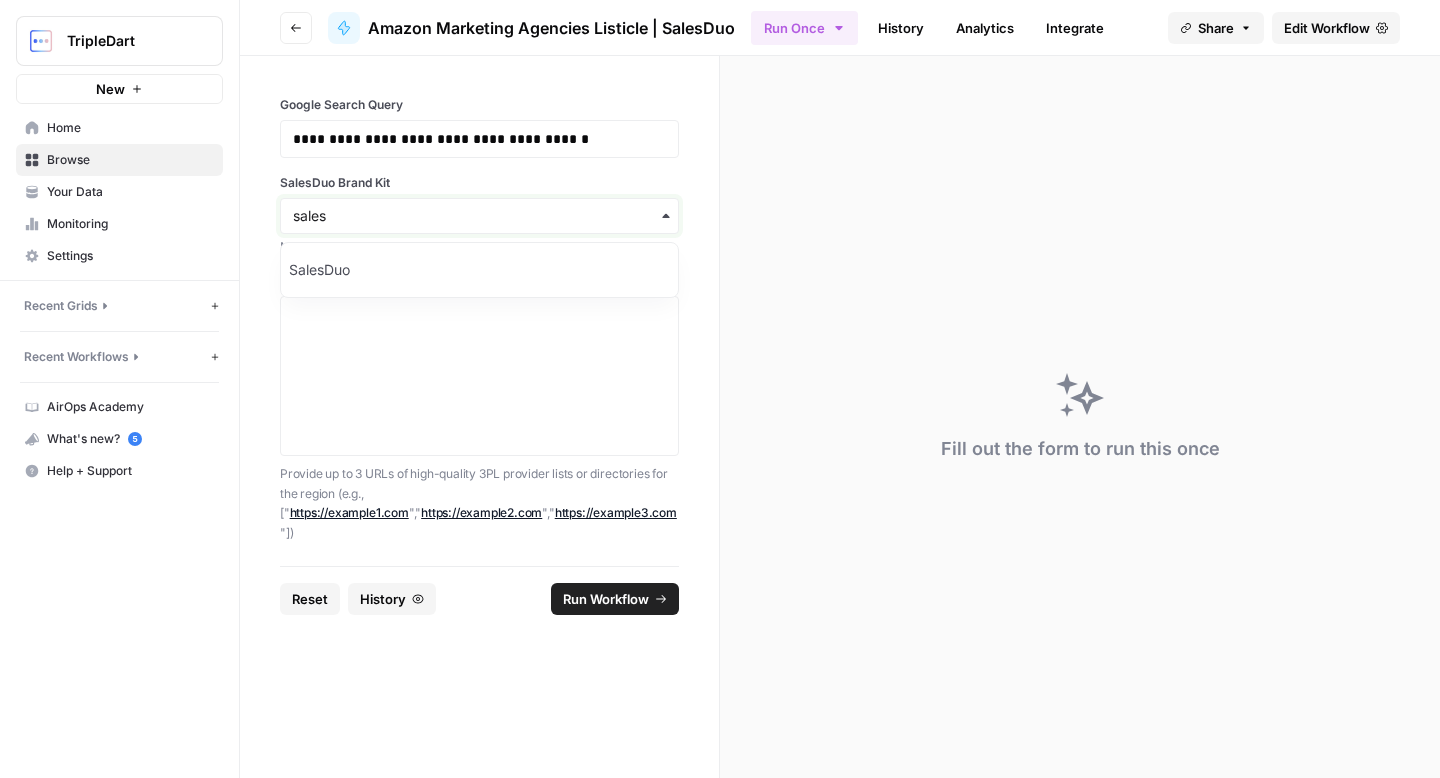 type on "sales" 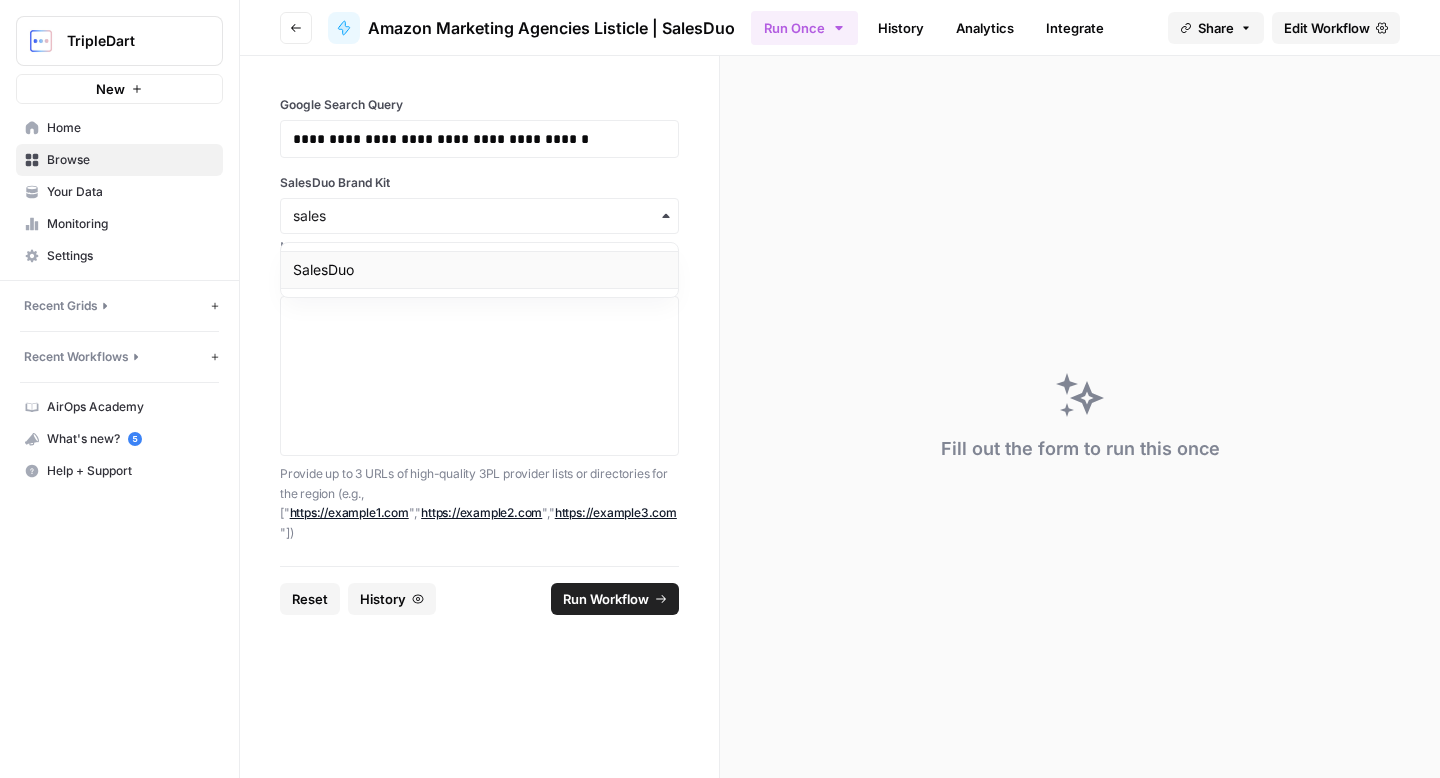 click on "SalesDuo" at bounding box center [479, 270] 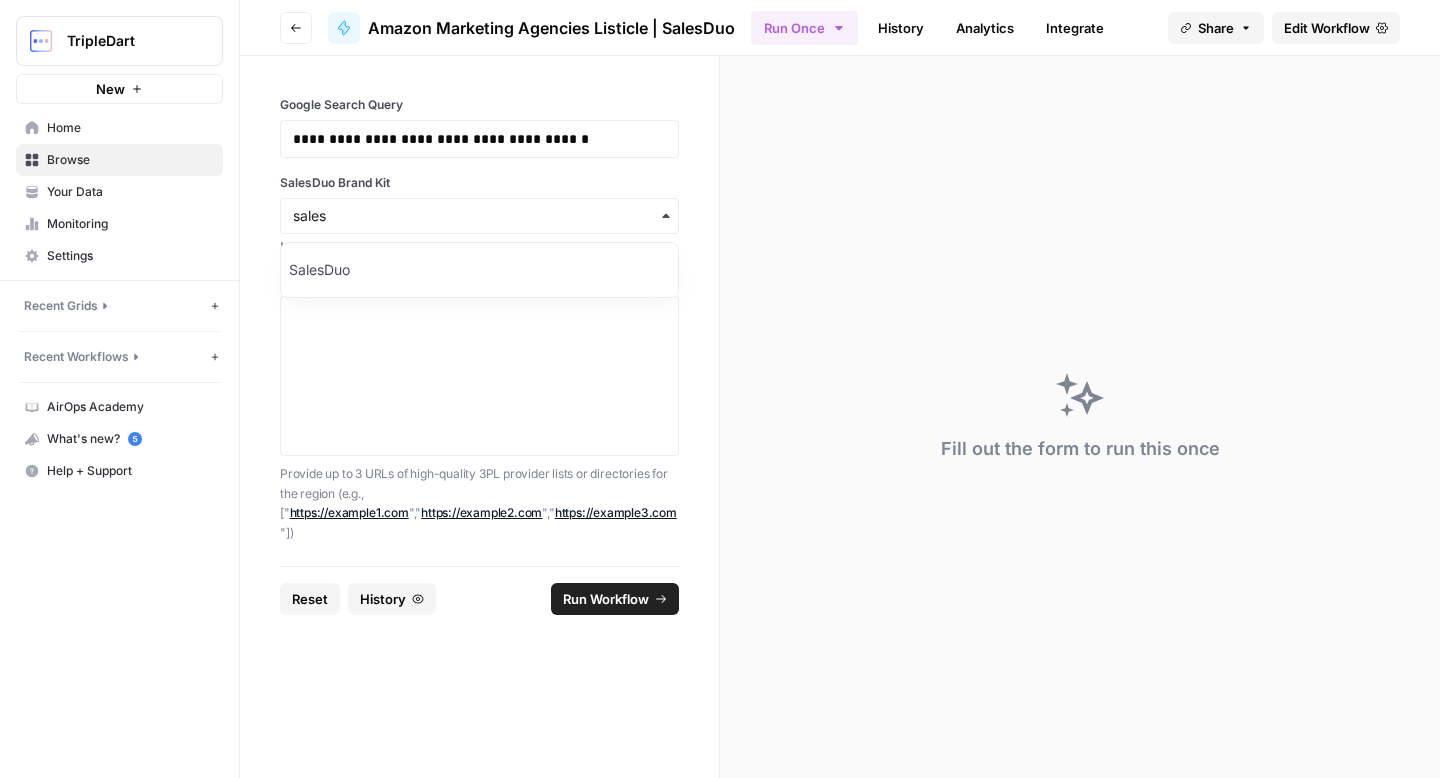 type 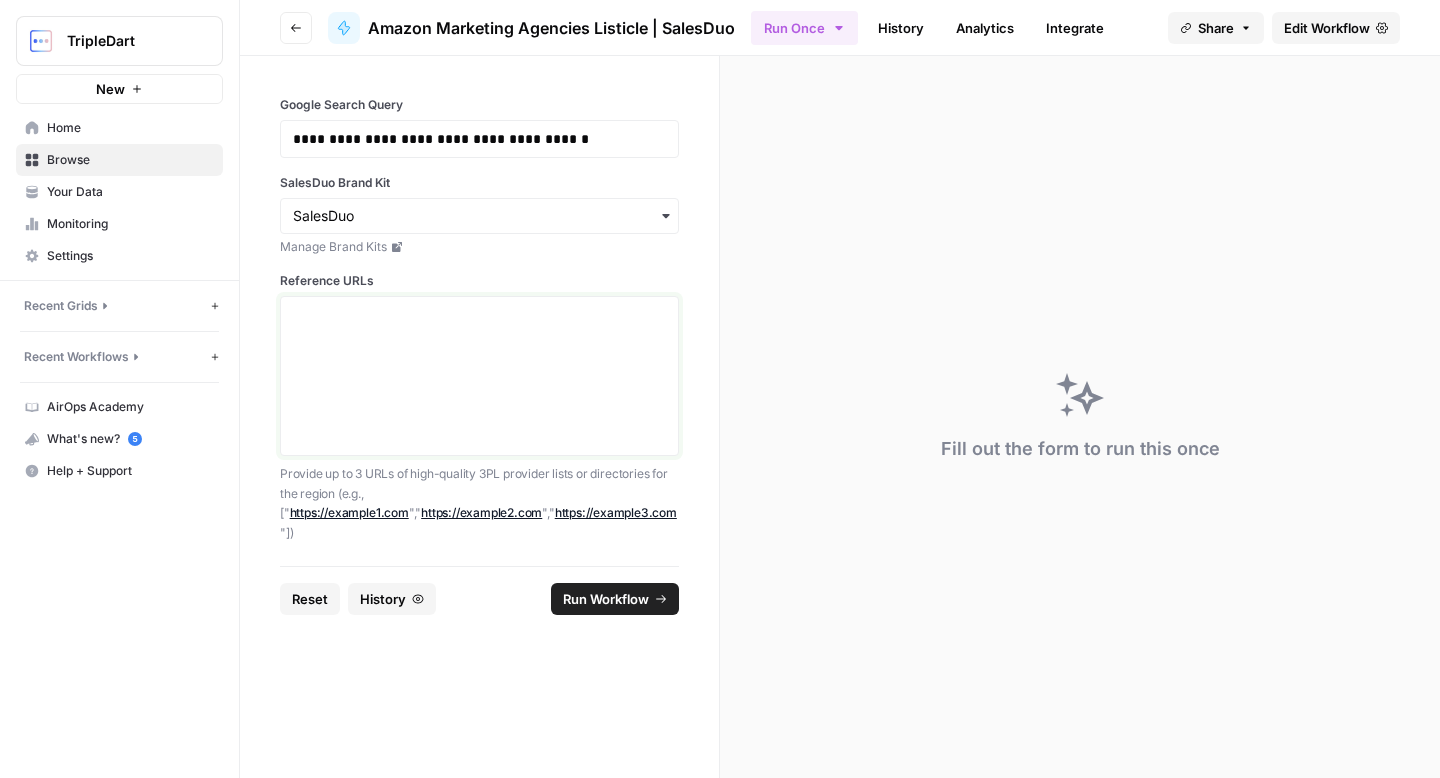 click on "Reference URLs" at bounding box center [479, 376] 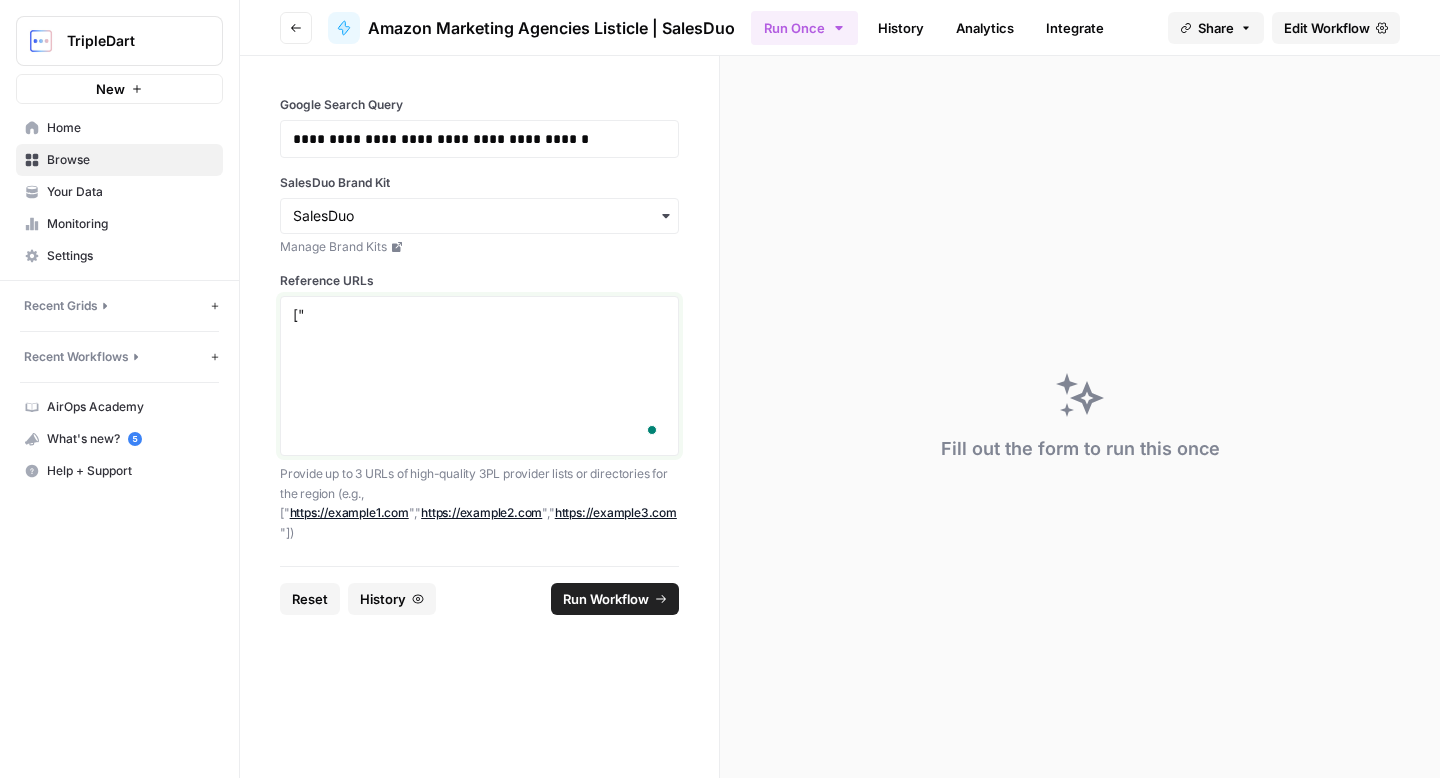 paste on "https://www.sortlist.com/s/amazon-marketing/south-africa-za" 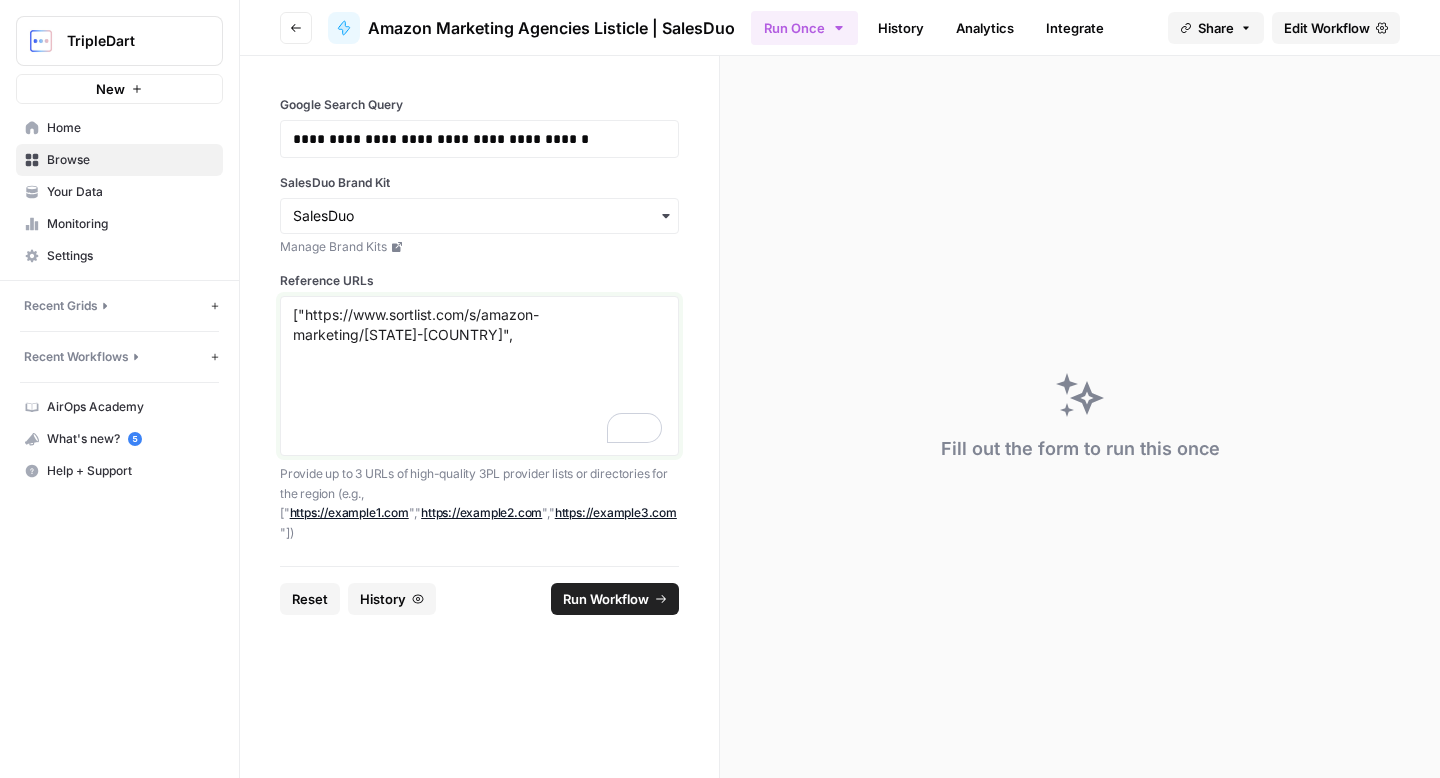 paste on "https://clutch.co/za/agencies/ppc/amazon" 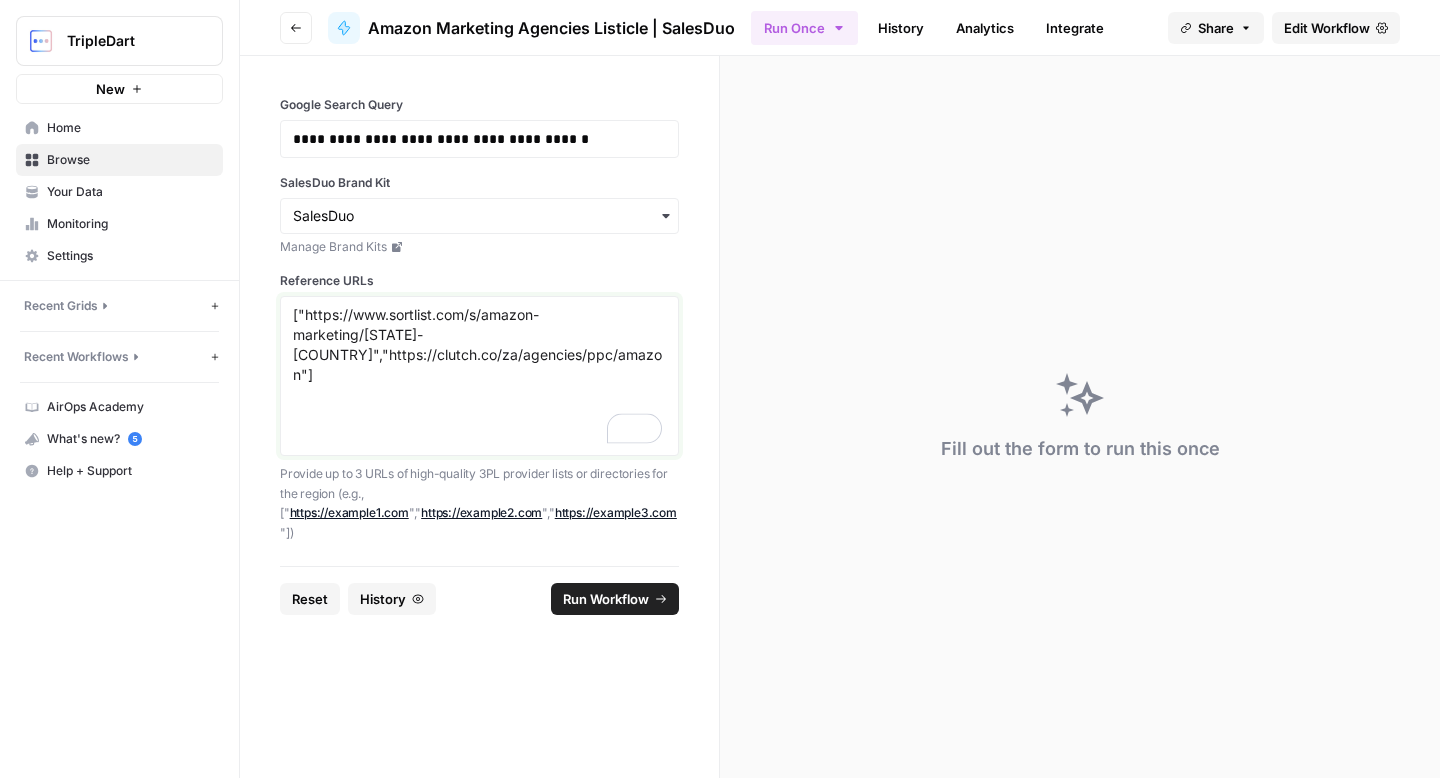 type on "["https://www.sortlist.com/s/amazon-marketing/south-africa-za","https://clutch.co/za/agencies/ppc/amazon"]" 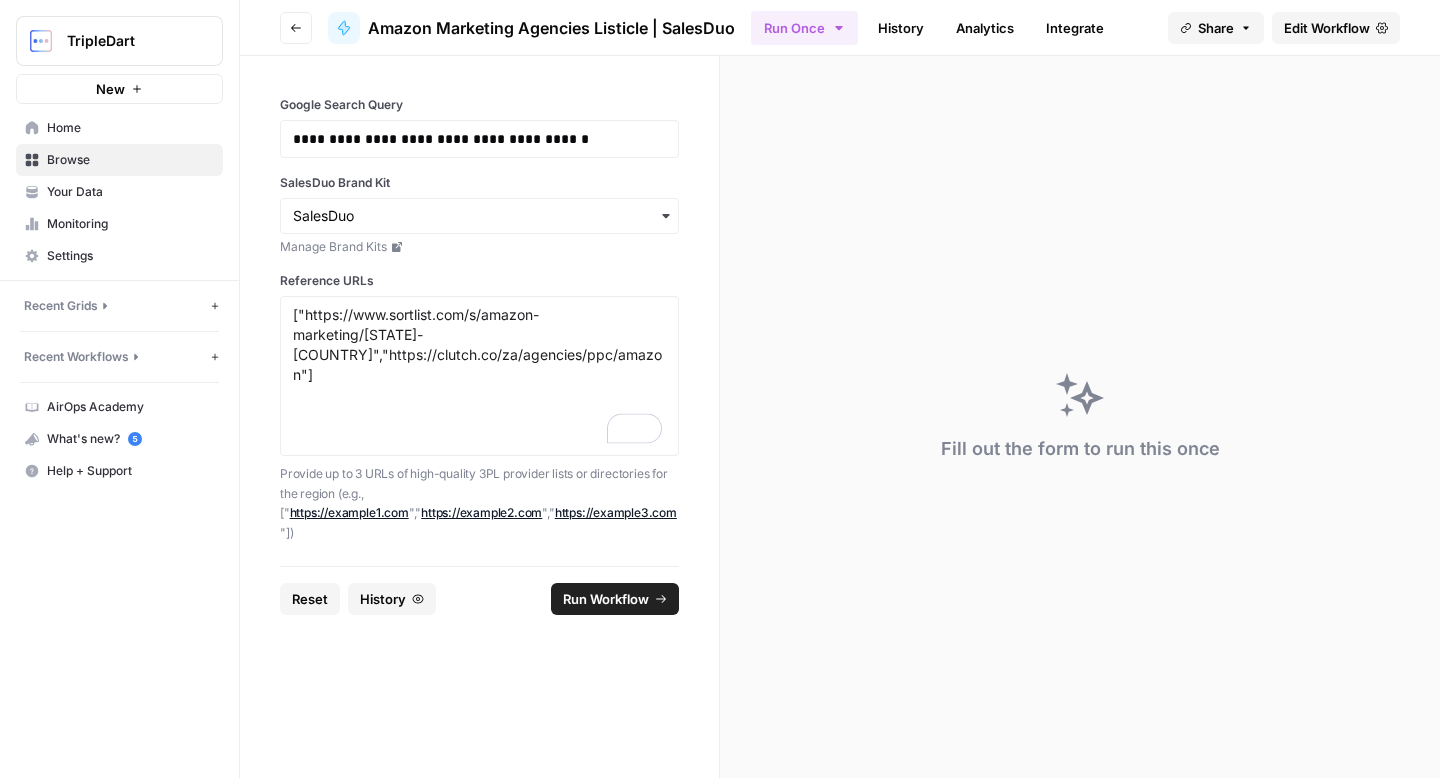 click on "Run Workflow" at bounding box center (615, 599) 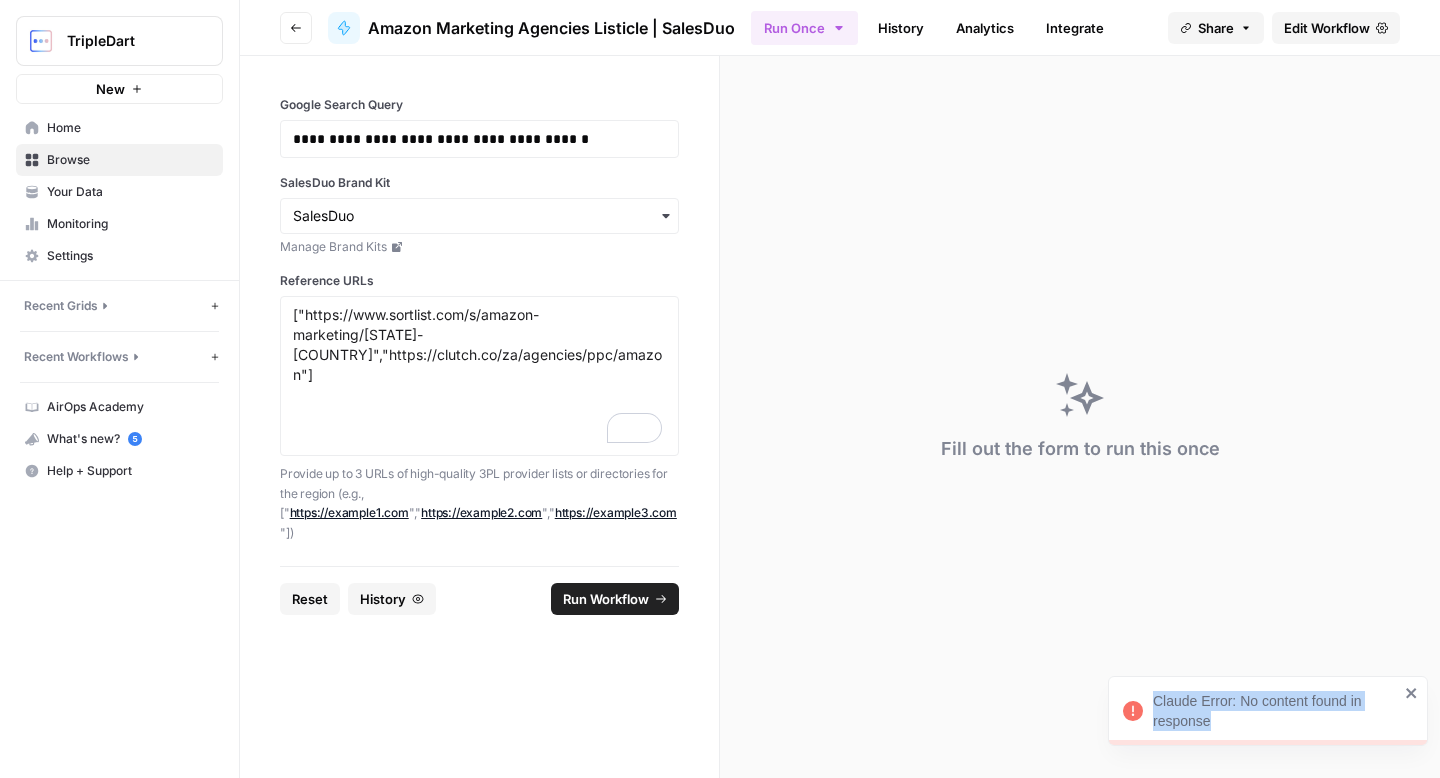 drag, startPoint x: 1230, startPoint y: 717, endPoint x: 1141, endPoint y: 697, distance: 91.21951 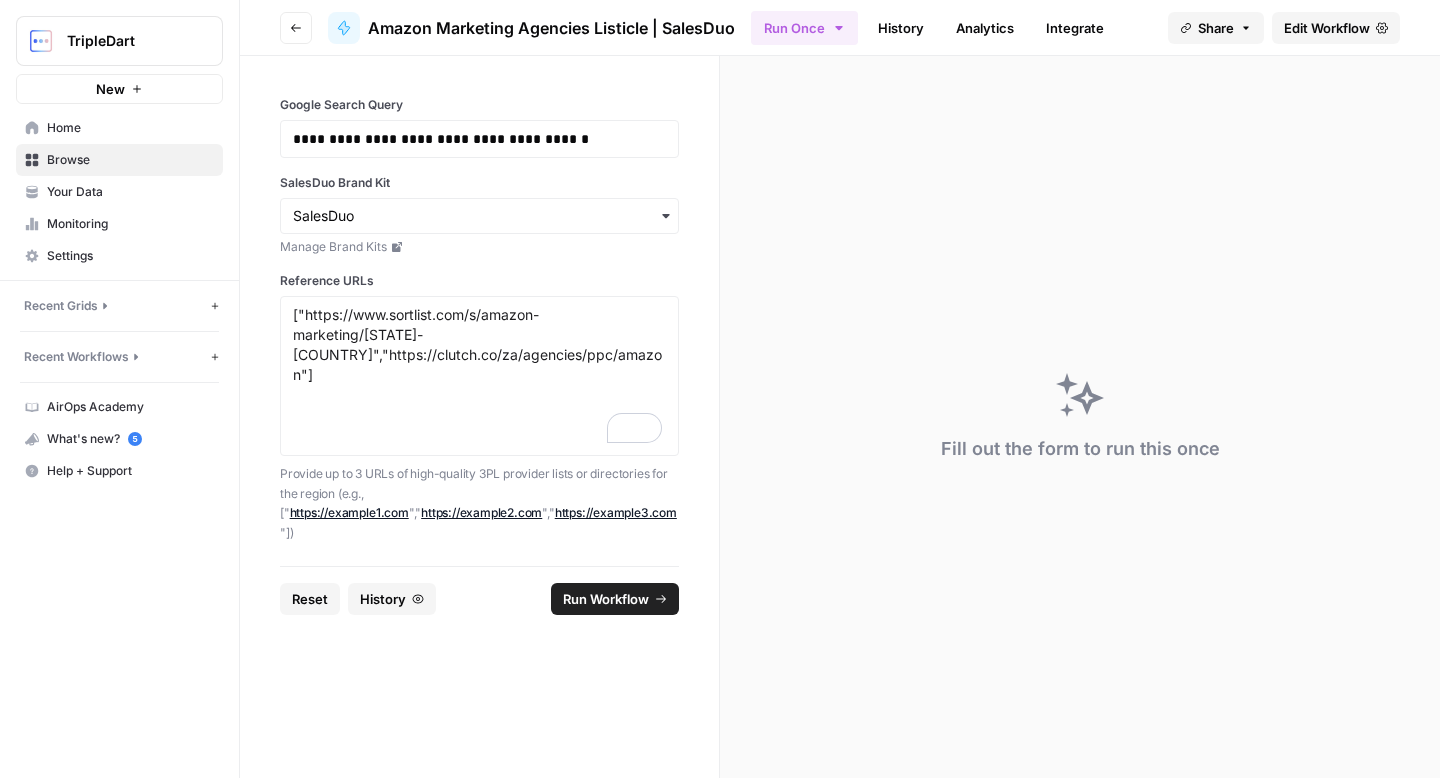 click on "Edit Workflow" at bounding box center [1336, 28] 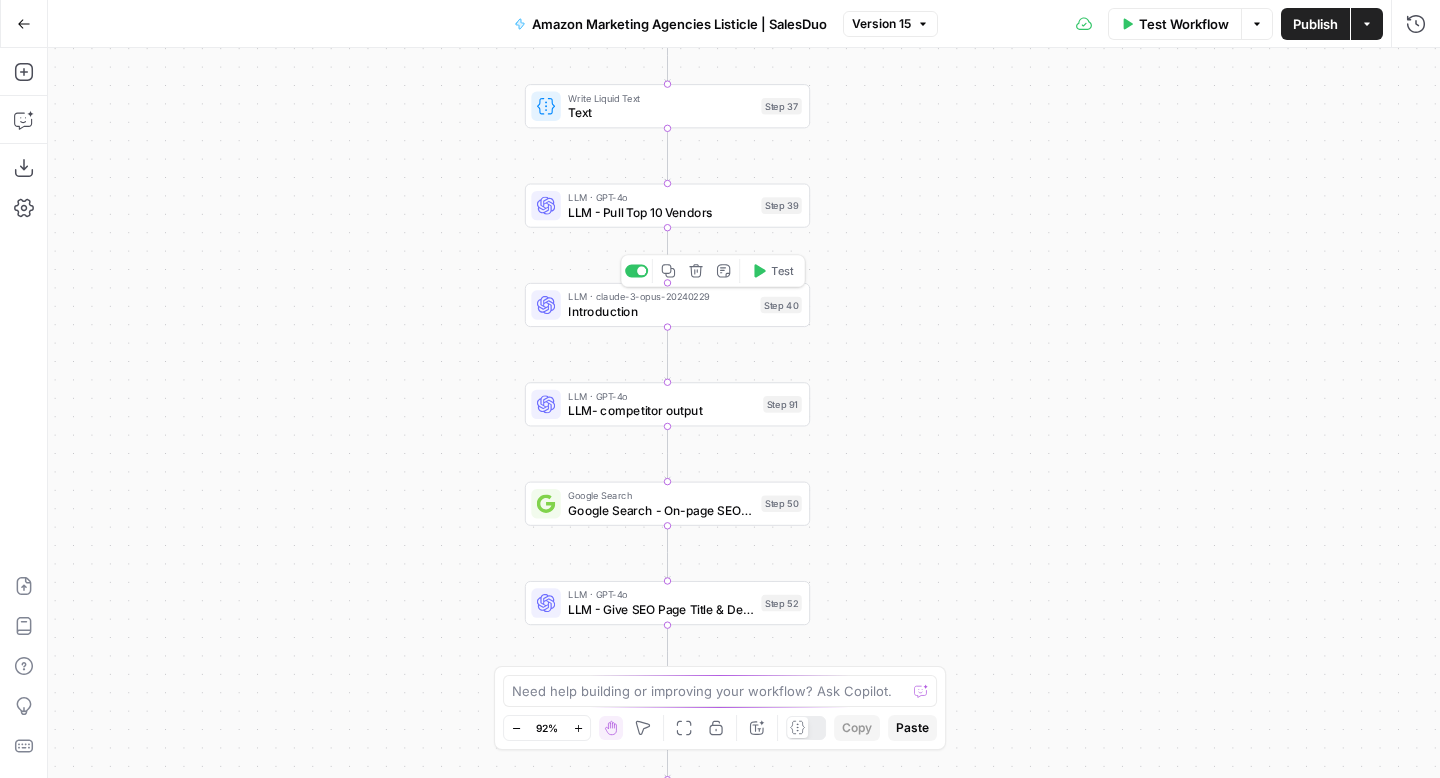 click on "Introduction" at bounding box center (660, 311) 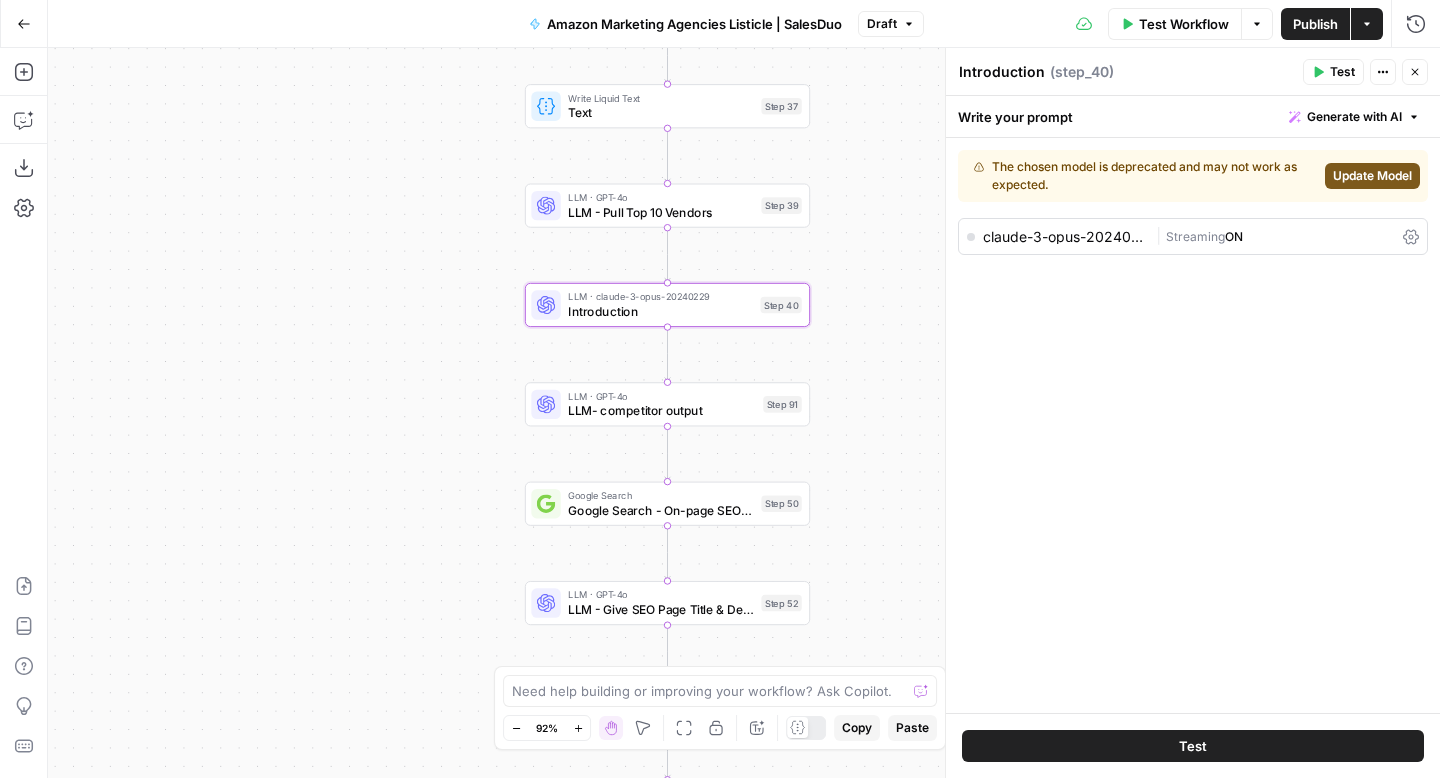 click on "Update Model" at bounding box center [1372, 176] 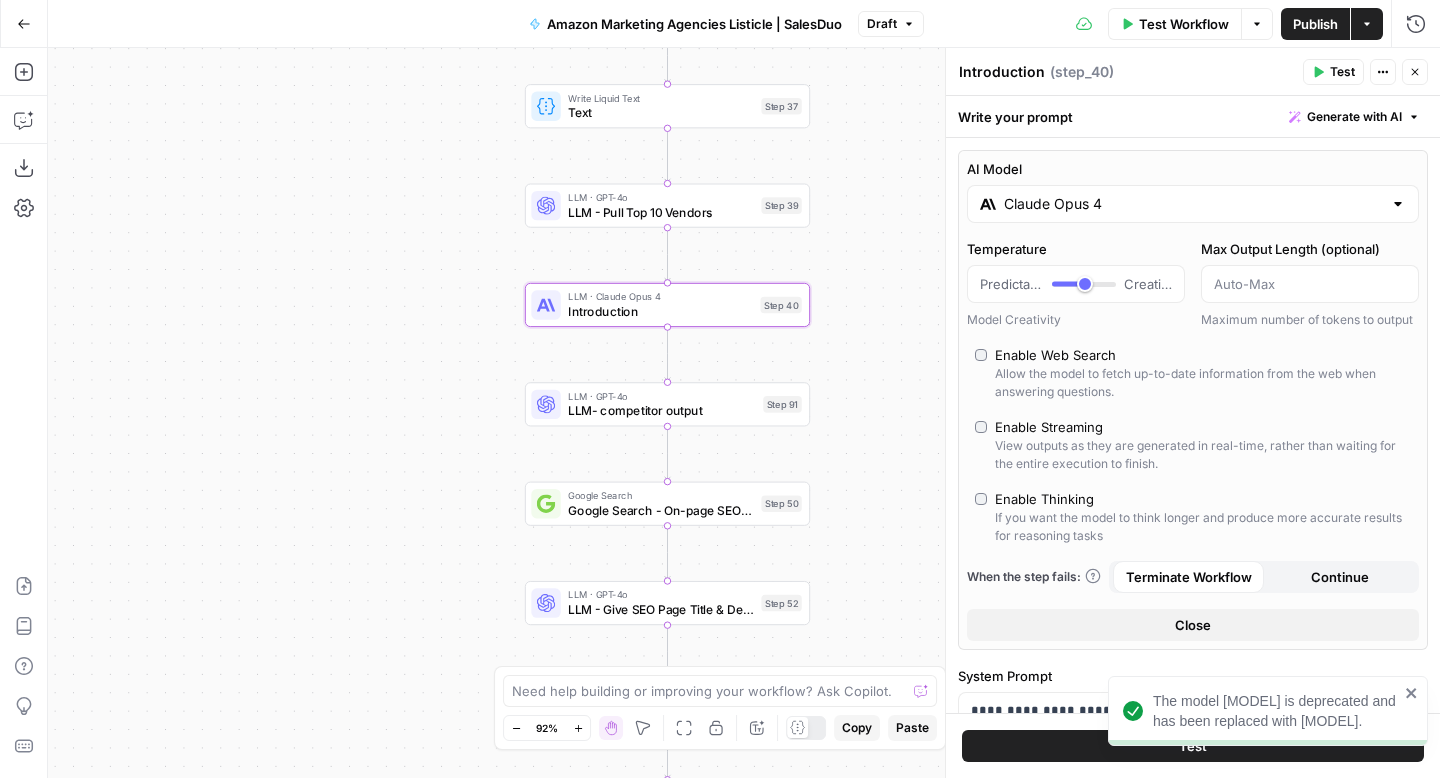type on "***" 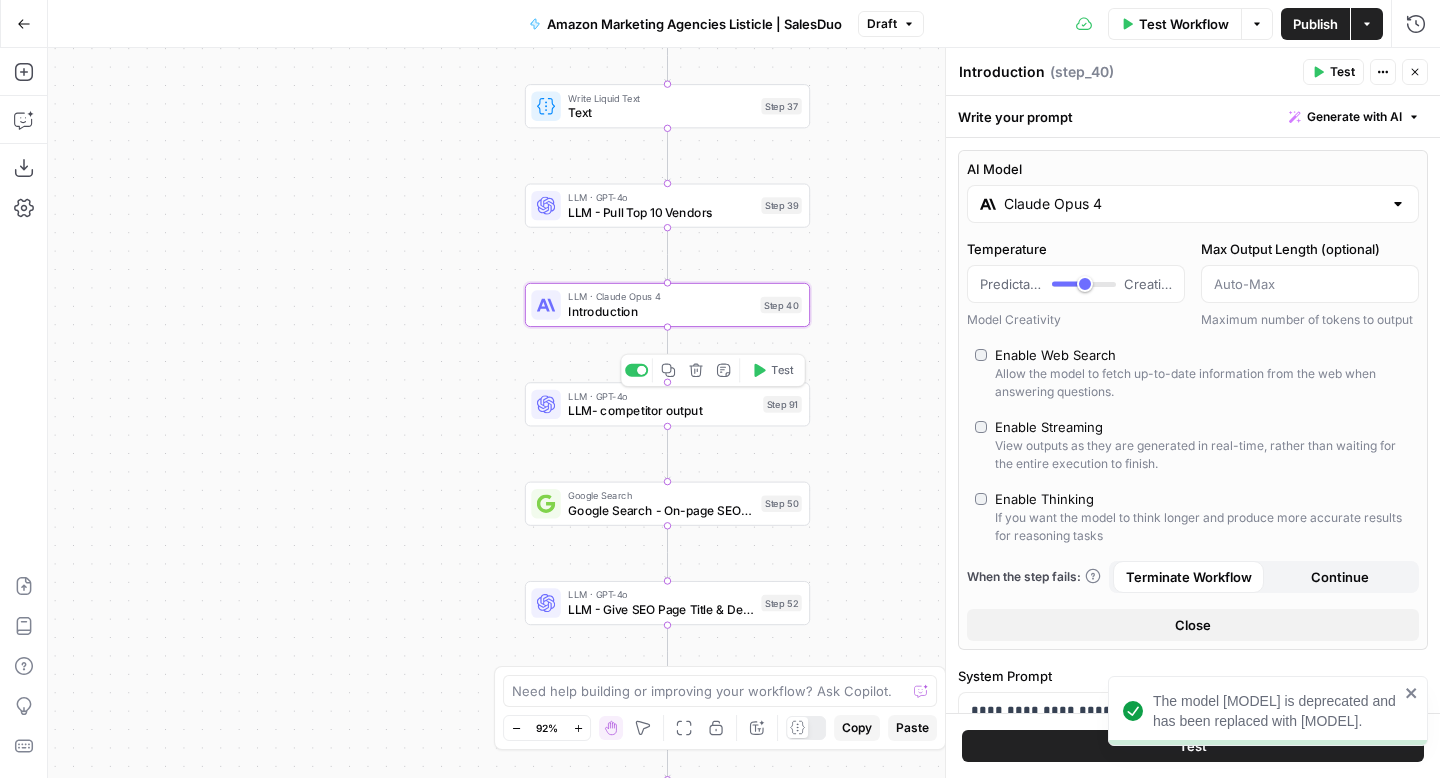 click on "LLM · GPT-4o" at bounding box center [662, 396] 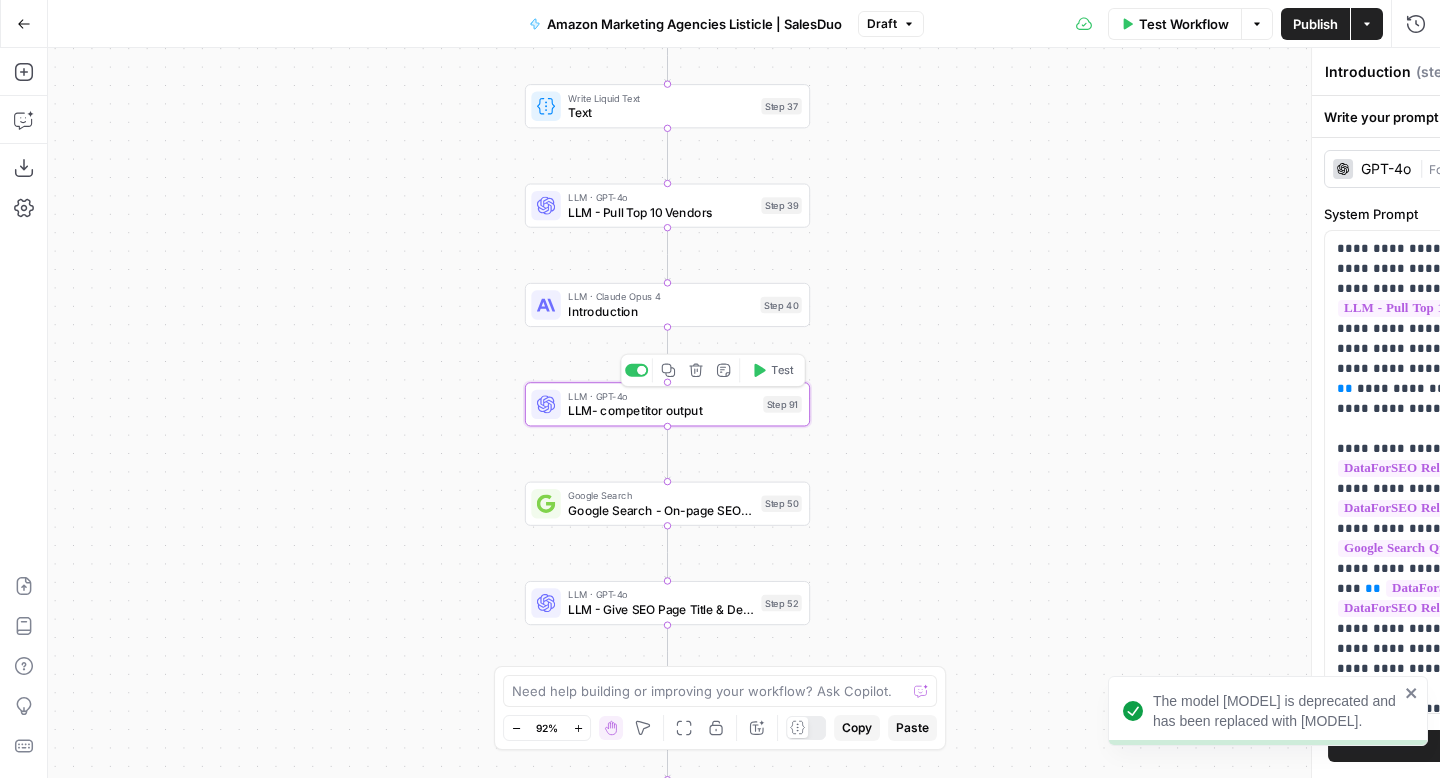 type on "LLM- competitor output" 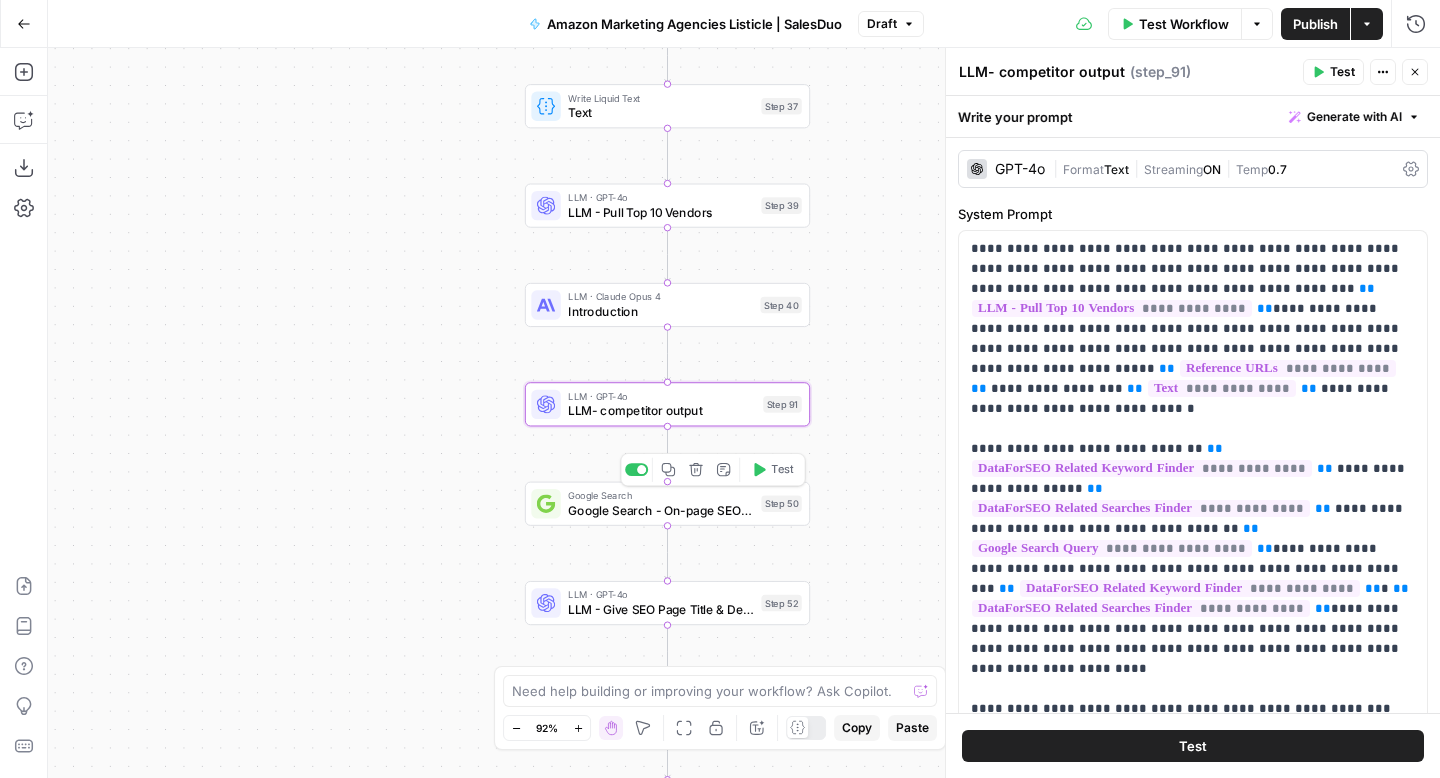 click on "Google Search - On-page SEO Step" at bounding box center (661, 510) 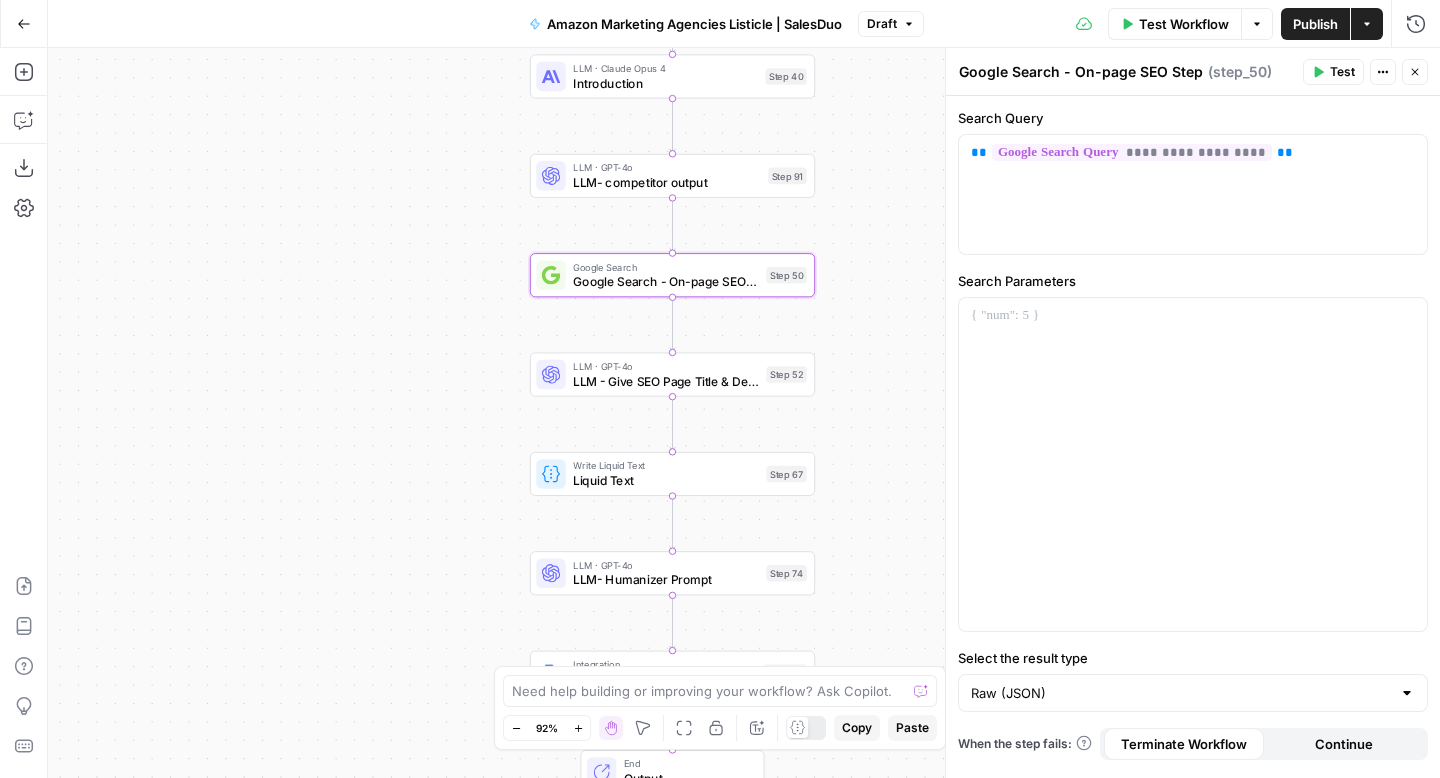 click on "Publish" at bounding box center [1315, 24] 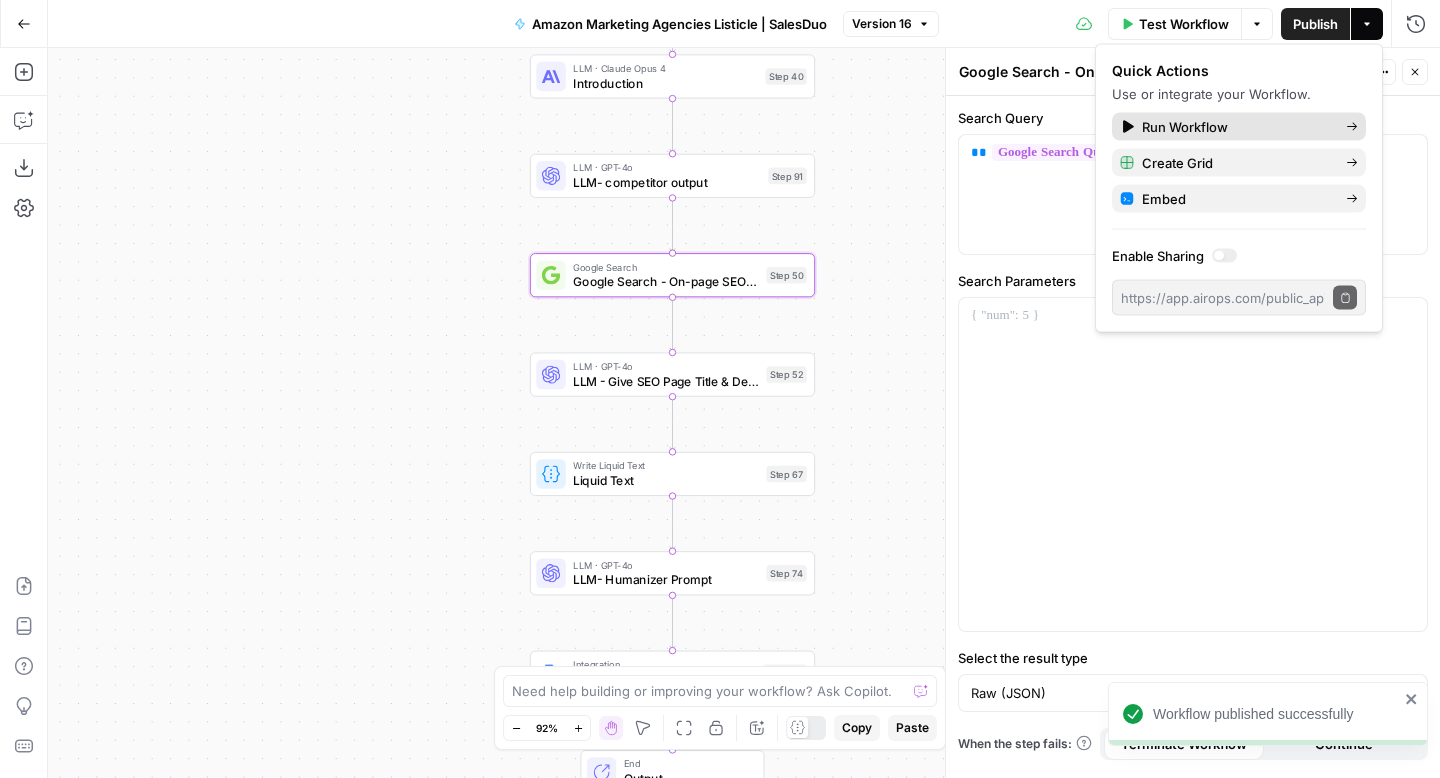 click on "Run Workflow" at bounding box center [1236, 127] 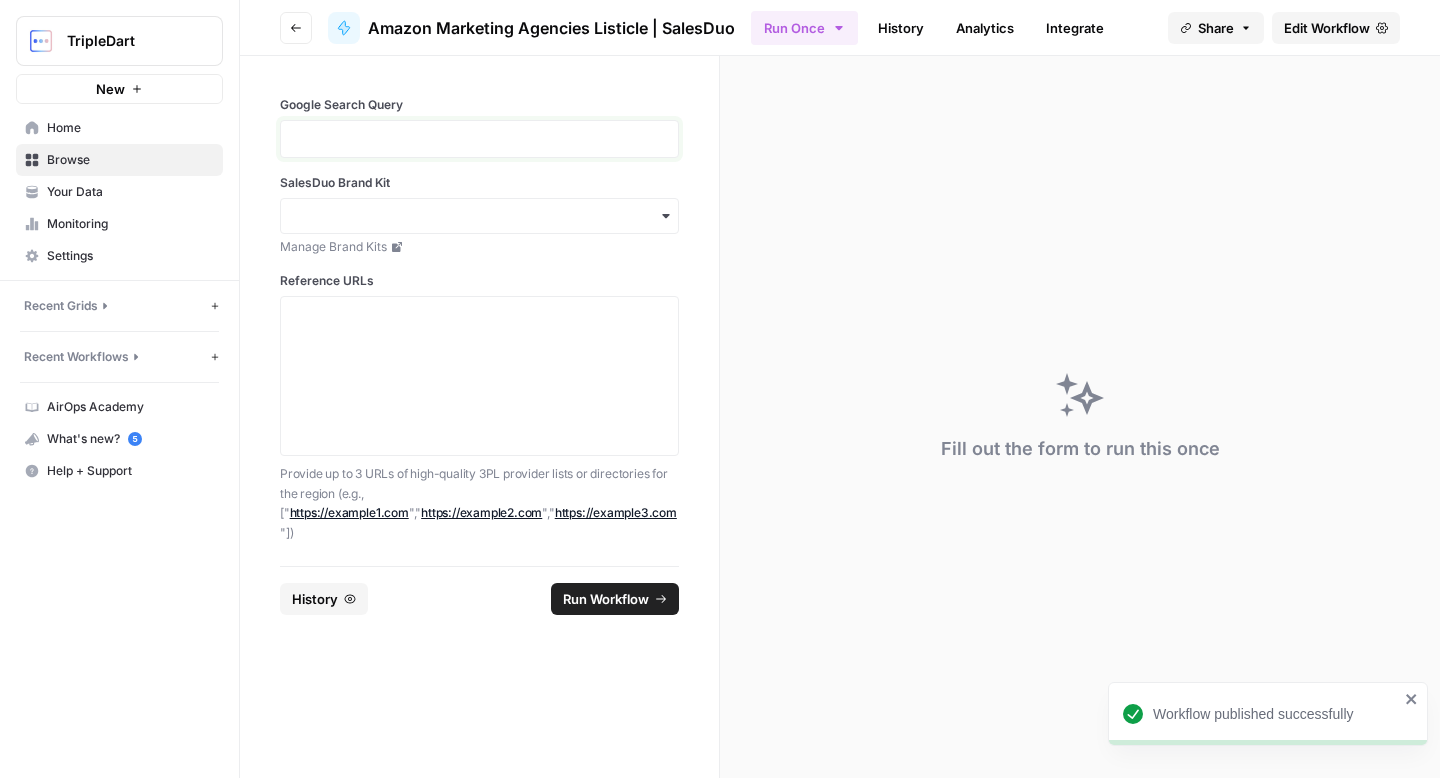 click at bounding box center (479, 139) 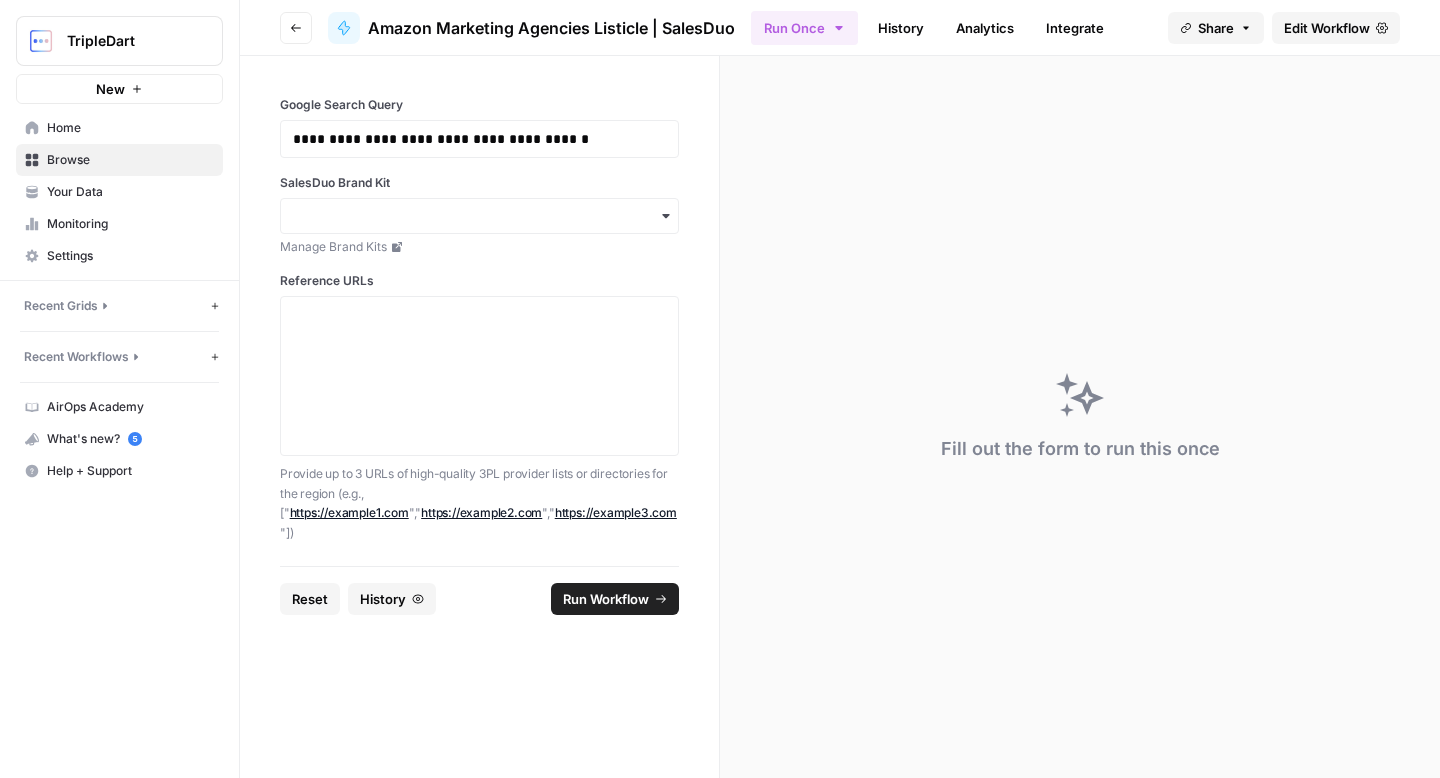 click at bounding box center [479, 216] 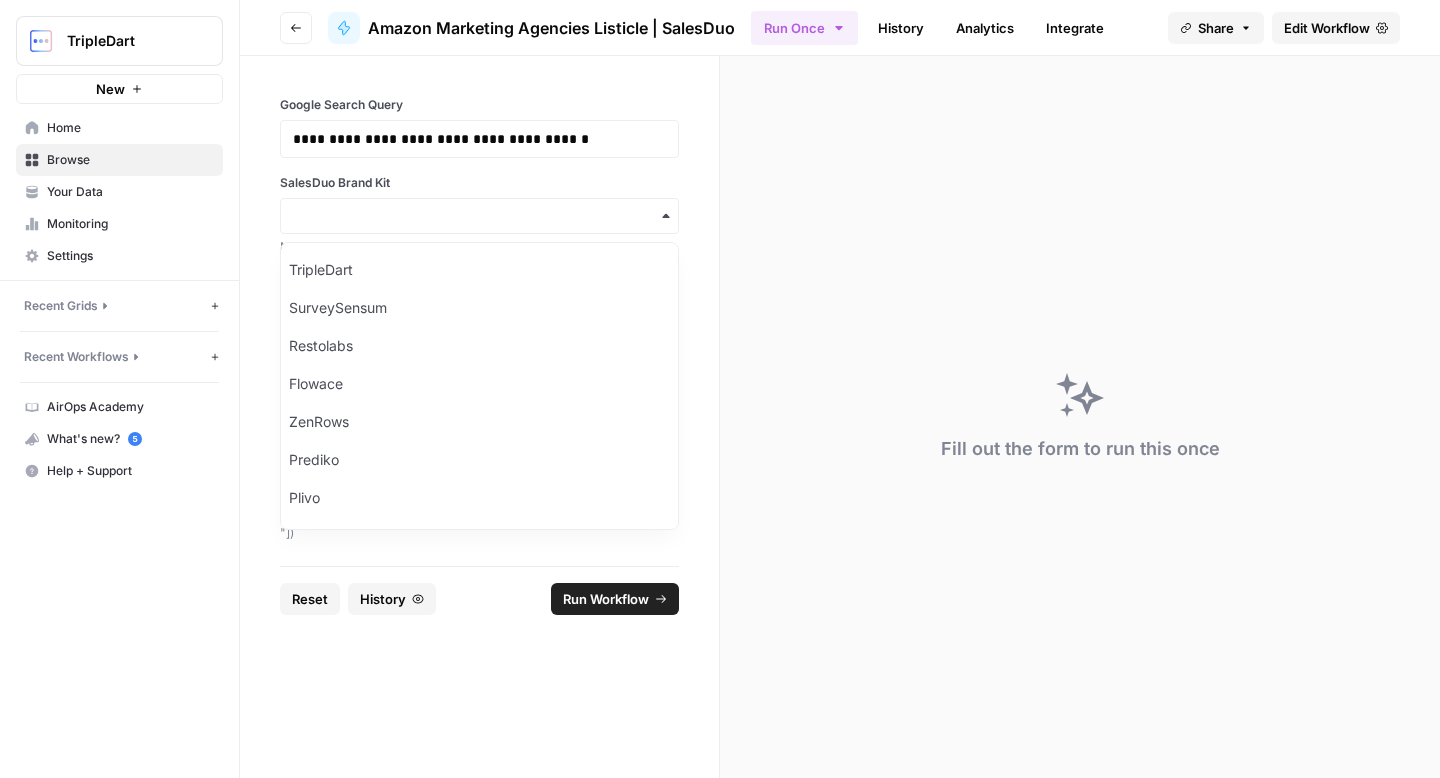 click at bounding box center (479, 216) 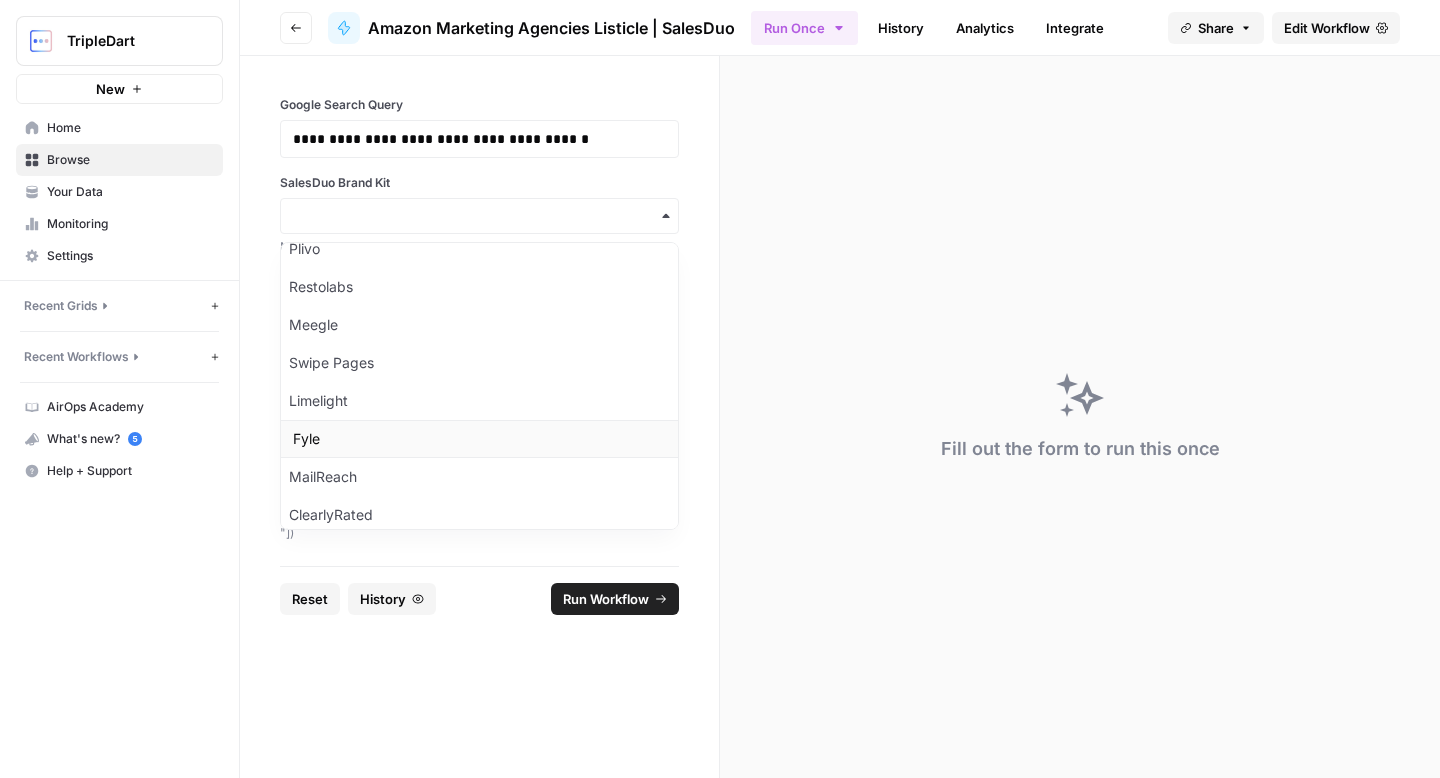 scroll, scrollTop: 277, scrollLeft: 0, axis: vertical 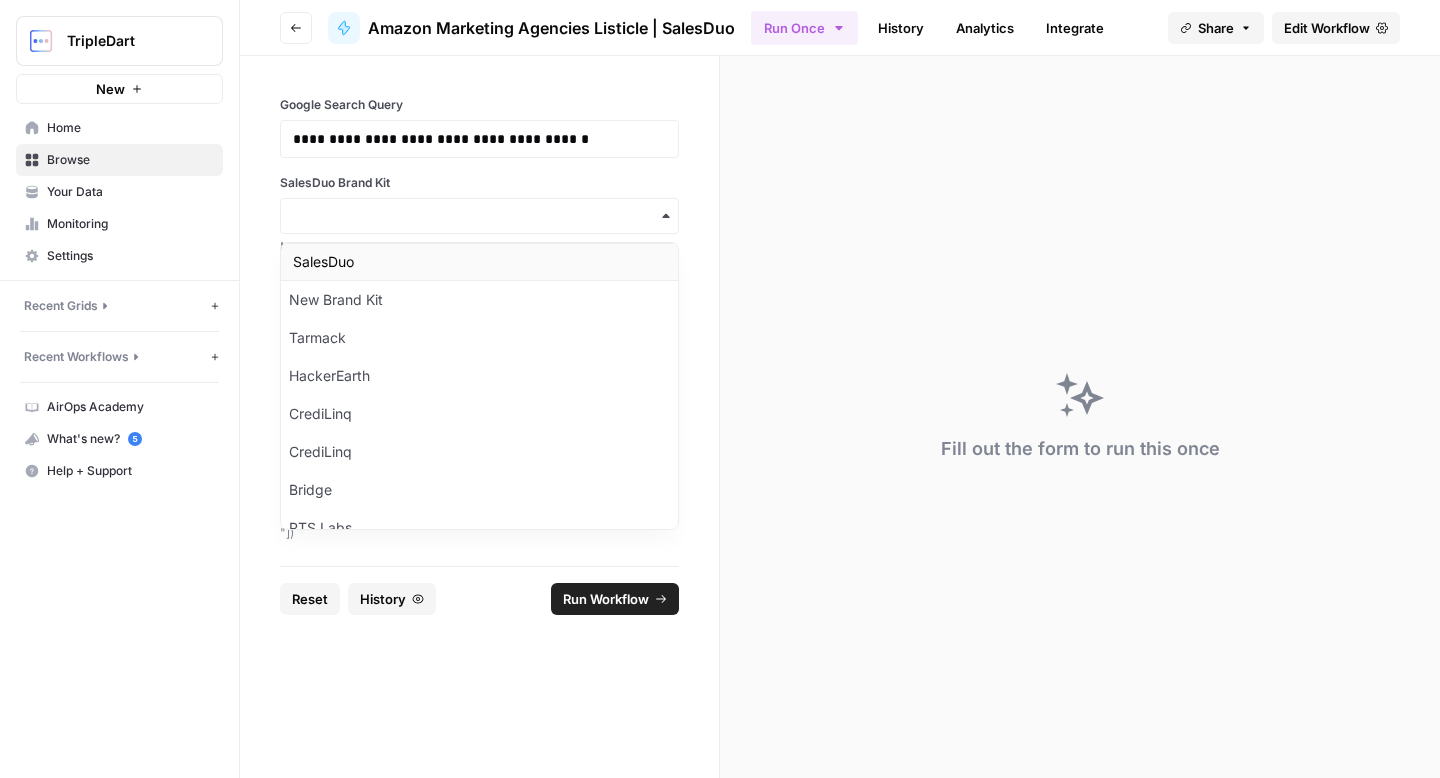 click on "SalesDuo" at bounding box center [479, 262] 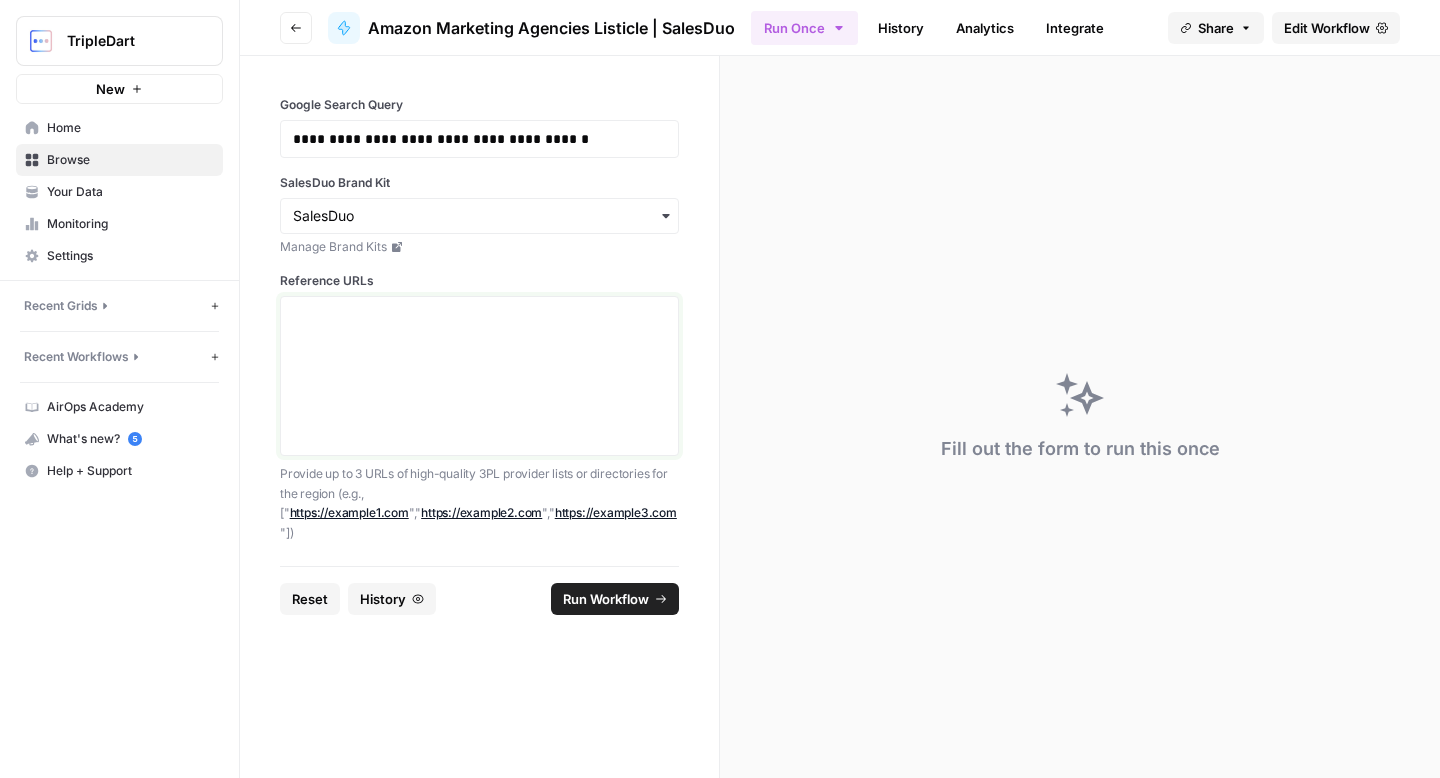 click on "Reference URLs" at bounding box center [479, 376] 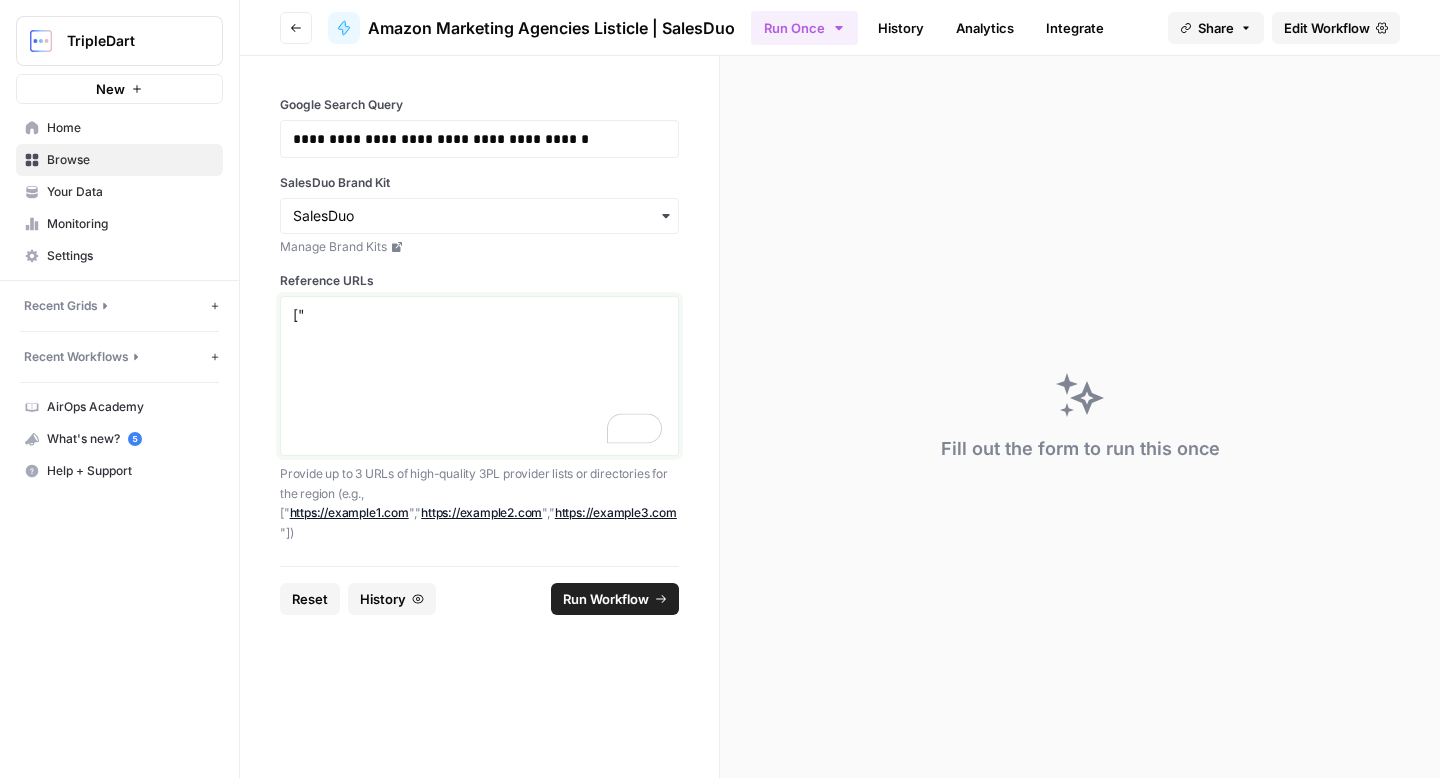 paste on "https://clutch.co/za/agencies/ppc/amazon" 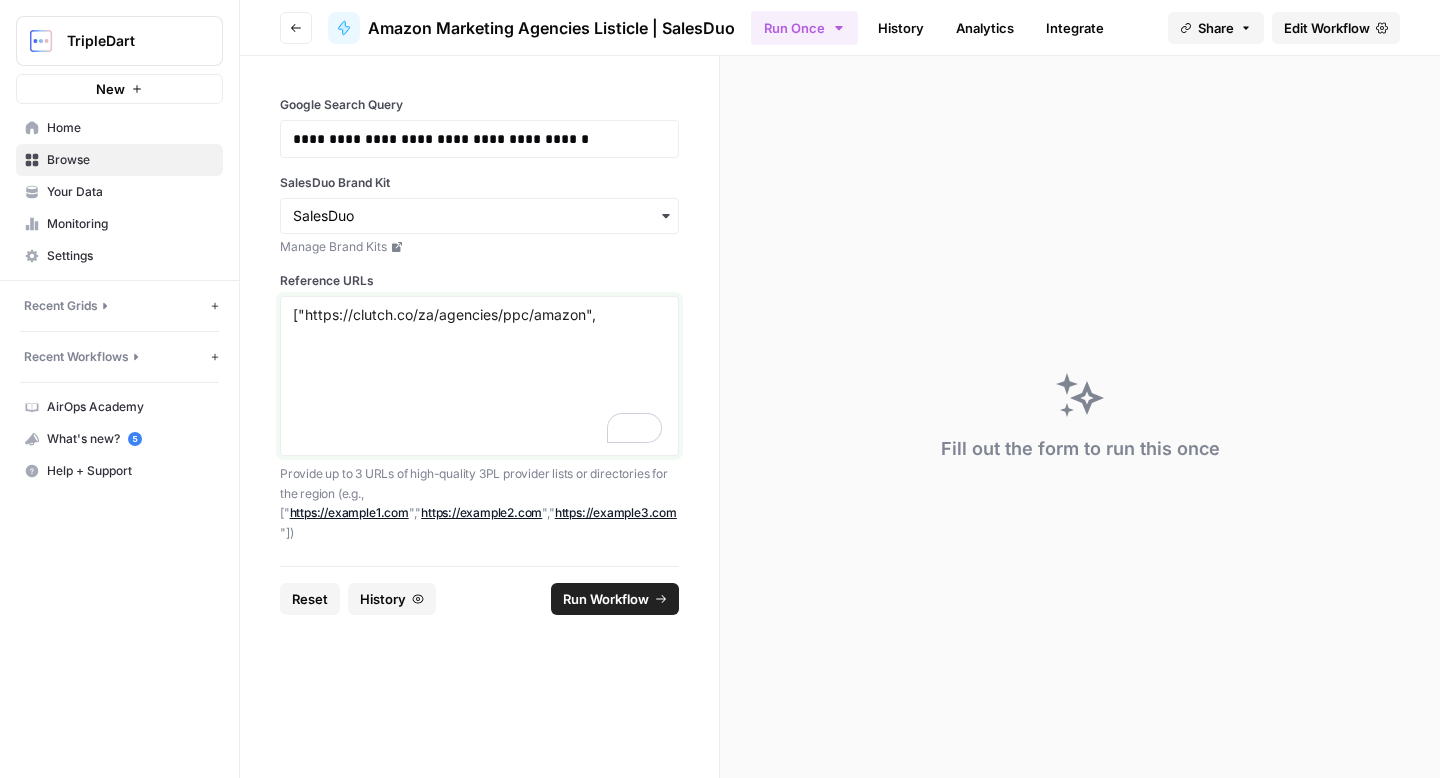 paste on "https://www.sortlist.com/s/amazon-marketing/south-africa-za" 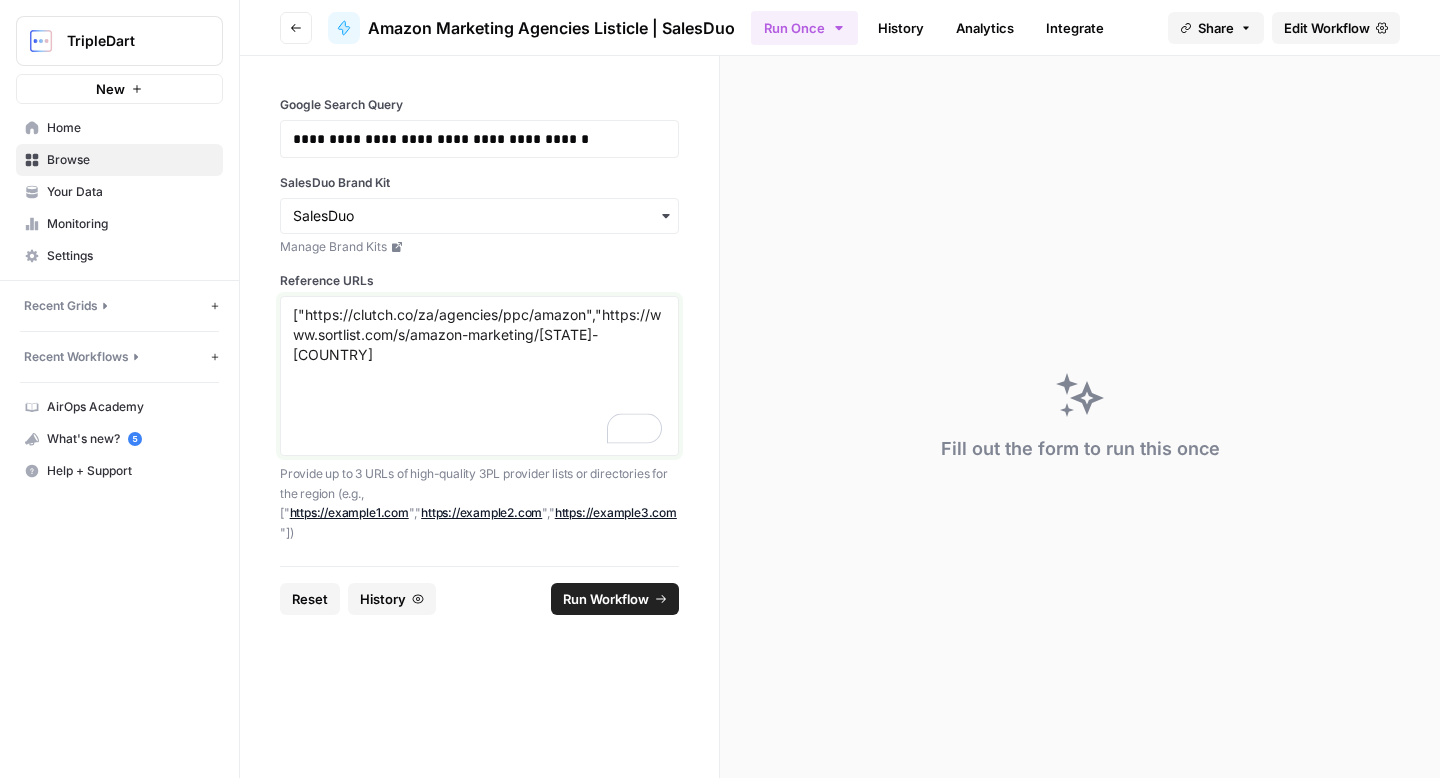 type on "["https://clutch.co/za/agencies/ppc/amazon","https://www.sortlist.com/s/amazon-marketing/south-africa-za"]" 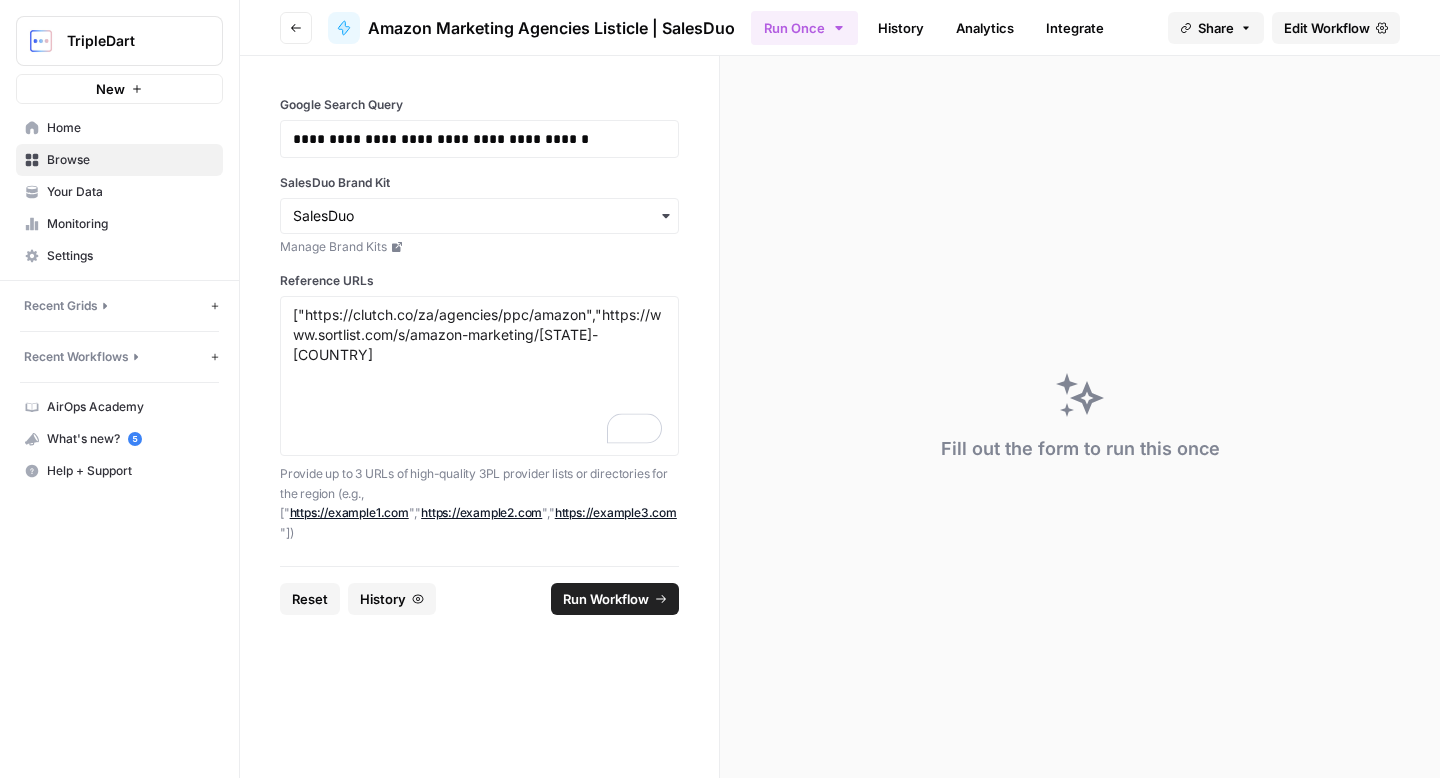 click on "Run Workflow" at bounding box center (615, 599) 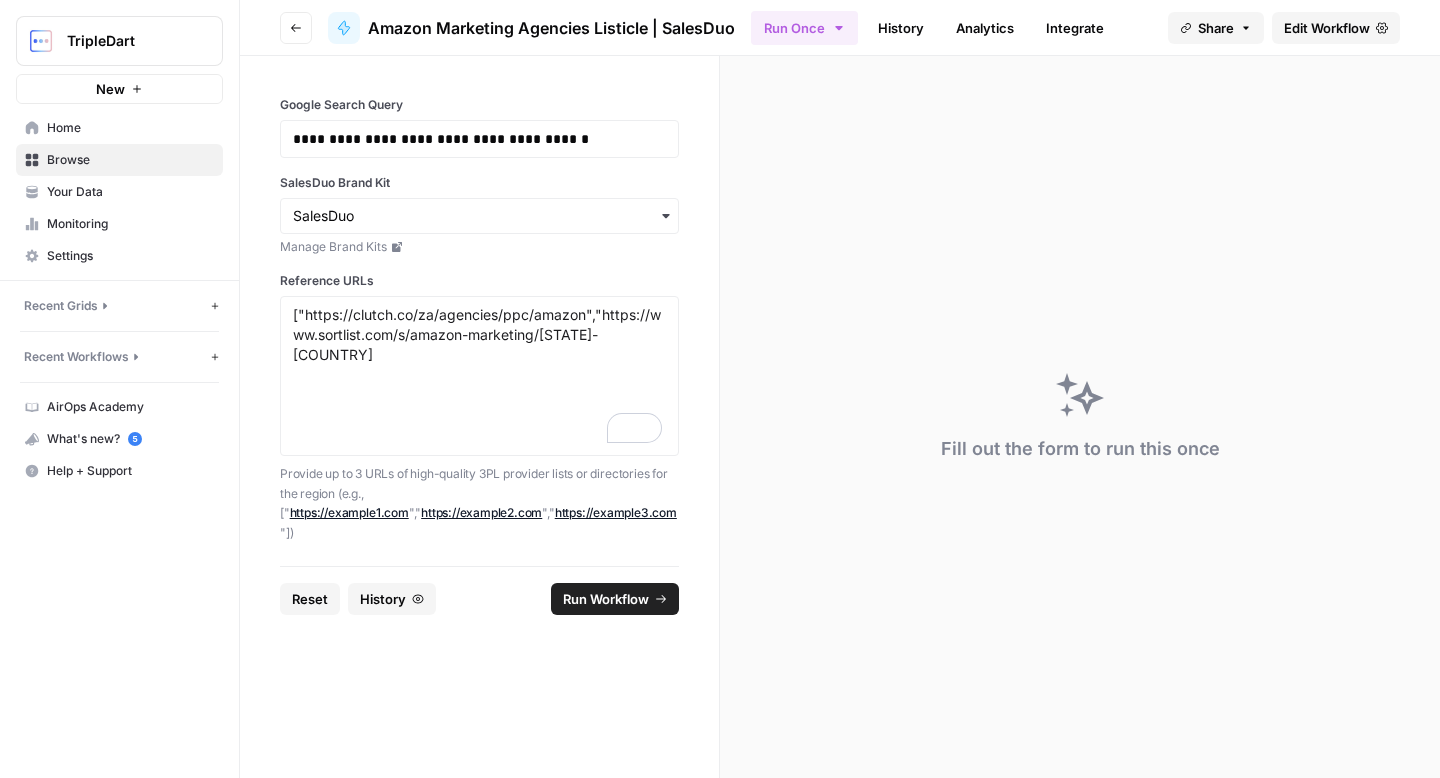 click on "Edit Workflow" at bounding box center [1336, 28] 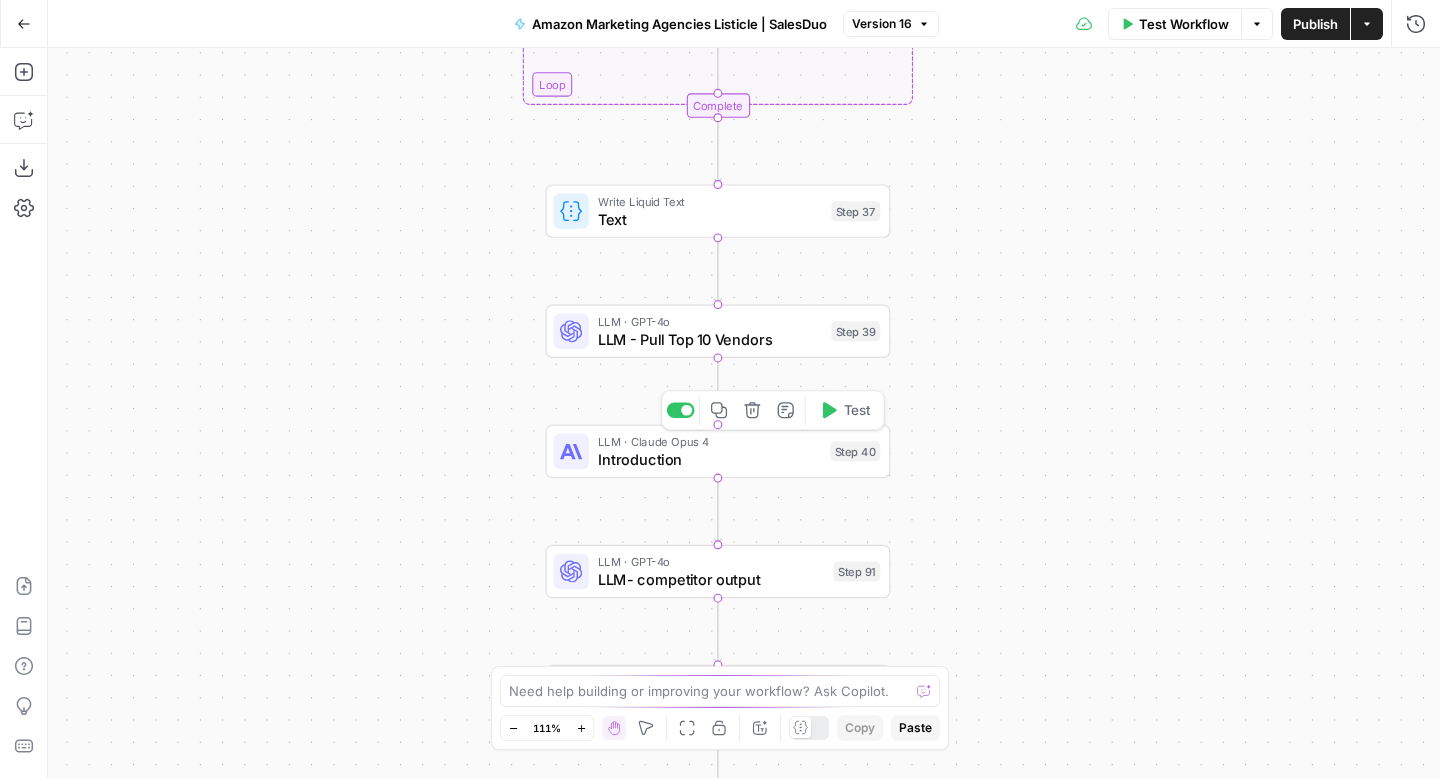 click on "LLM · Claude Opus 4" at bounding box center [710, 441] 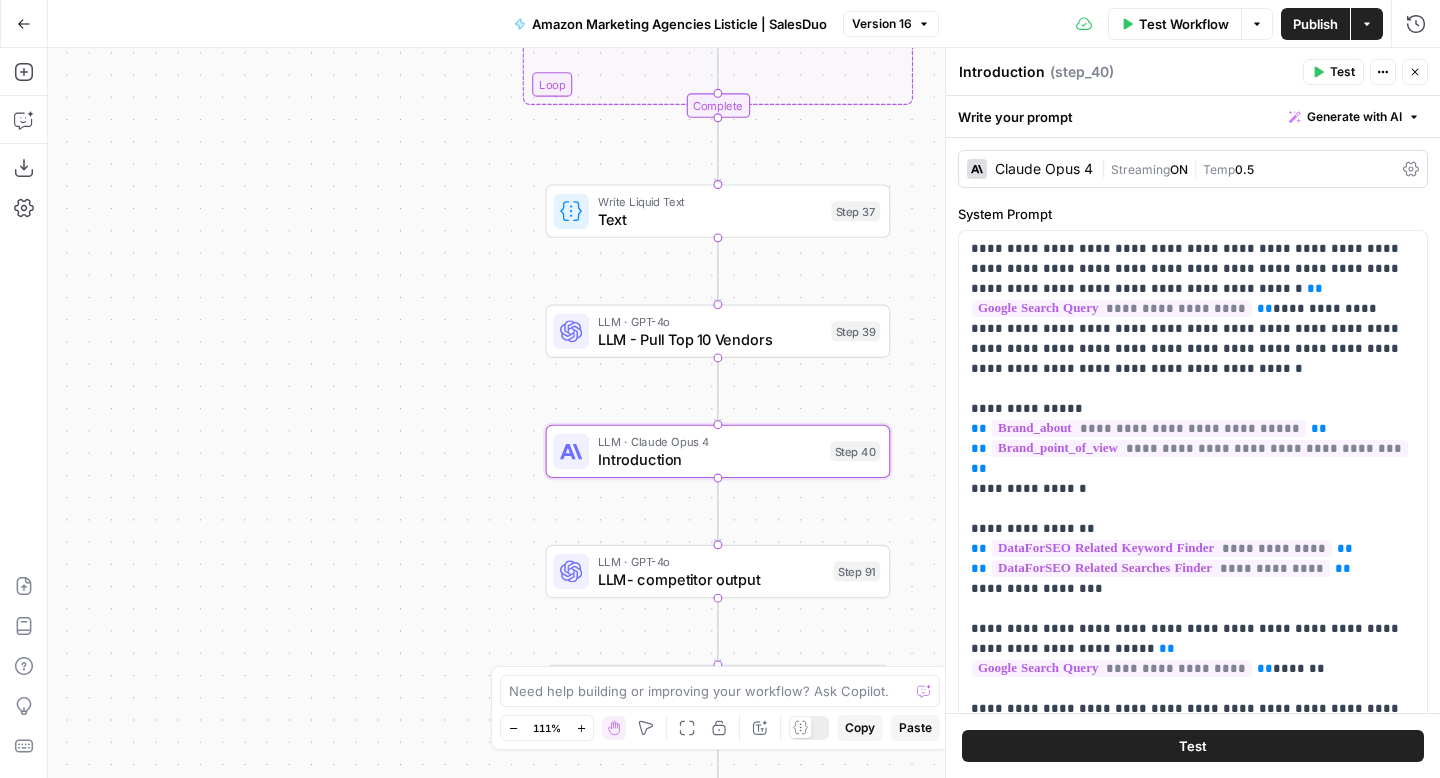 click on "Claude Opus 4" at bounding box center (1044, 169) 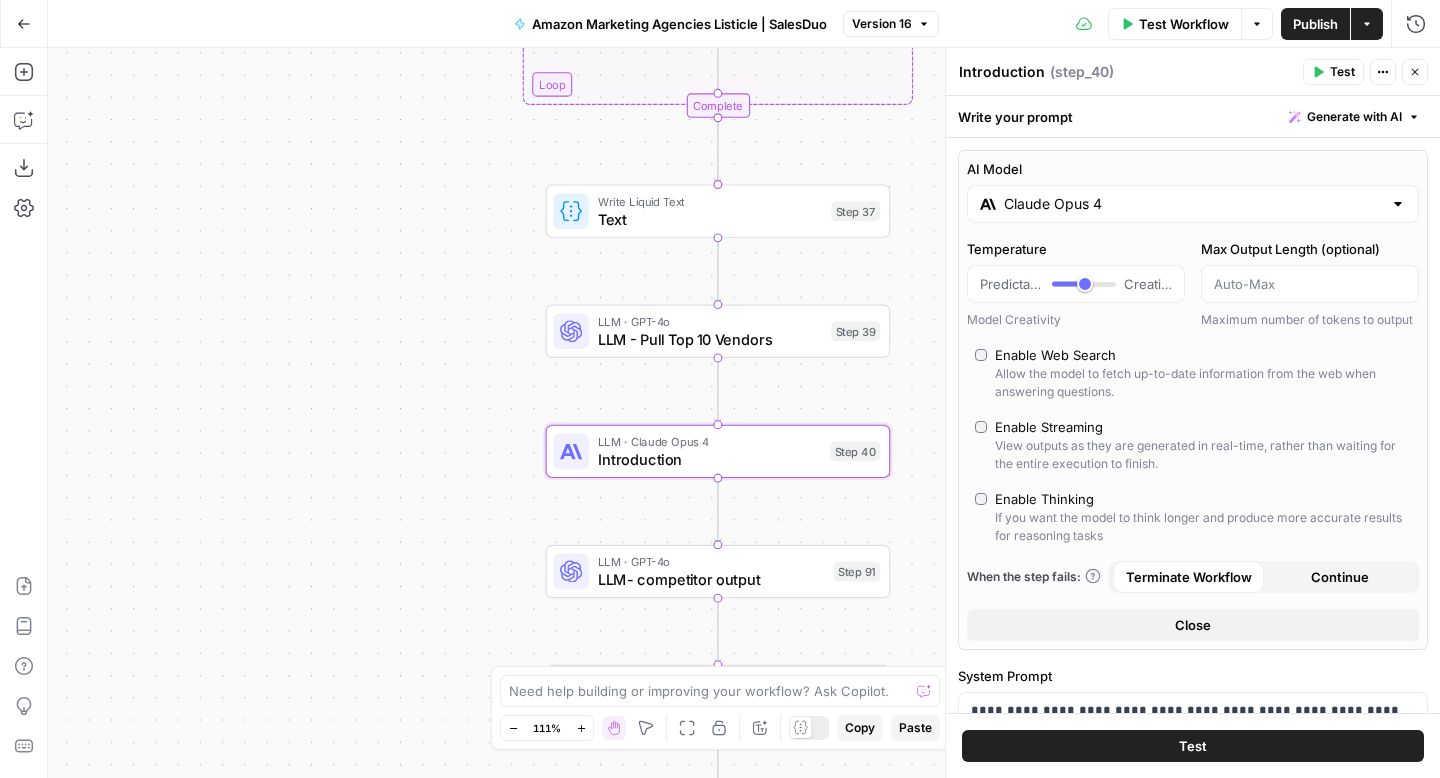 type on "***" 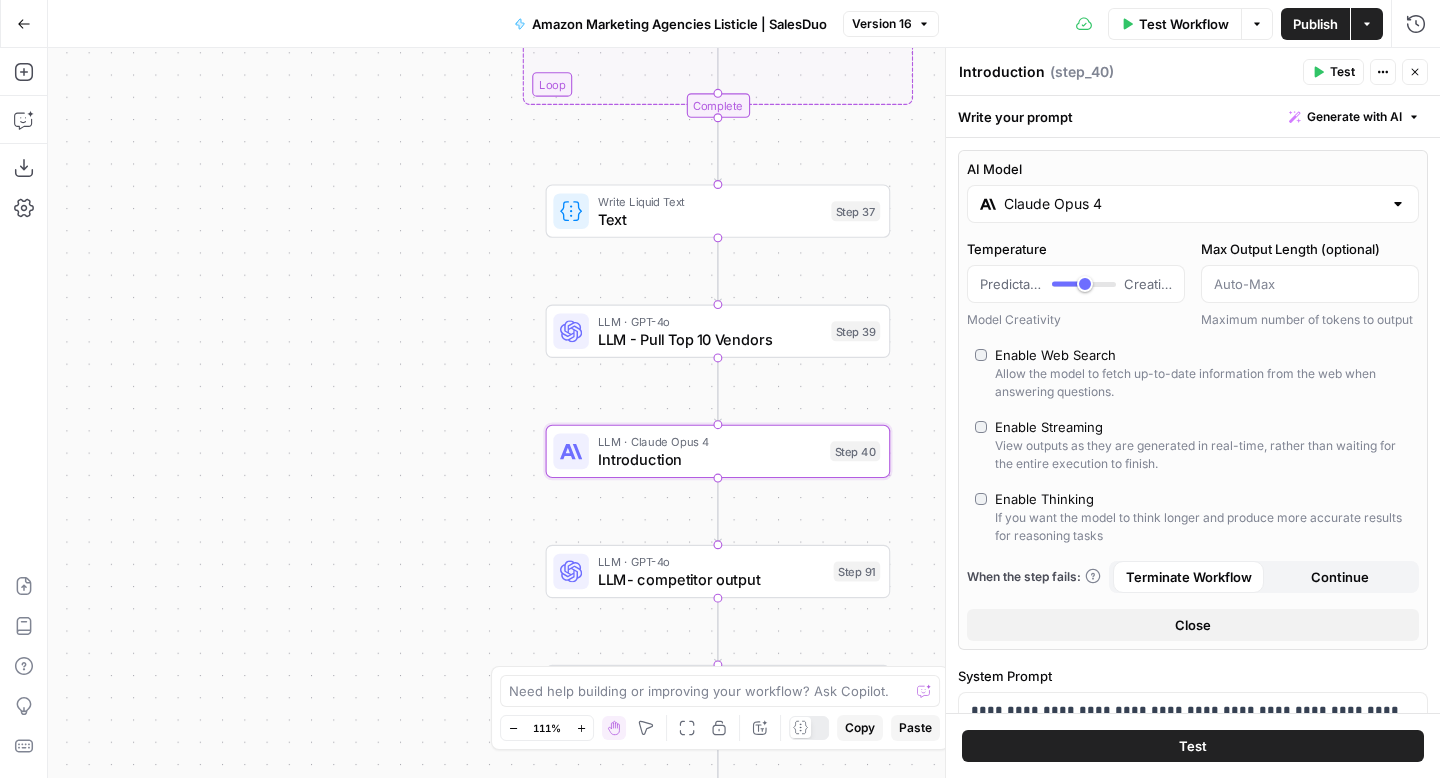 click on "Claude Opus 4" at bounding box center (1193, 204) 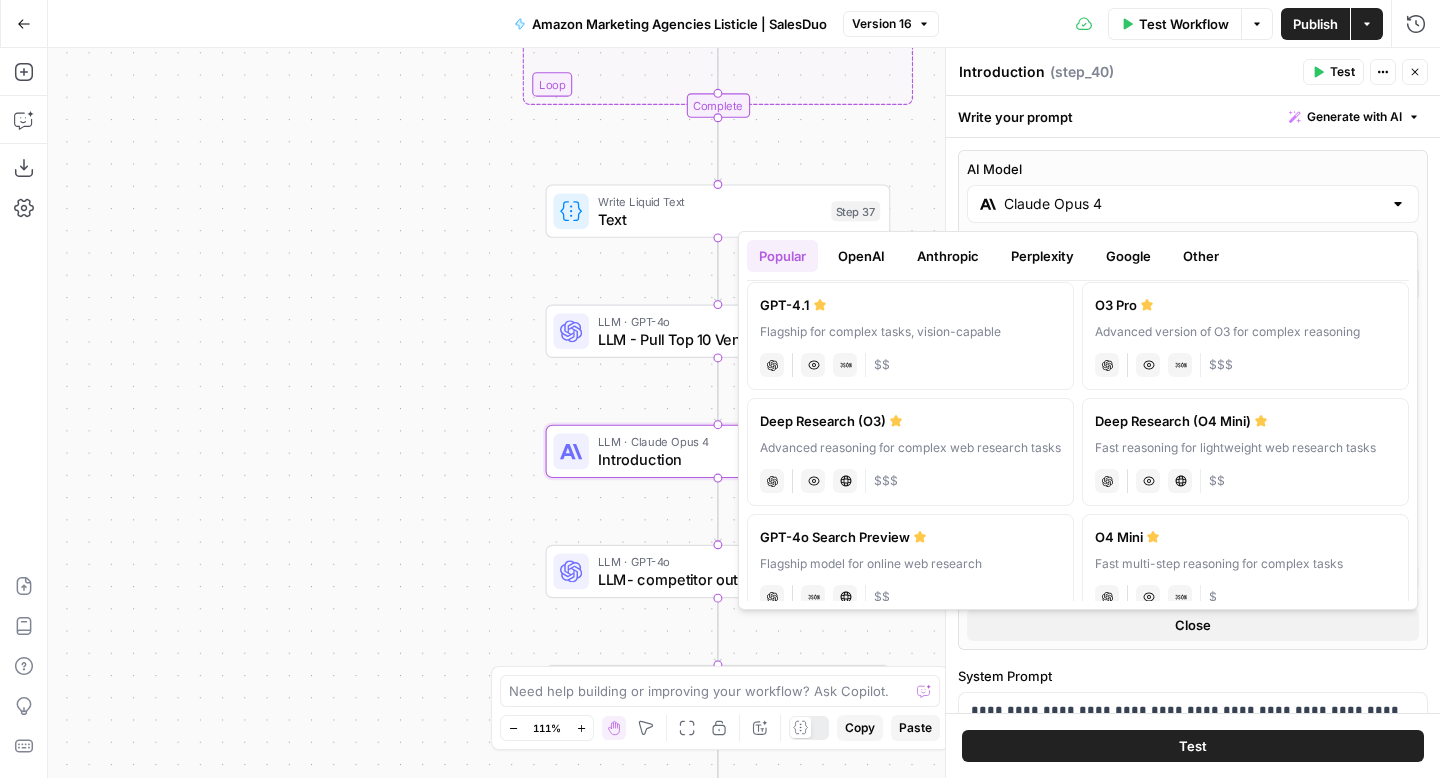 scroll, scrollTop: 0, scrollLeft: 0, axis: both 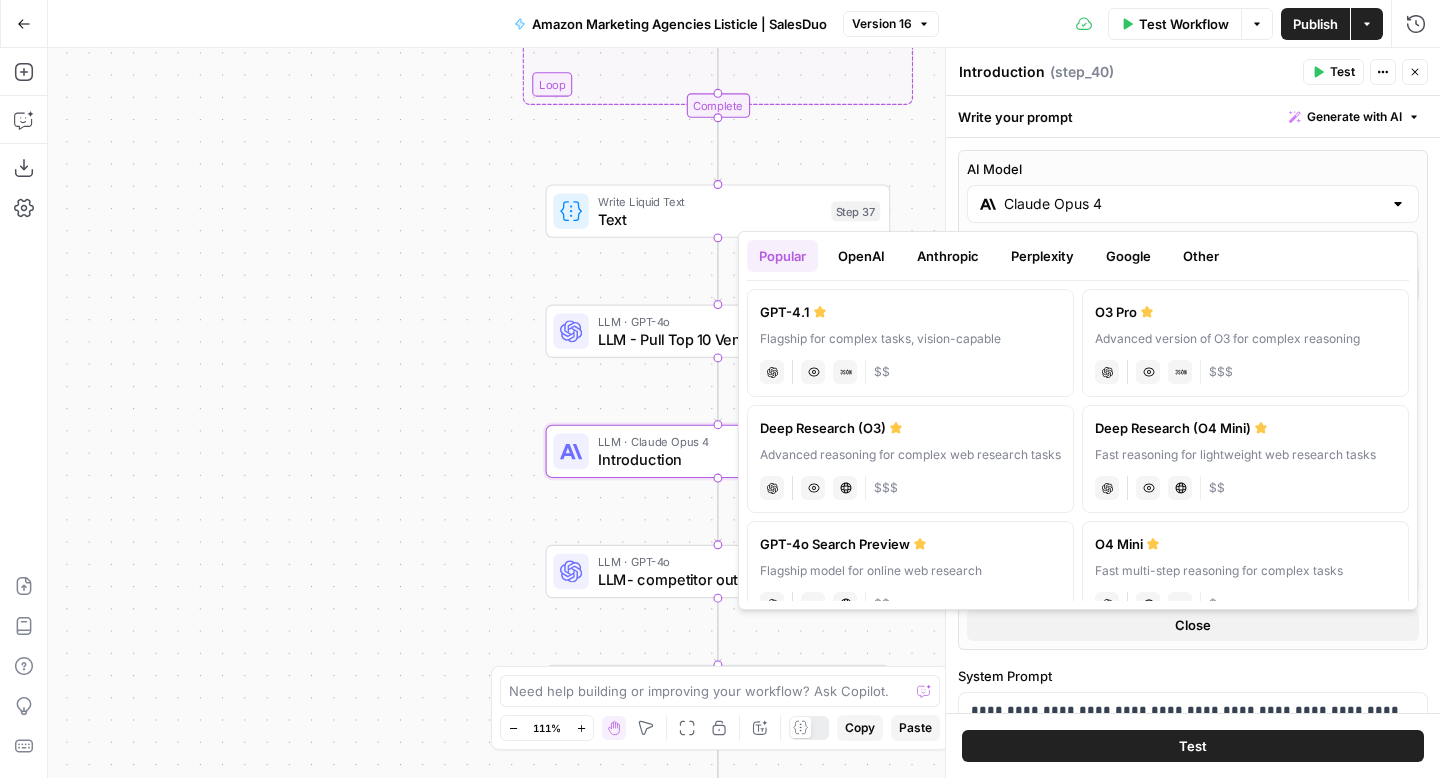 click on "chat Vision Capabilities JSON Mode $$" at bounding box center [910, 370] 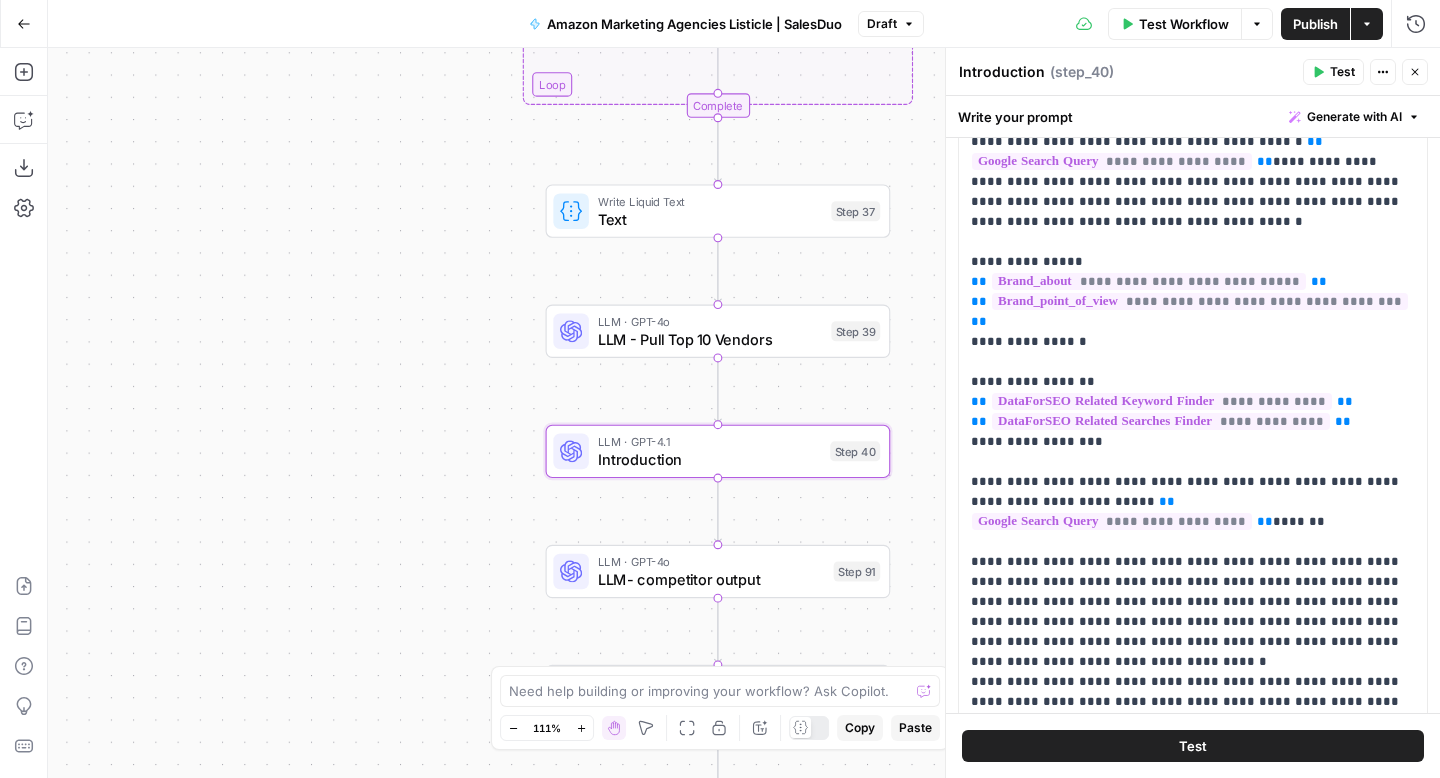 scroll, scrollTop: 264, scrollLeft: 0, axis: vertical 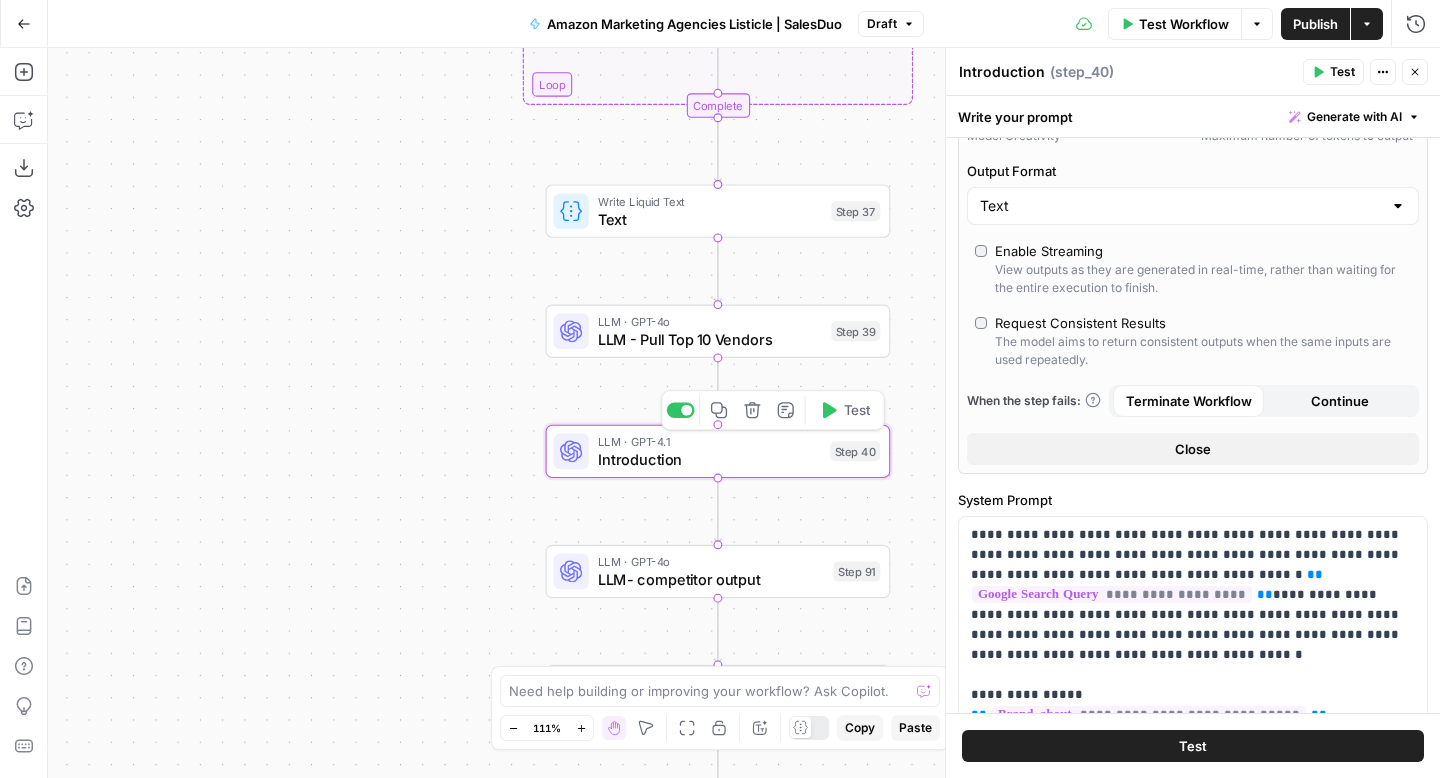 click on "Introduction" at bounding box center (710, 459) 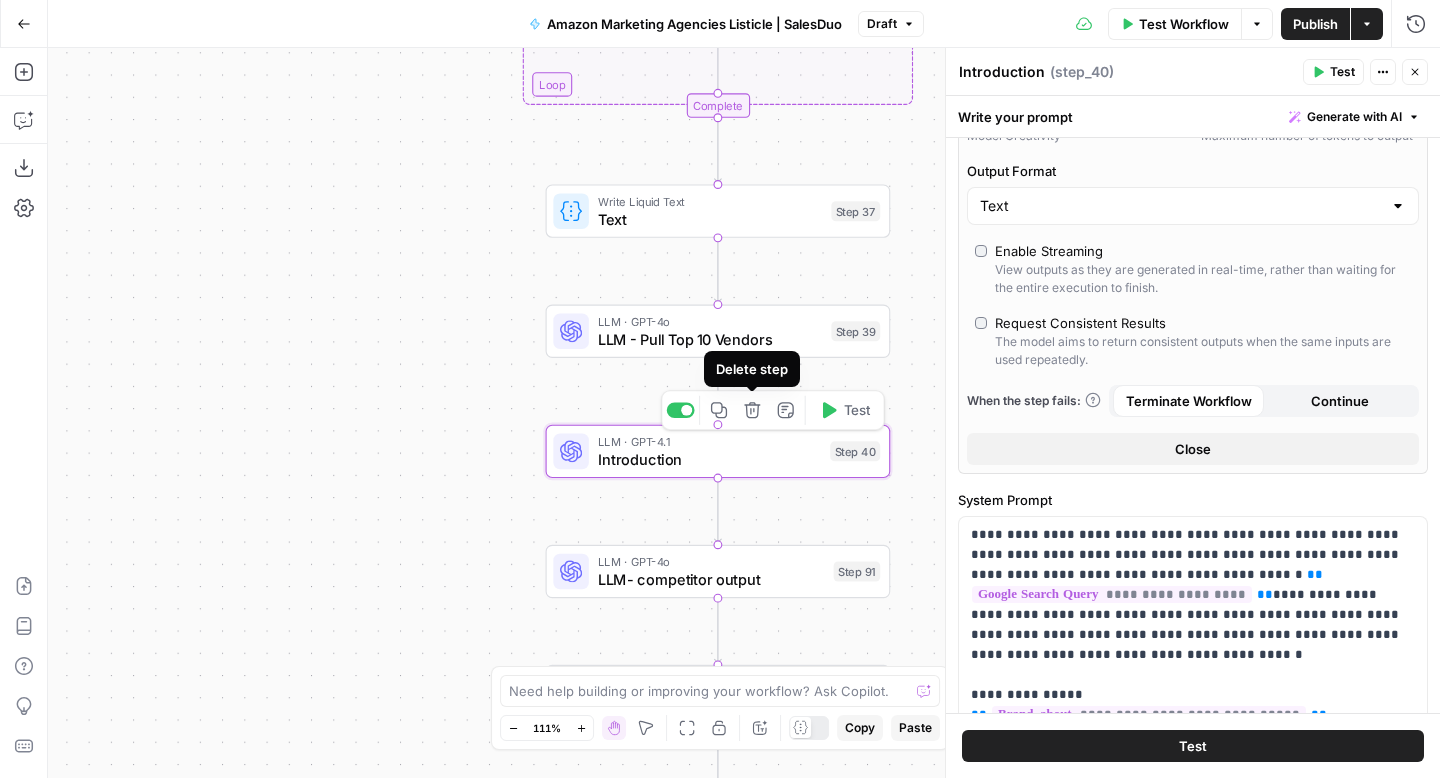 click 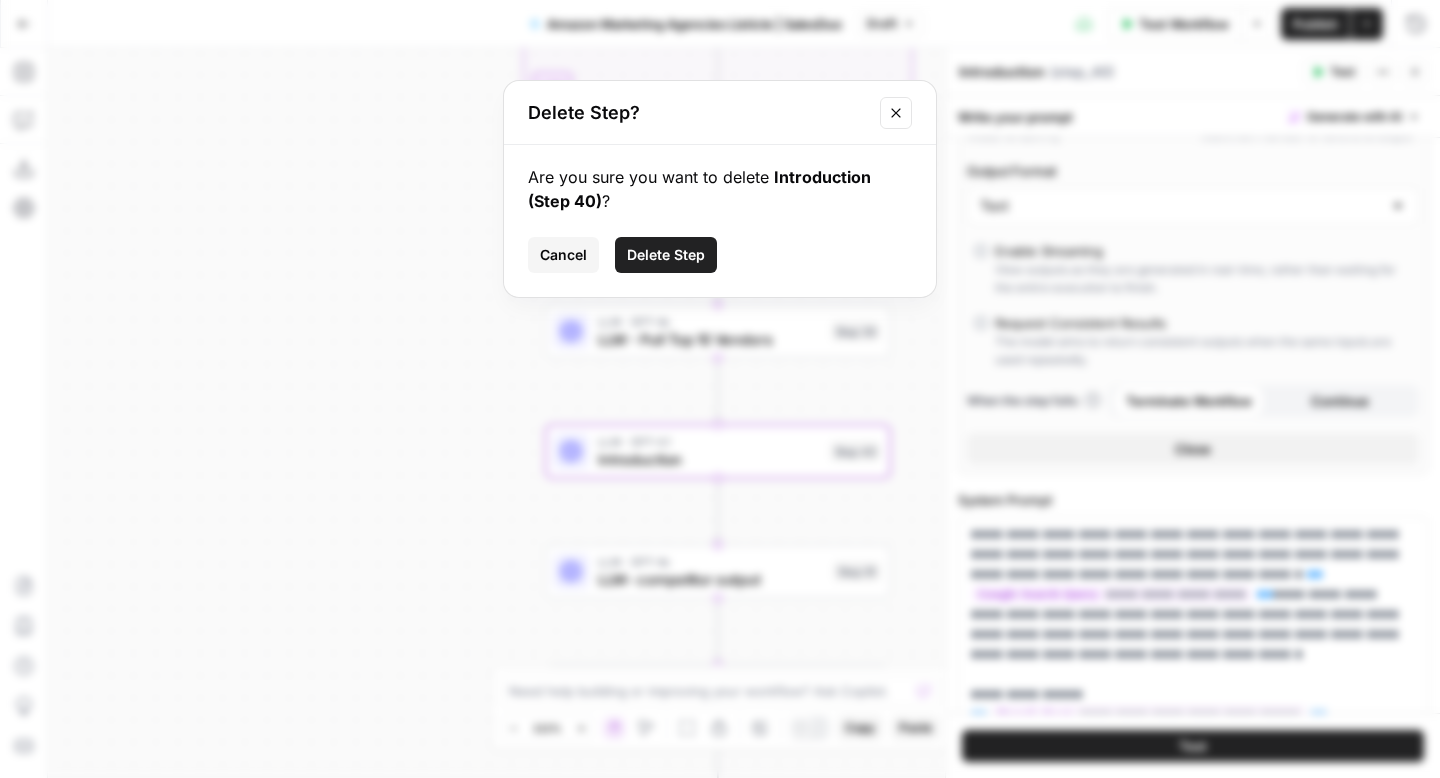 click on "Delete Step" at bounding box center [666, 255] 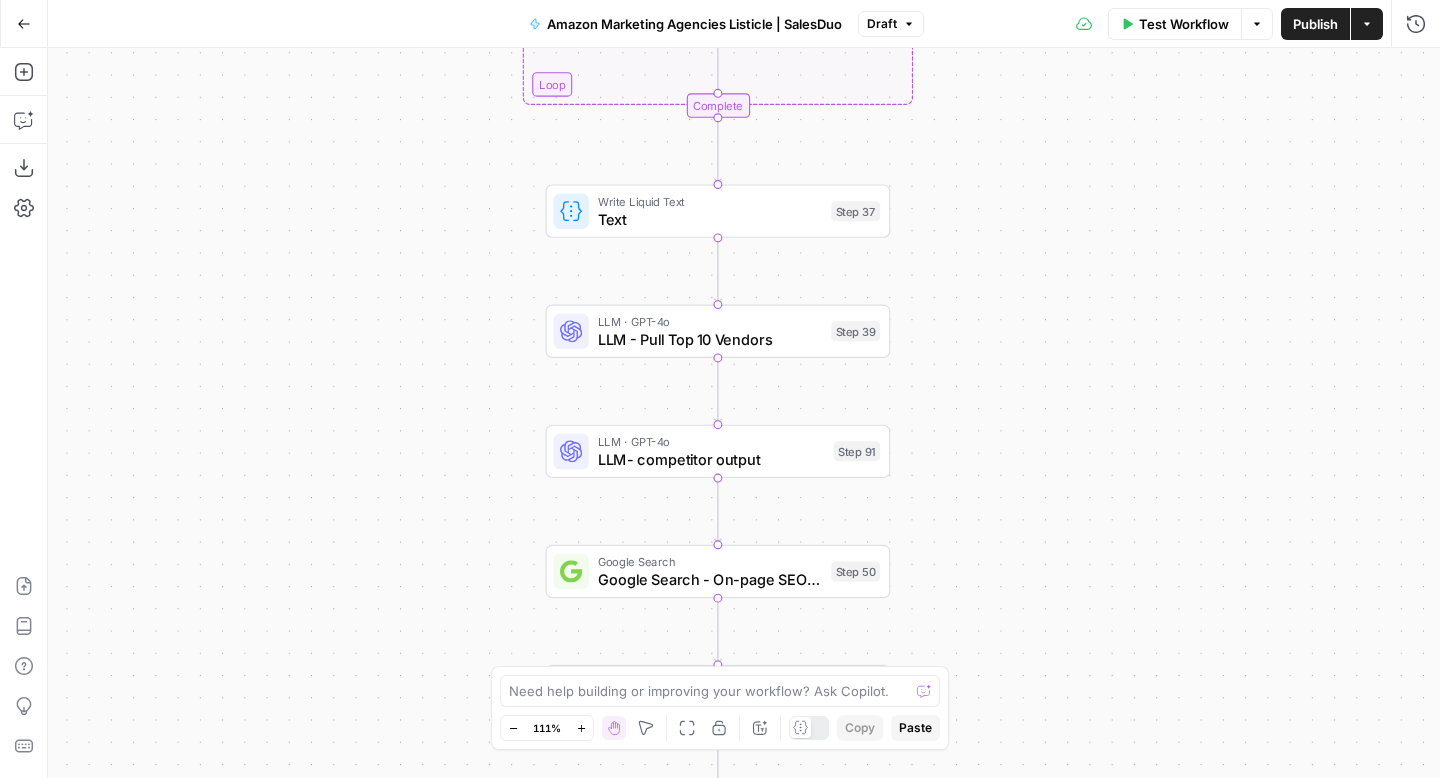 click on "Draft" at bounding box center [882, 24] 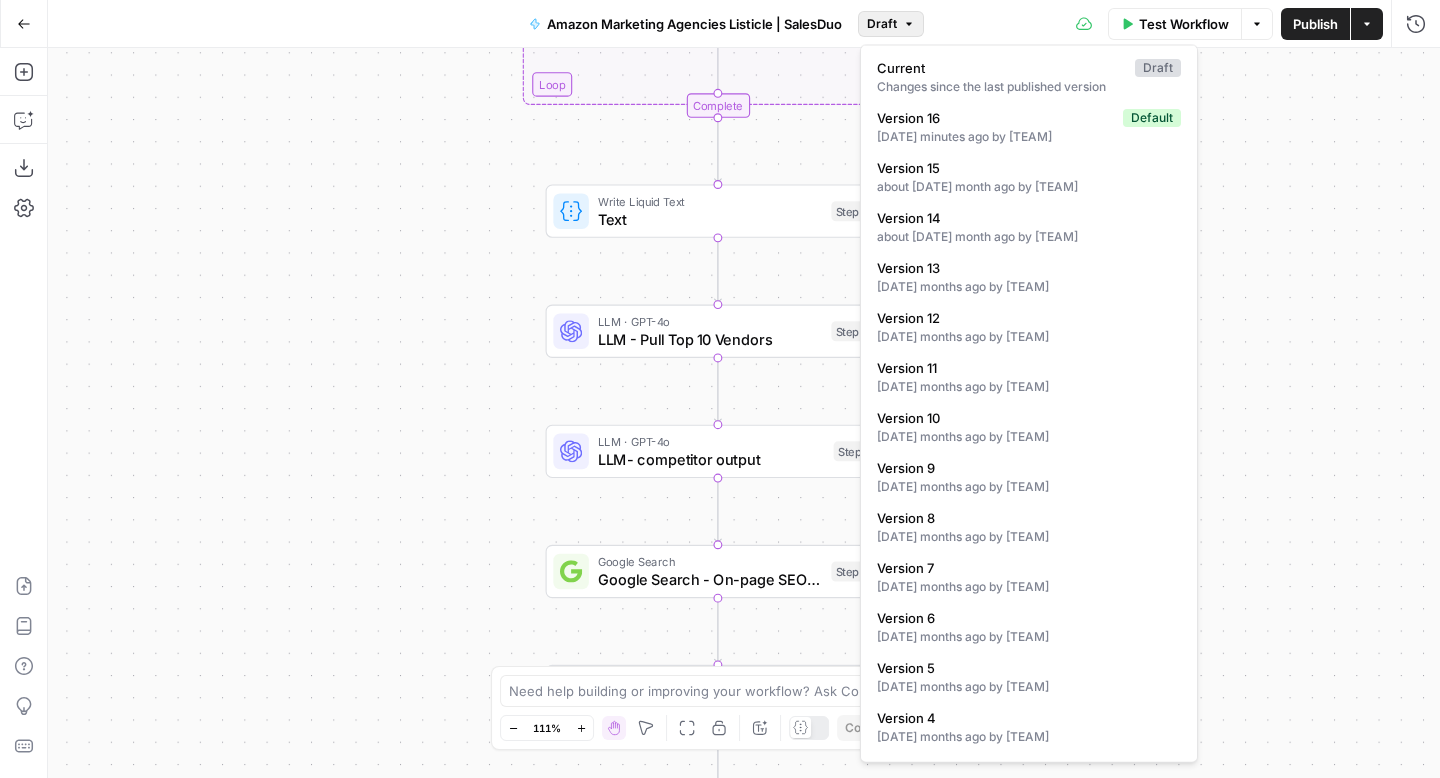 click on "Draft" at bounding box center [882, 24] 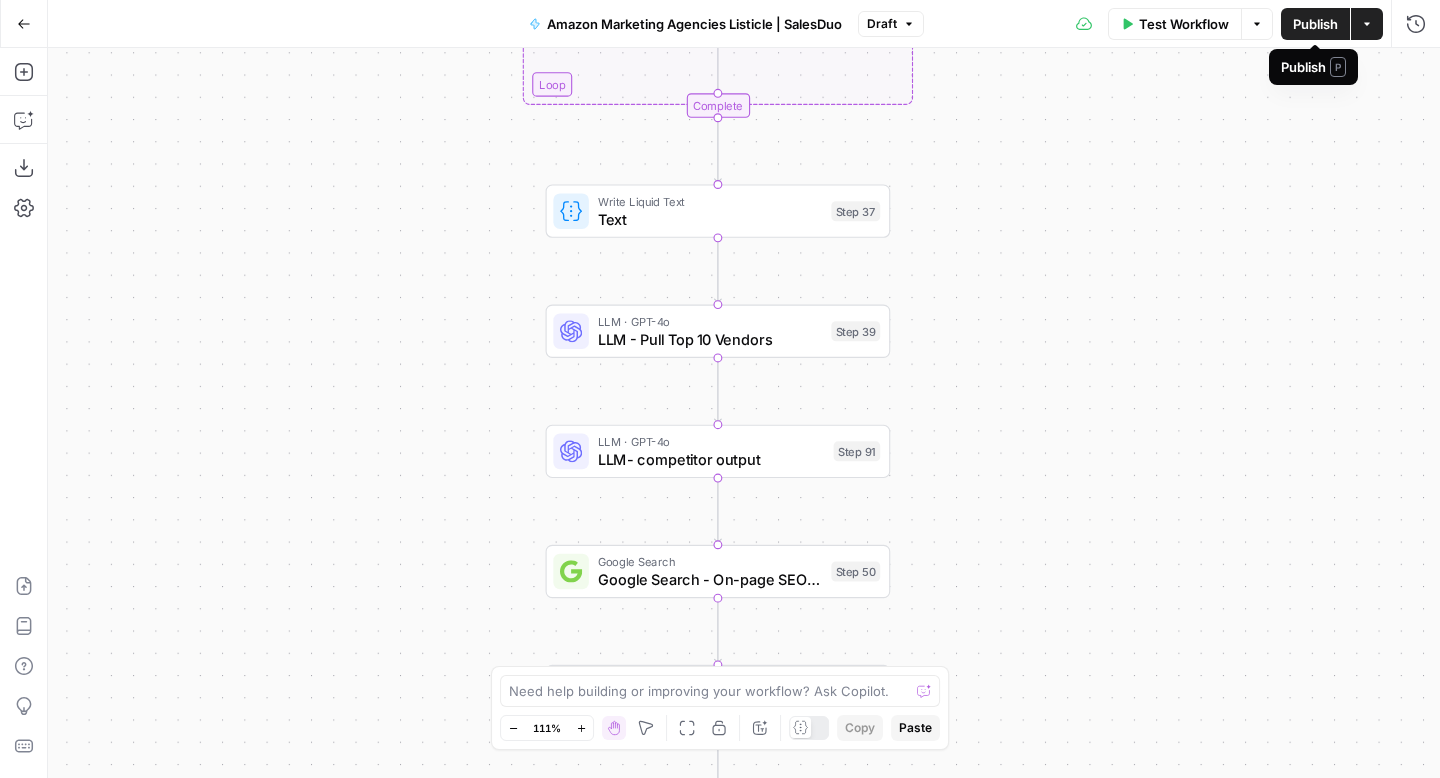 click on "Publish" at bounding box center (1315, 24) 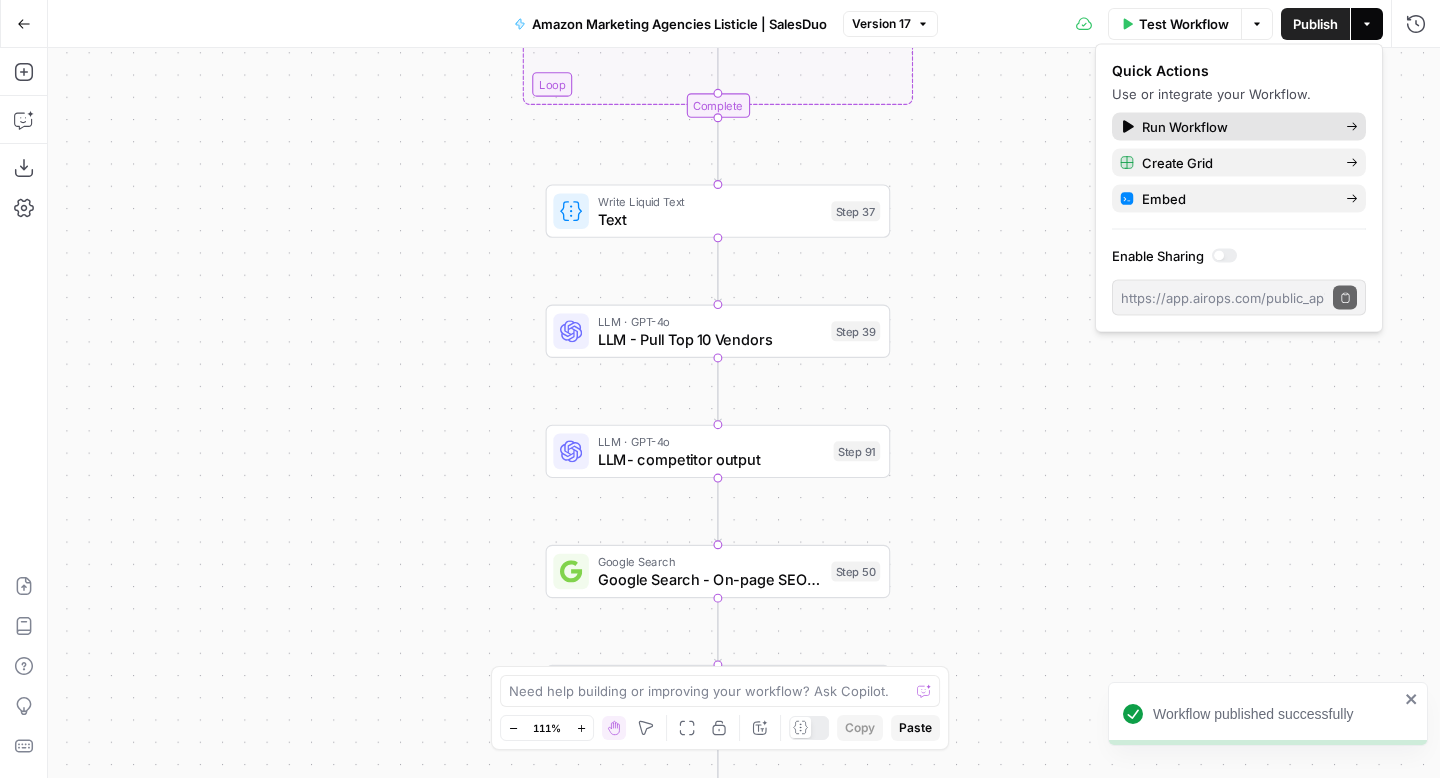 click on "Run Workflow" at bounding box center [1236, 127] 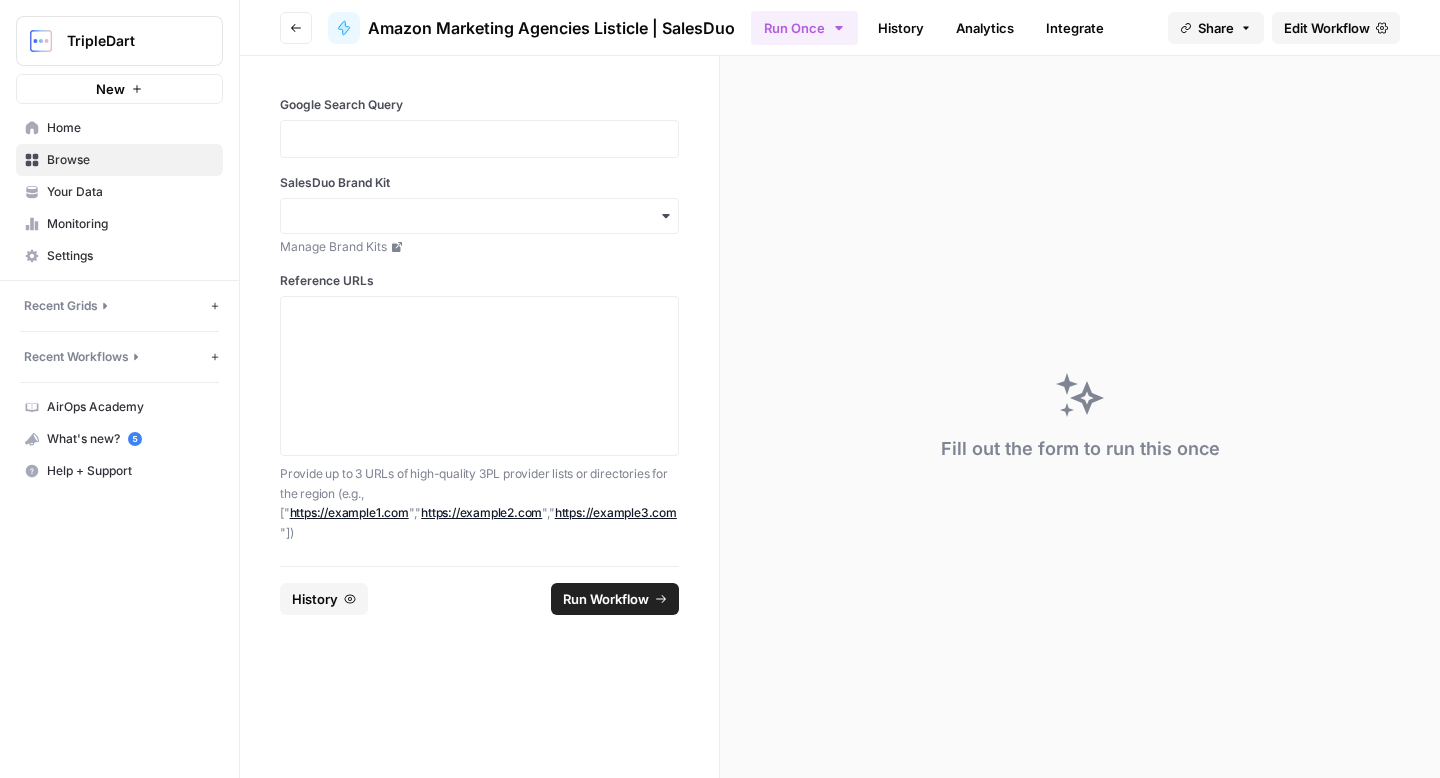 click at bounding box center (479, 139) 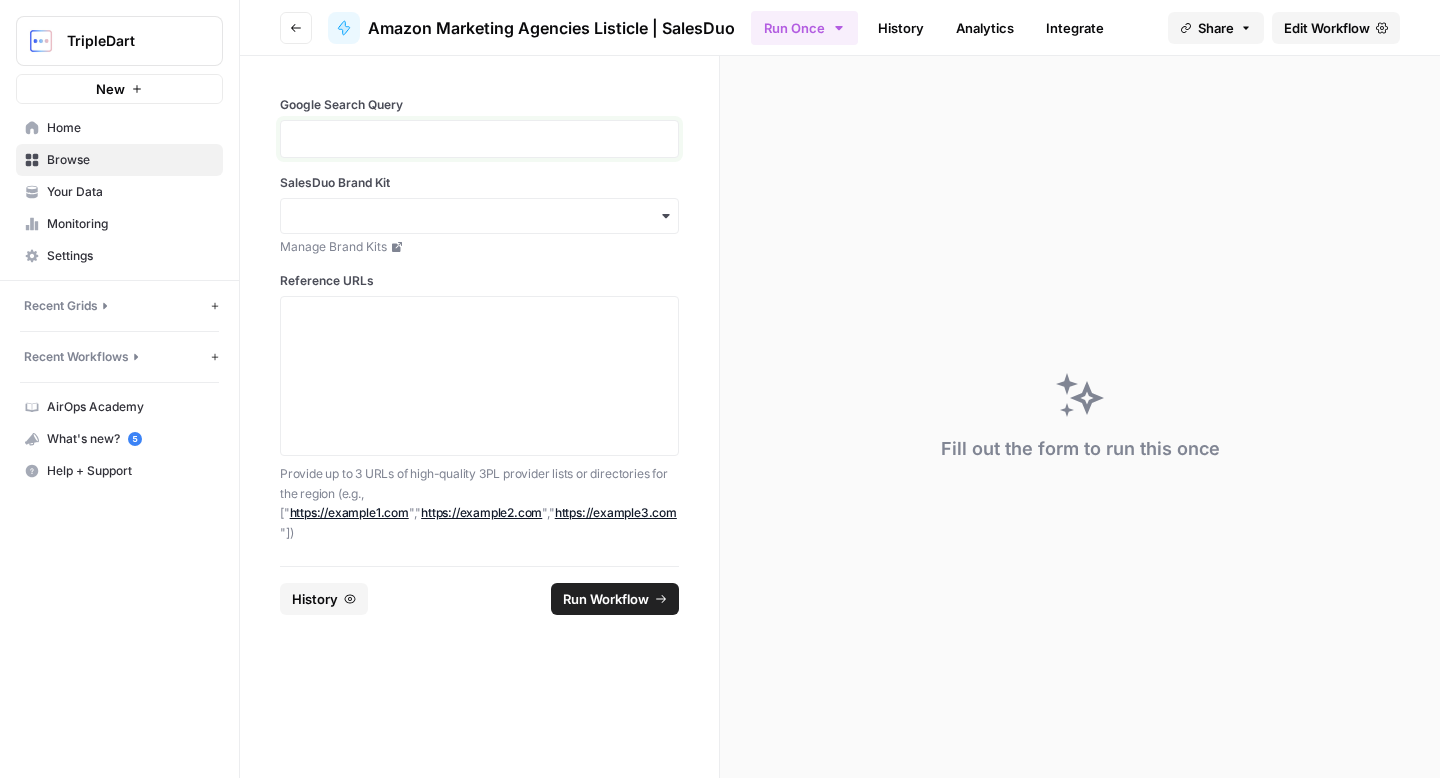 click at bounding box center (479, 139) 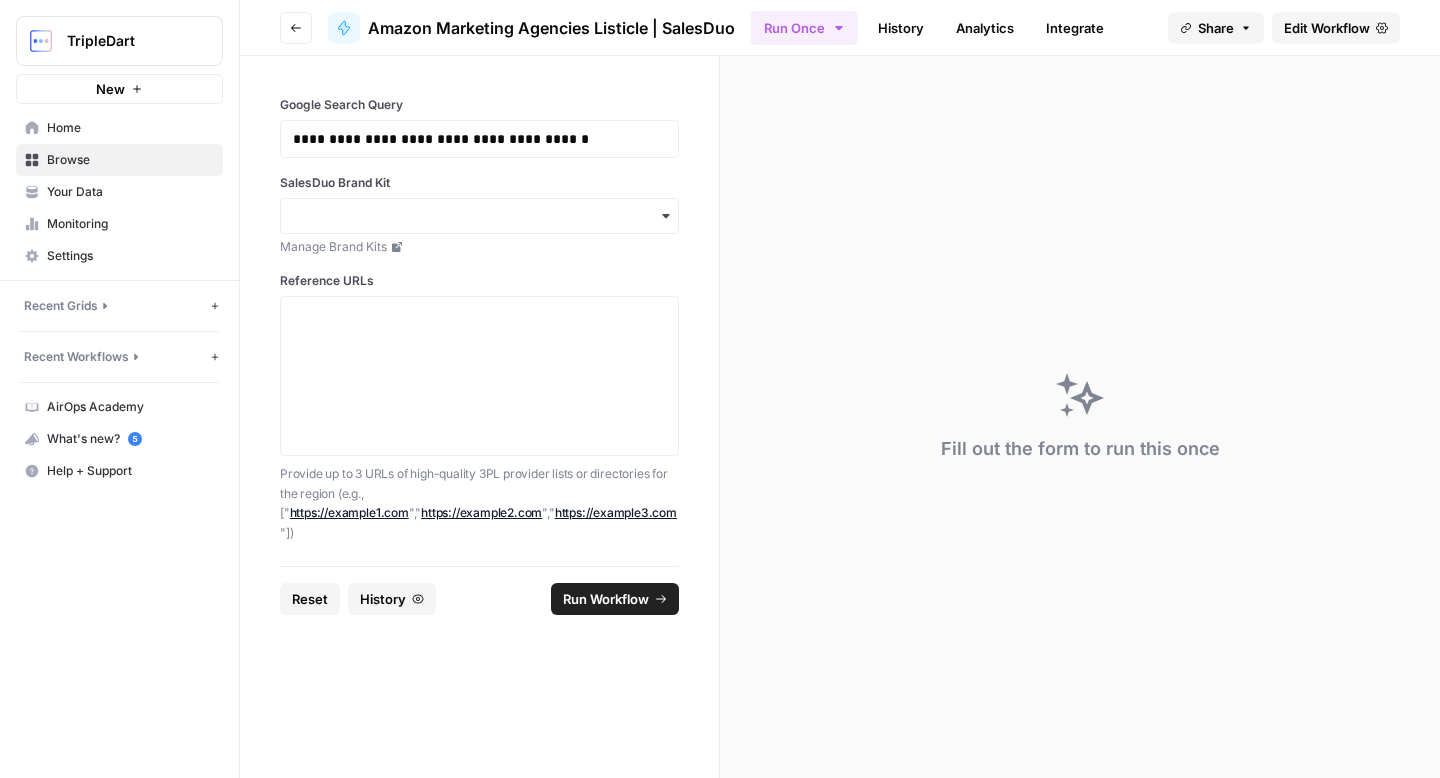 click at bounding box center (479, 216) 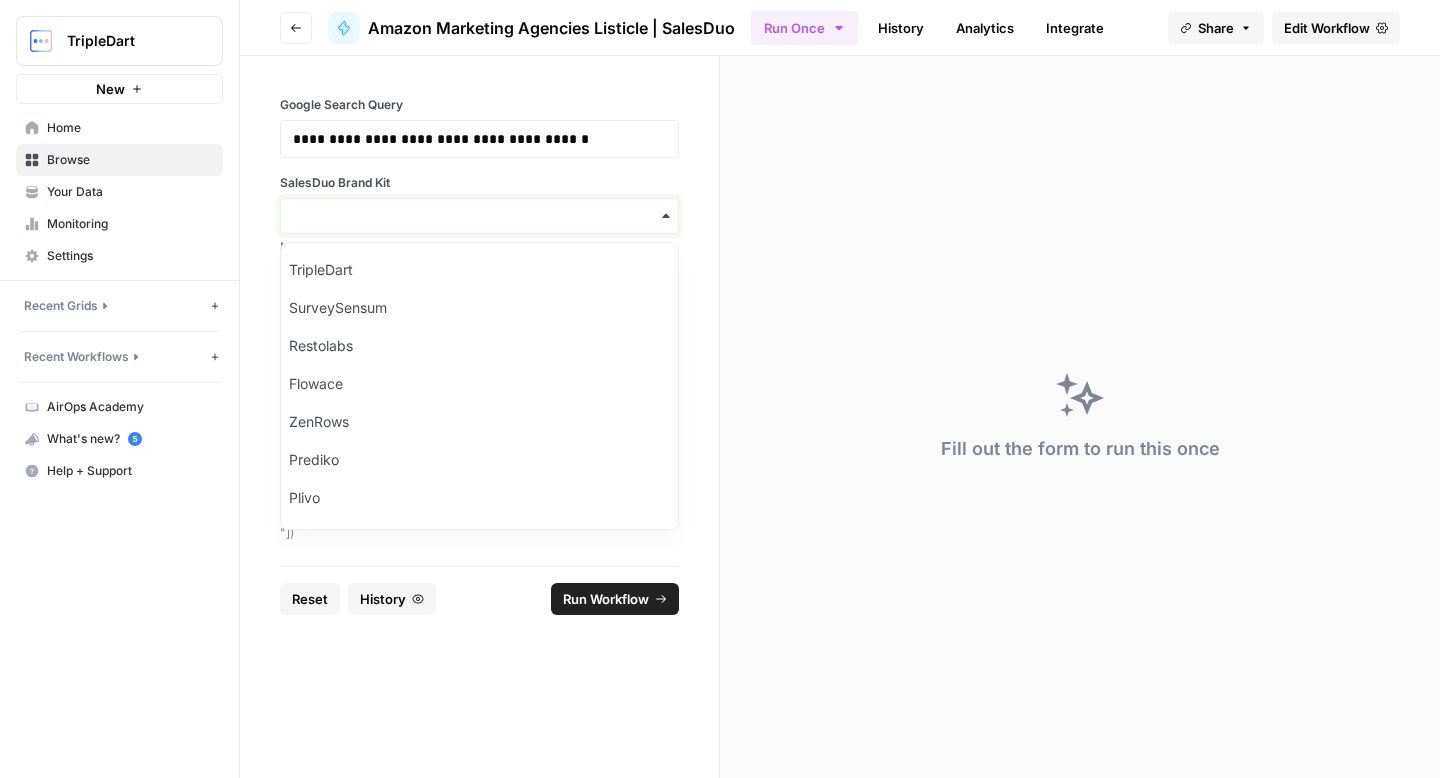click on "SalesDuo Brand Kit" at bounding box center (479, 216) 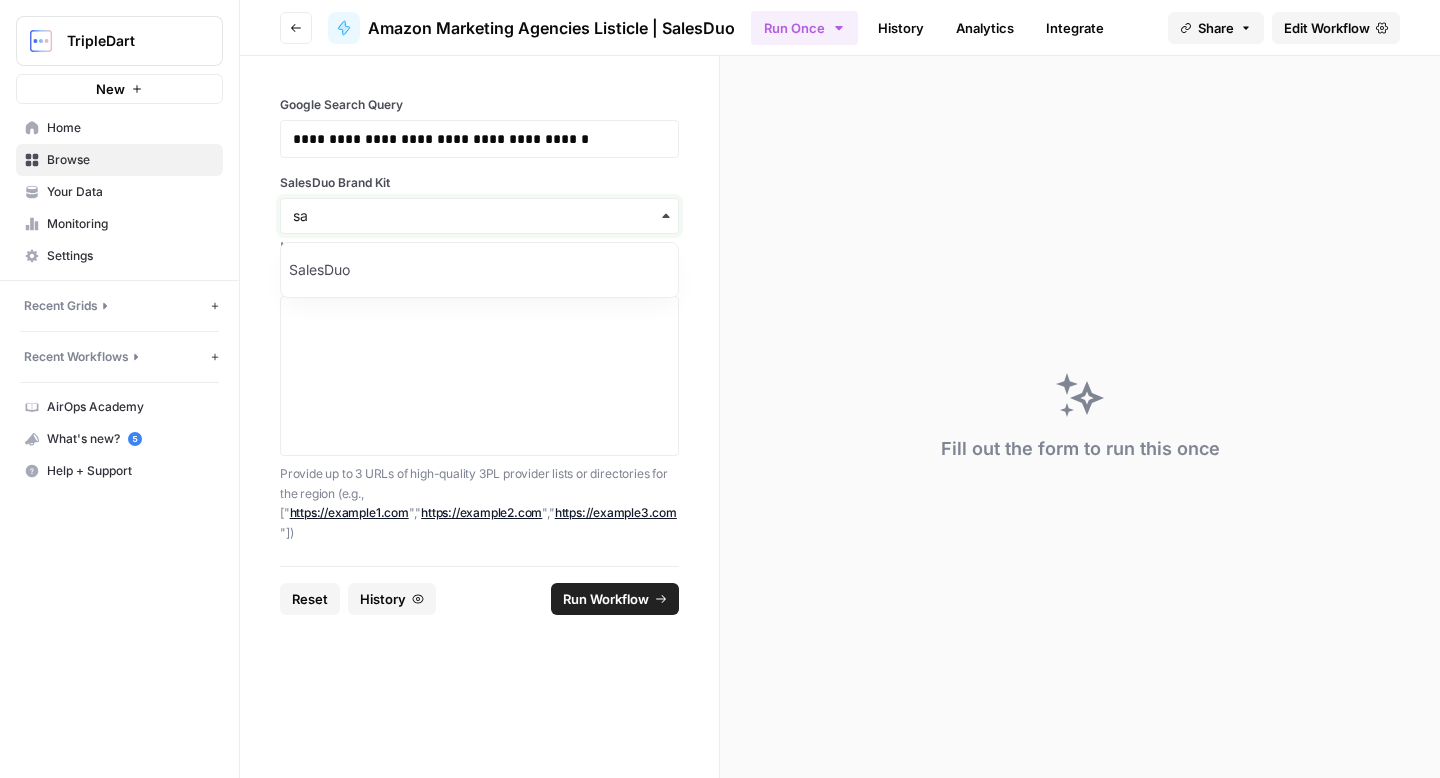 type on "sa" 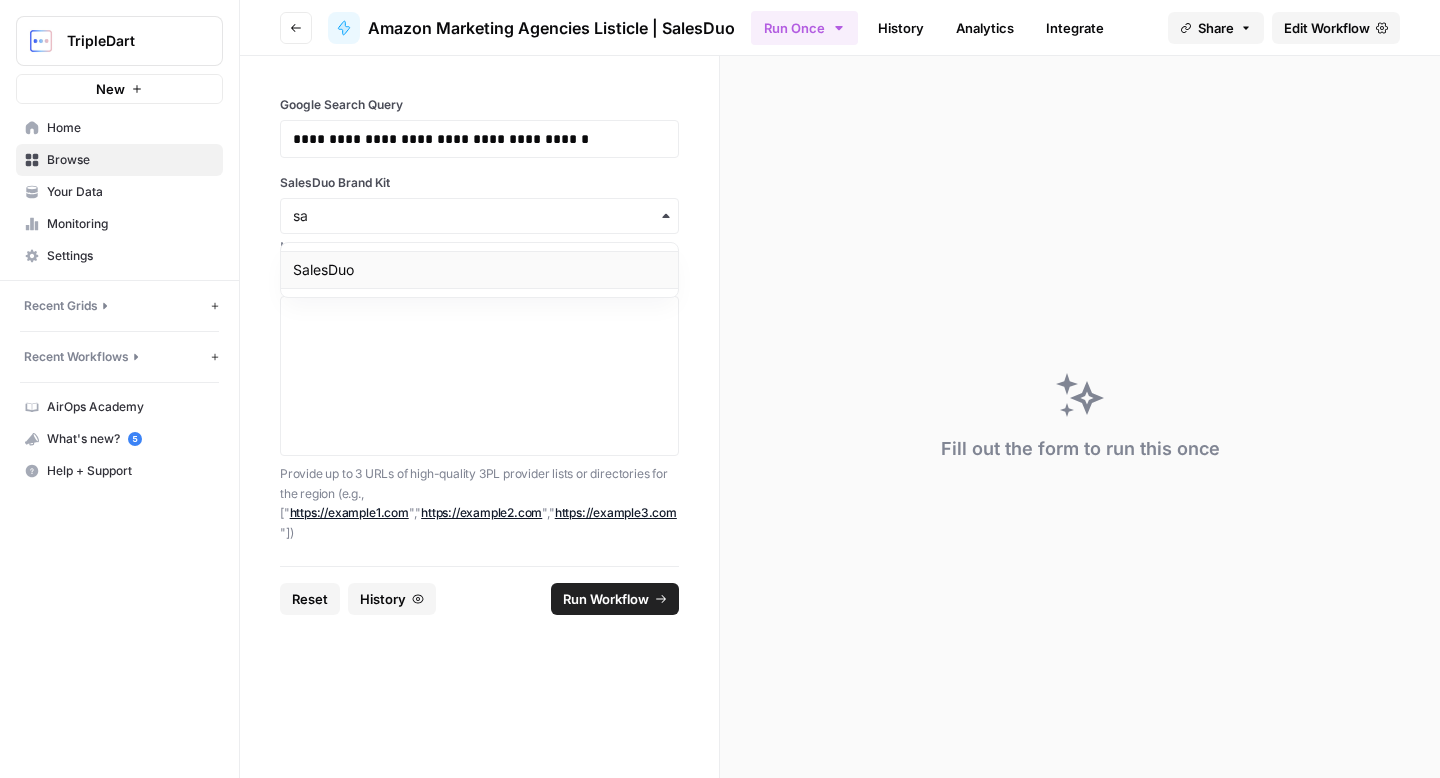 click on "SalesDuo" at bounding box center (479, 270) 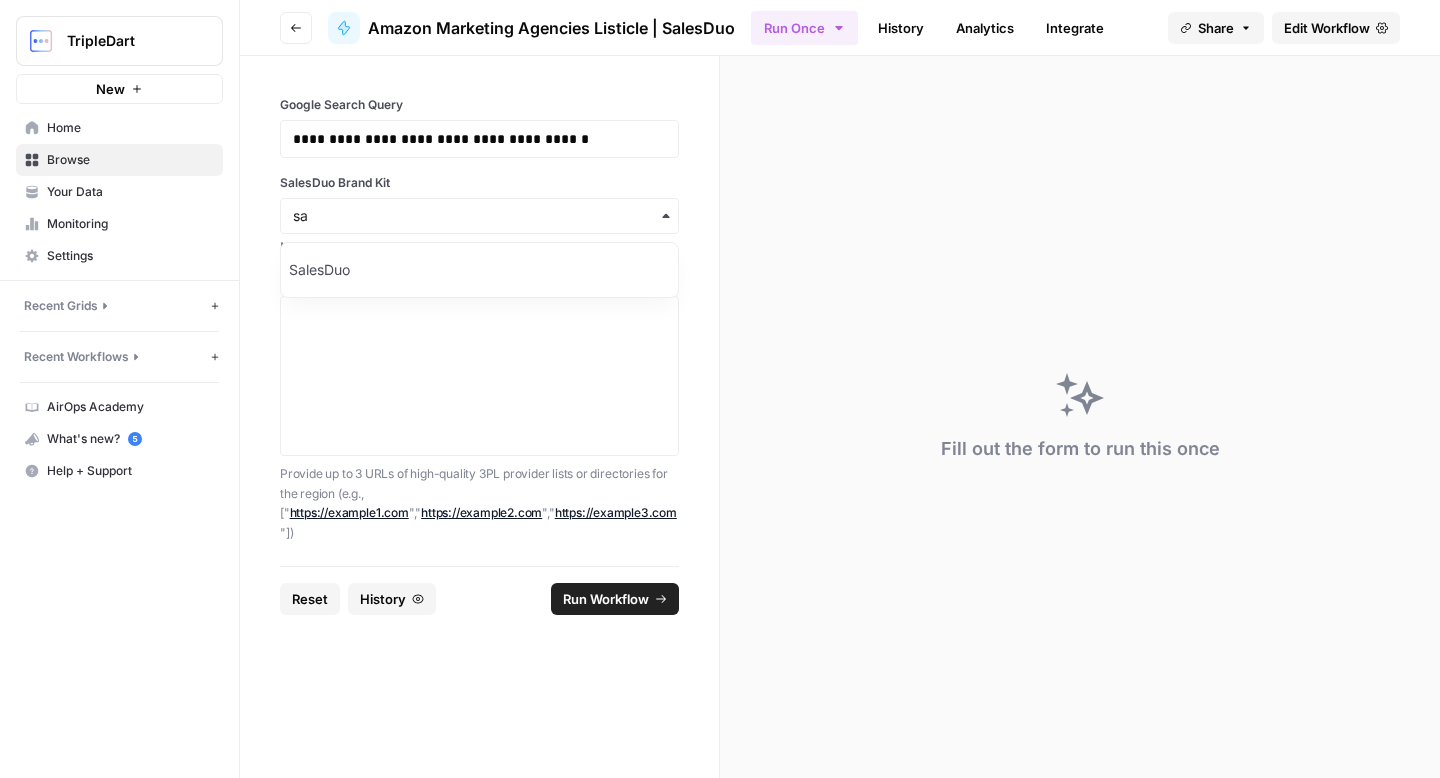type 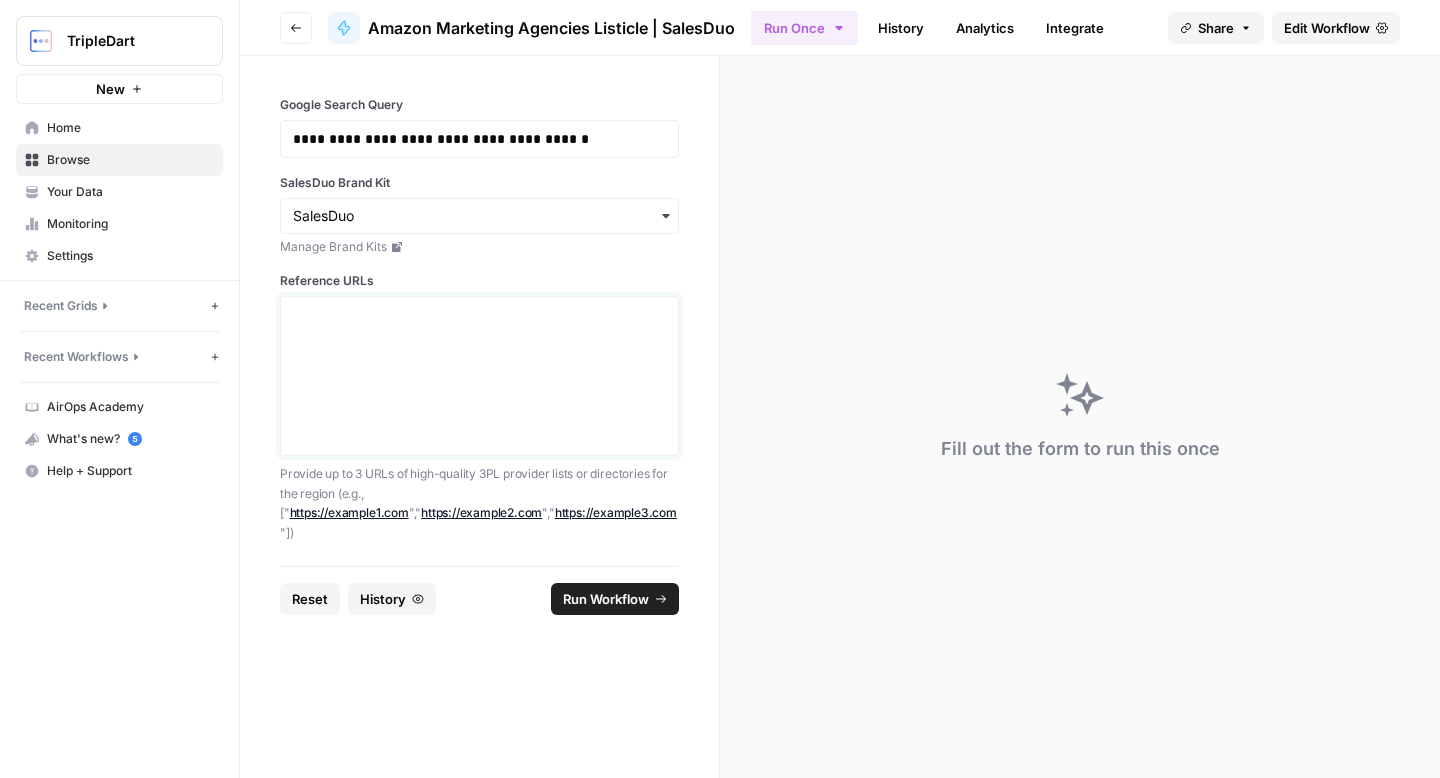 click on "Reference URLs" at bounding box center (479, 376) 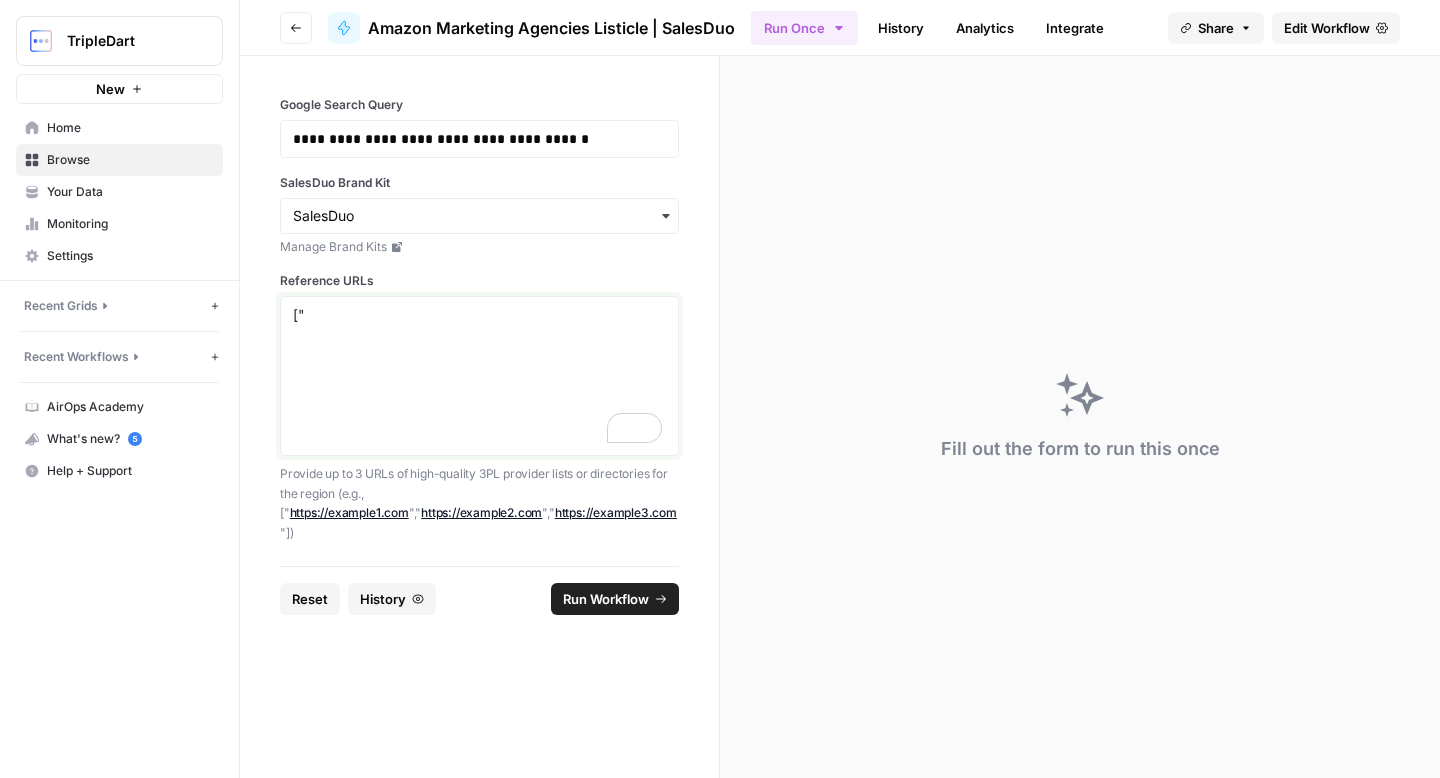 type on "["" 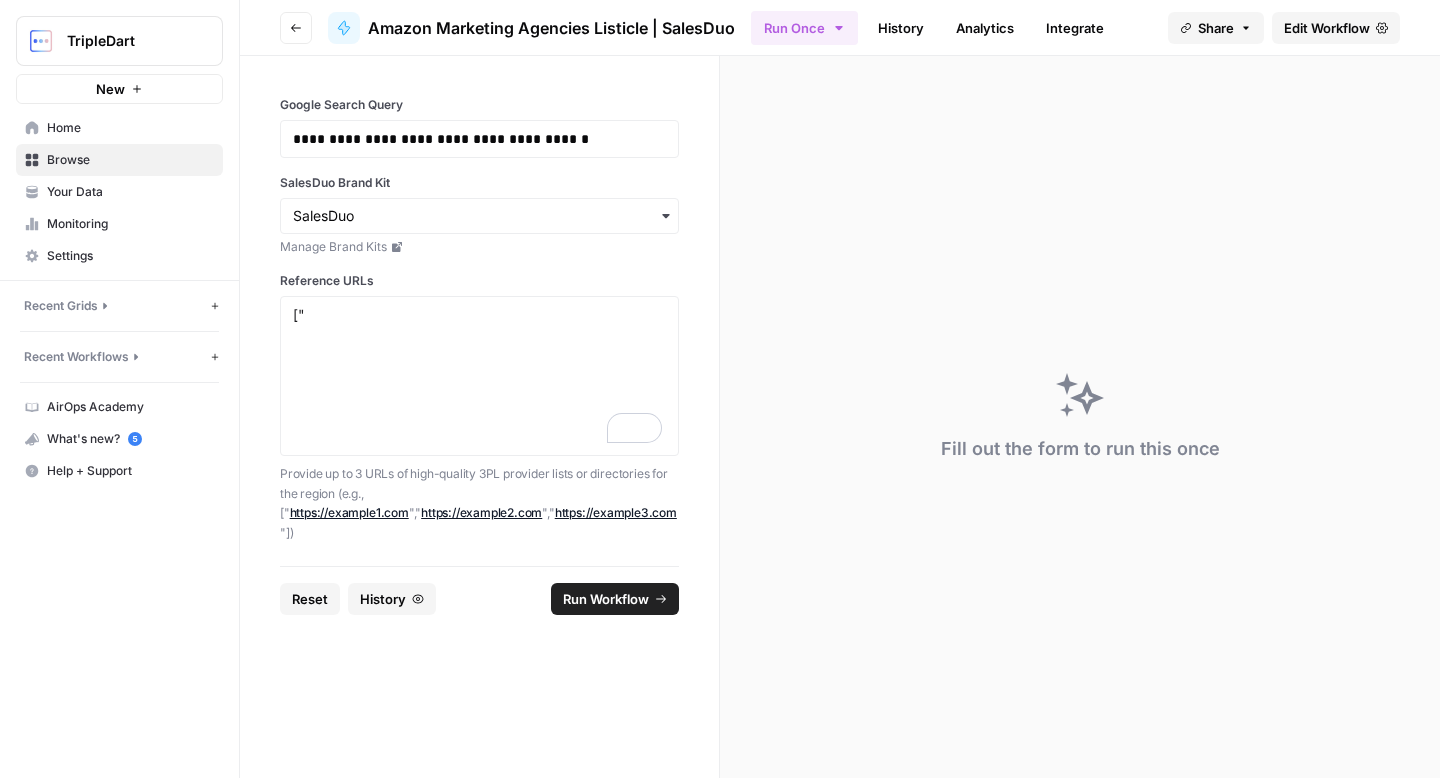 scroll, scrollTop: 0, scrollLeft: 0, axis: both 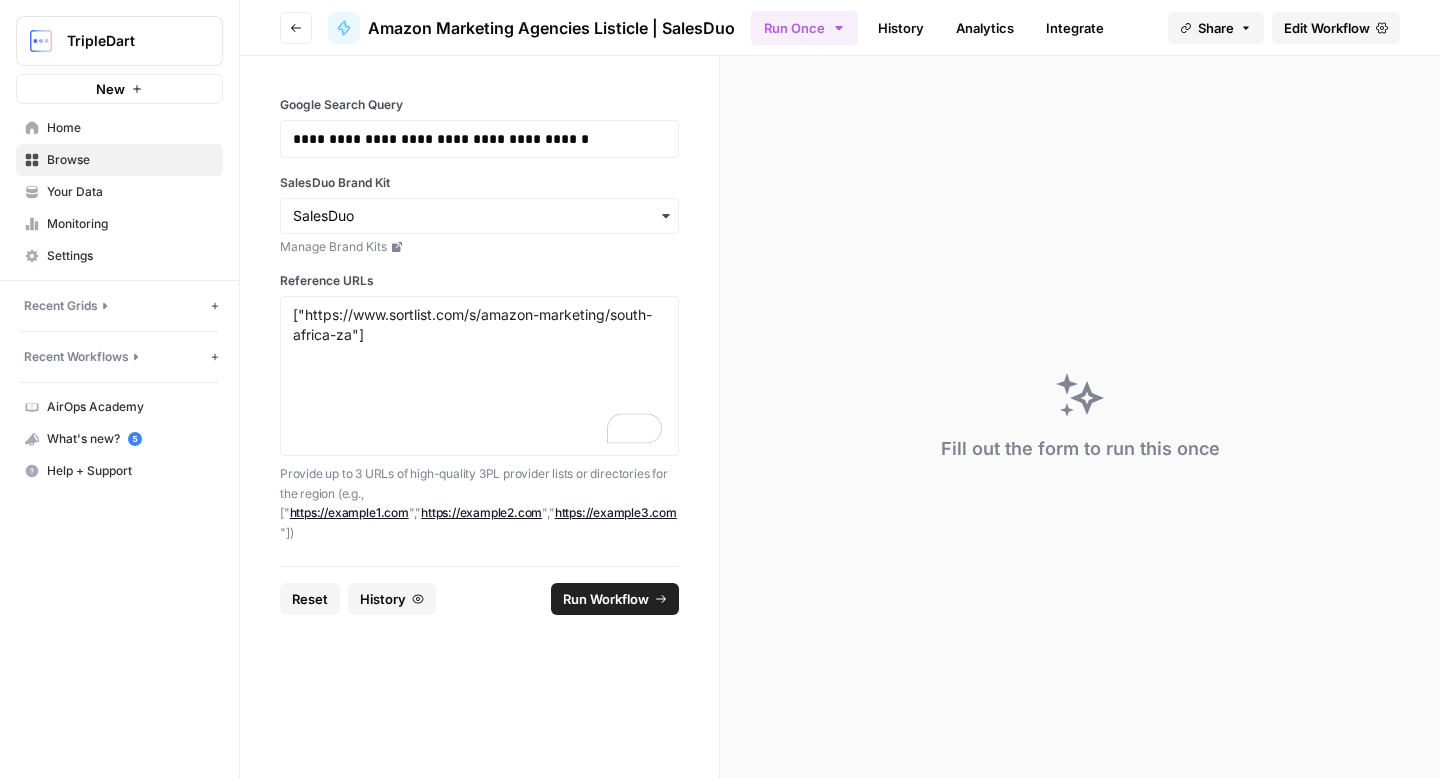type on "["https://www.sortlist.com/s/amazon-marketing/south-africa-za"]" 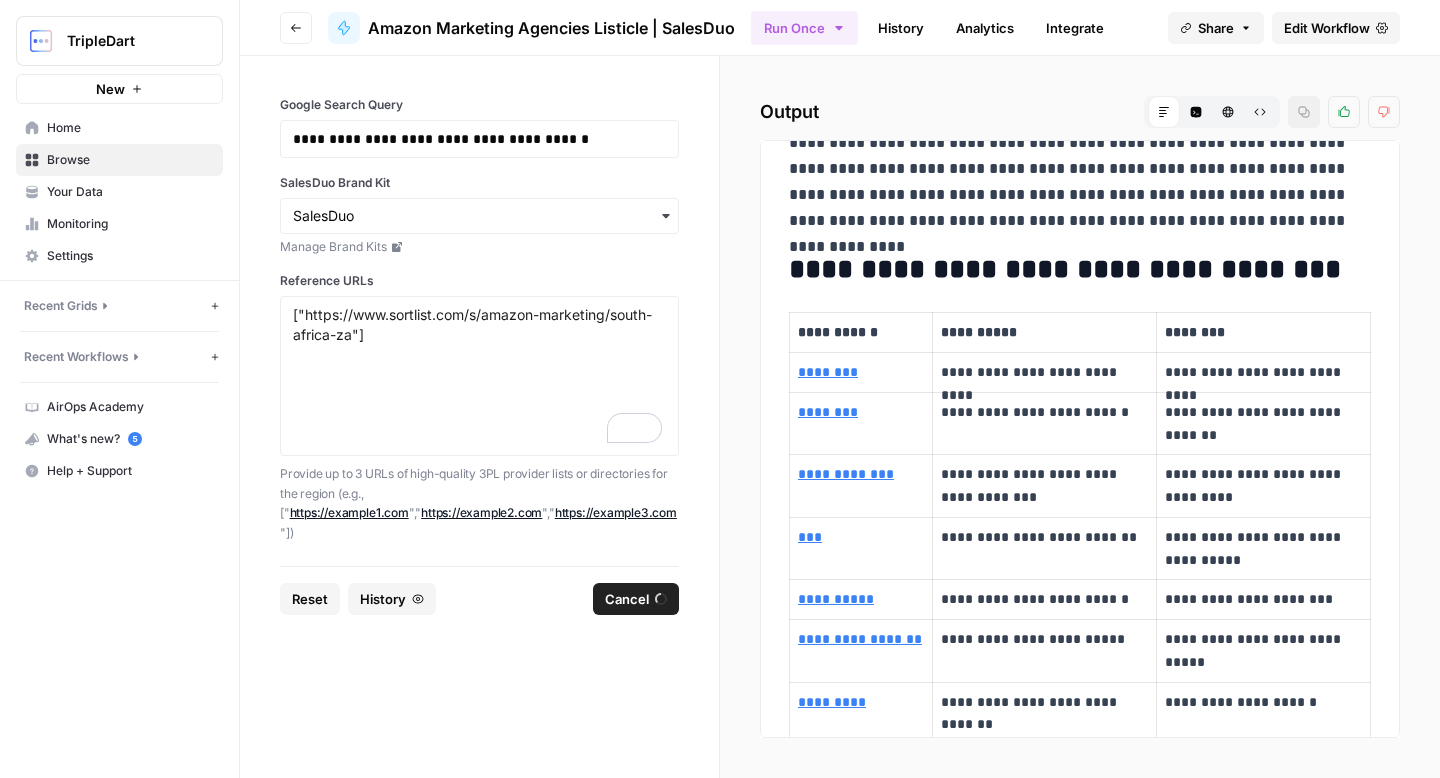 scroll, scrollTop: 15539, scrollLeft: 0, axis: vertical 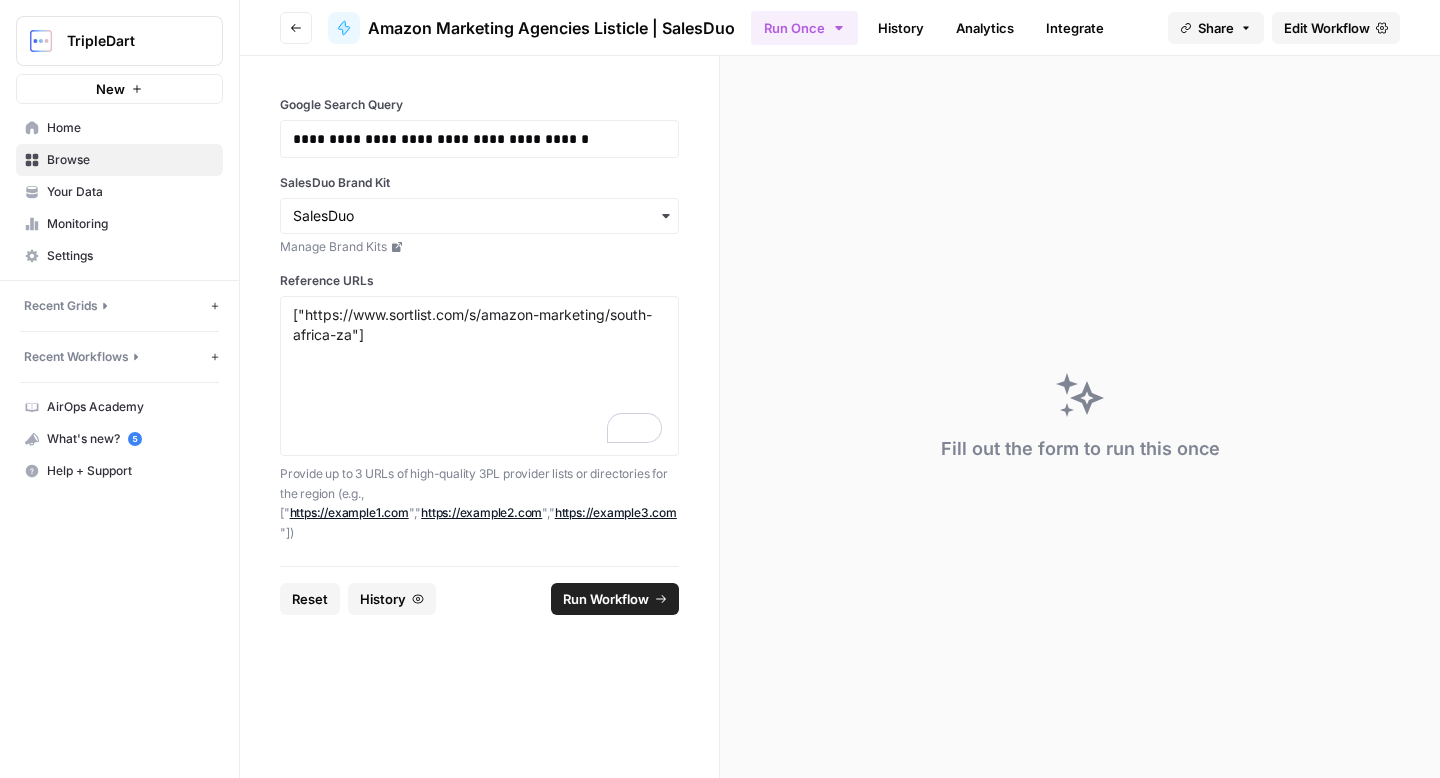 click on "Run Workflow" at bounding box center [606, 599] 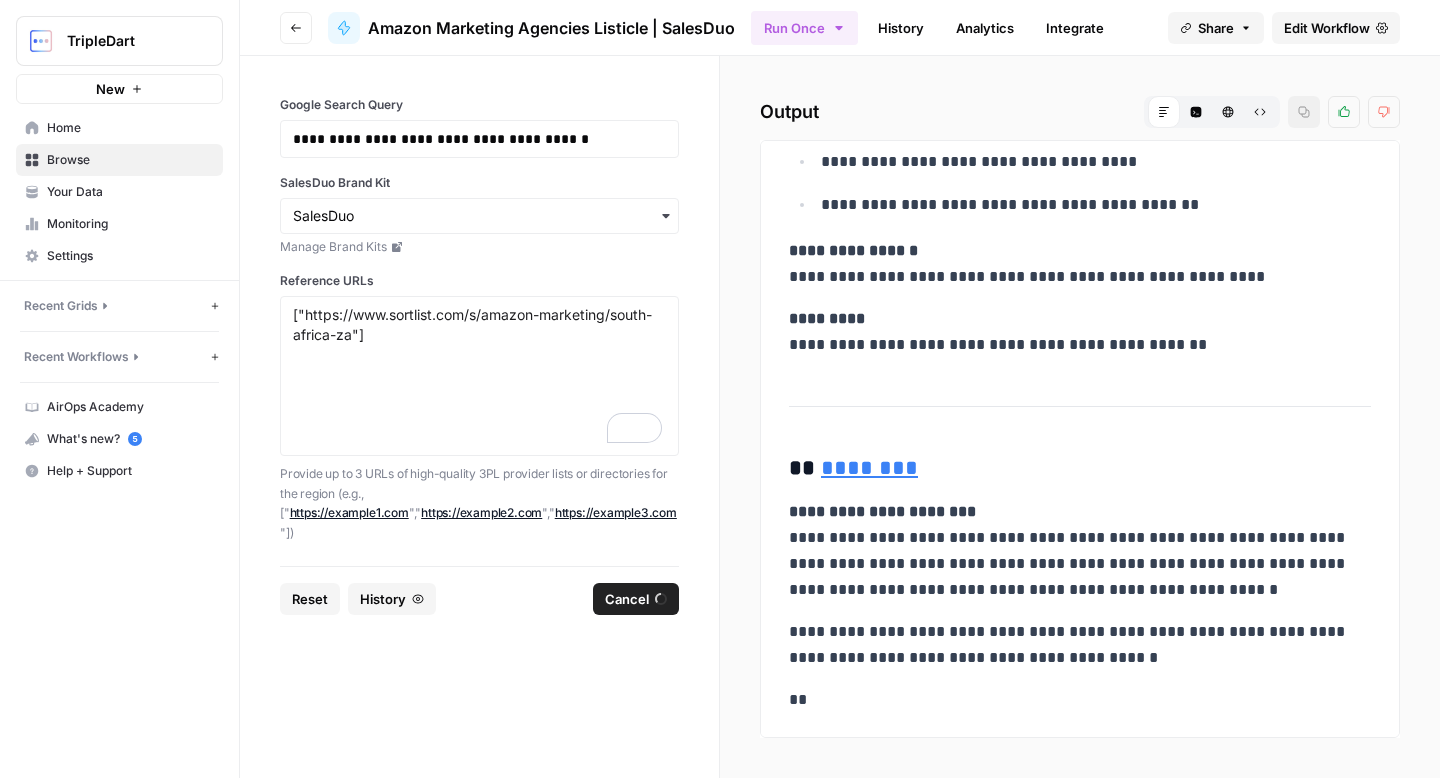 scroll, scrollTop: 22054, scrollLeft: 0, axis: vertical 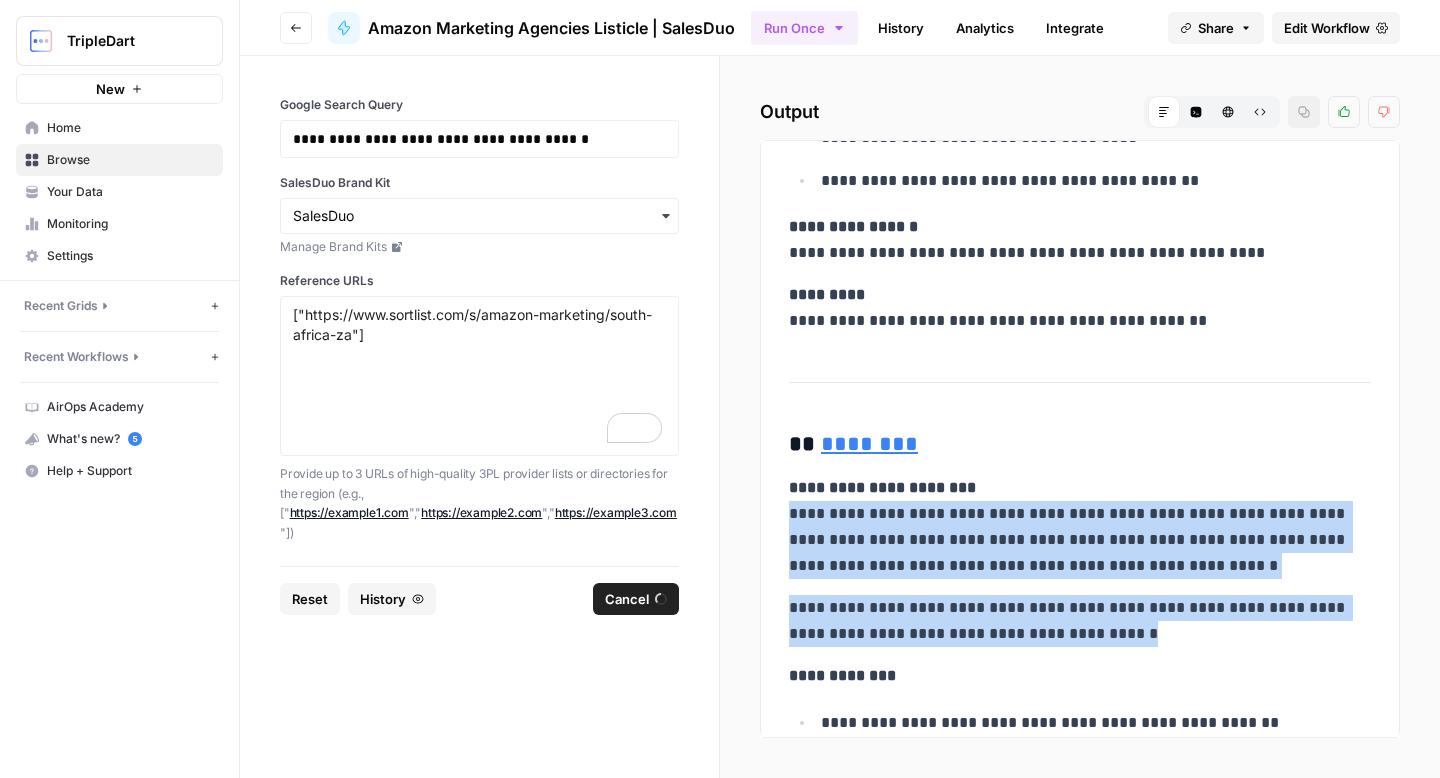 drag, startPoint x: 793, startPoint y: 536, endPoint x: 1079, endPoint y: 661, distance: 312.12338 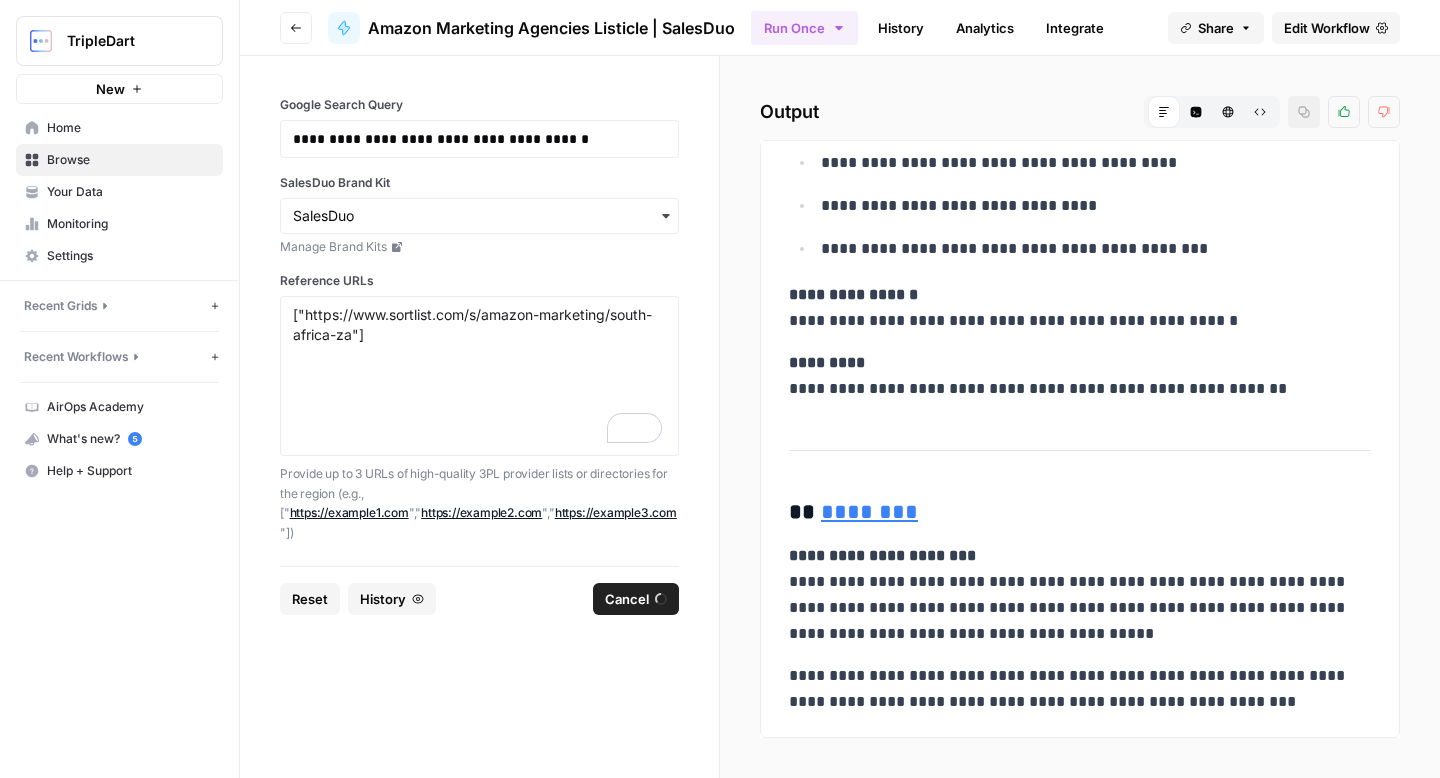 scroll, scrollTop: 24410, scrollLeft: 0, axis: vertical 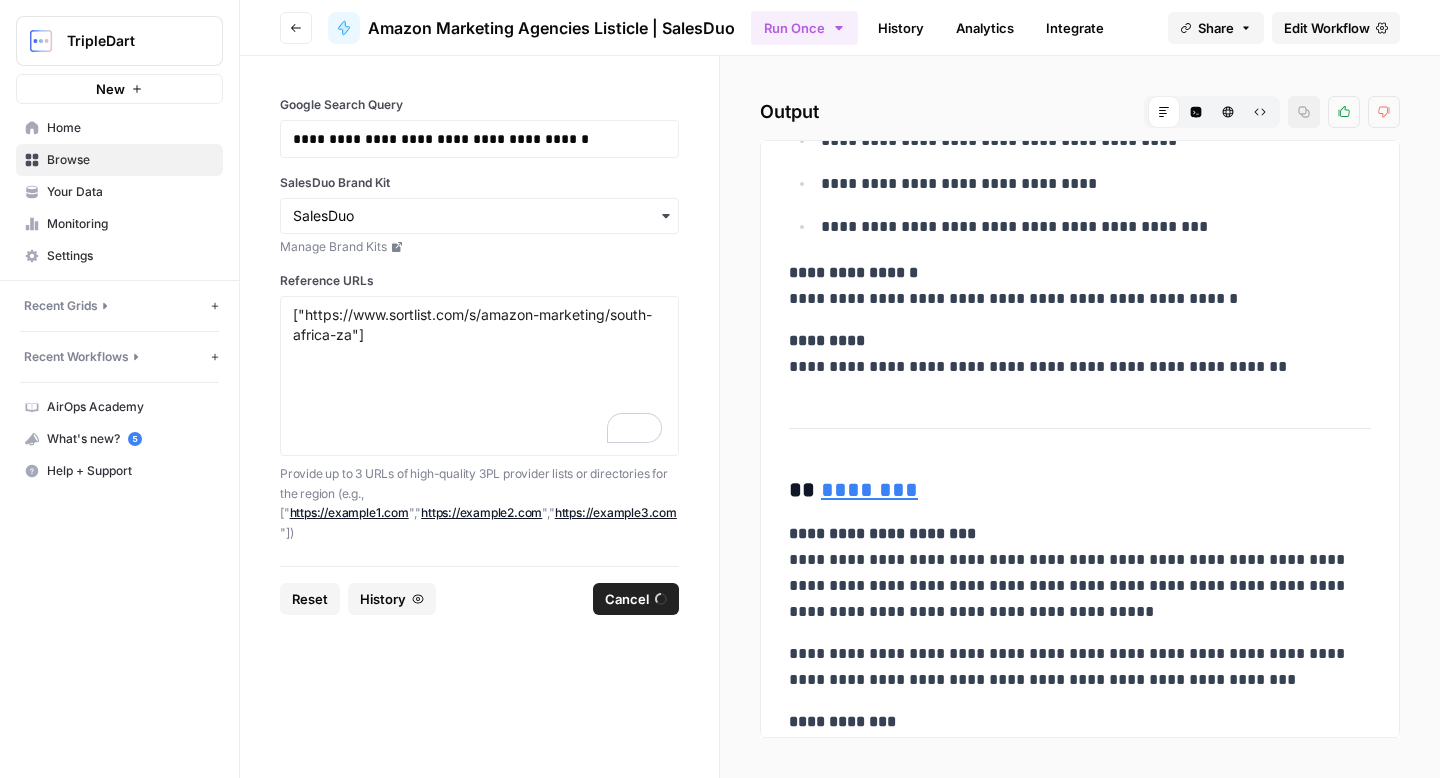 drag, startPoint x: 791, startPoint y: 581, endPoint x: 1135, endPoint y: 676, distance: 356.87674 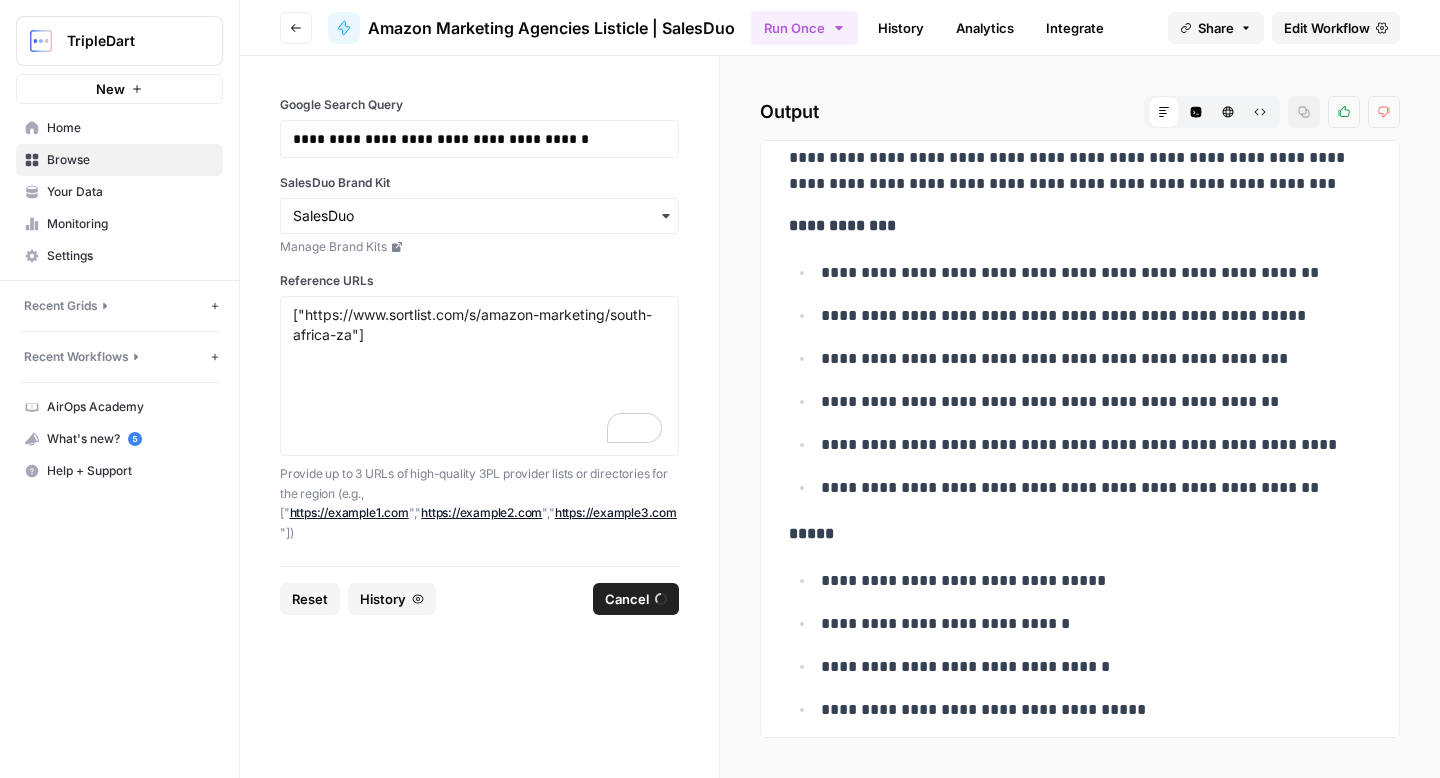 scroll, scrollTop: 27312, scrollLeft: 0, axis: vertical 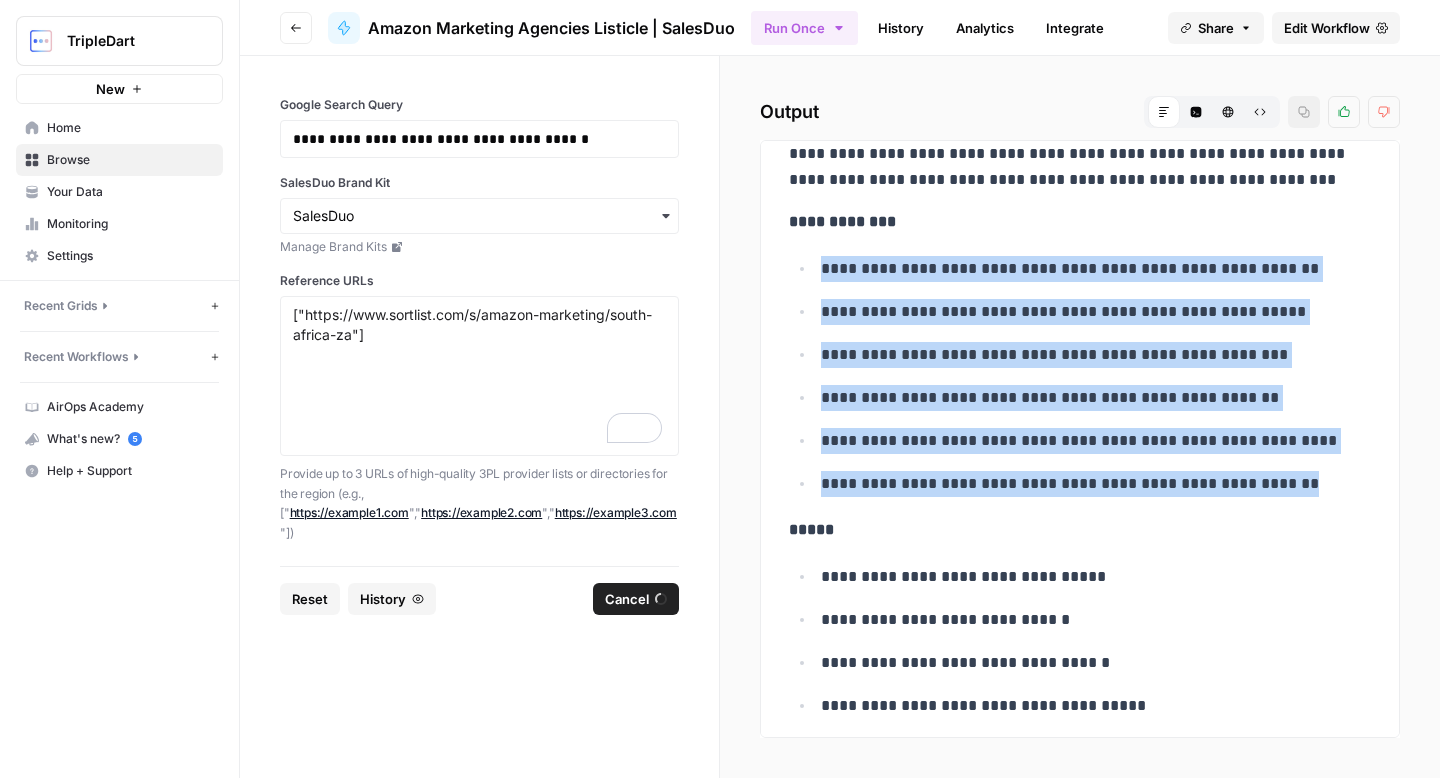 drag, startPoint x: 1317, startPoint y: 499, endPoint x: 819, endPoint y: 294, distance: 538.5434 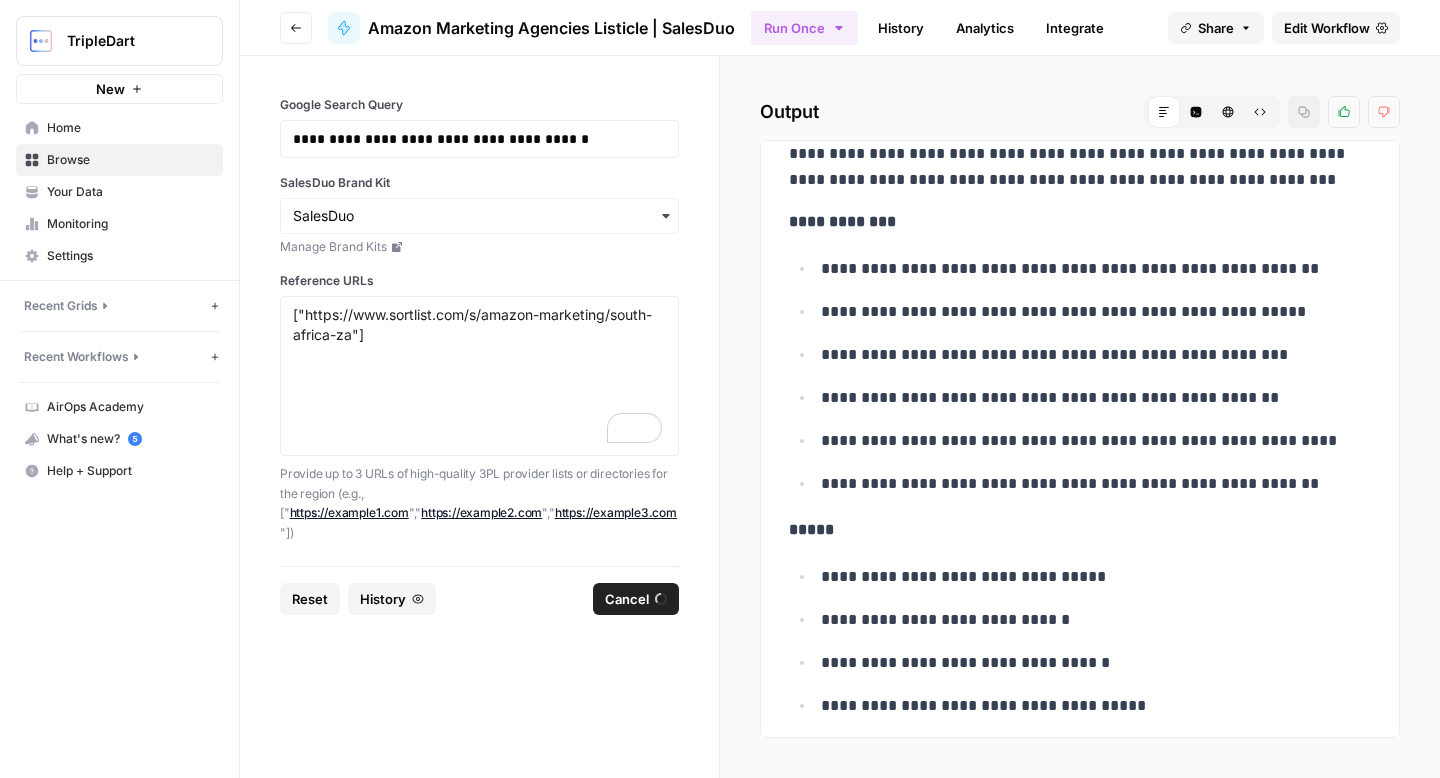 click on "**********" at bounding box center (842, 221) 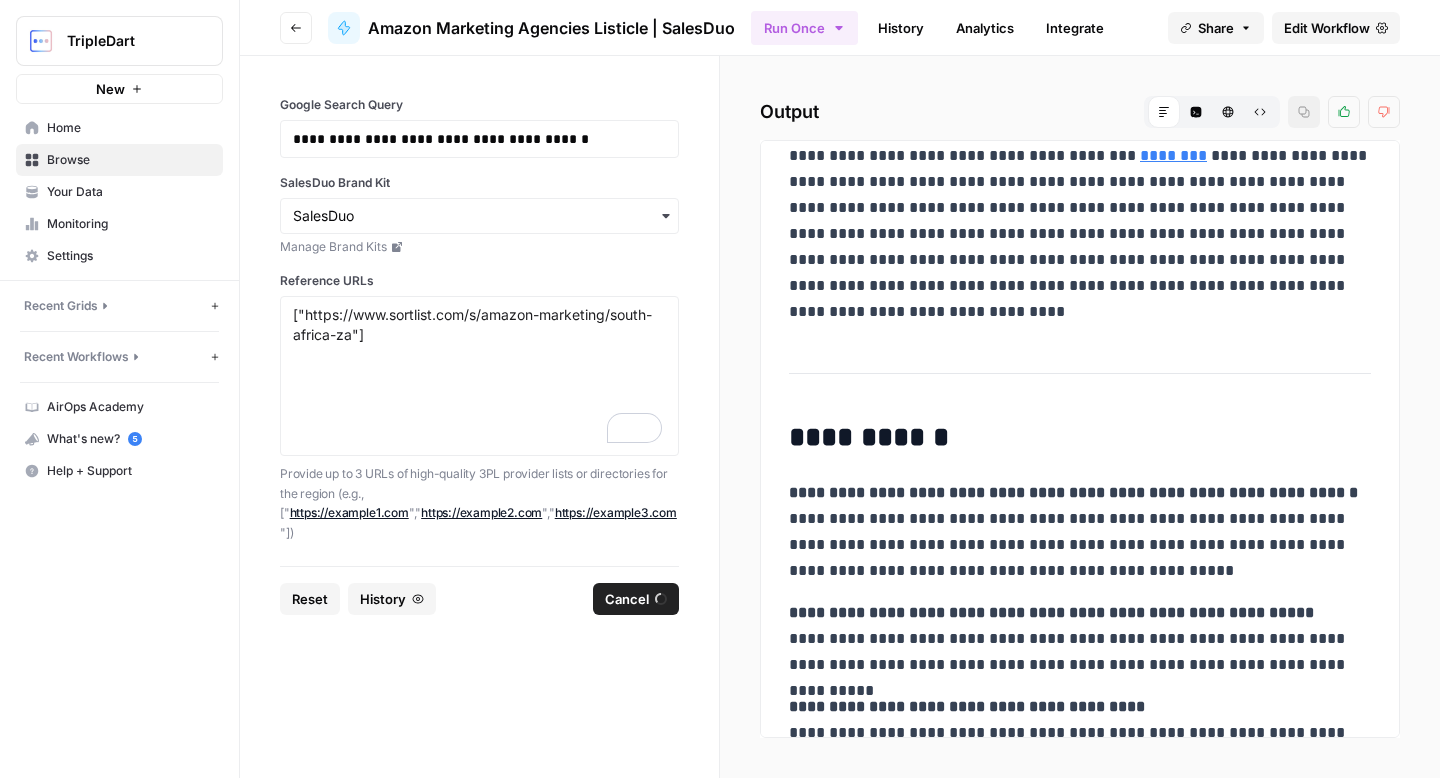 scroll, scrollTop: 31444, scrollLeft: 0, axis: vertical 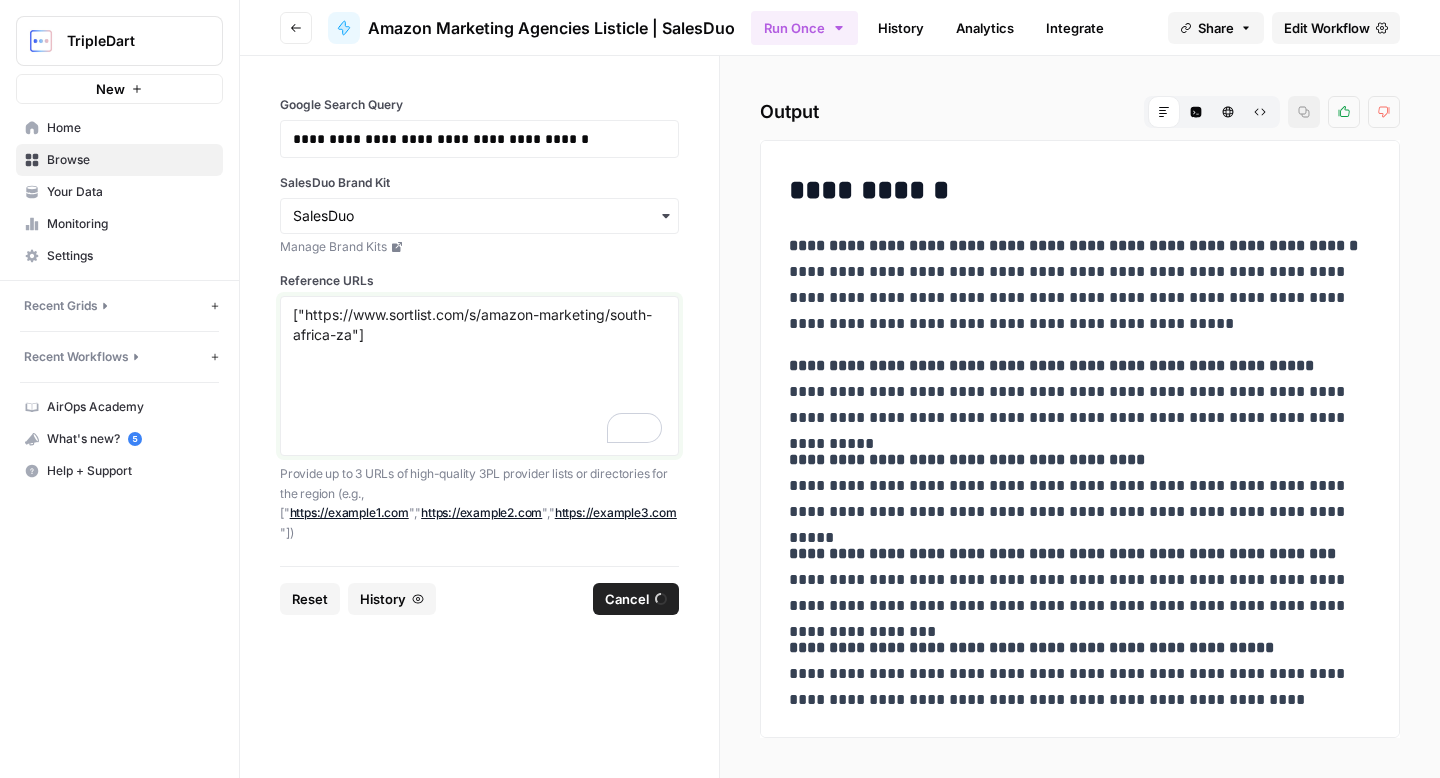 drag, startPoint x: 352, startPoint y: 328, endPoint x: 305, endPoint y: 314, distance: 49.0408 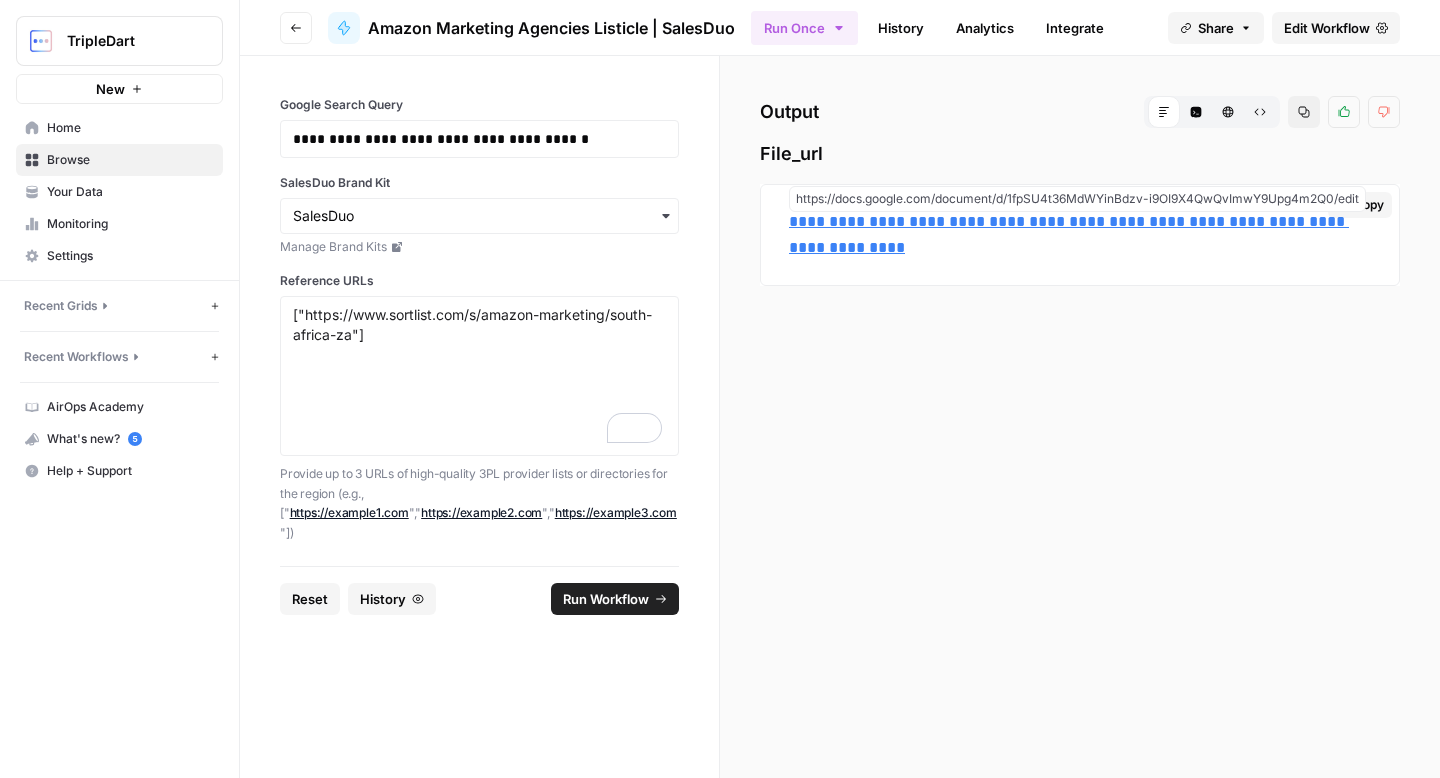 click on "**********" at bounding box center (1080, 235) 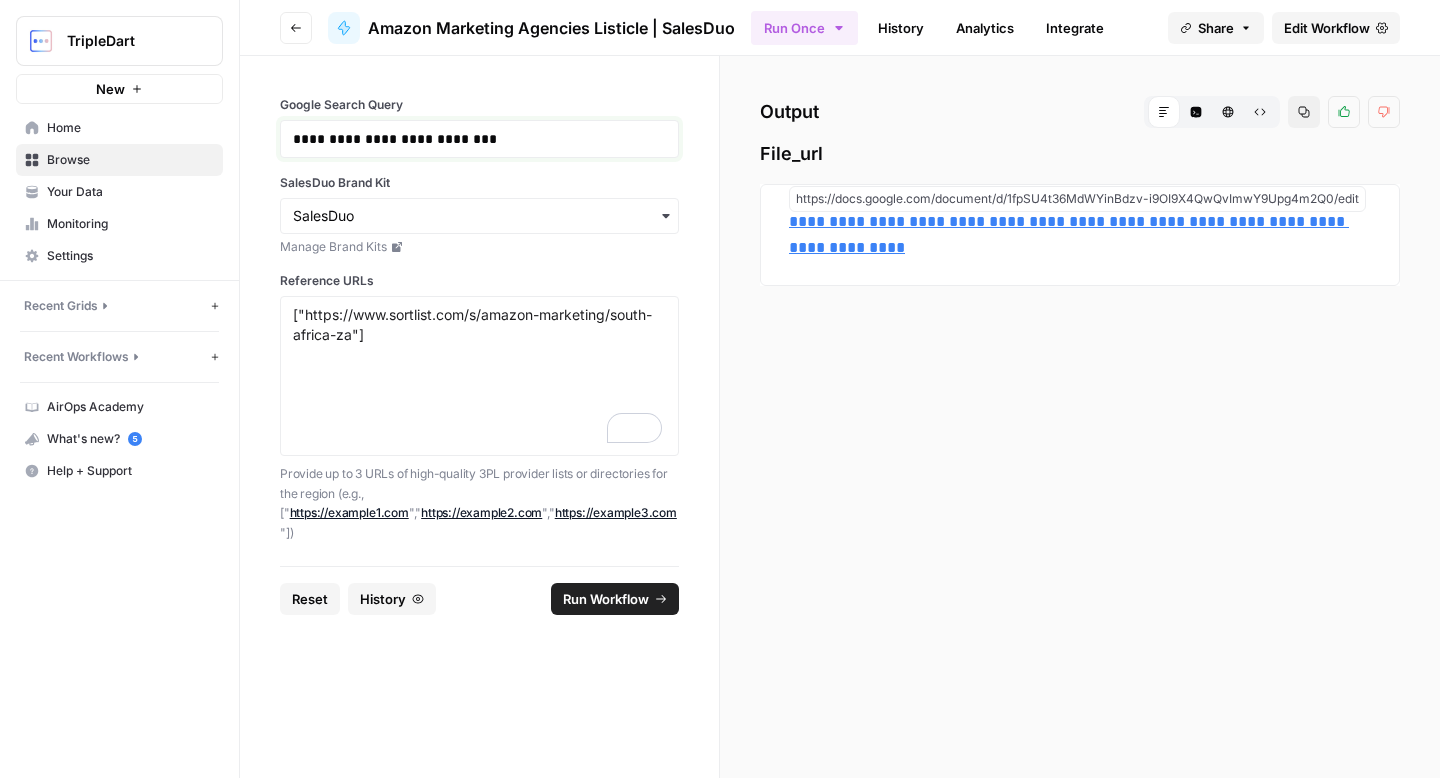 drag, startPoint x: 619, startPoint y: 130, endPoint x: 499, endPoint y: 135, distance: 120.10412 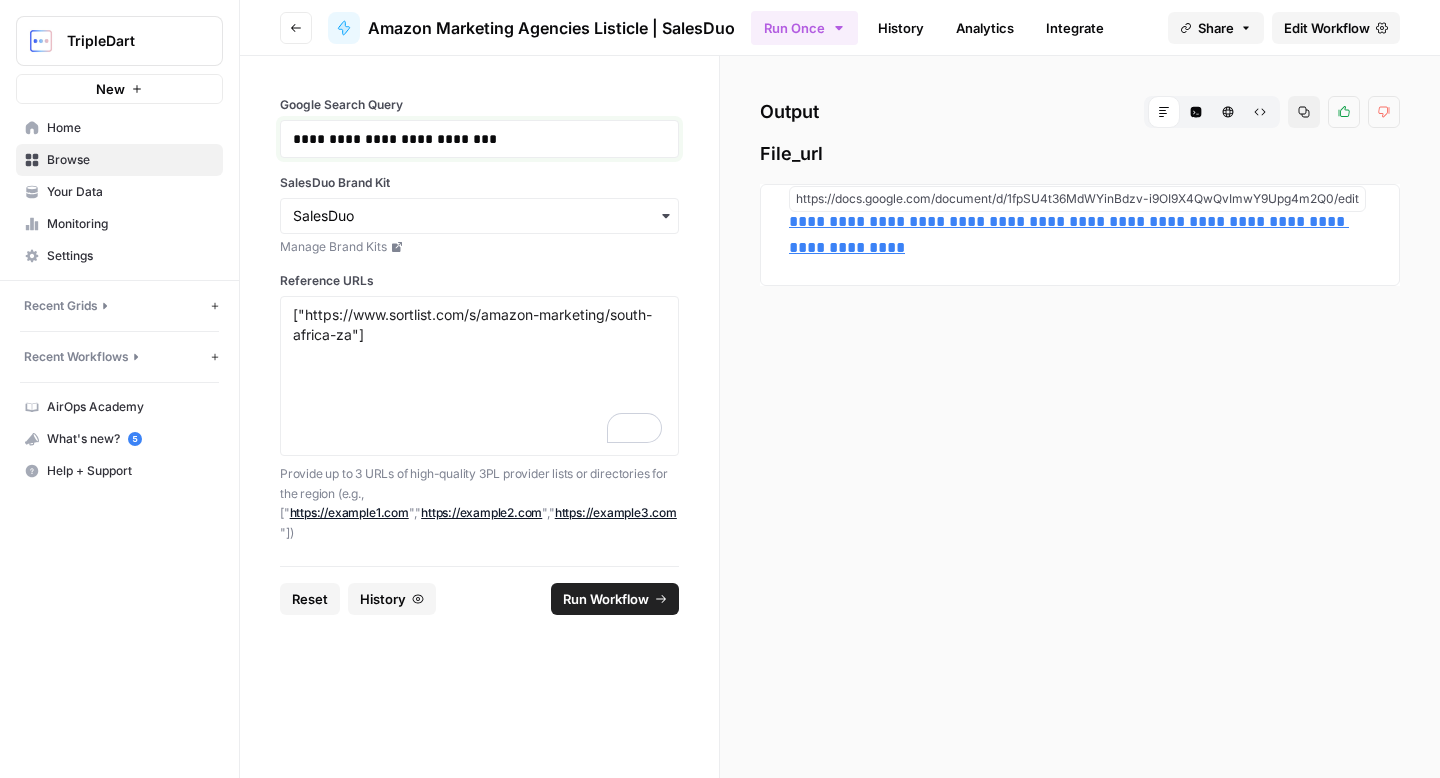 click on "**********" at bounding box center (479, 139) 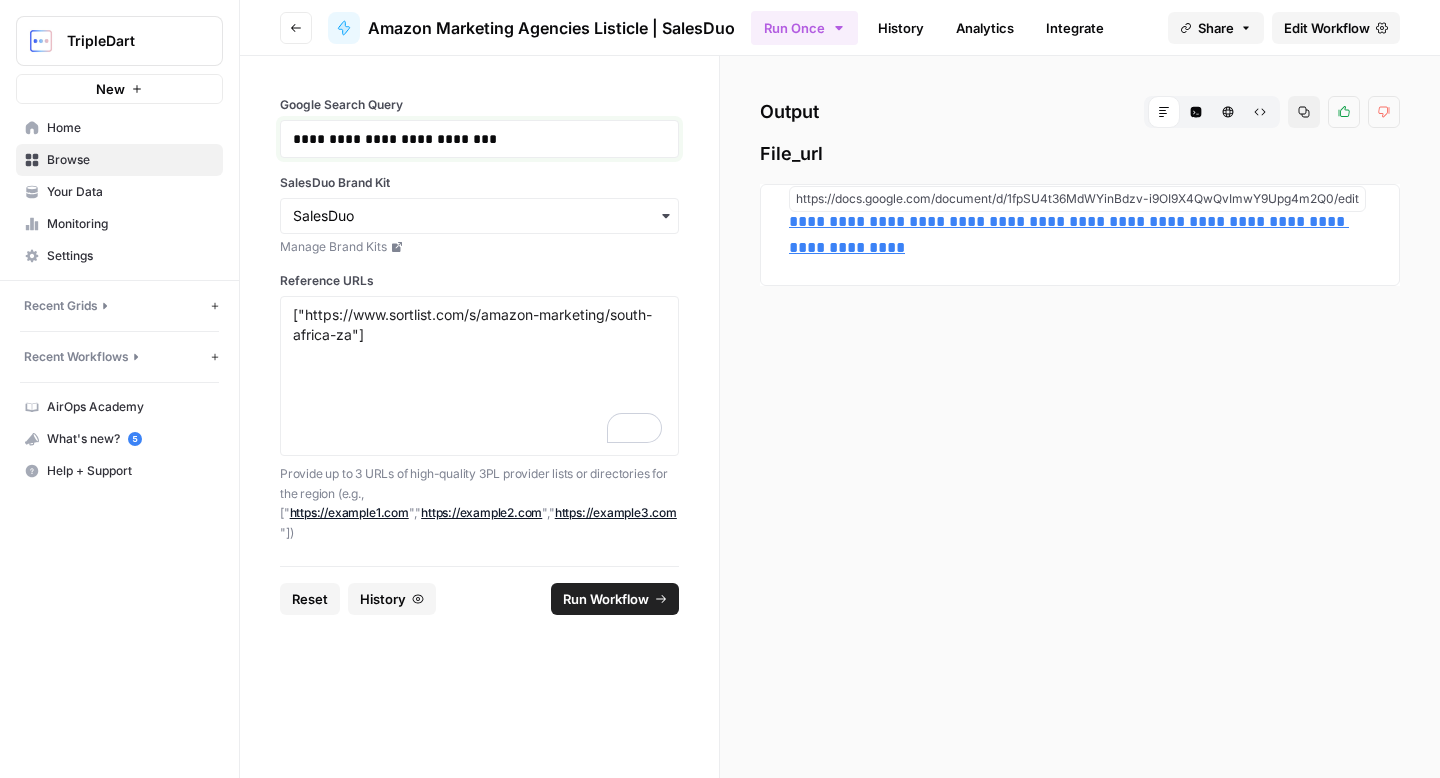 type 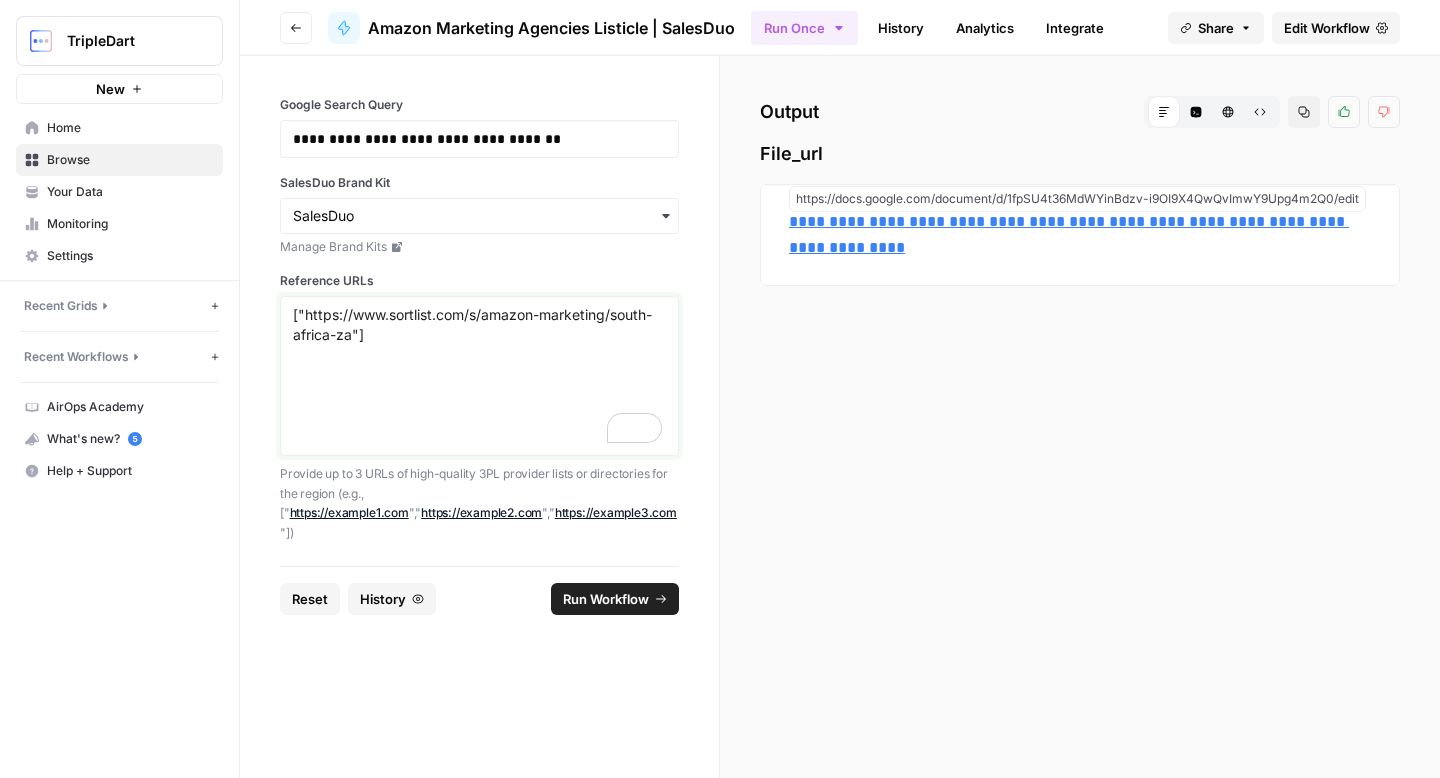 drag, startPoint x: 352, startPoint y: 332, endPoint x: 307, endPoint y: 321, distance: 46.32494 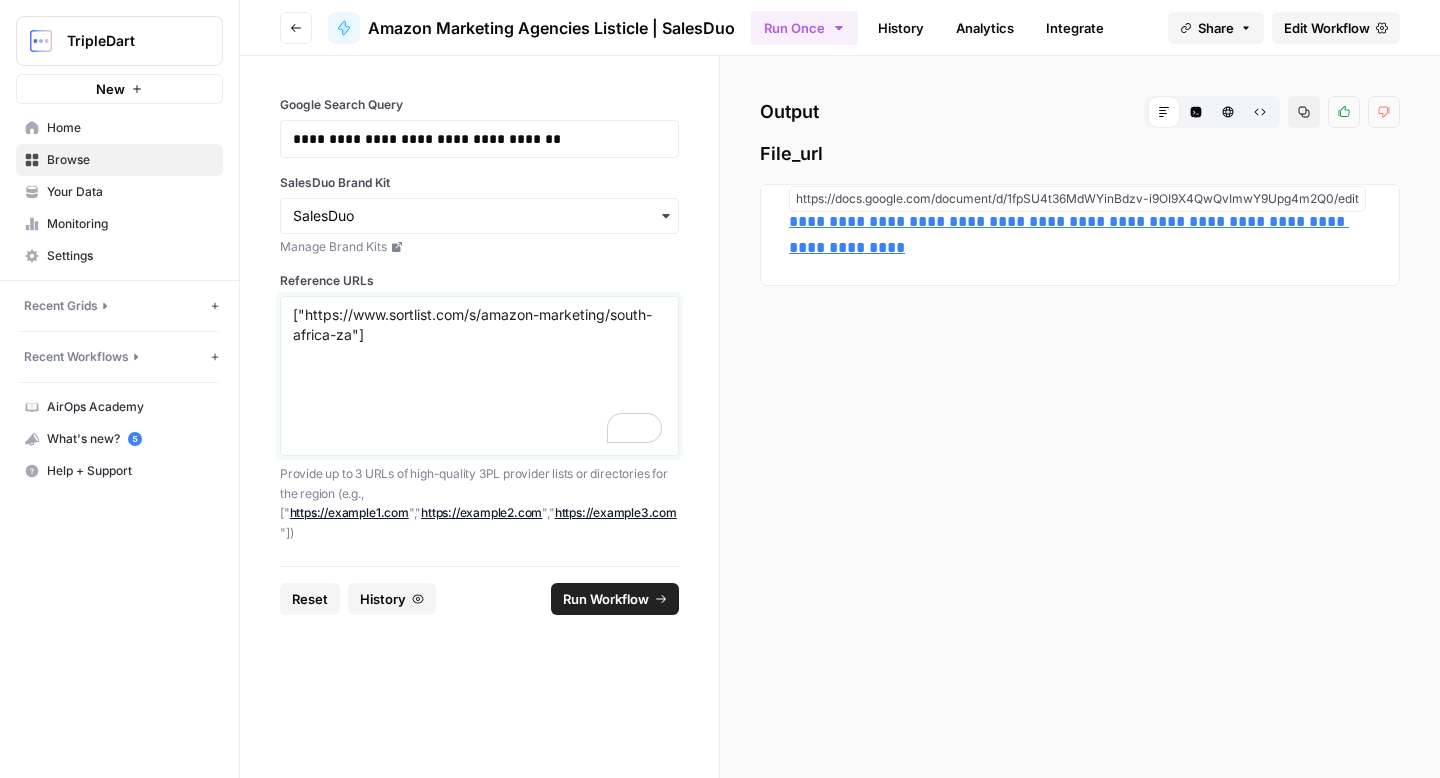 click on "["https://www.sortlist.com/s/amazon-marketing/south-africa-za"]" at bounding box center (479, 376) 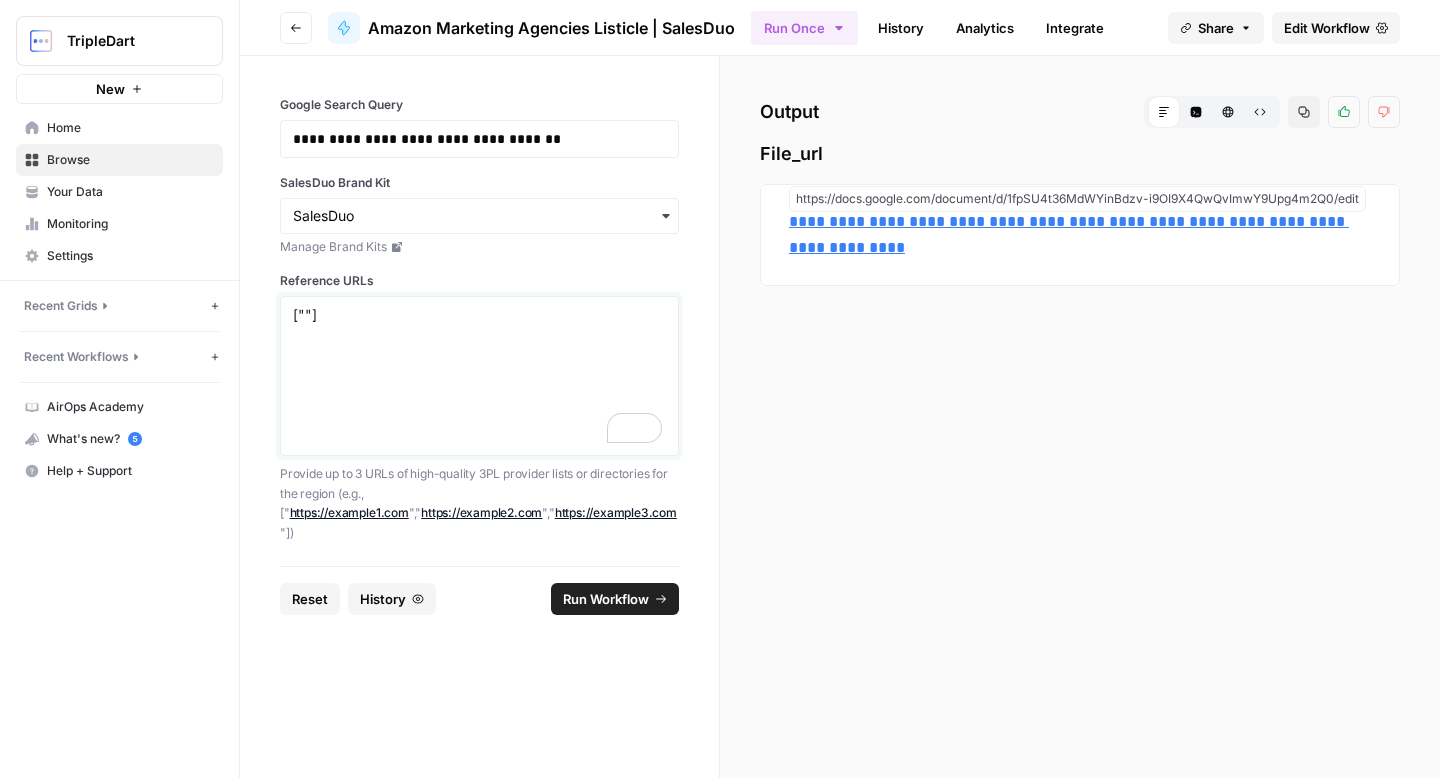 paste on "https://clutch.co/th/agencies/ppc/amazon" 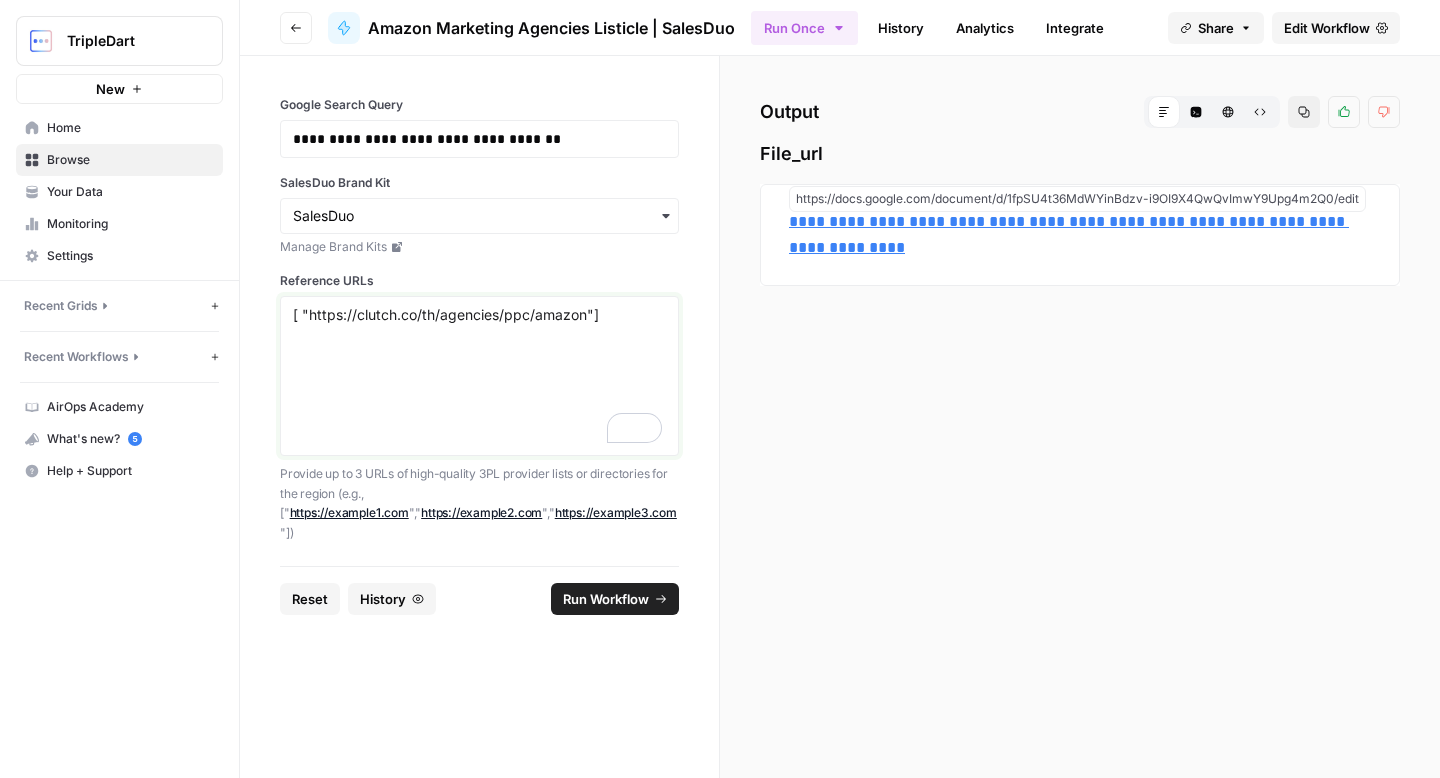 type on "["https://clutch.co/th/agencies/ppc/amazon"]" 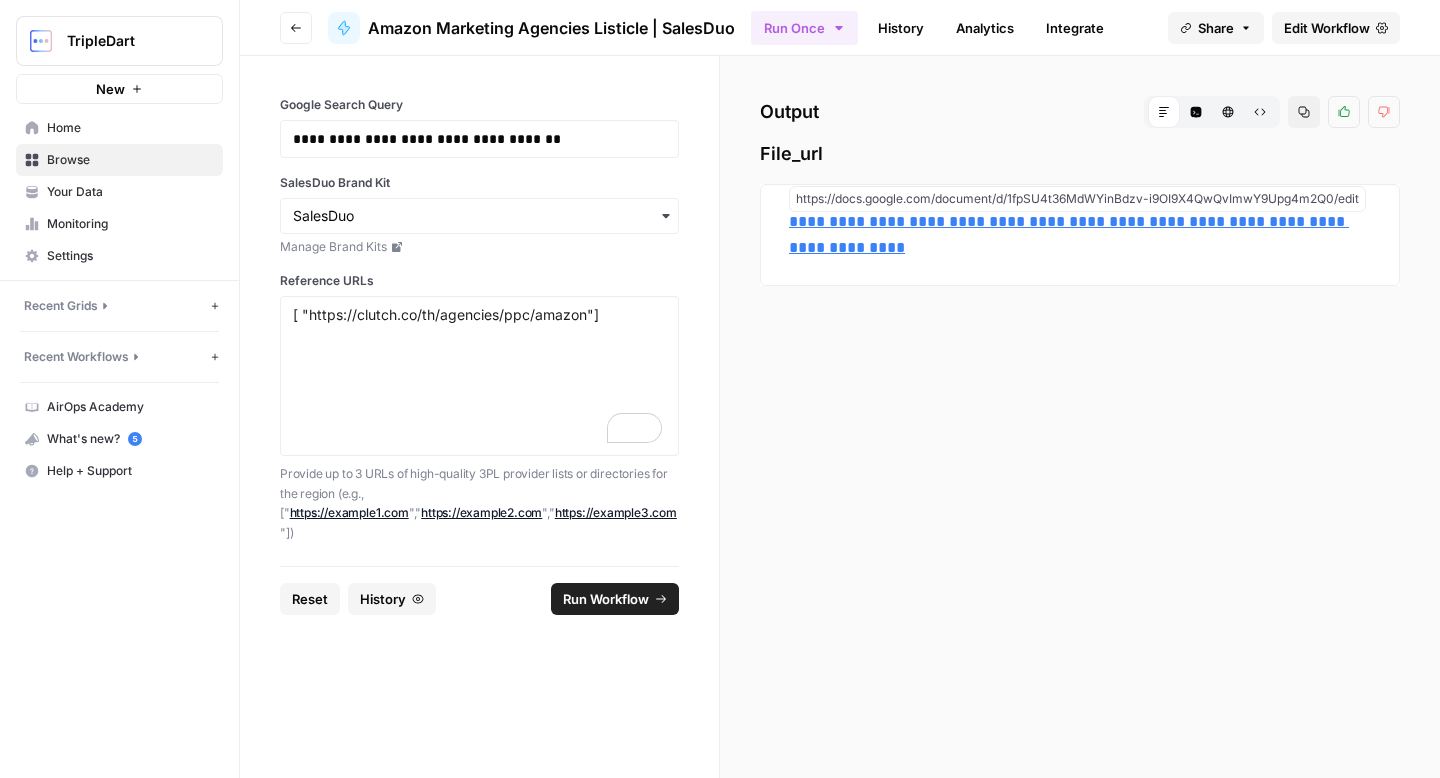click on "Run Workflow" at bounding box center [606, 599] 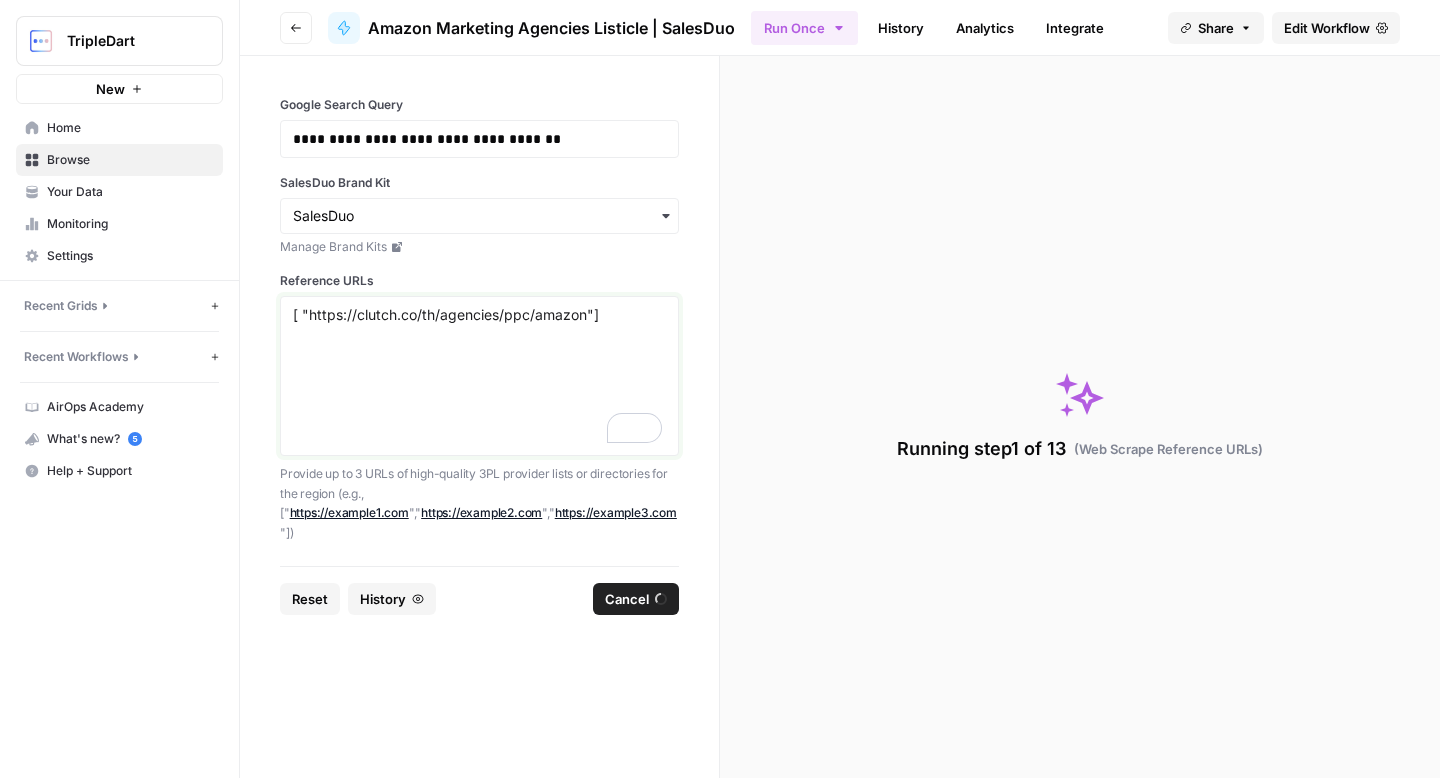 click on "["https://clutch.co/th/agencies/ppc/amazon"]" at bounding box center (479, 376) 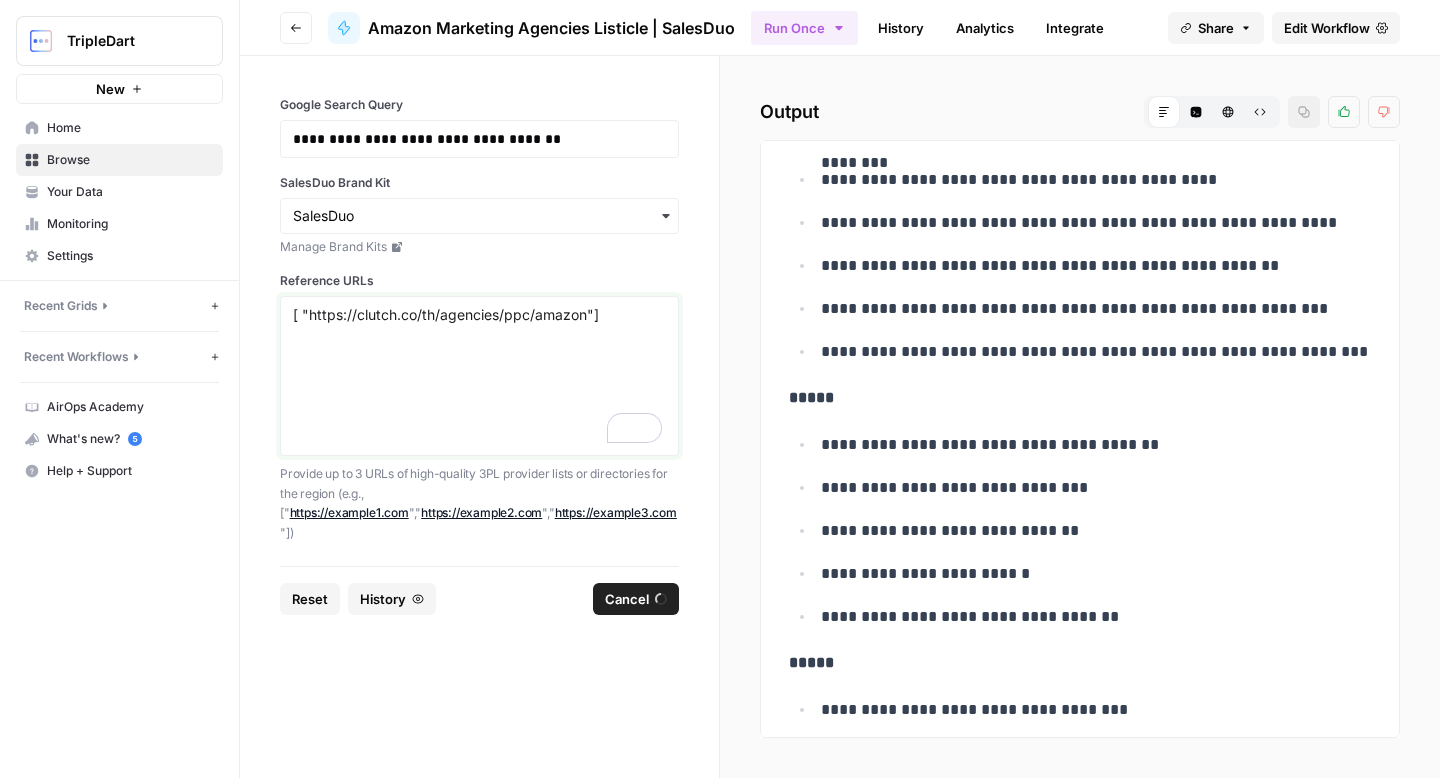 scroll, scrollTop: 7314, scrollLeft: 0, axis: vertical 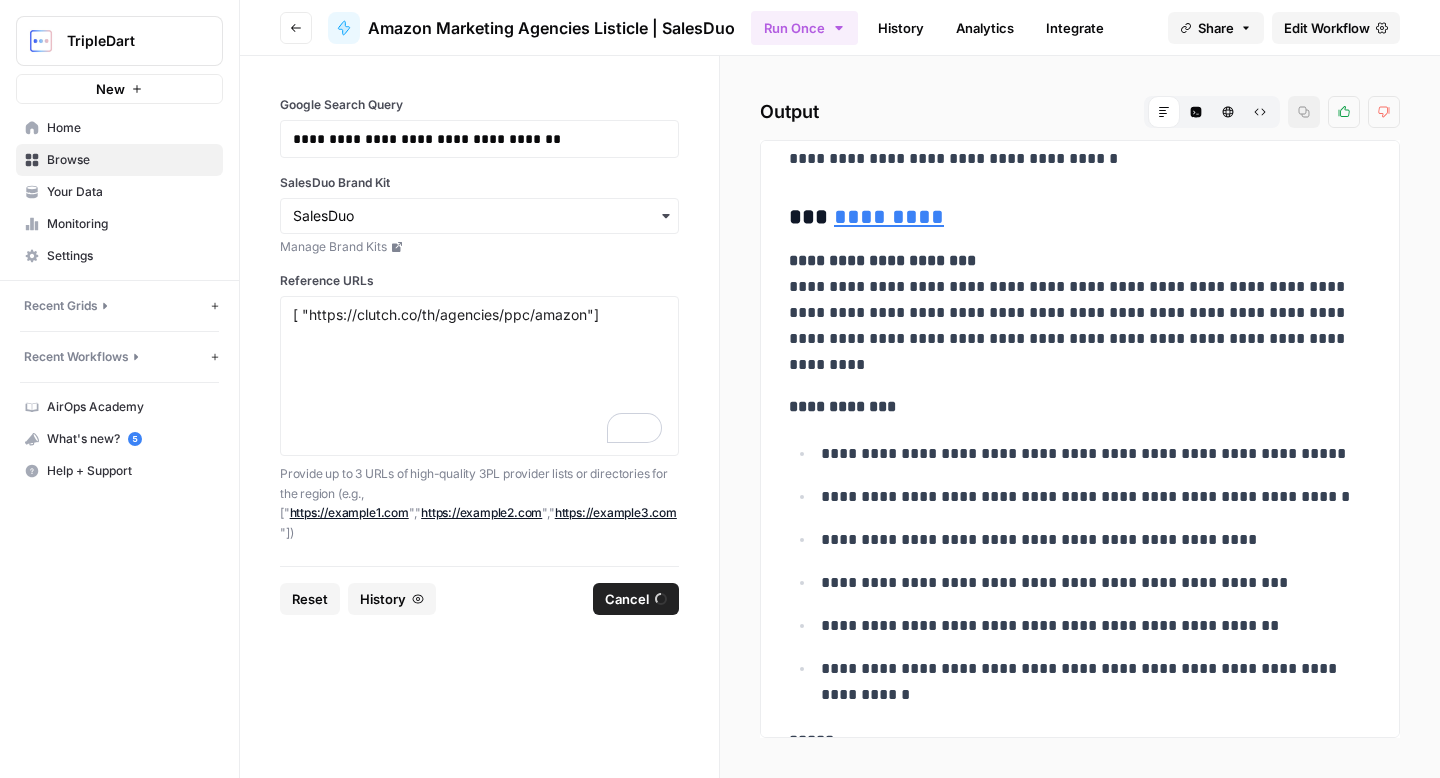 drag, startPoint x: 781, startPoint y: 398, endPoint x: 821, endPoint y: 455, distance: 69.63476 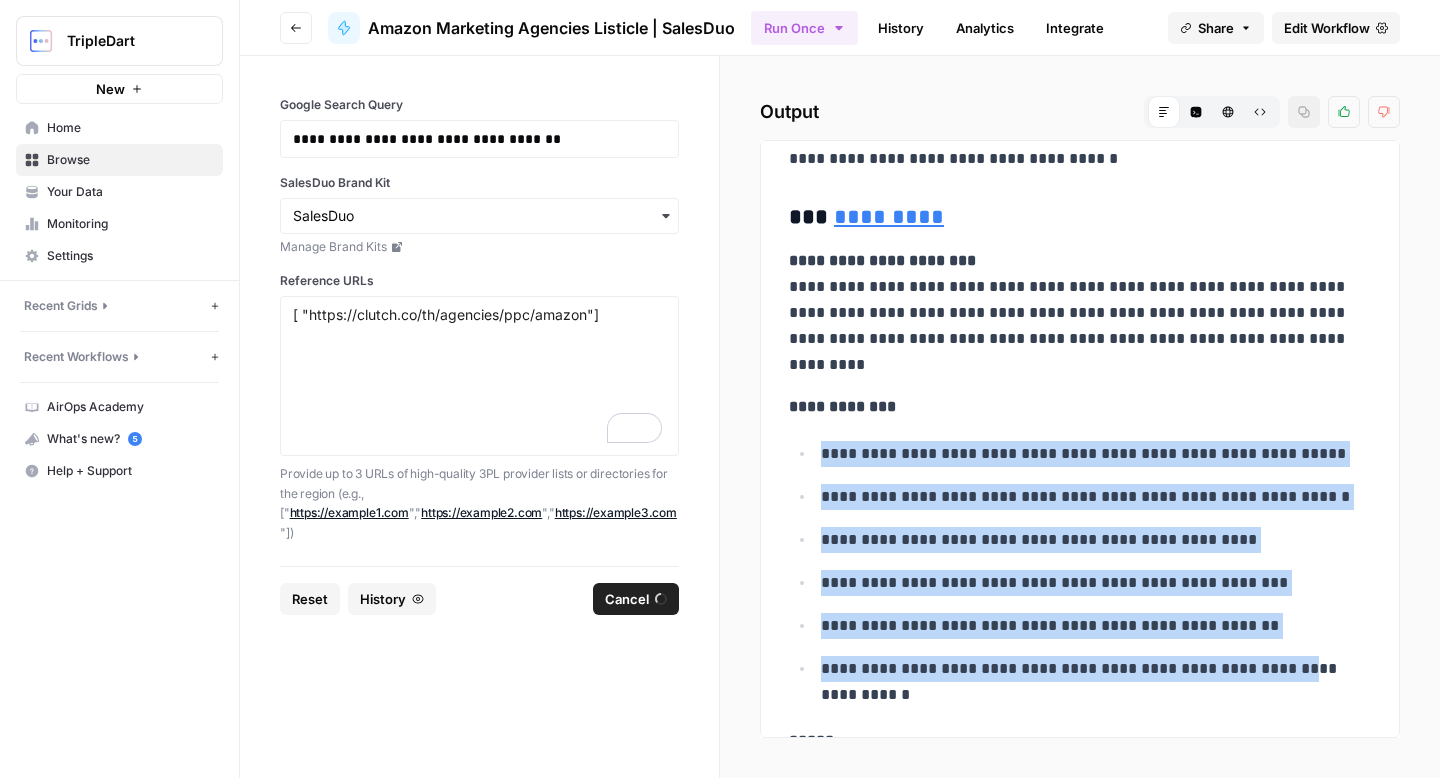 drag, startPoint x: 821, startPoint y: 455, endPoint x: 1272, endPoint y: 673, distance: 500.92413 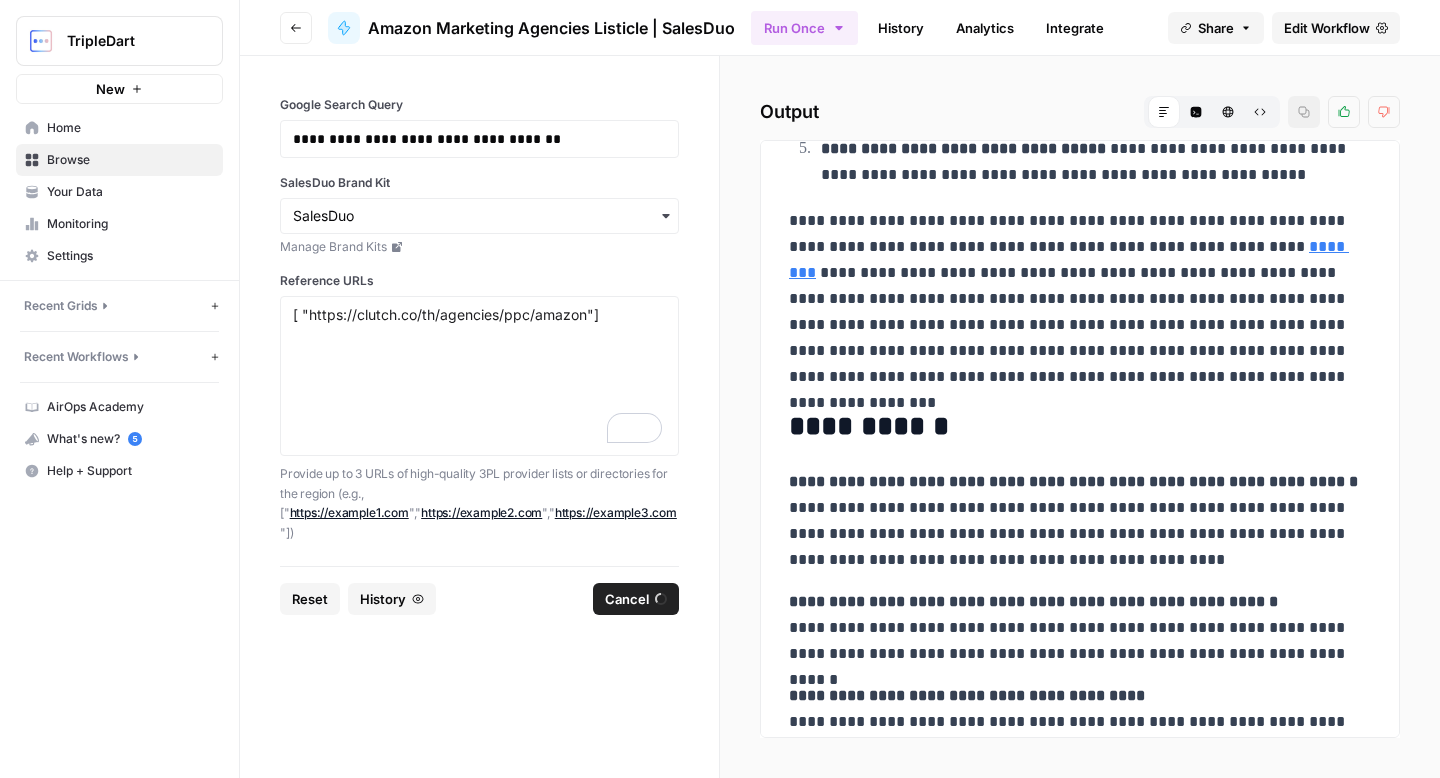 scroll, scrollTop: 27870, scrollLeft: 0, axis: vertical 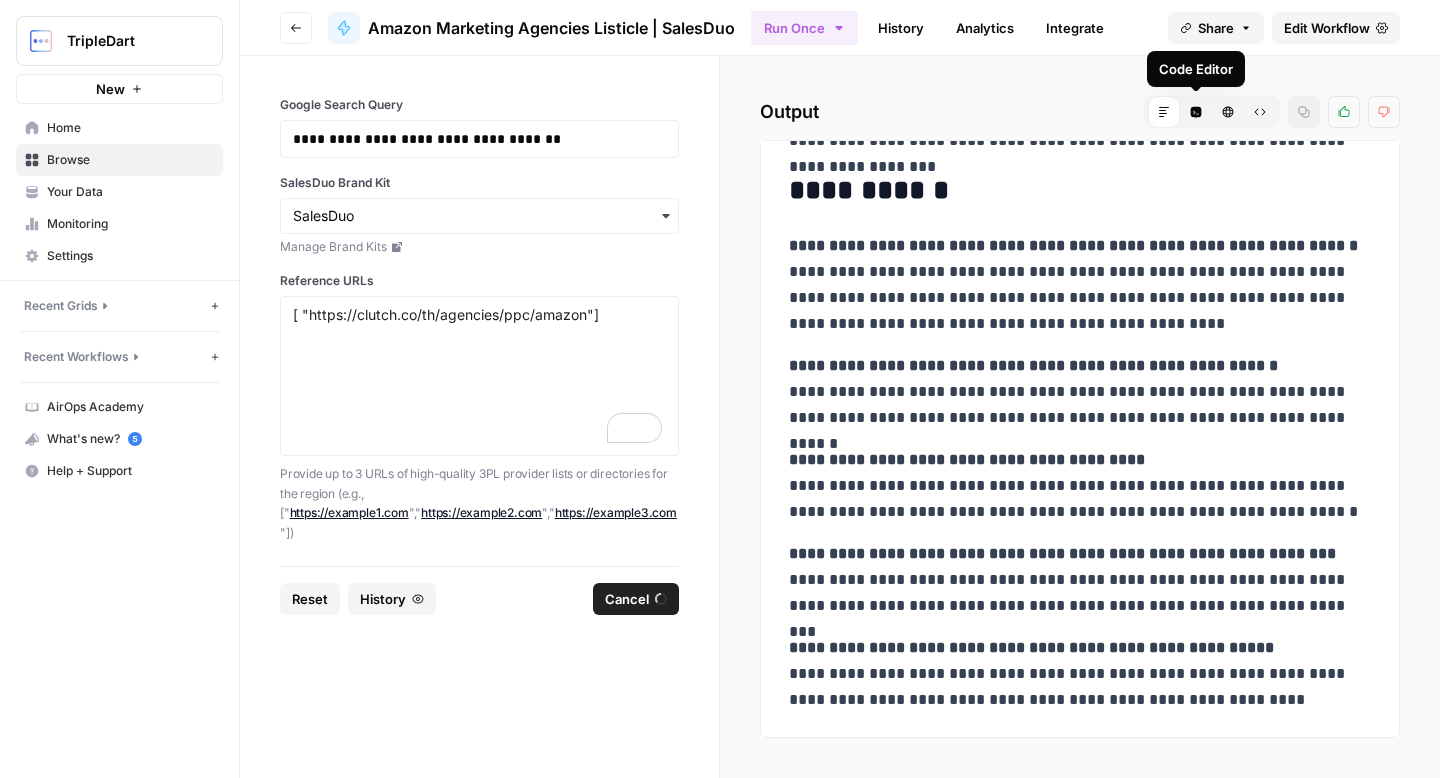 click on "Code Editor" at bounding box center [1196, 112] 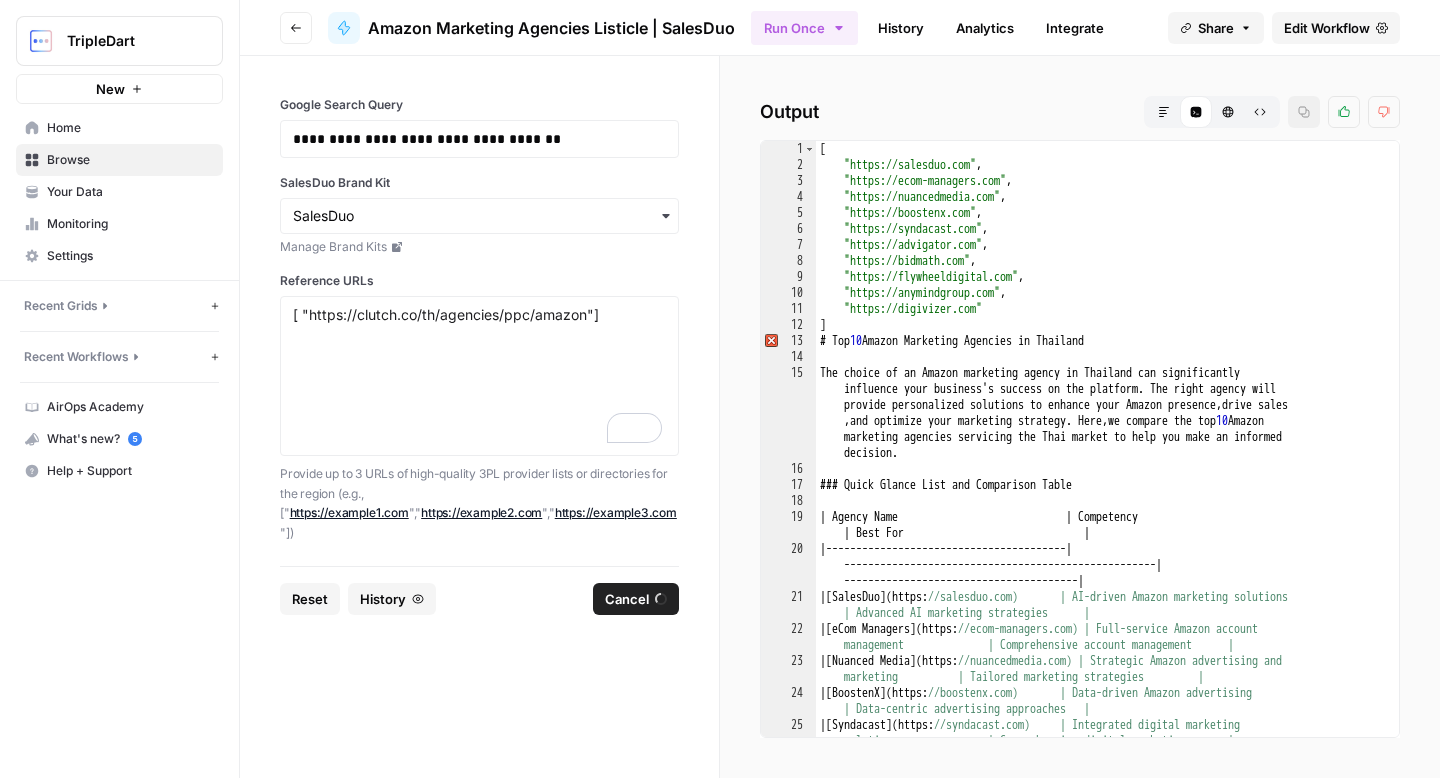 click on "Markdown" at bounding box center [1164, 112] 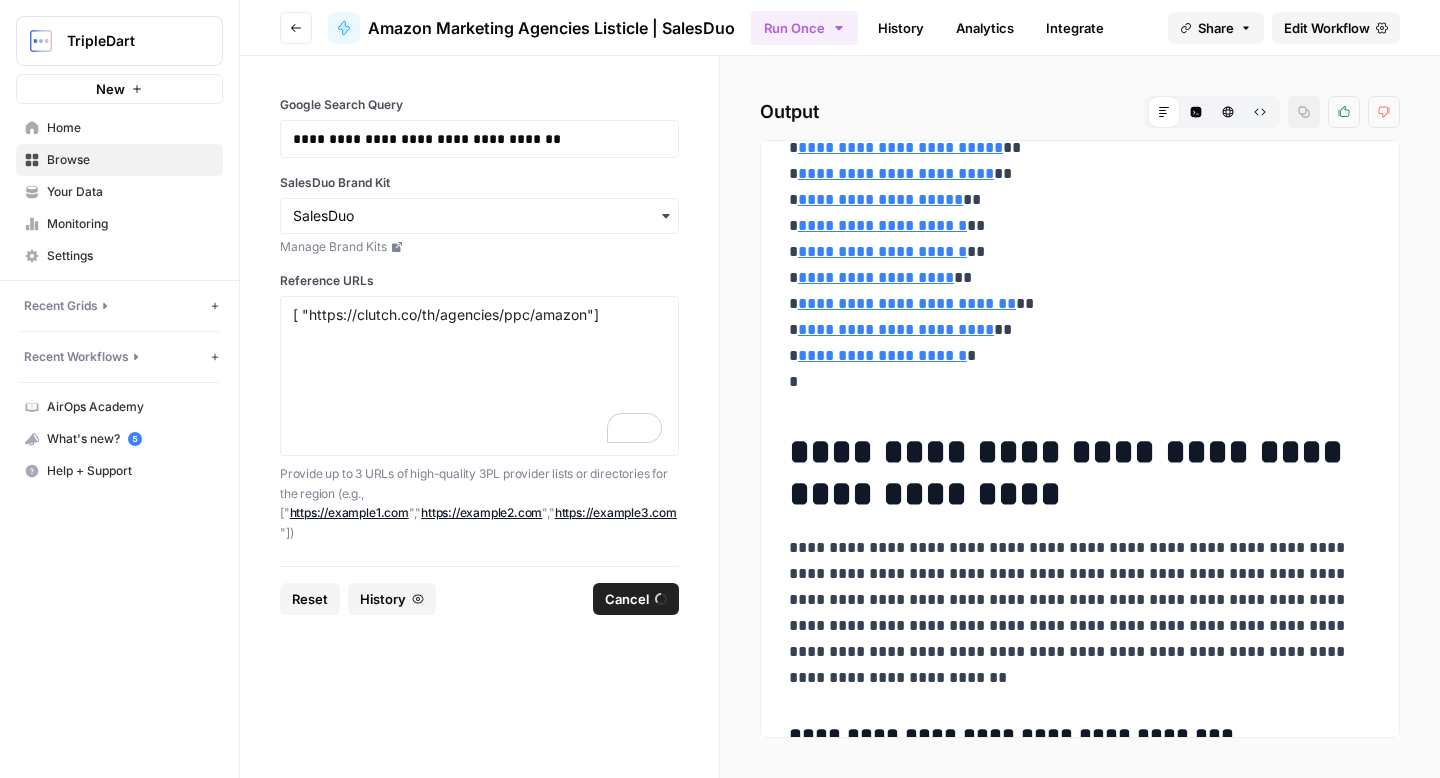 scroll, scrollTop: 86, scrollLeft: 0, axis: vertical 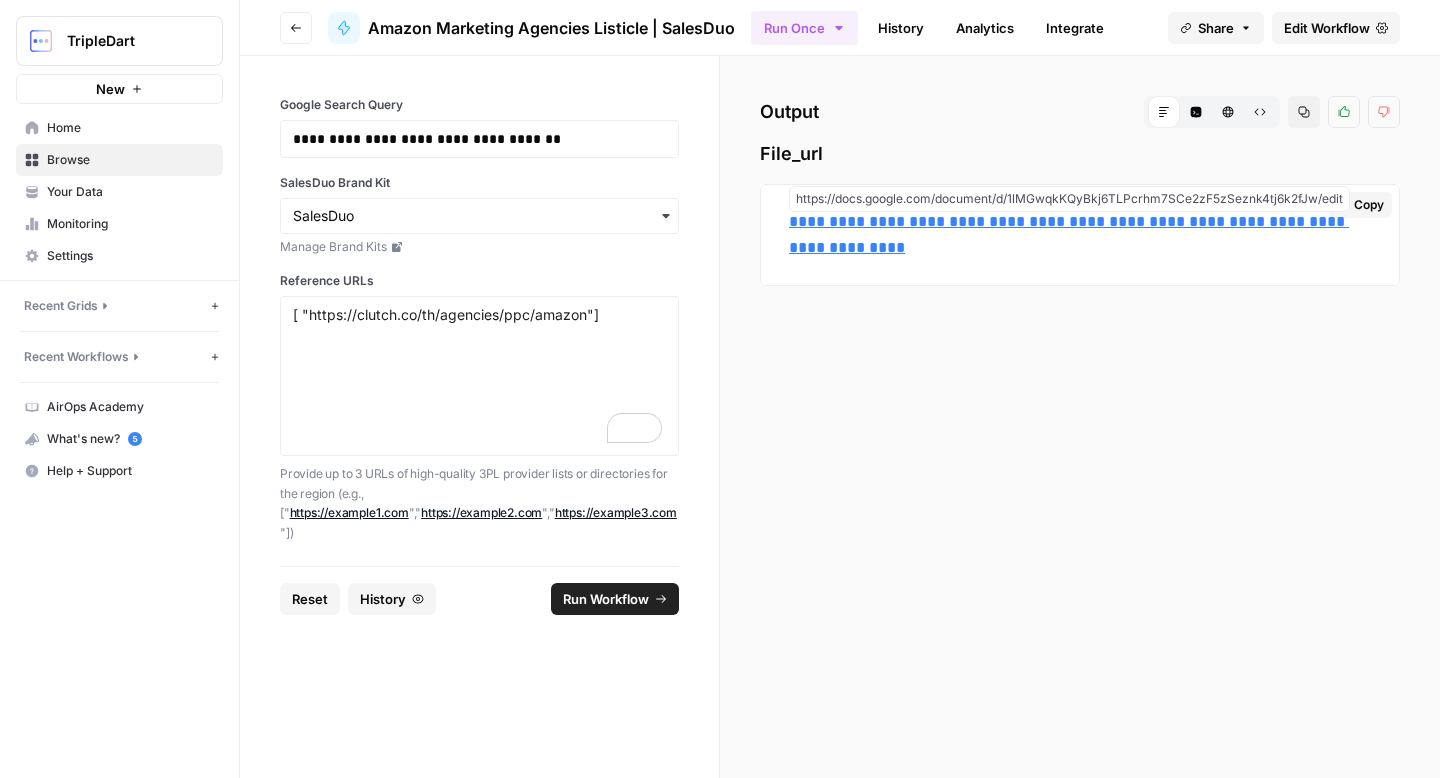 click on "**********" at bounding box center [1069, 234] 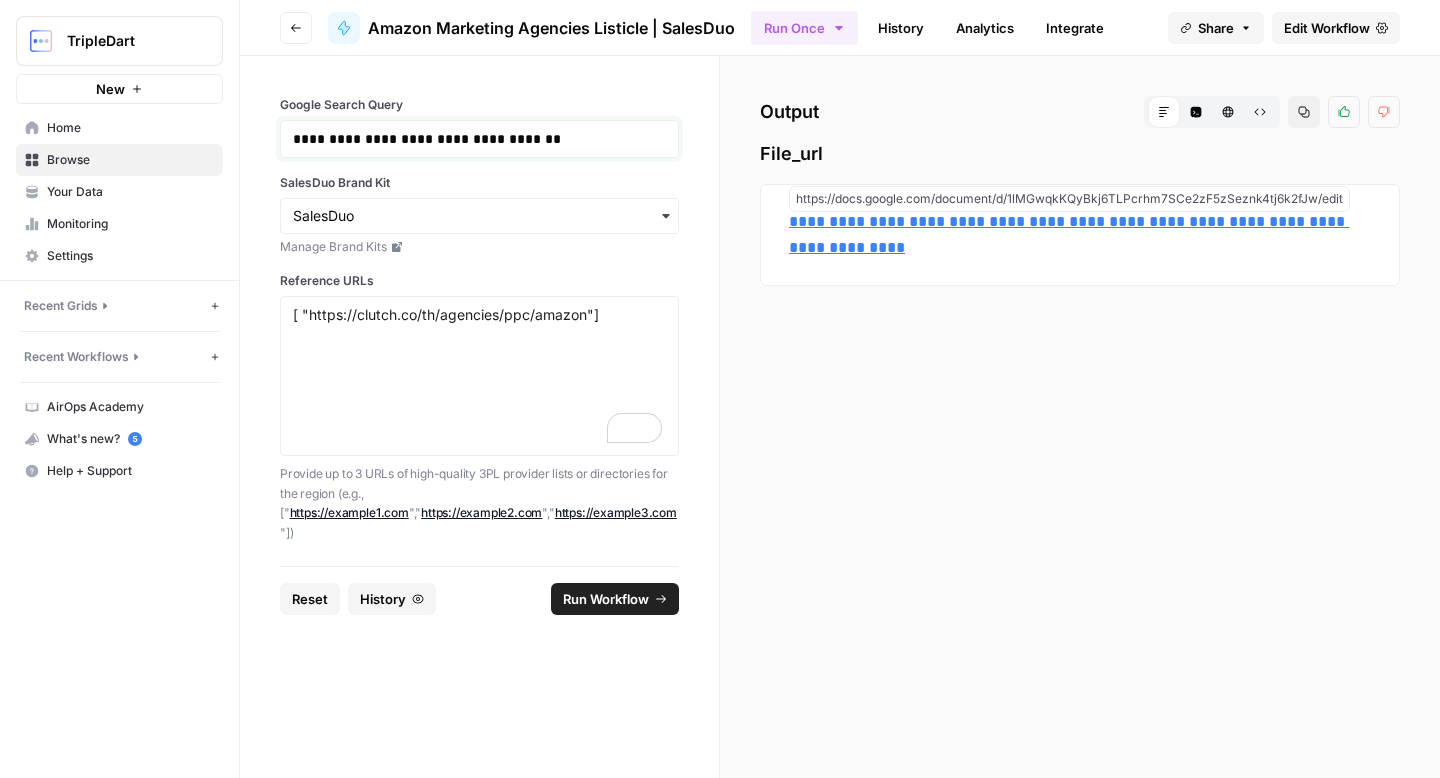 drag, startPoint x: 588, startPoint y: 145, endPoint x: 499, endPoint y: 143, distance: 89.02247 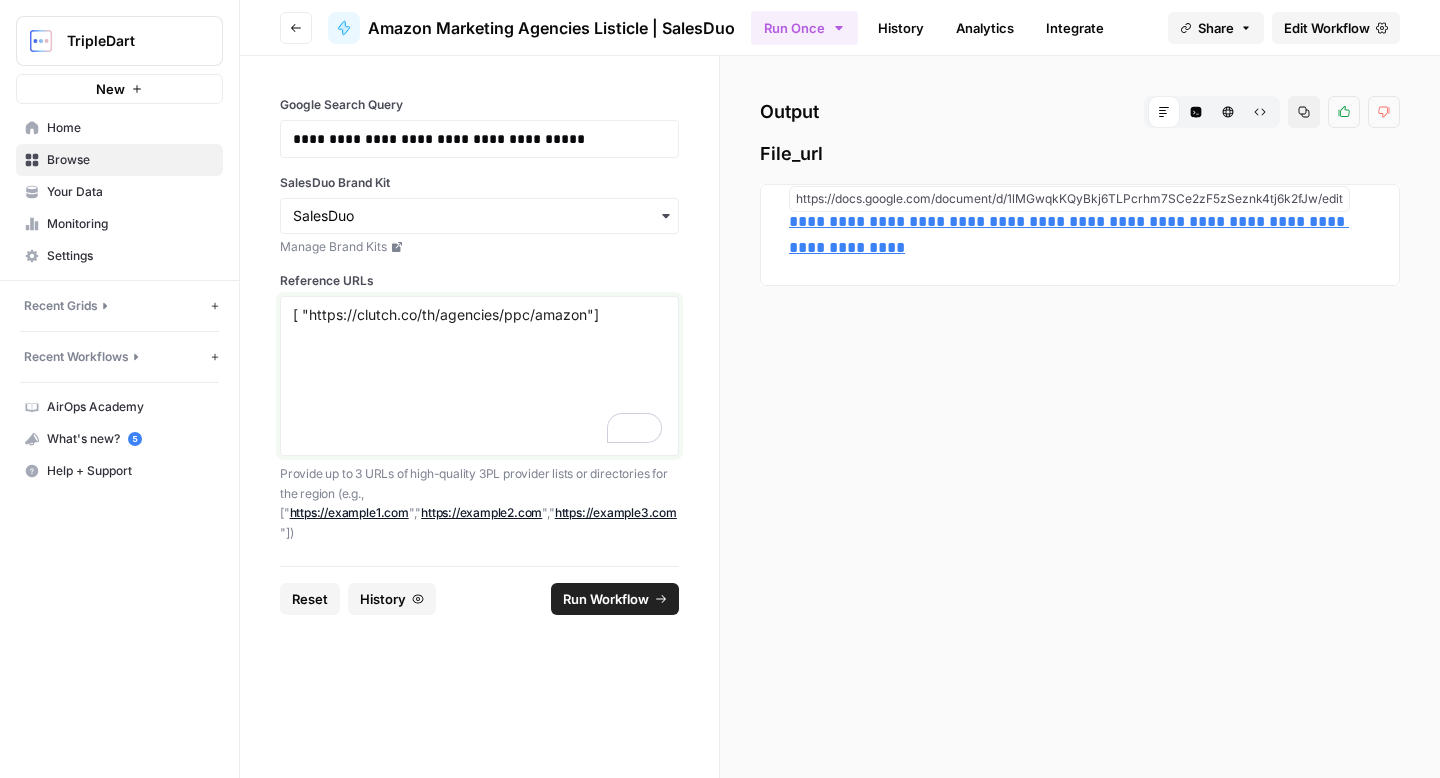 click on "["https://clutch.co/th/agencies/ppc/amazon"]" at bounding box center [479, 376] 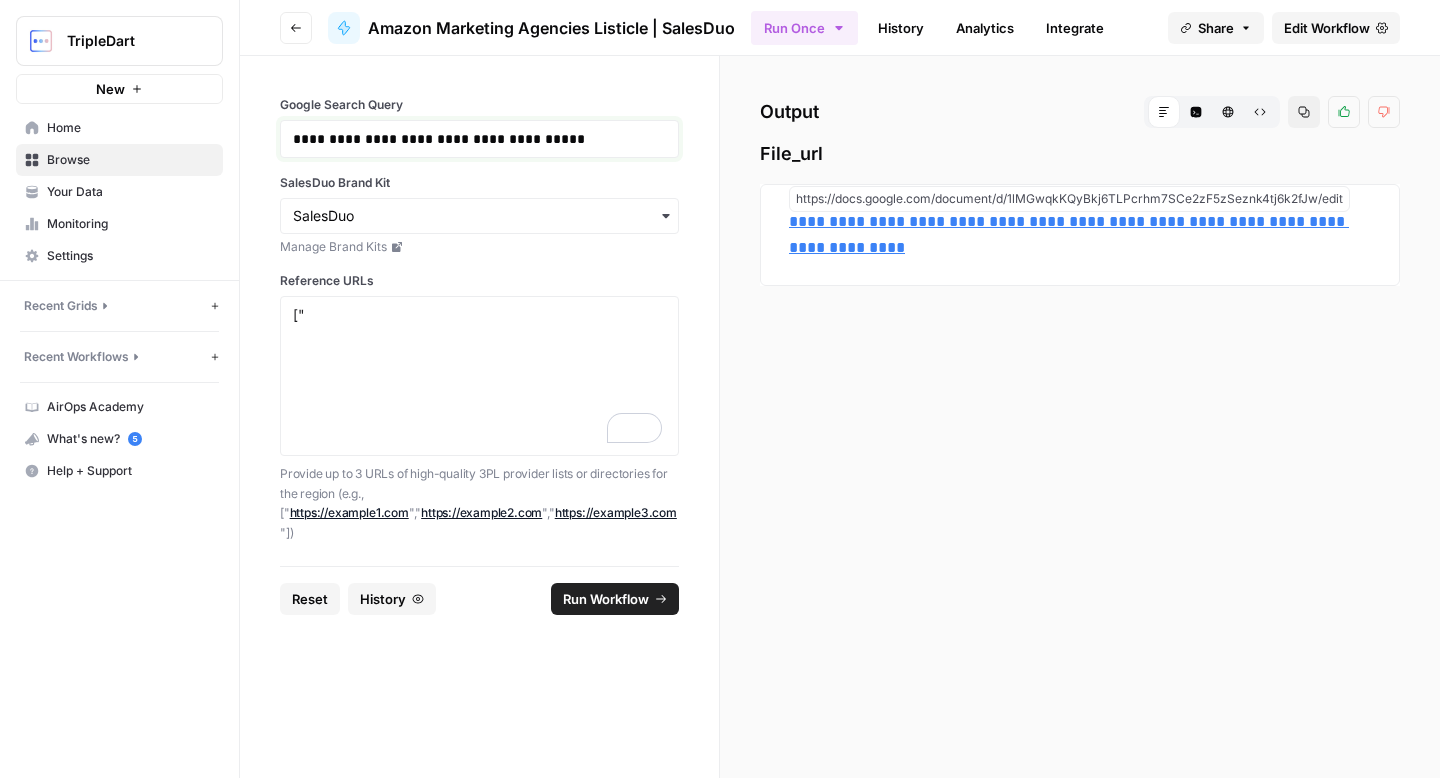 click on "**********" at bounding box center [479, 139] 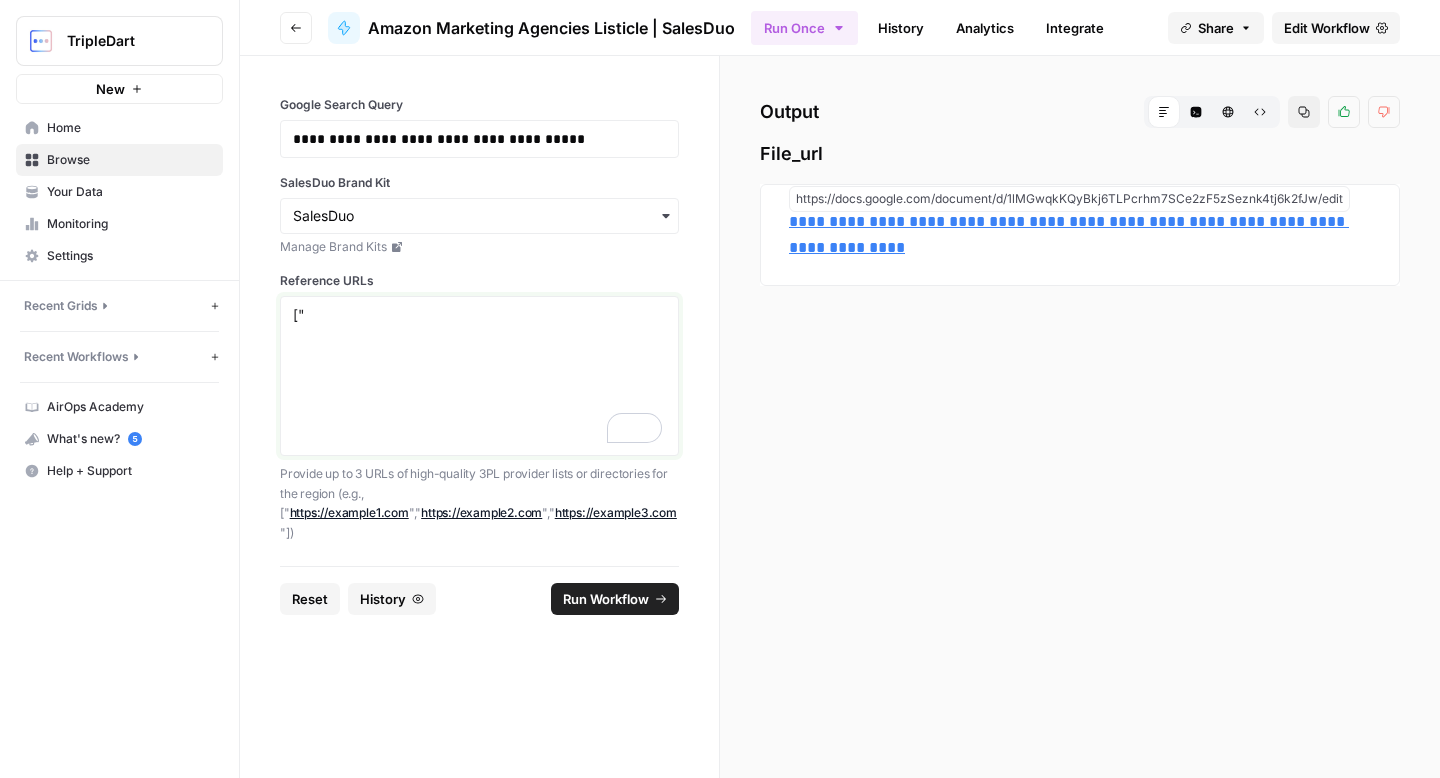 click on "["" at bounding box center [479, 376] 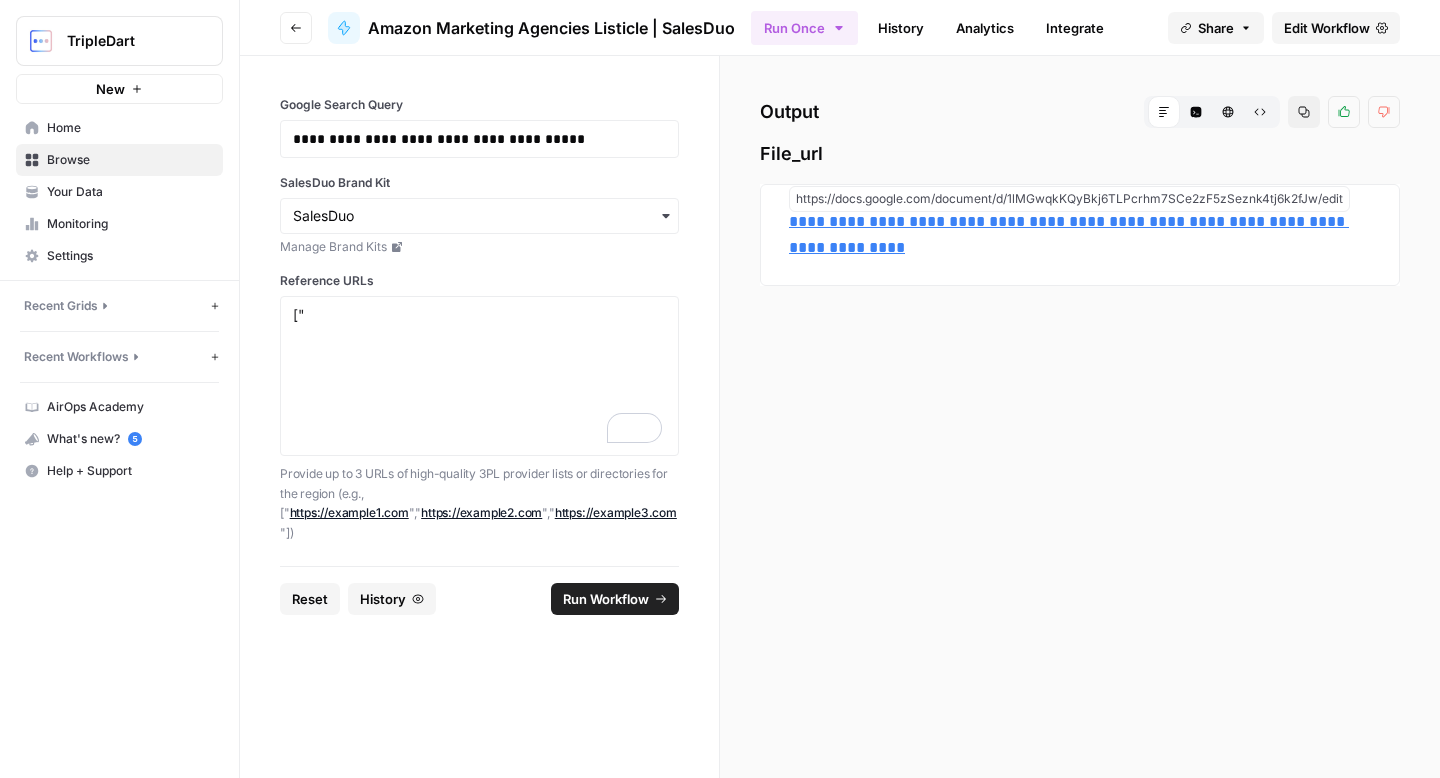 click on "Reference URLs [" Provide up to 3 URLs of high-quality 3PL provider lists or directories for the region (e.g., [" https://example1.com ",  " https://example2.com ",  " https://example3.com "])" at bounding box center (479, 407) 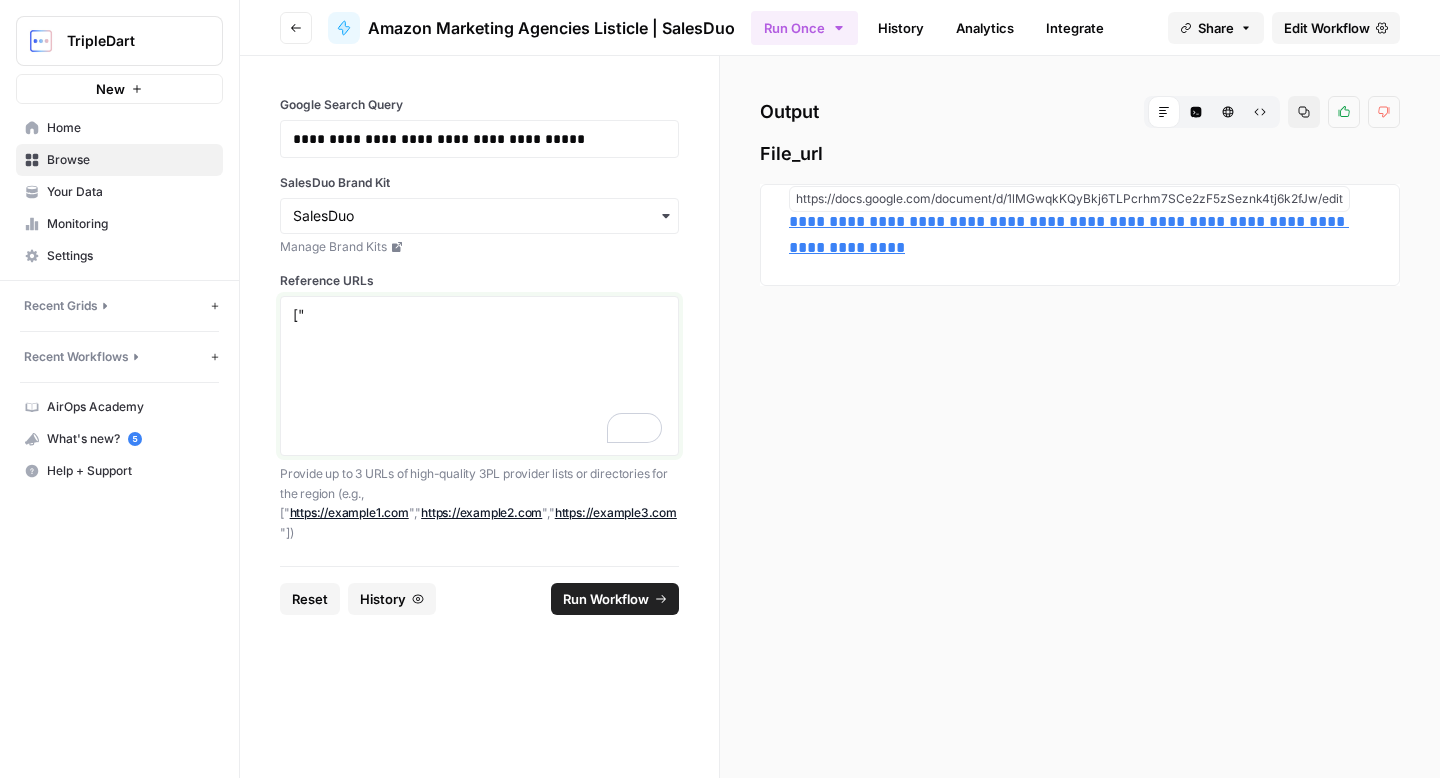 click on "["" at bounding box center [479, 376] 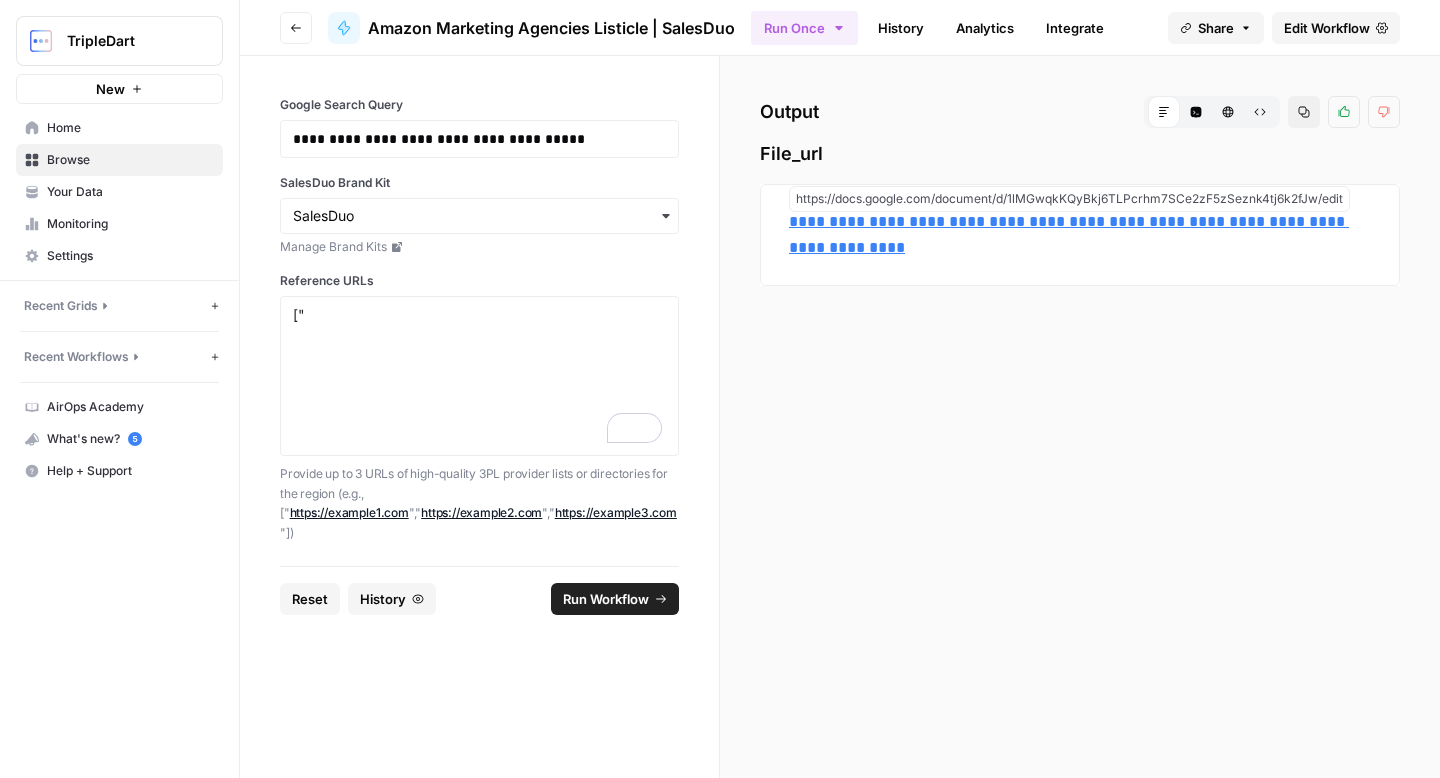 drag, startPoint x: 323, startPoint y: 302, endPoint x: 311, endPoint y: 301, distance: 12.0415945 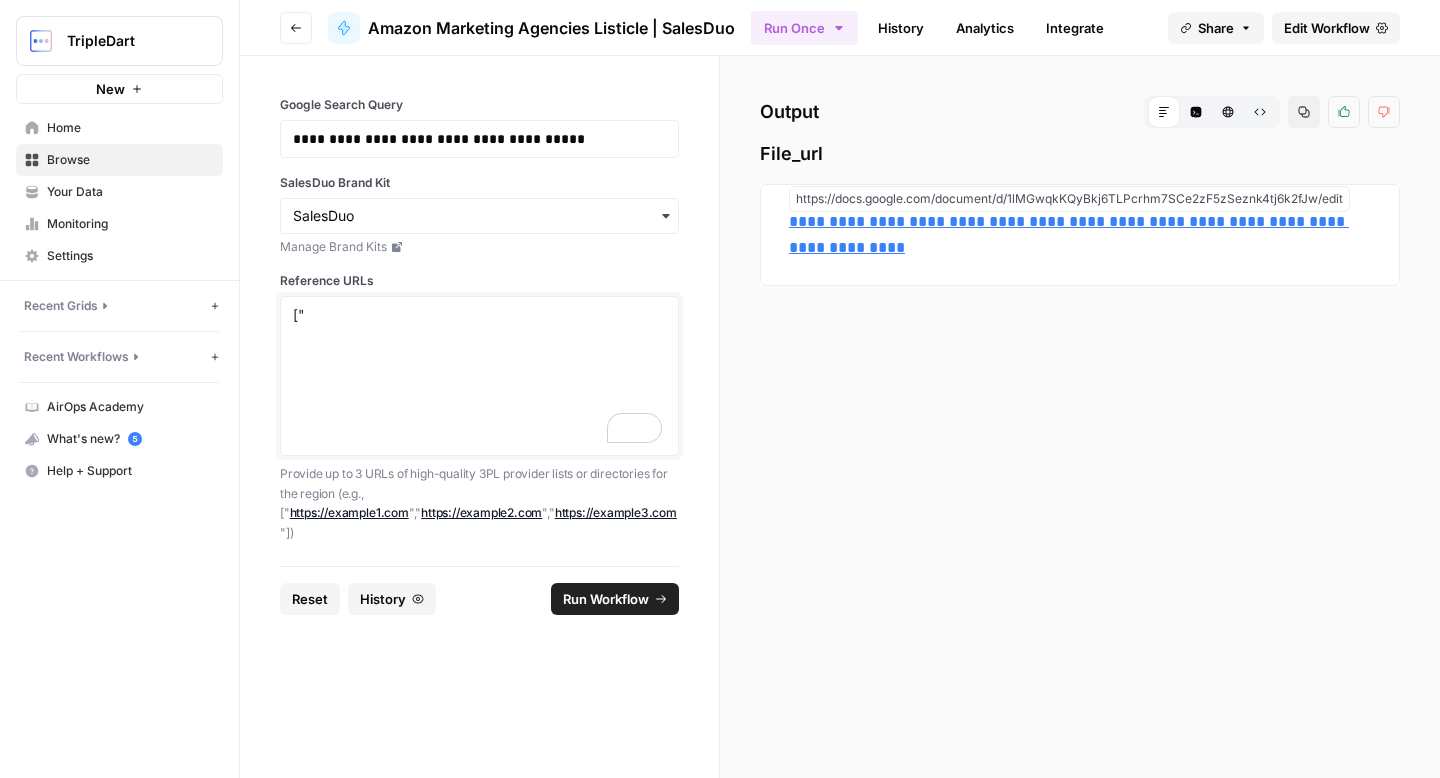 click on "["" at bounding box center [479, 376] 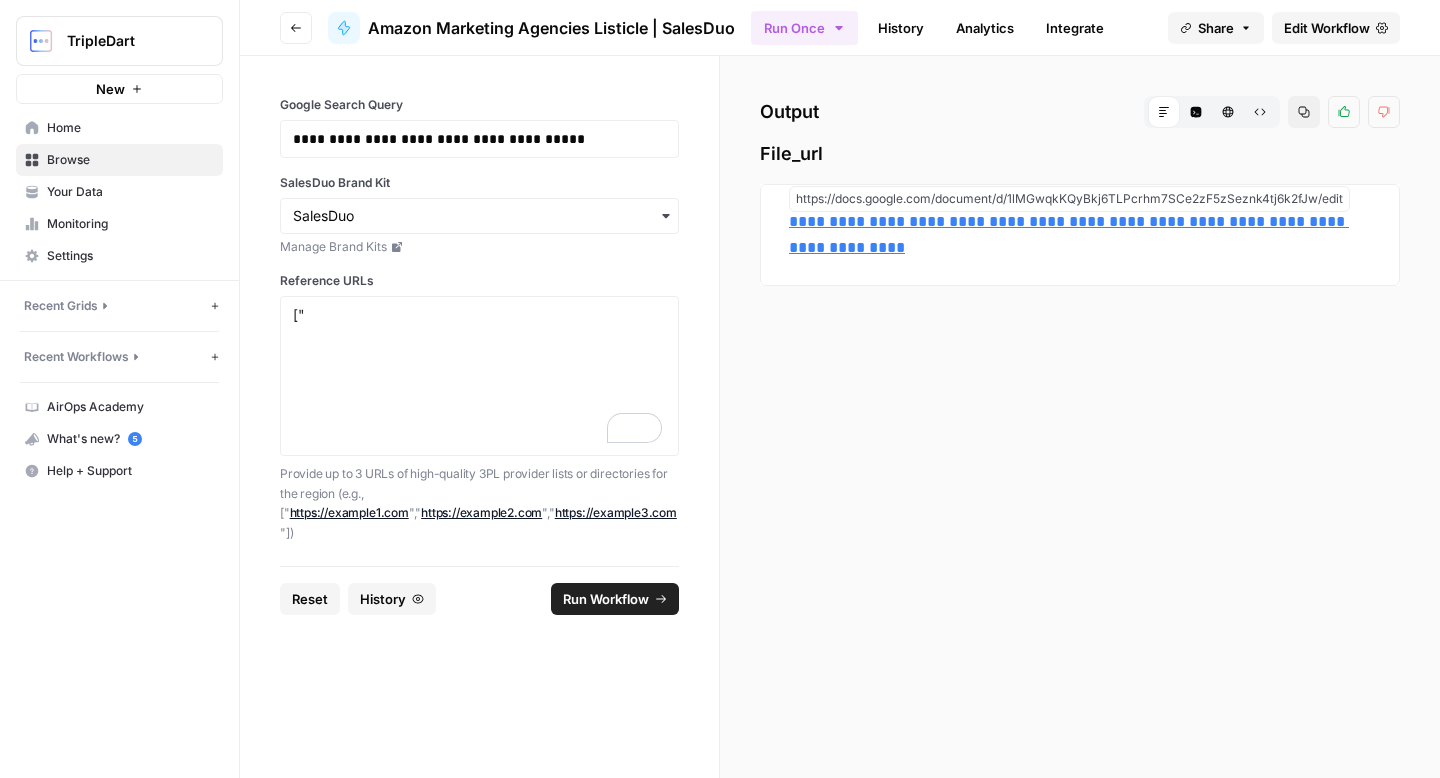 click on "Manage Brand Kits" at bounding box center [479, 247] 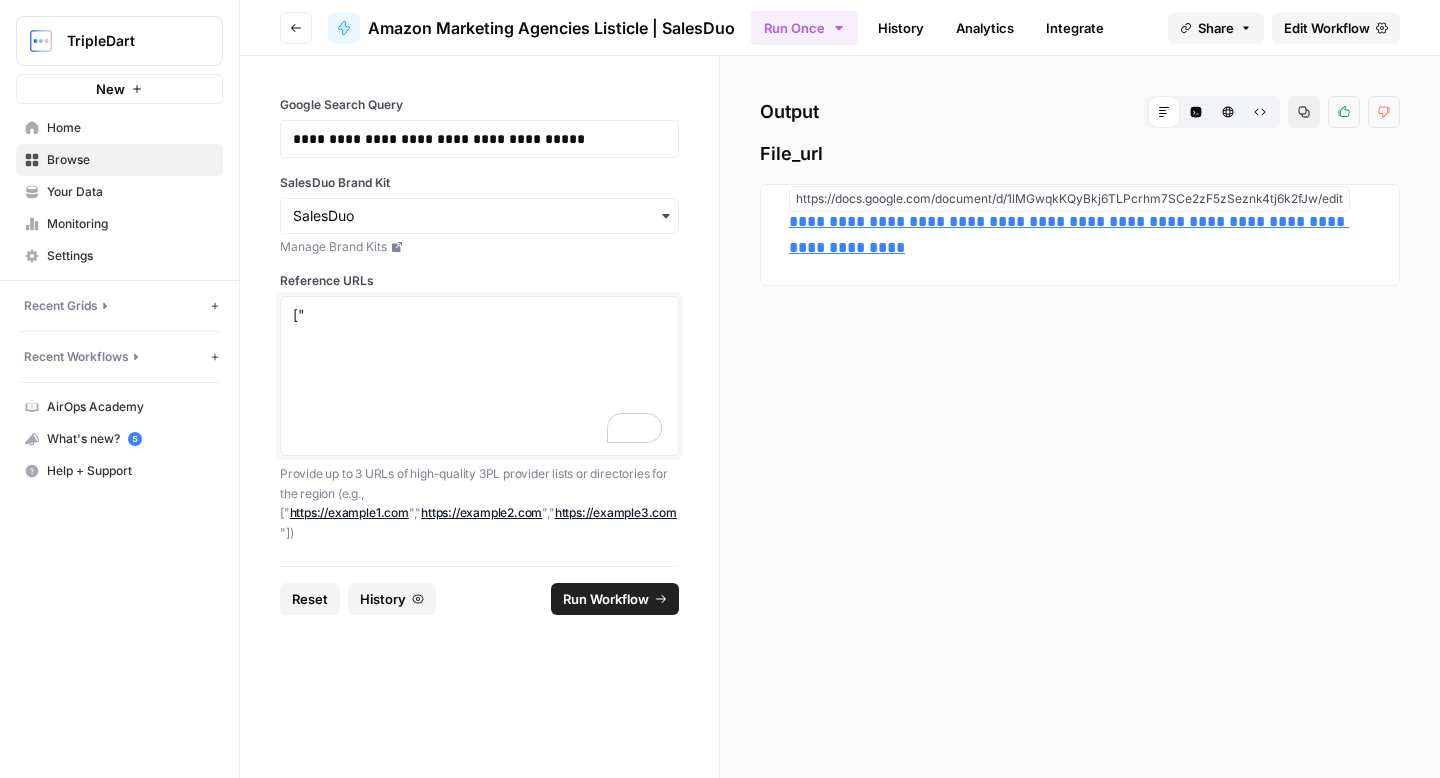 click on "["" at bounding box center (479, 376) 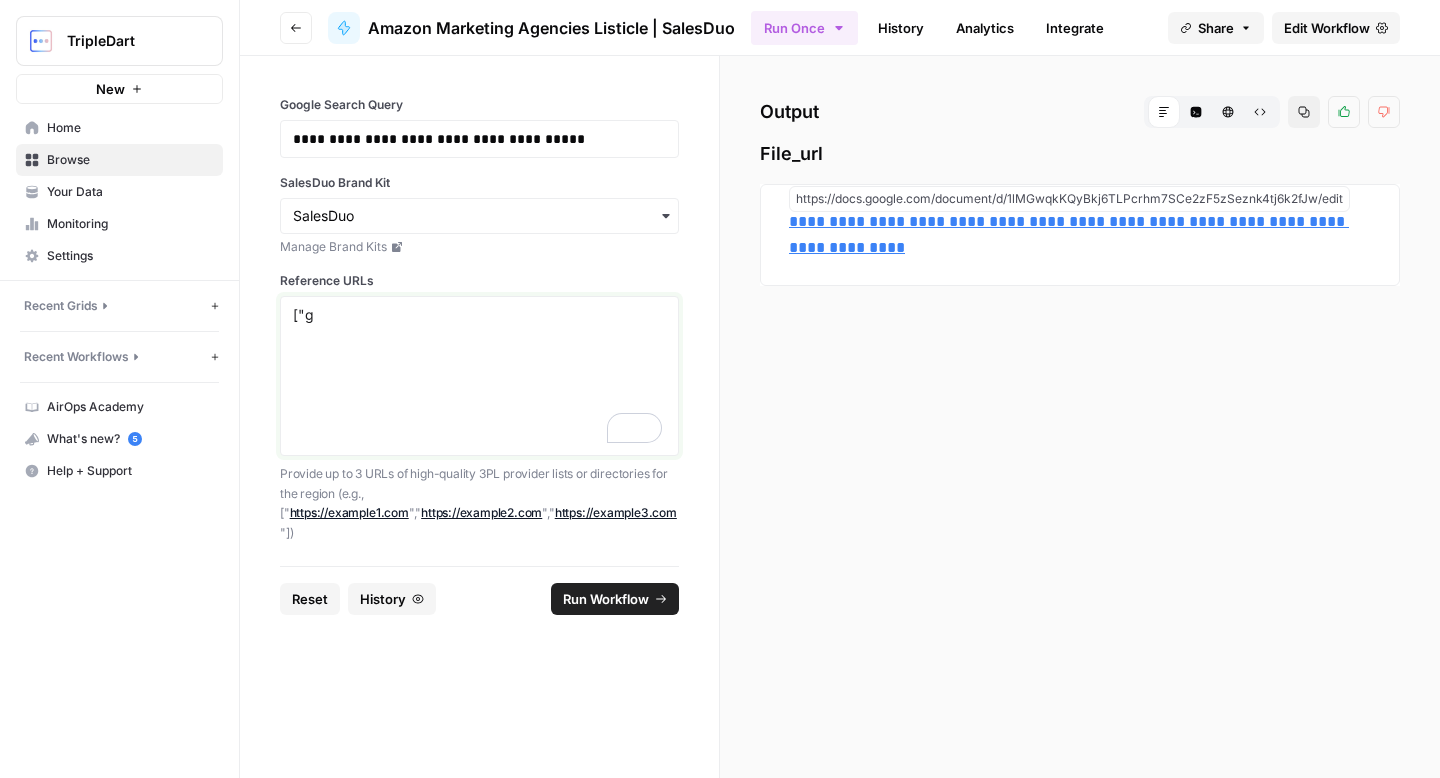 click on "["g" at bounding box center (479, 376) 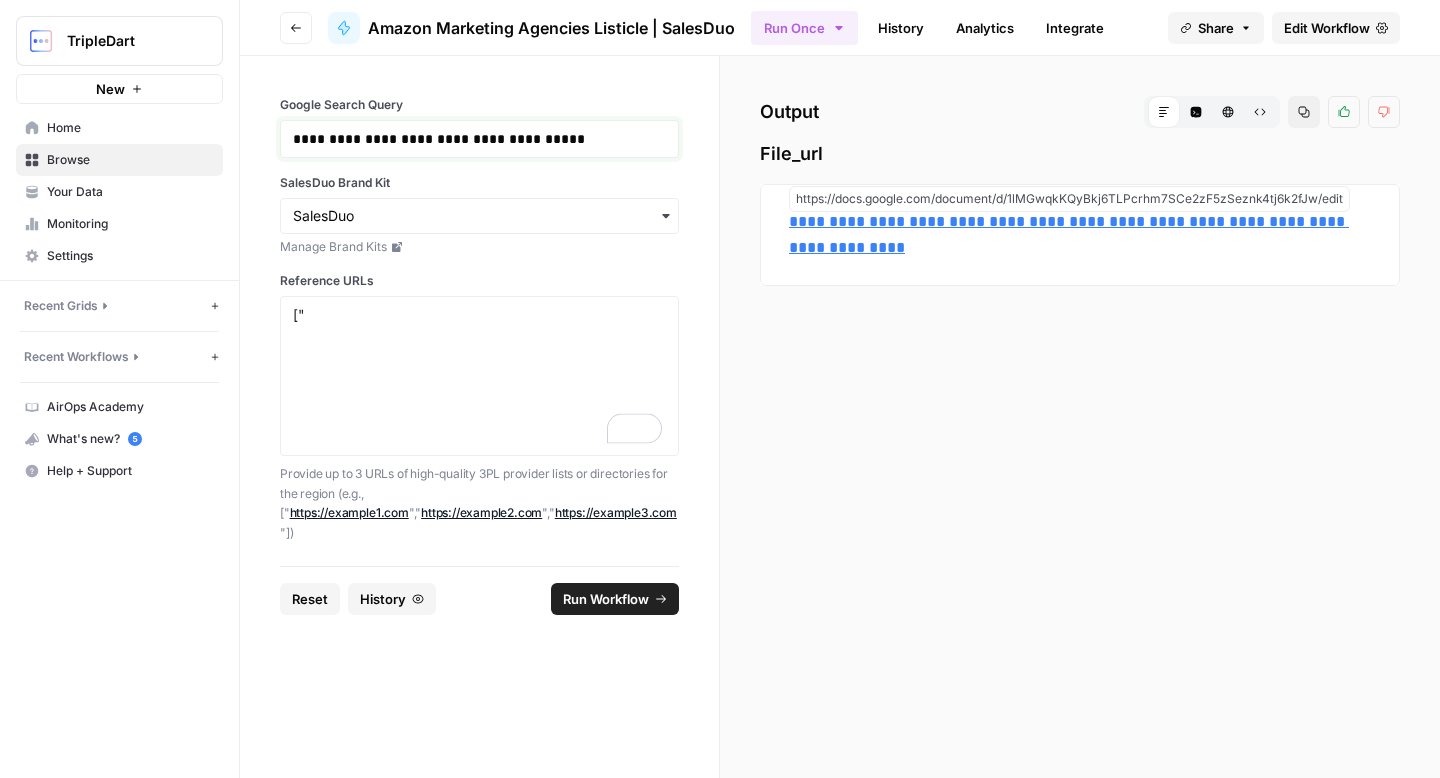 click on "**********" at bounding box center [479, 139] 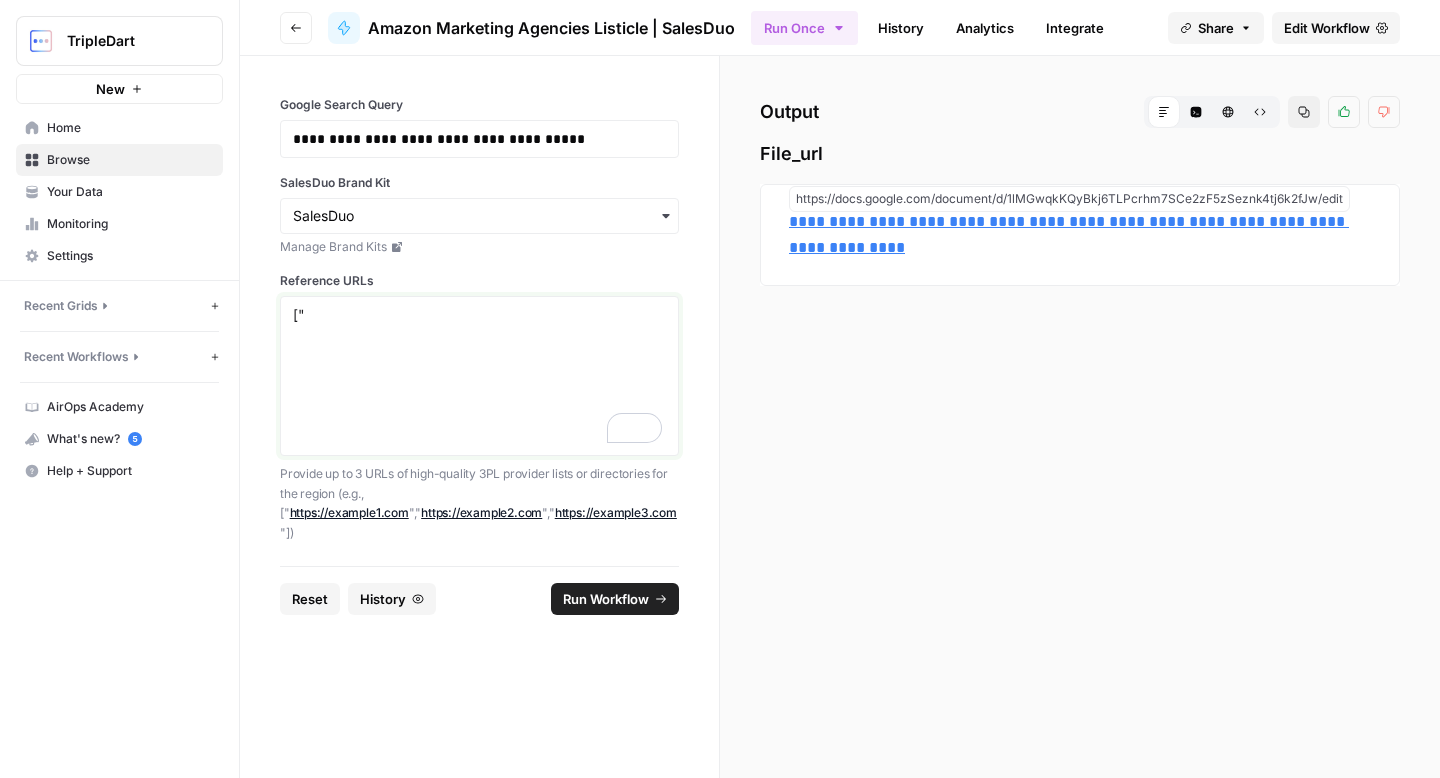 click on "["" at bounding box center [479, 376] 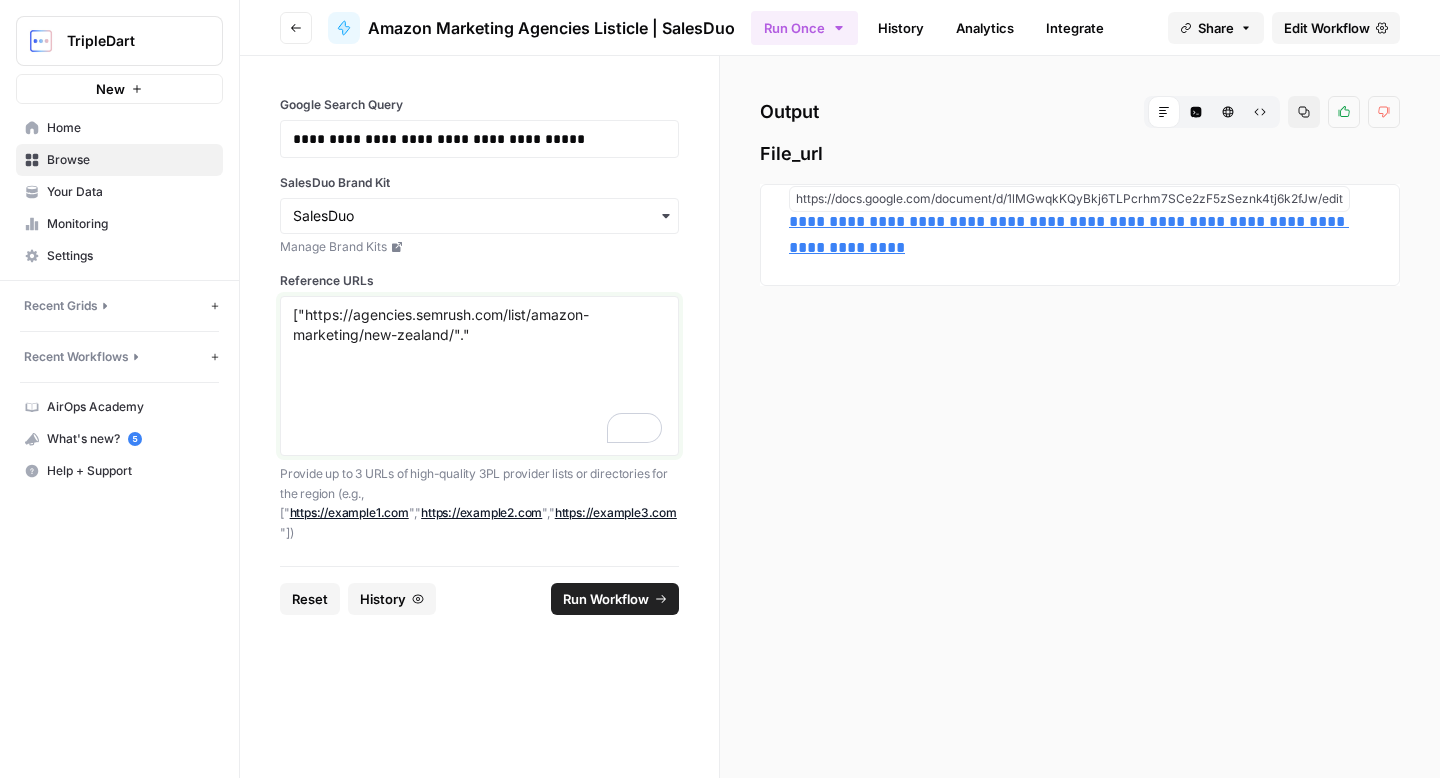 paste on "https://www.sortlist.com/s/amazon-marketing/new-zealand-nz" 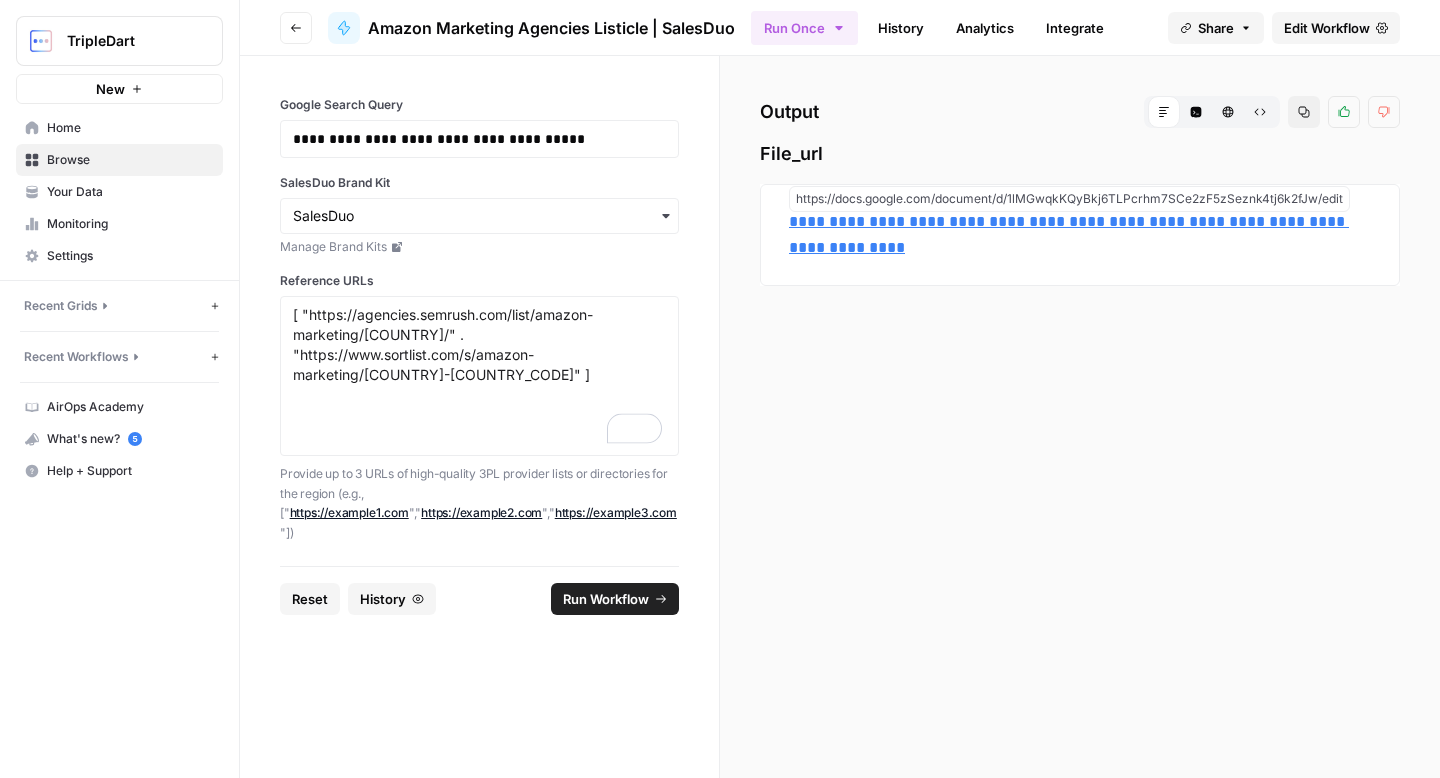 click on "Run Workflow" at bounding box center [606, 599] 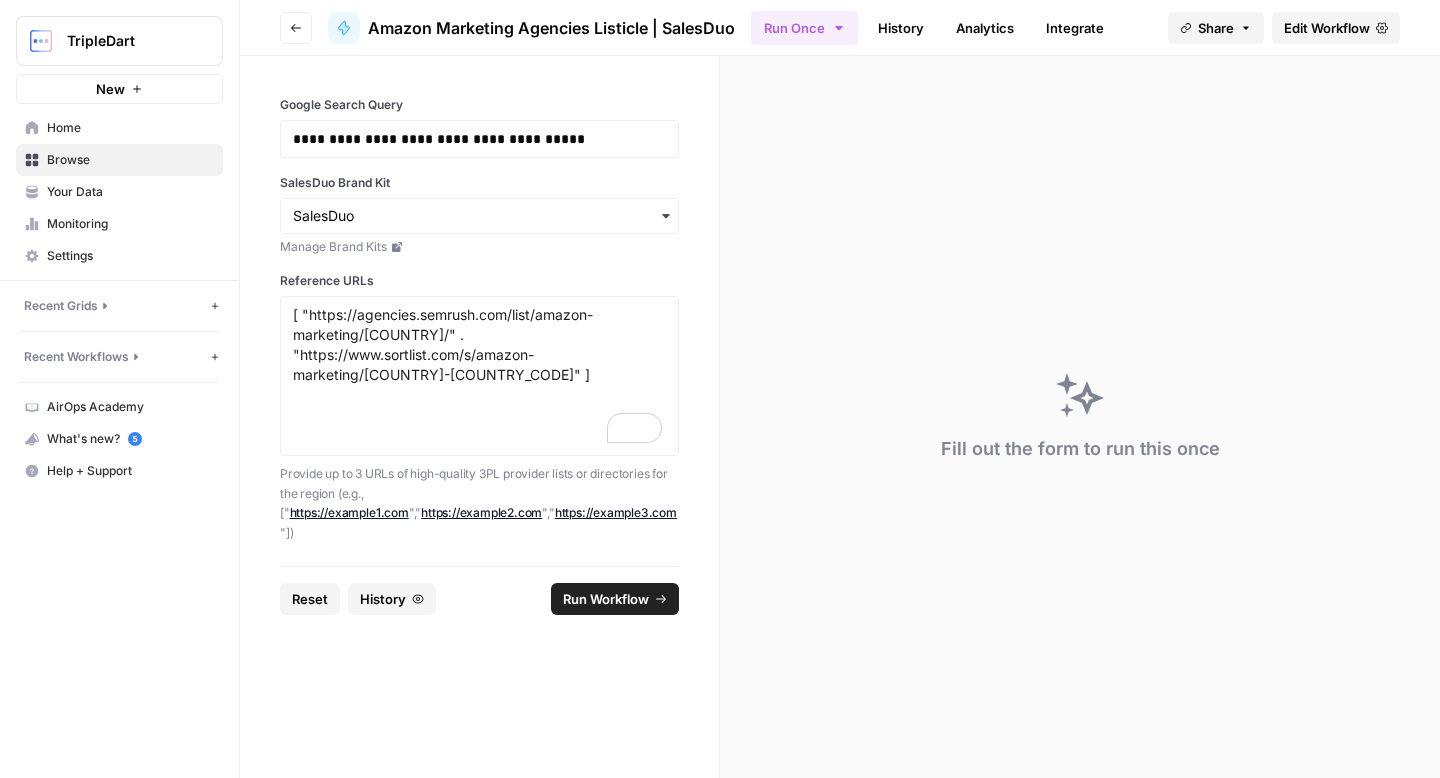 click on "Run Workflow" at bounding box center (606, 599) 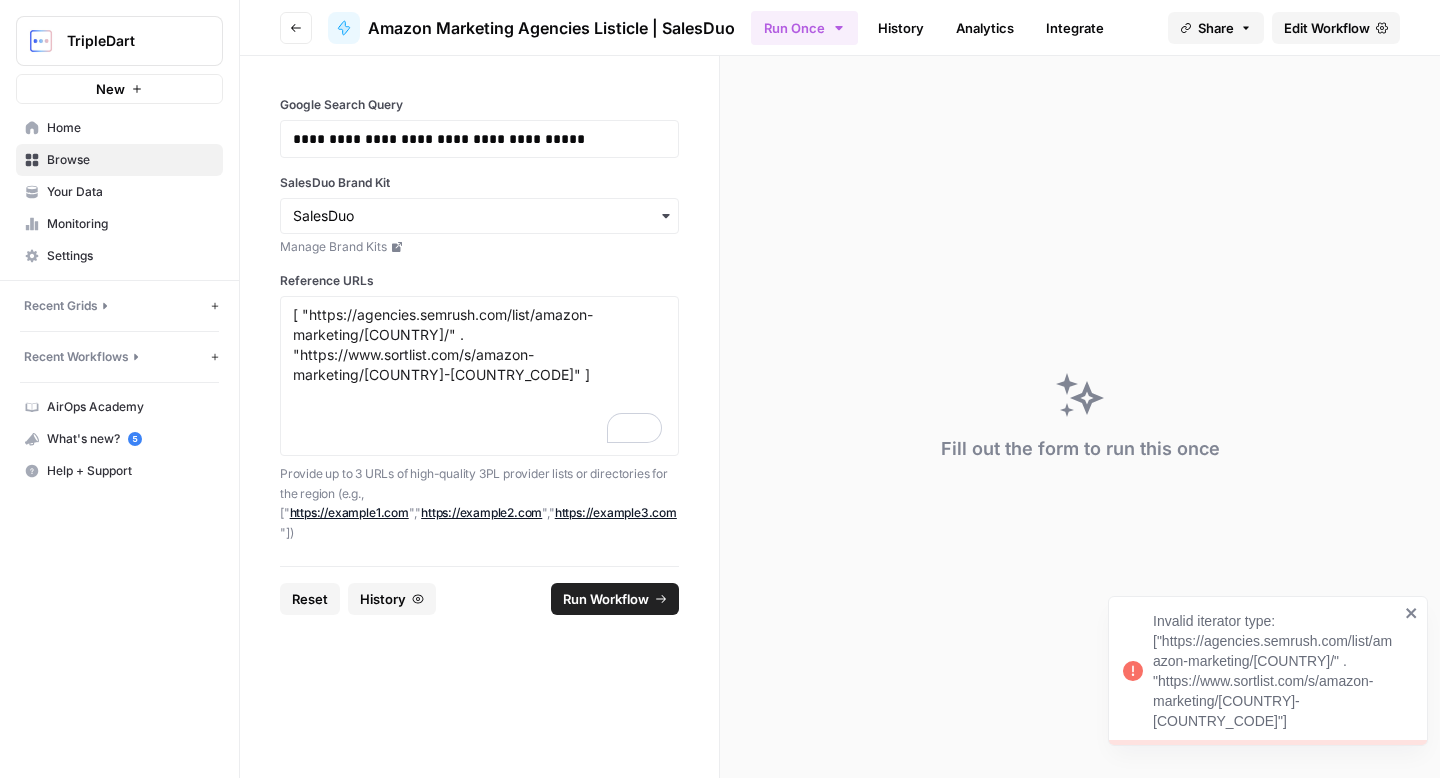 click on "Invalid iterator type: ["https://agencies.semrush.com/list/amazon-marketing/new-zealand/"."https://www.sortlist.com/s/amazon-marketing/new-zealand-nz"]" at bounding box center (1276, 671) 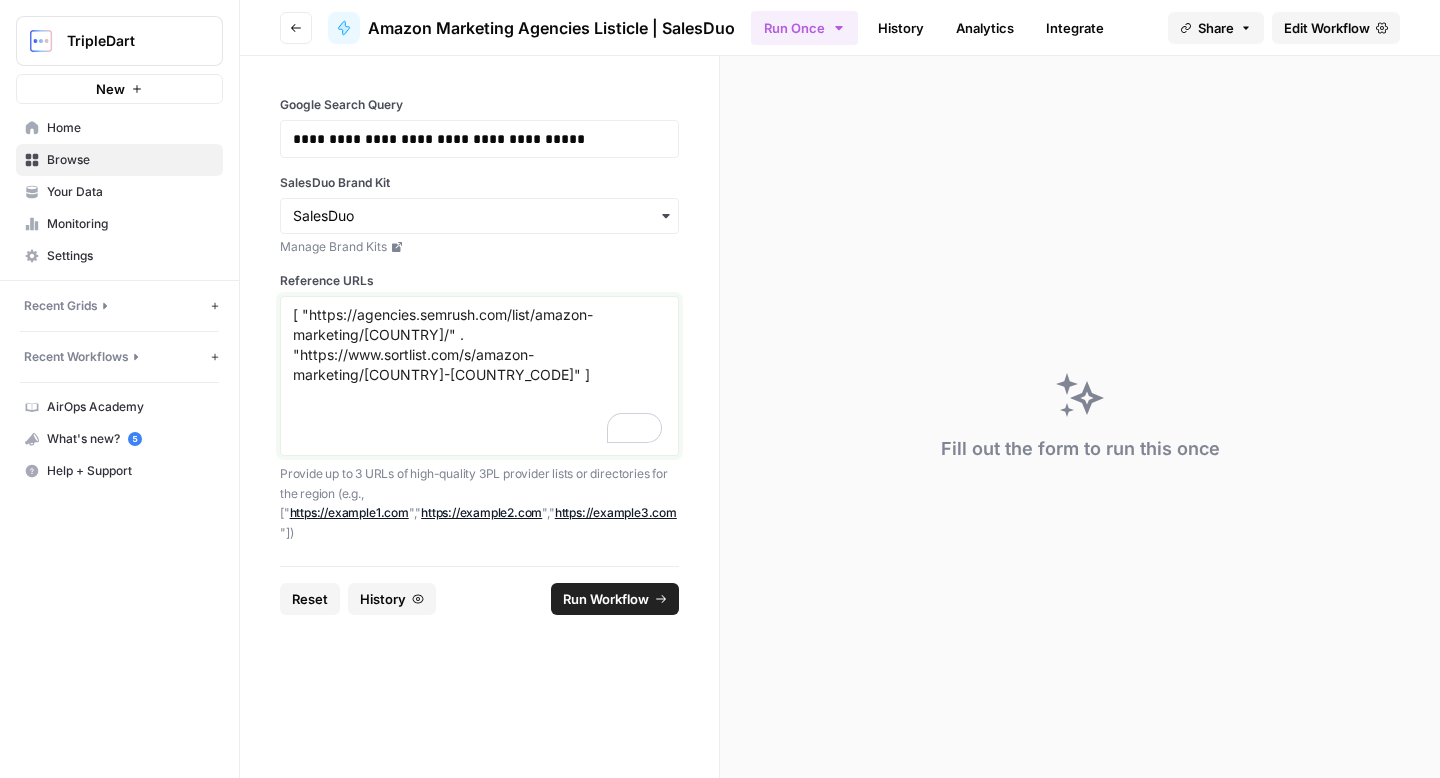 click on "["https://agencies.semrush.com/list/amazon-marketing/new-zealand/"."https://www.sortlist.com/s/amazon-marketing/new-zealand-nz"]" at bounding box center [479, 376] 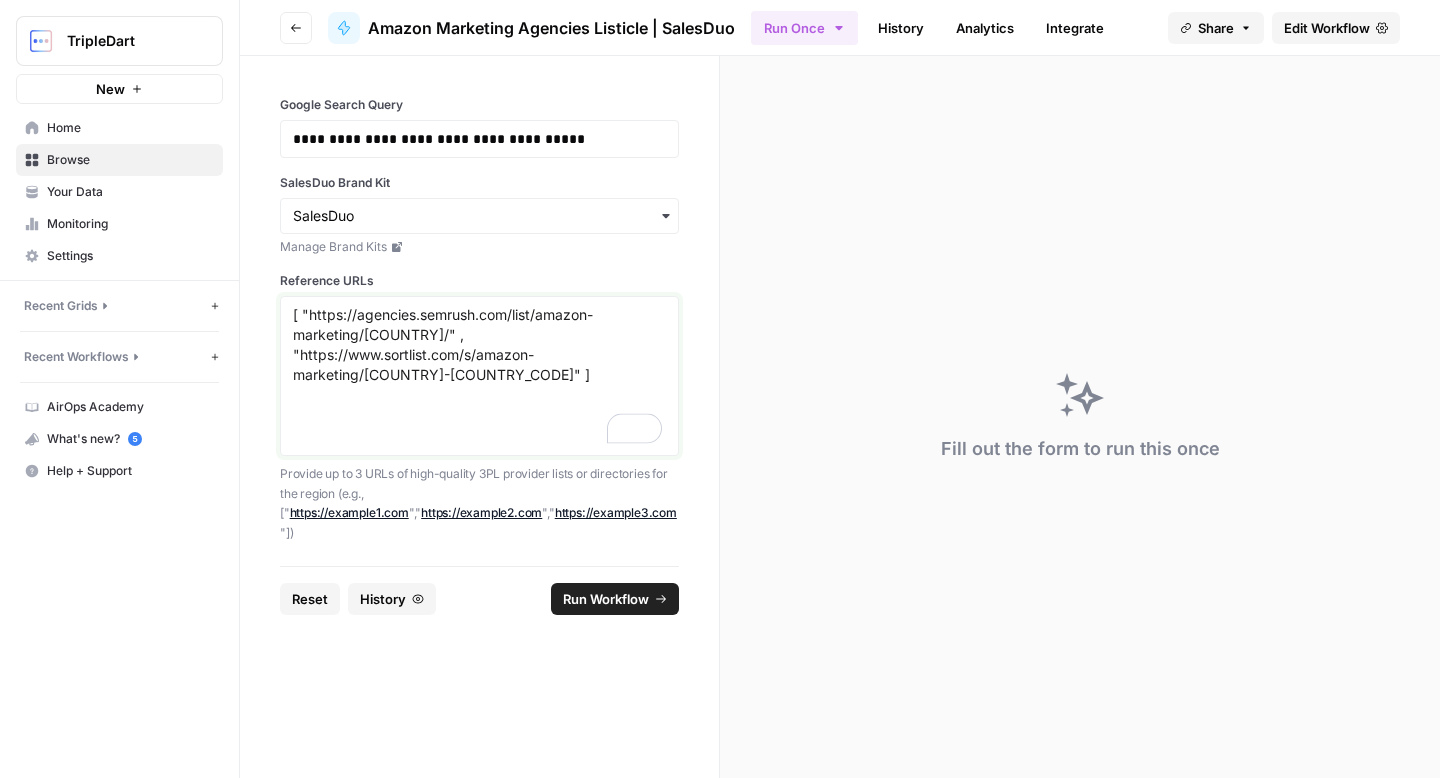 type on "["https://agencies.semrush.com/list/amazon-marketing/[COUNTRY]/","https://www.sortlist.com/s/amazon-marketing/[COUNTRY]-nz"]" 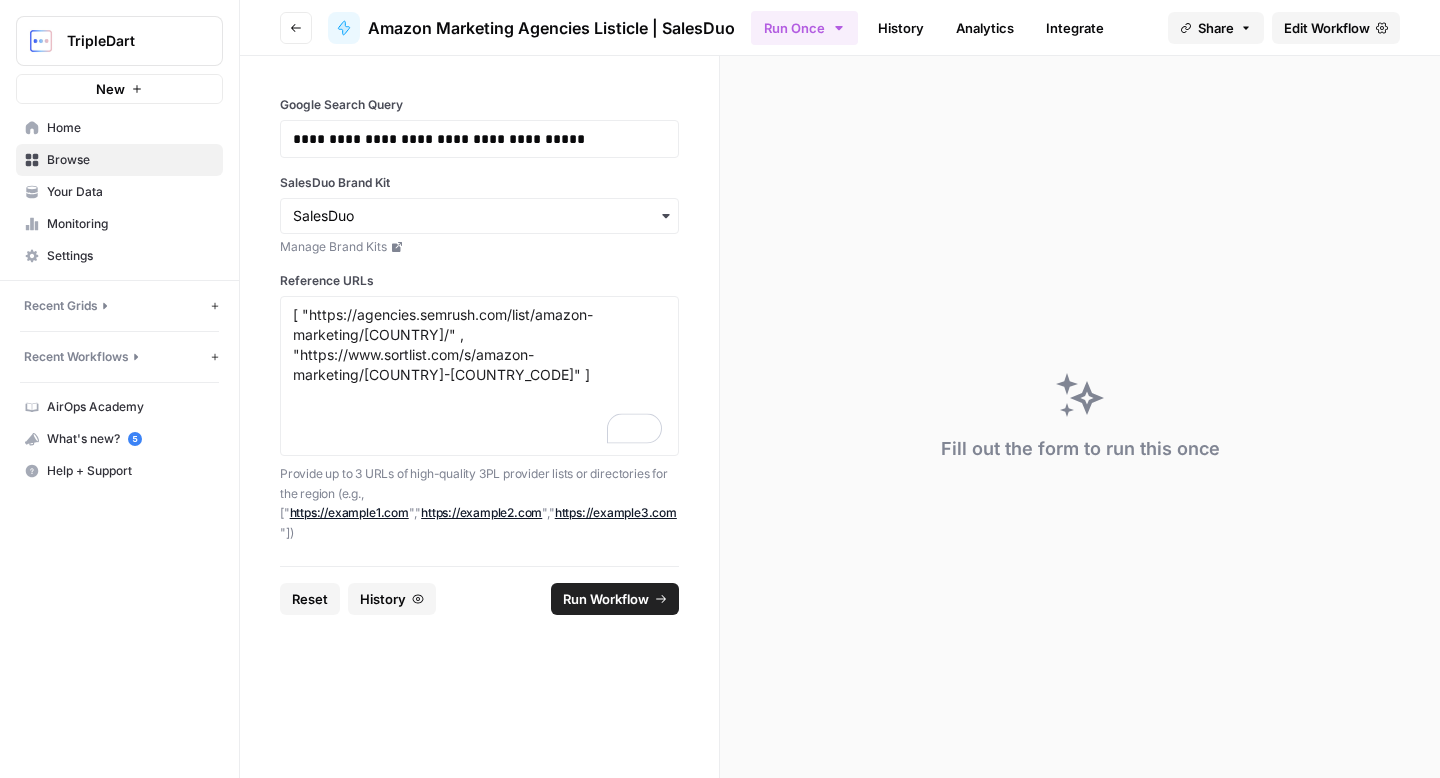 click on "Run Workflow" at bounding box center (606, 599) 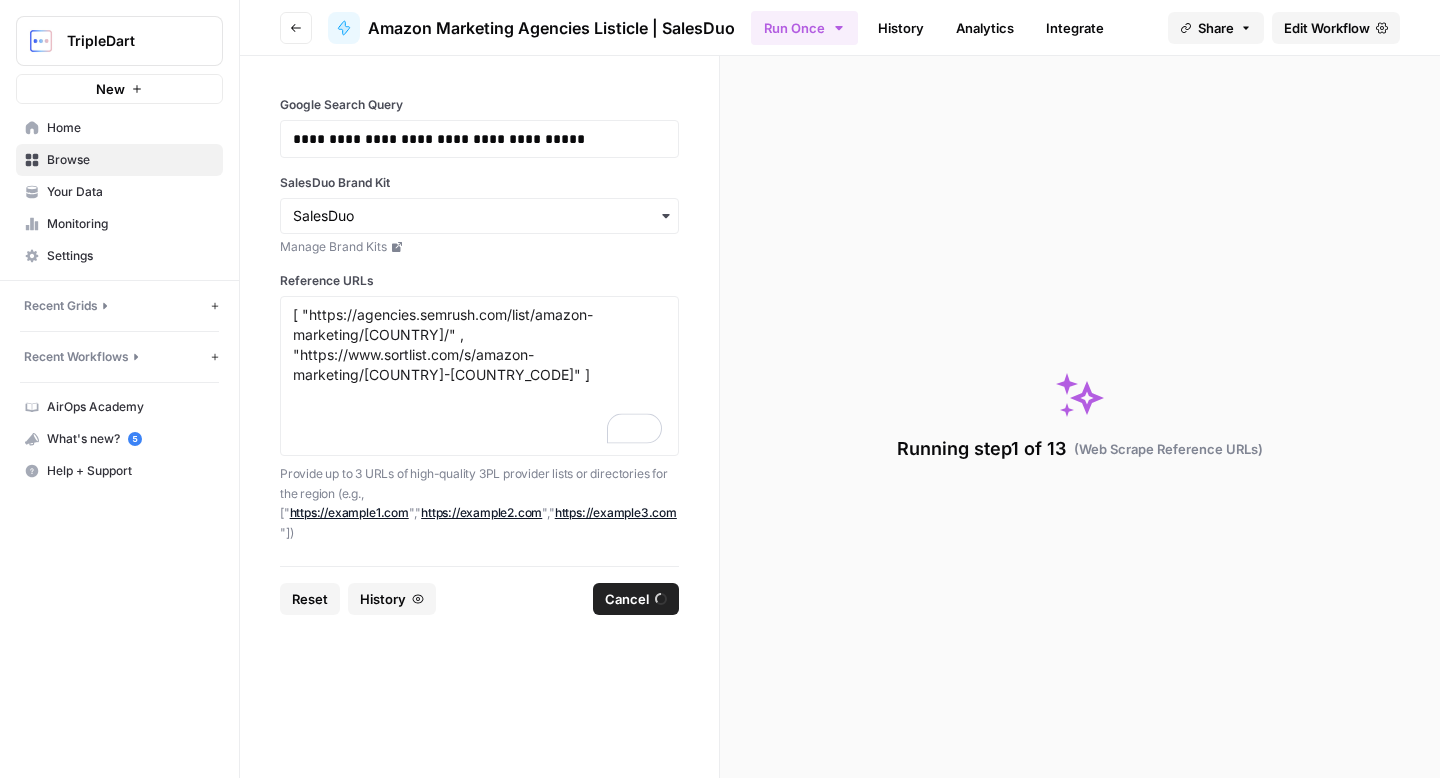 click on "SalesDuo Brand Kit Manage Brand Kits" at bounding box center [479, 215] 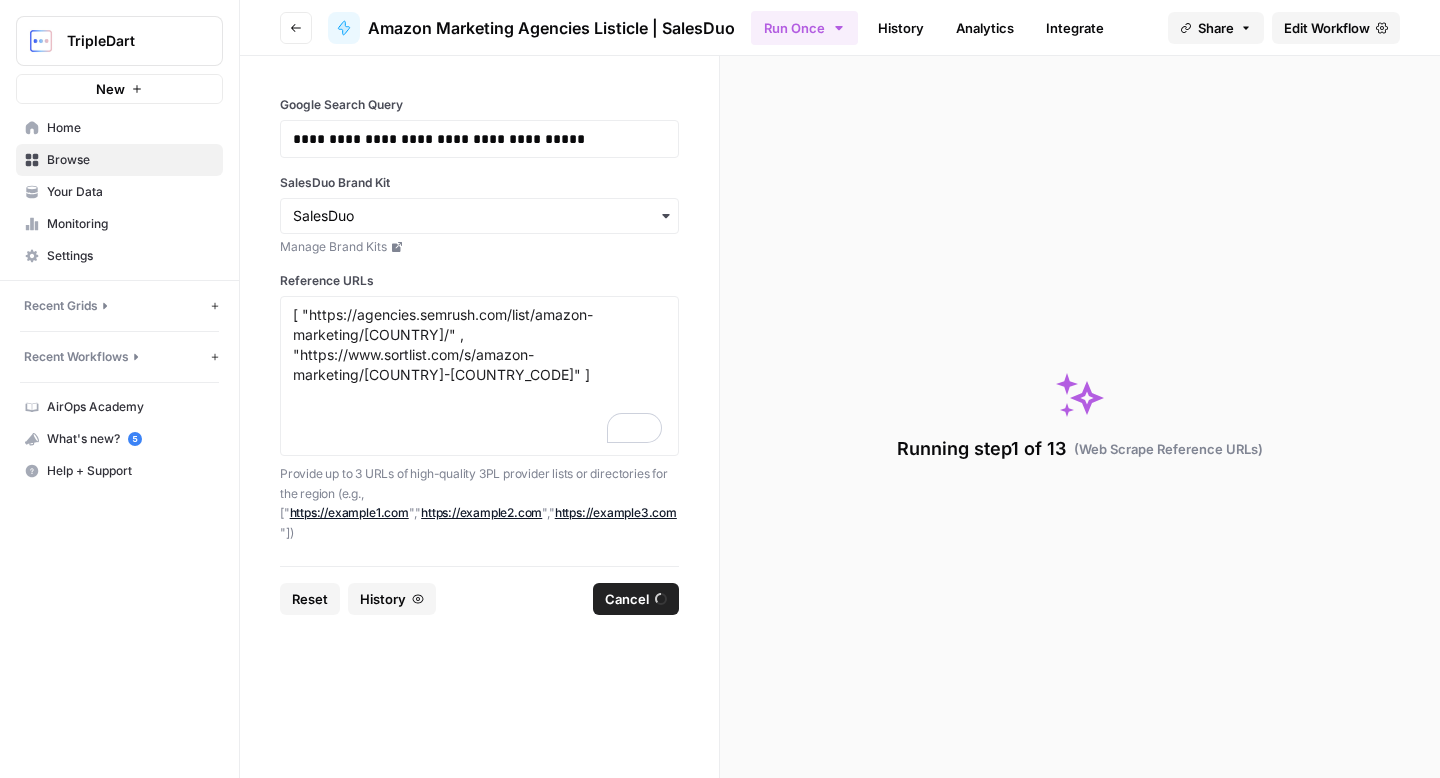 click on "SalesDuo Brand Kit" at bounding box center (479, 183) 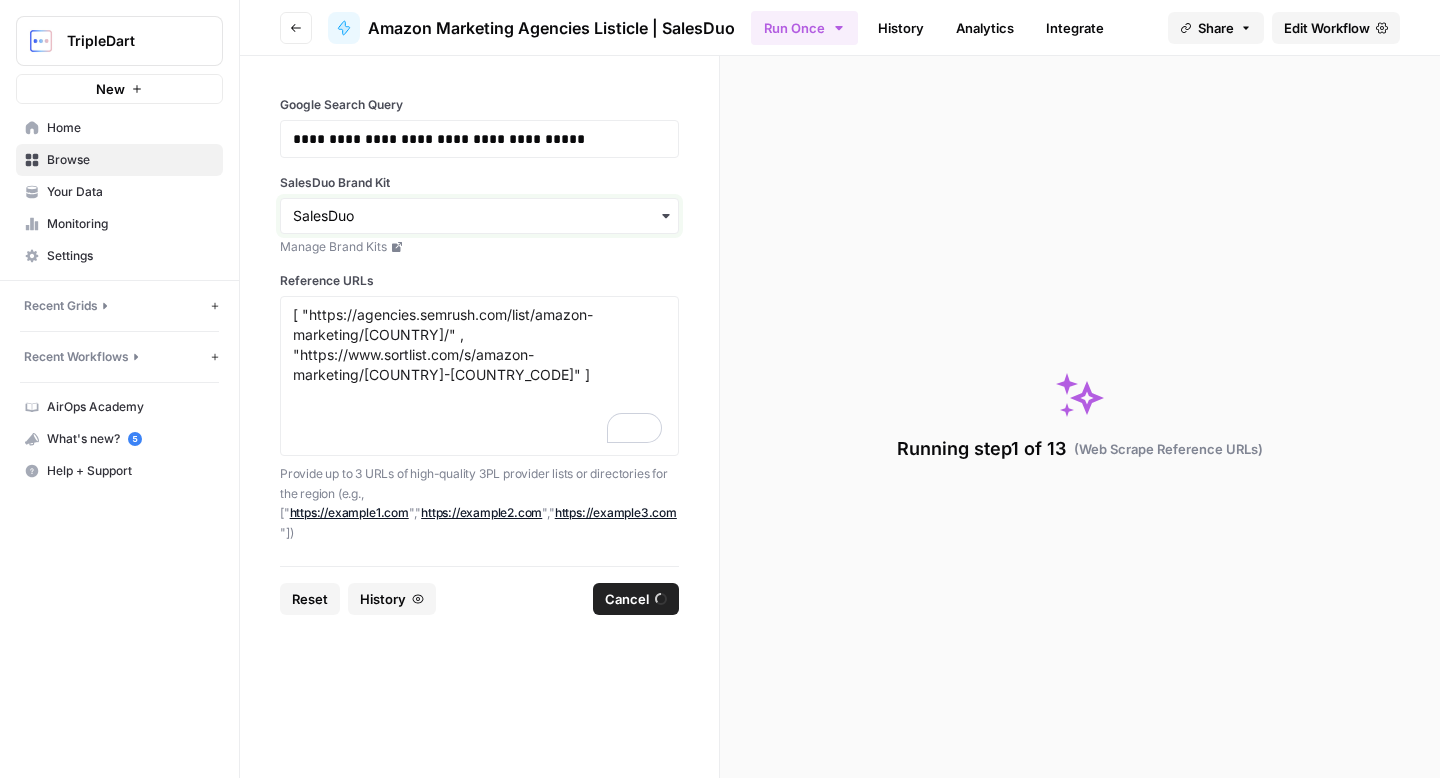 click on "SalesDuo Brand Kit" at bounding box center (479, 216) 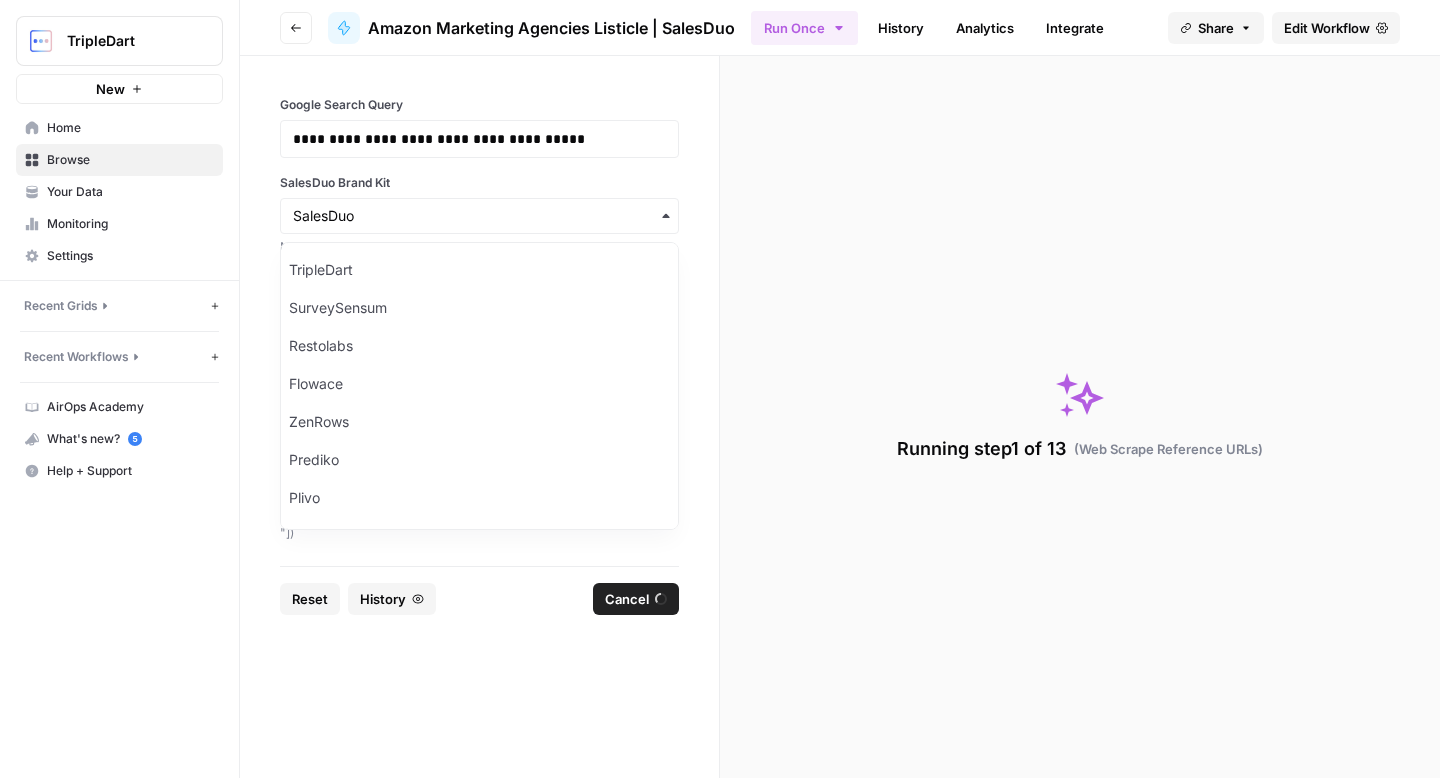 click on "SalesDuo Brand Kit" at bounding box center (479, 183) 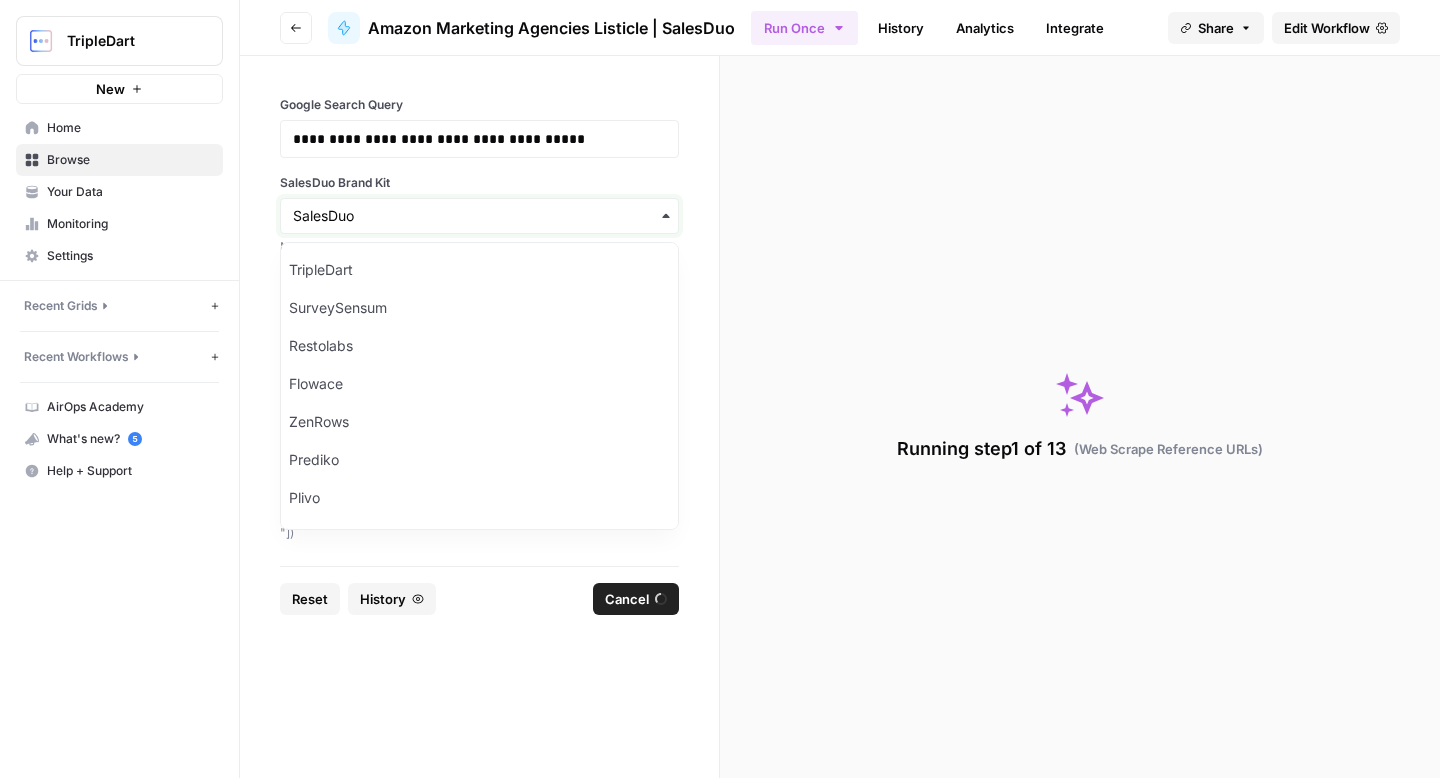 click on "SalesDuo Brand Kit" at bounding box center [479, 216] 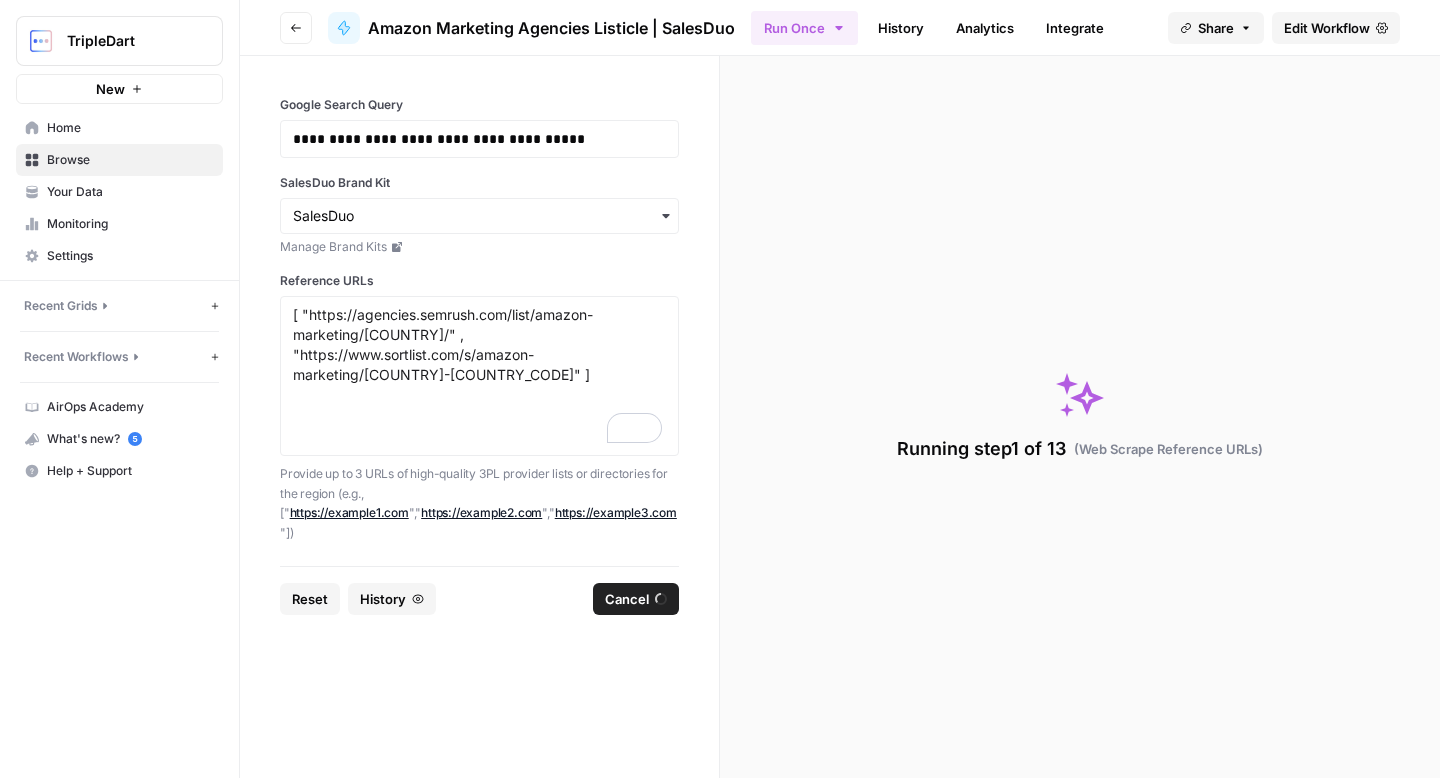 drag, startPoint x: 388, startPoint y: 180, endPoint x: 260, endPoint y: 169, distance: 128.47179 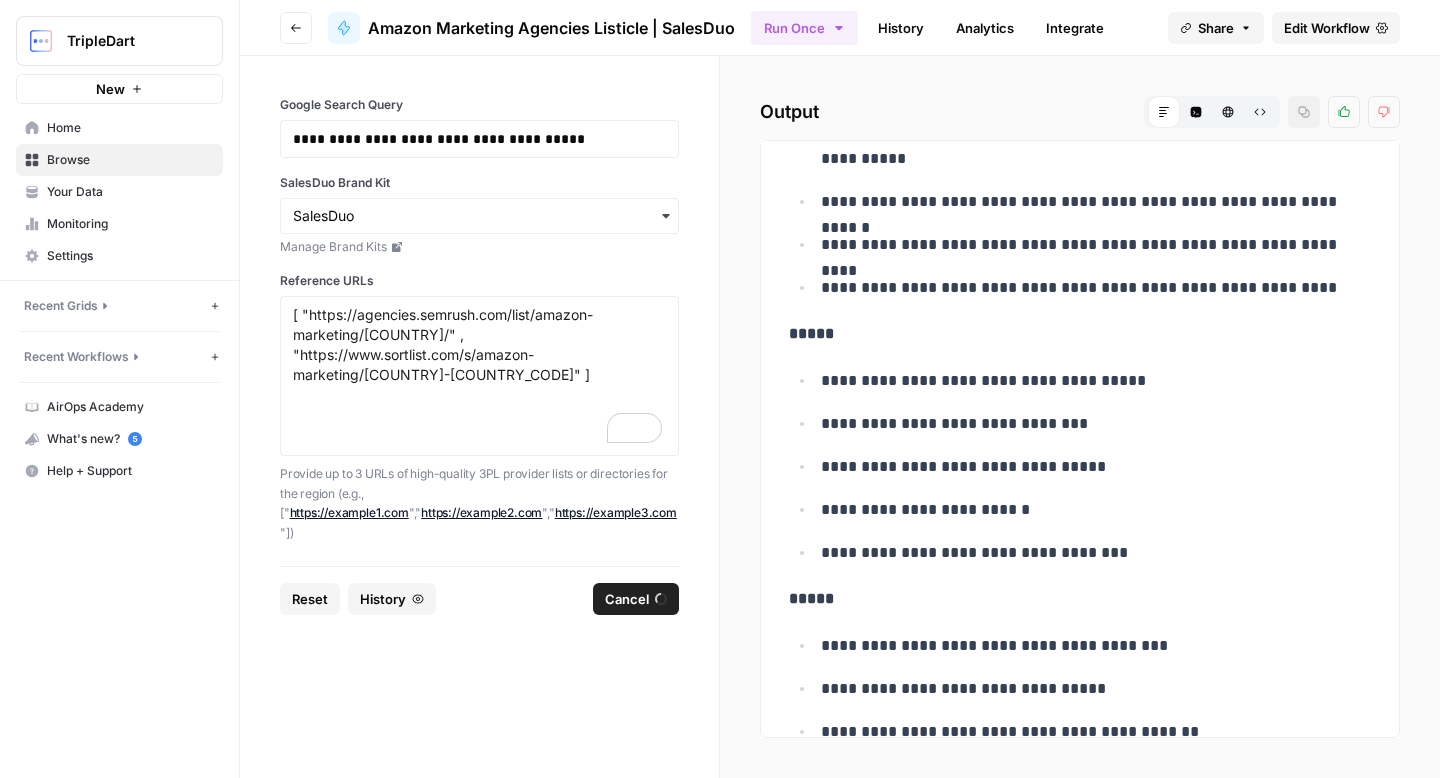 scroll, scrollTop: 13387, scrollLeft: 0, axis: vertical 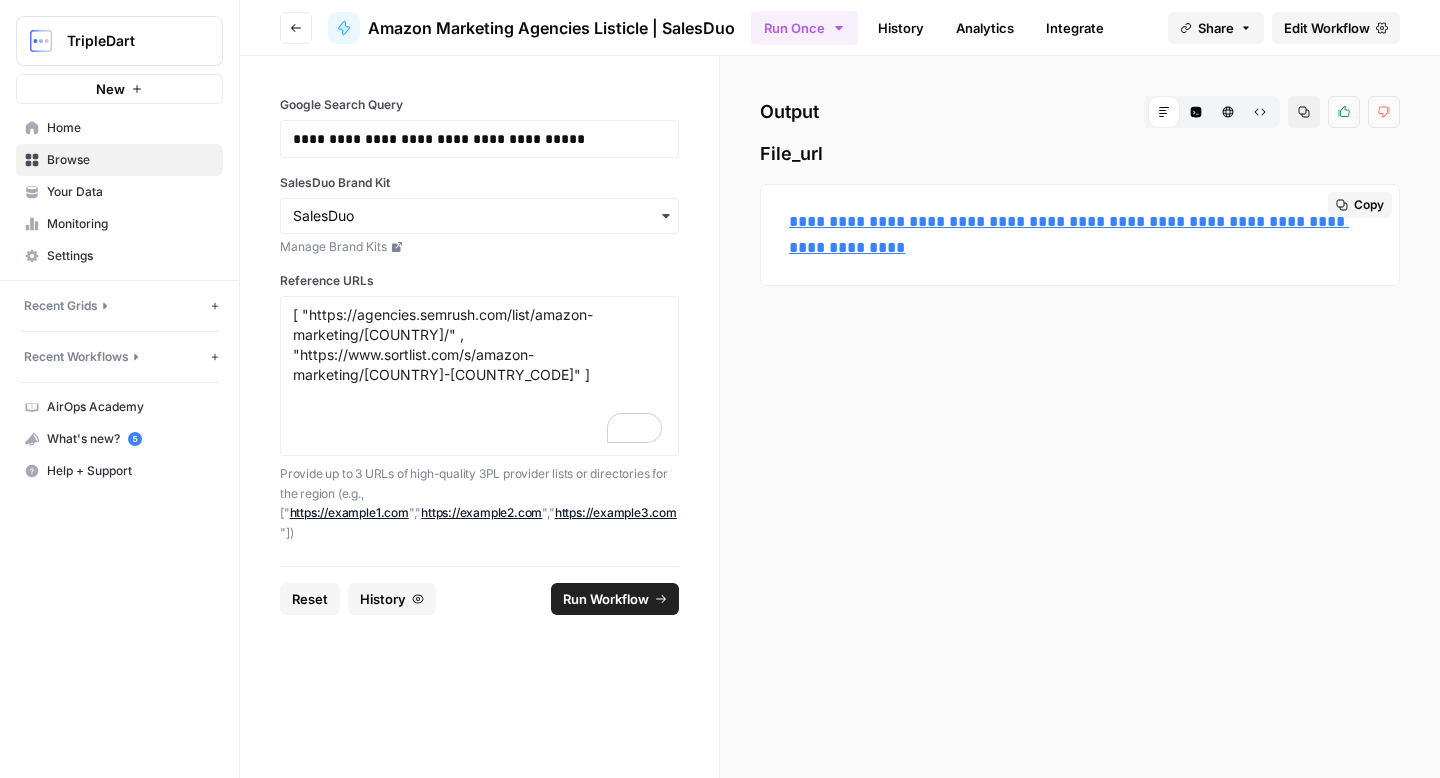 click on "**********" at bounding box center [1080, 235] 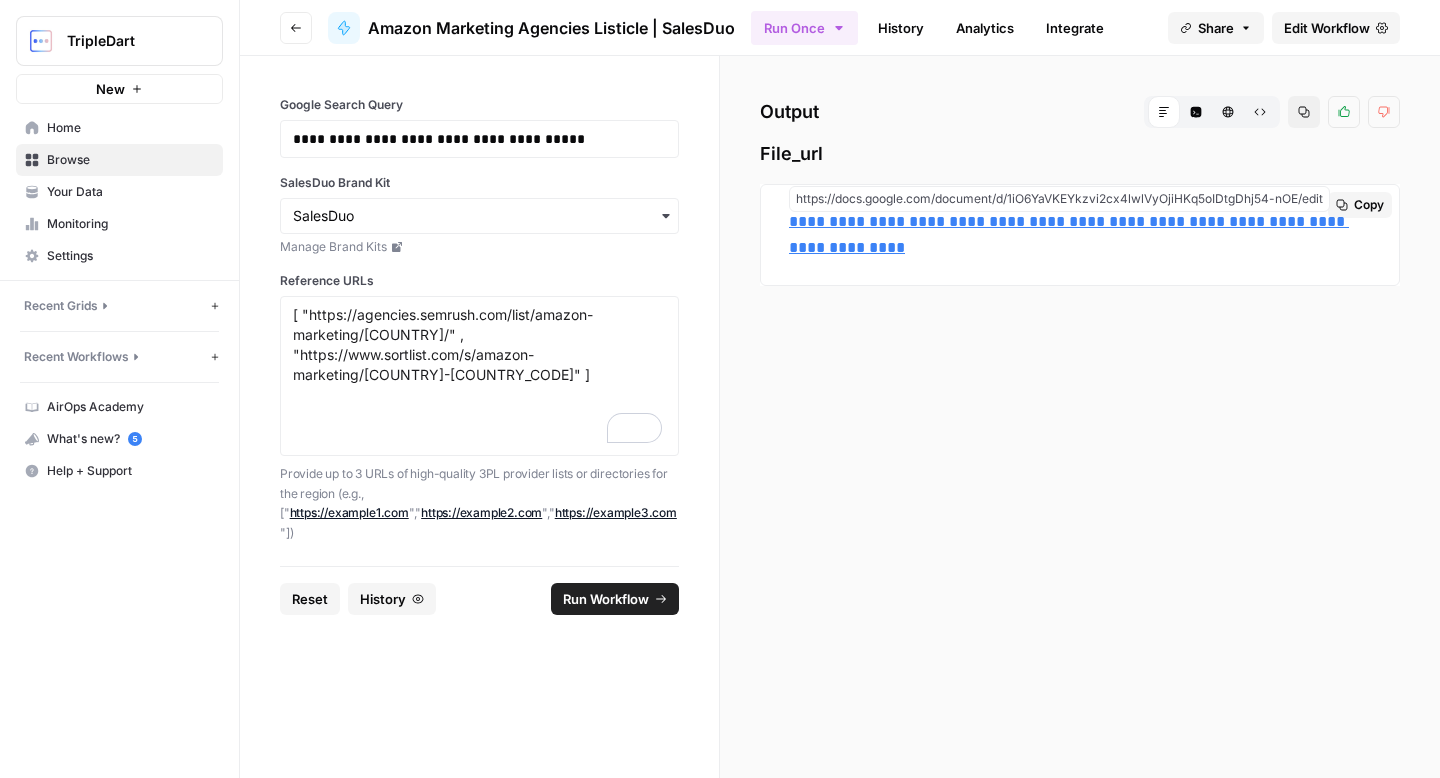 click on "**********" at bounding box center [1069, 234] 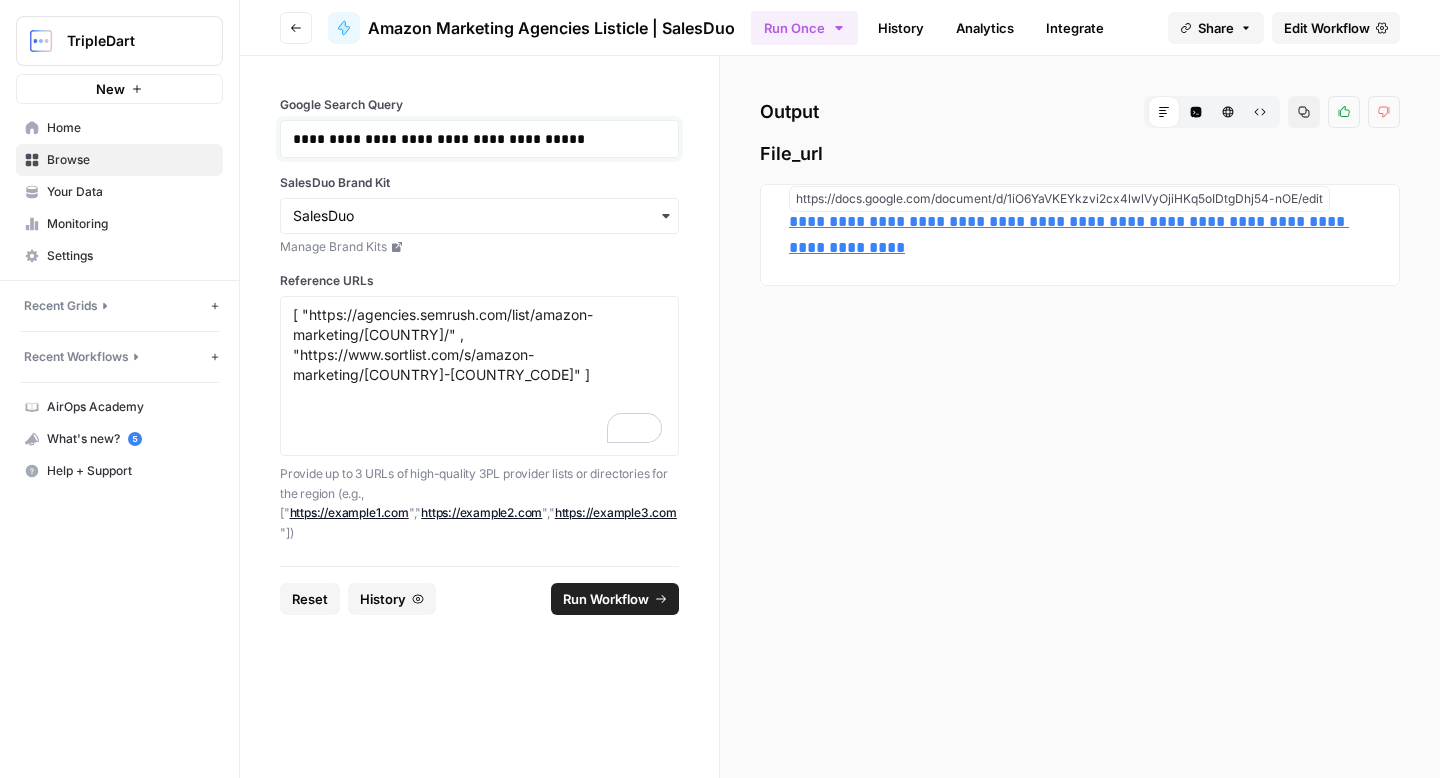 drag, startPoint x: 581, startPoint y: 136, endPoint x: 497, endPoint y: 144, distance: 84.38009 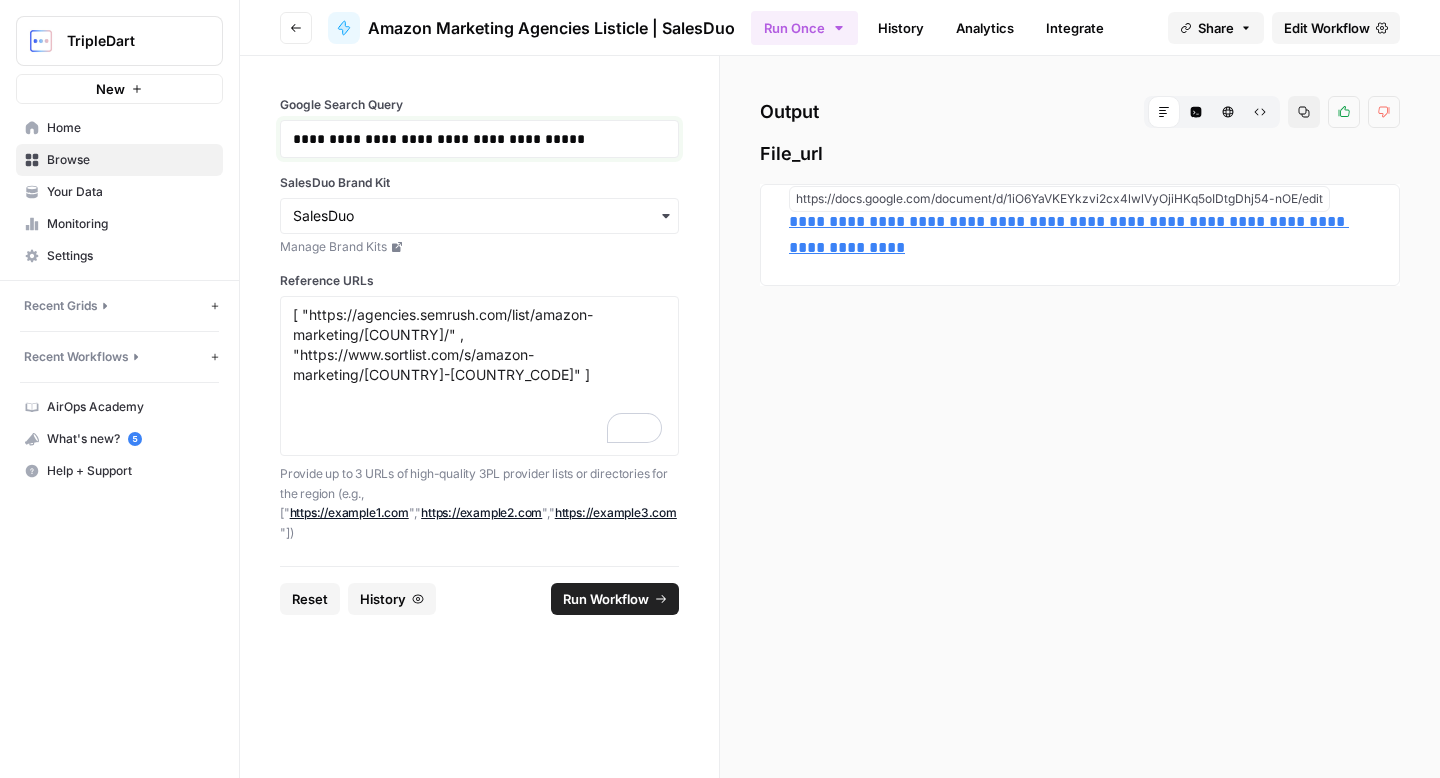 click on "**********" at bounding box center (439, 139) 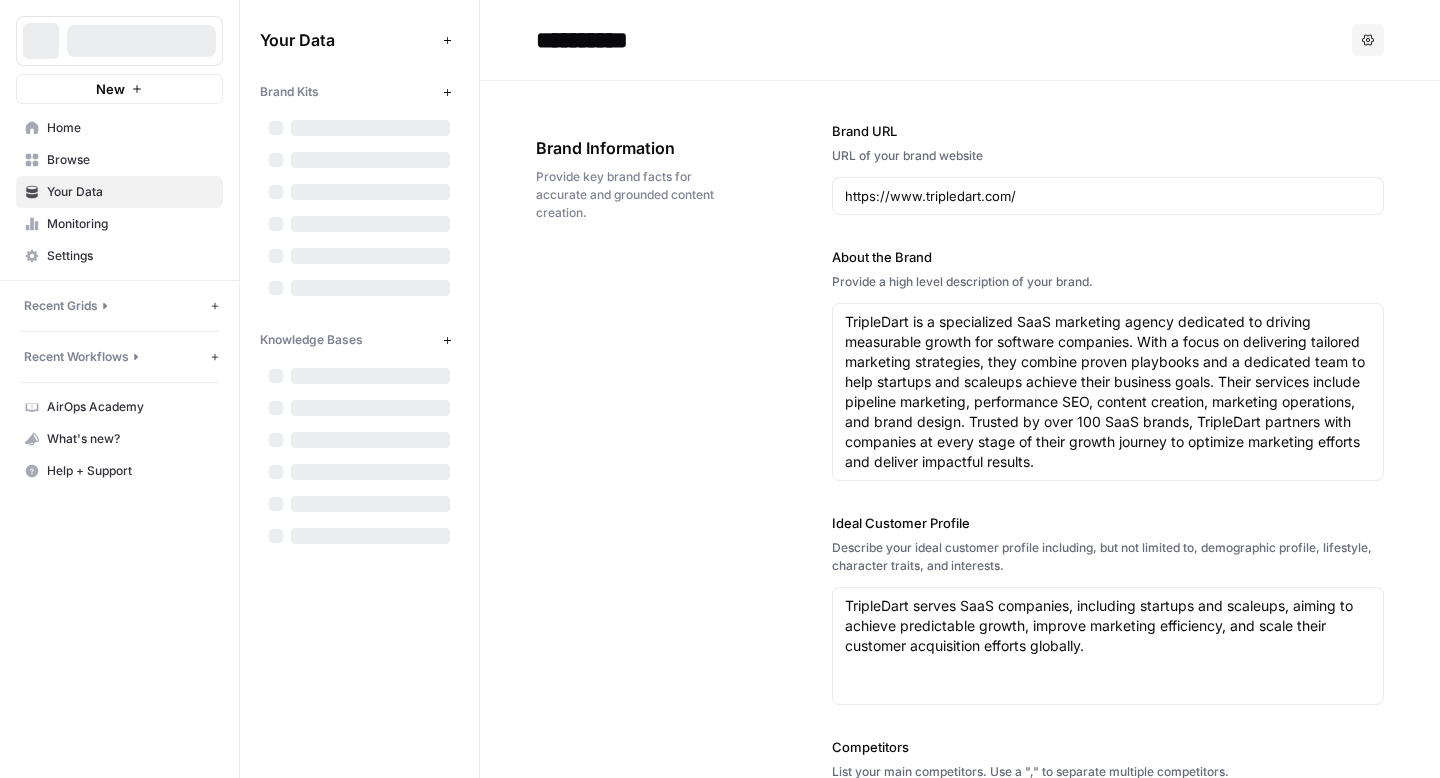scroll, scrollTop: 0, scrollLeft: 0, axis: both 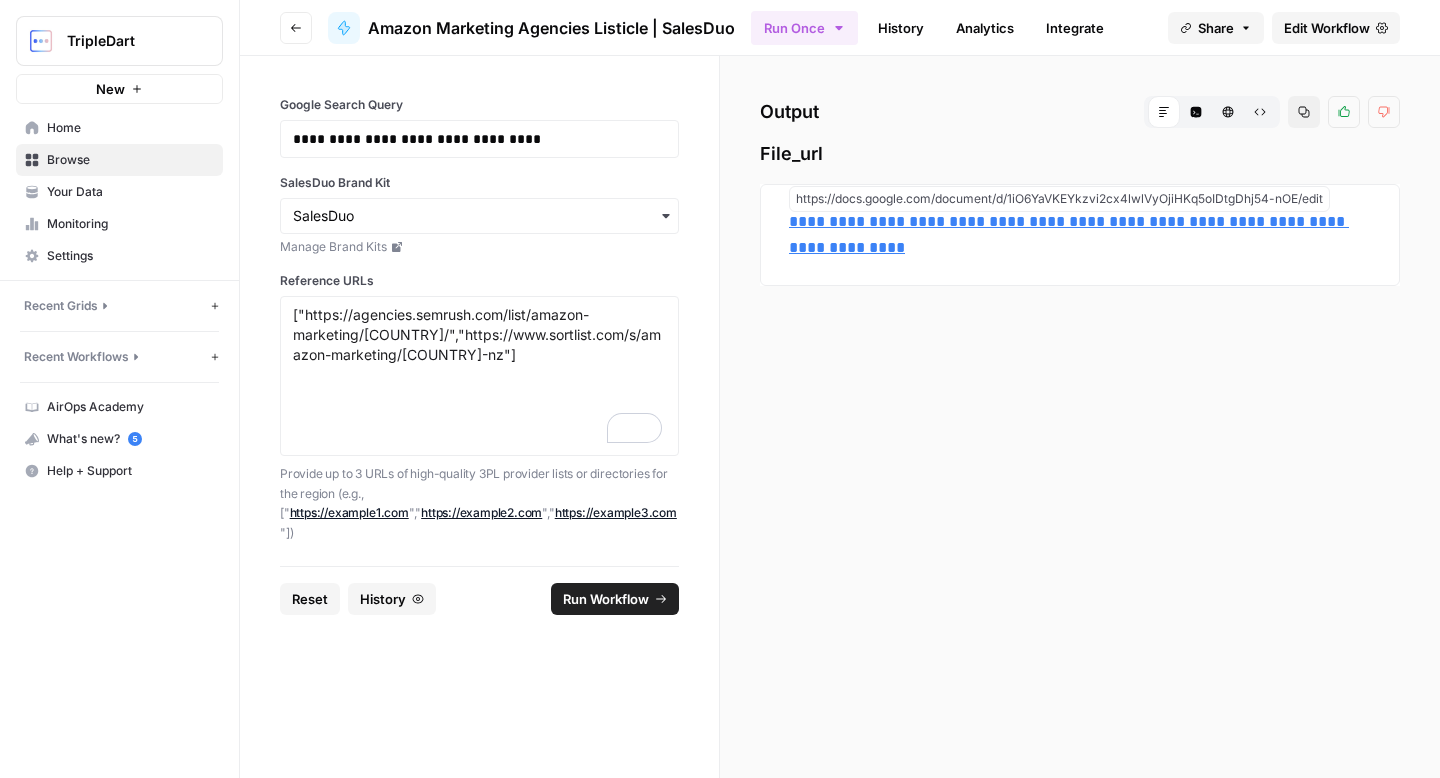 type 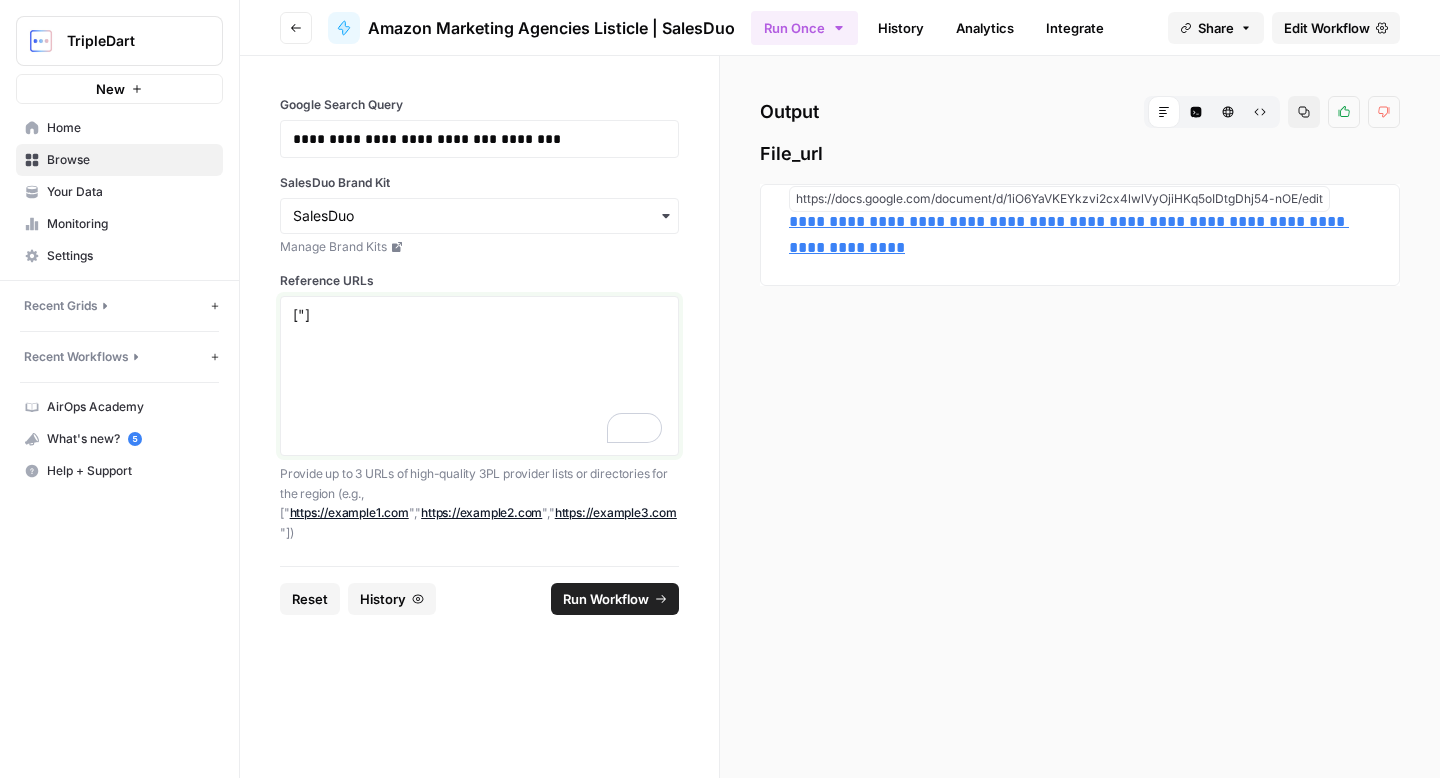 drag, startPoint x: 476, startPoint y: 376, endPoint x: 306, endPoint y: 317, distance: 179.94722 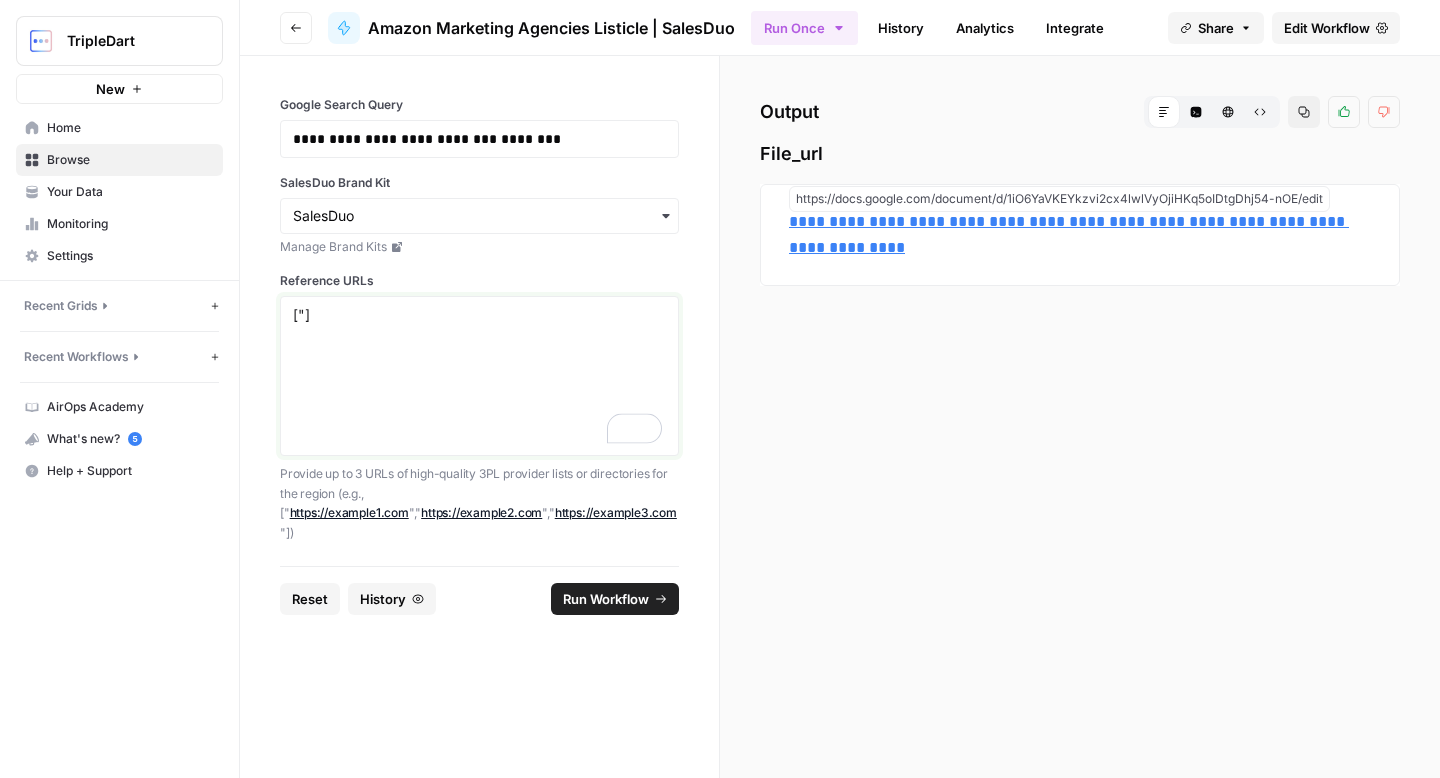 paste on "https://techbehemoths.com/companies/amazon-advertising/[COUNTRY]" 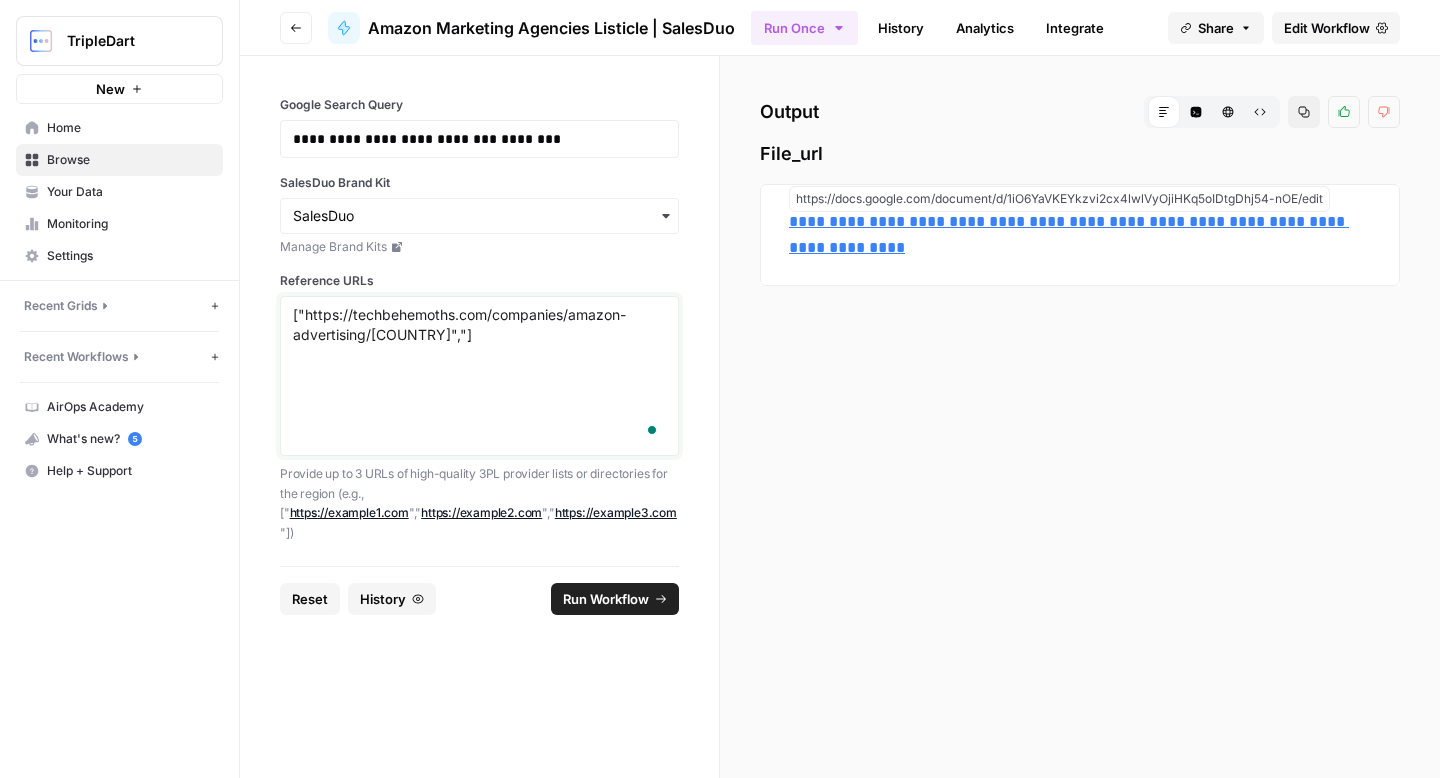 paste on "https://clutch.co/[COUNTRY]/agencies/ppc/amazon" 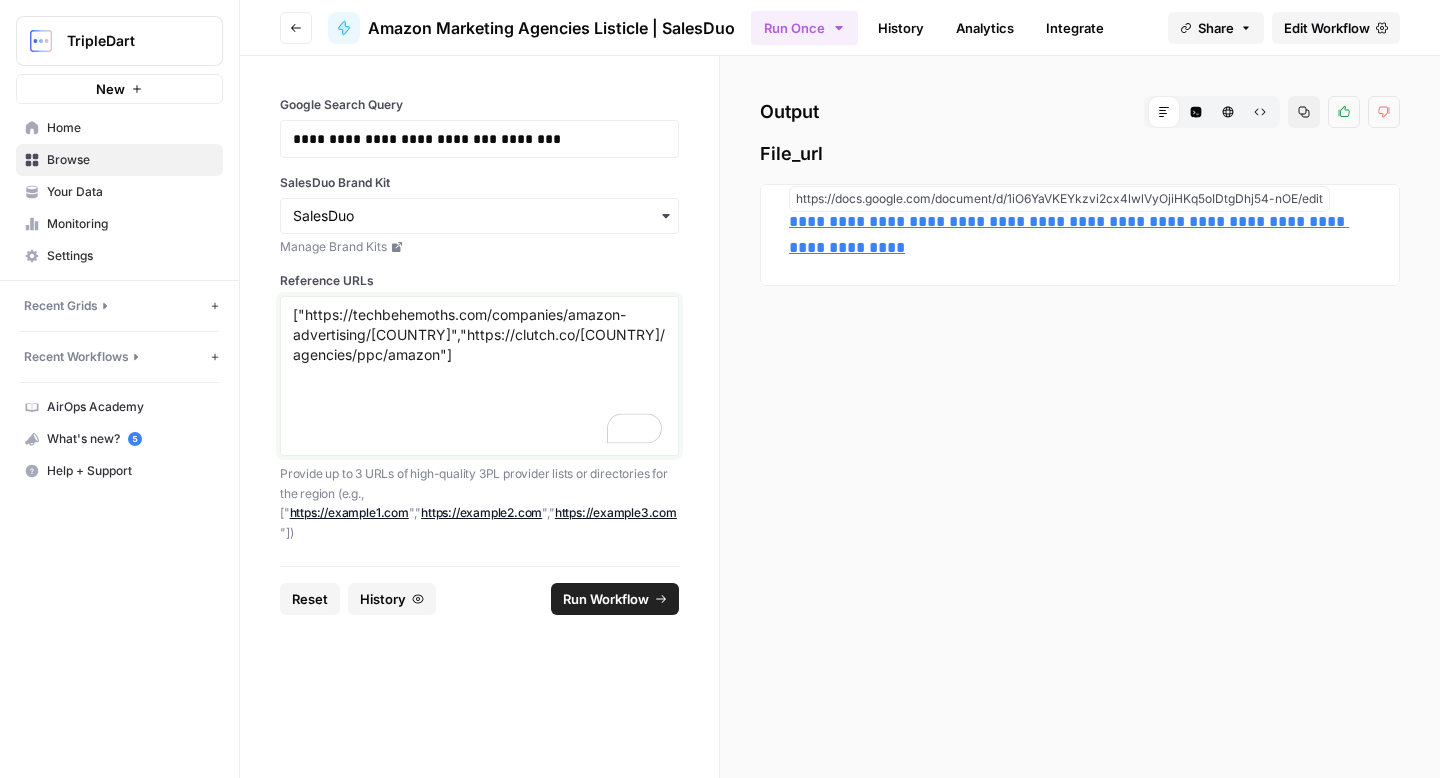 type on "["https://techbehemoths.com/companies/amazon-advertising/[COUNTRY]","https://clutch.co/[COUNTRY]/agencies/ppc/amazon"]" 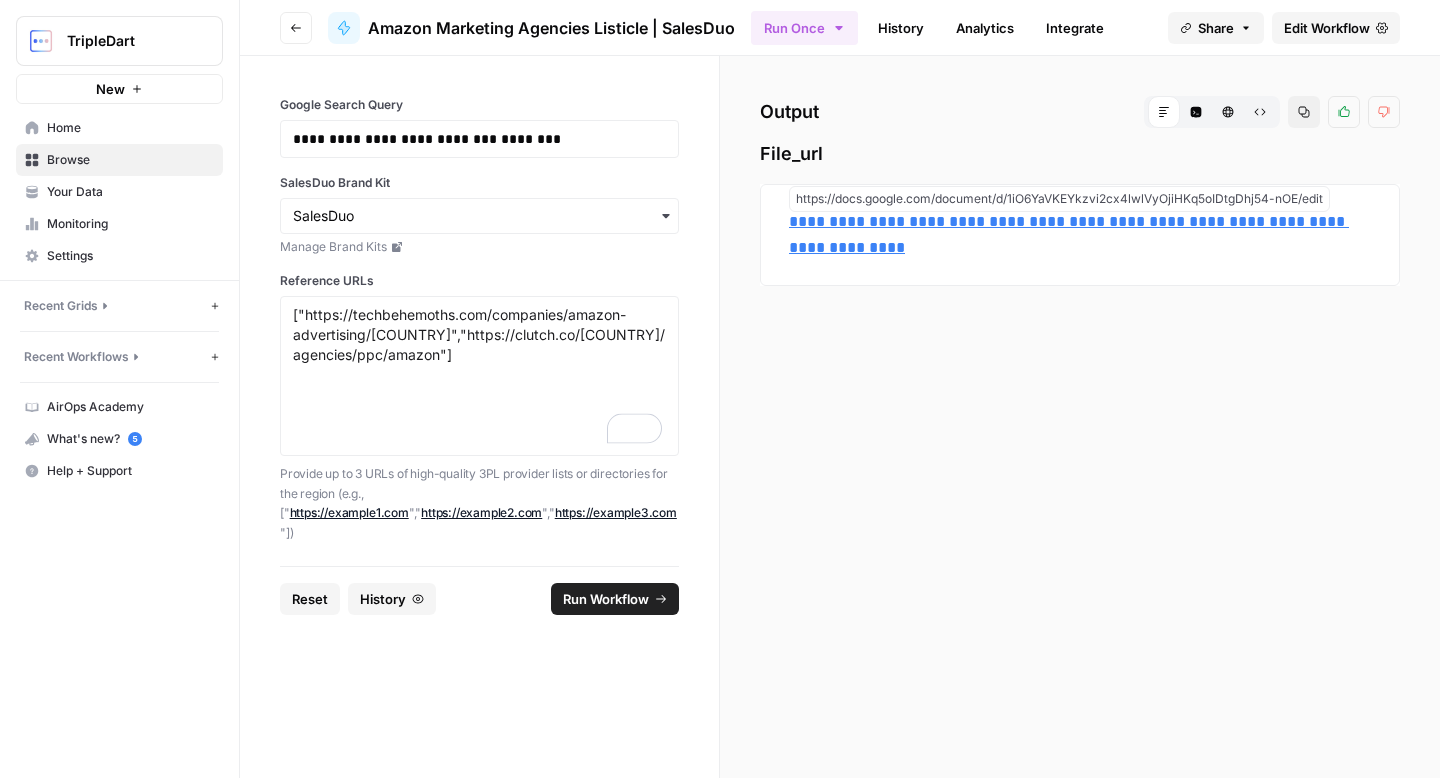 click on "Run Workflow" at bounding box center [606, 599] 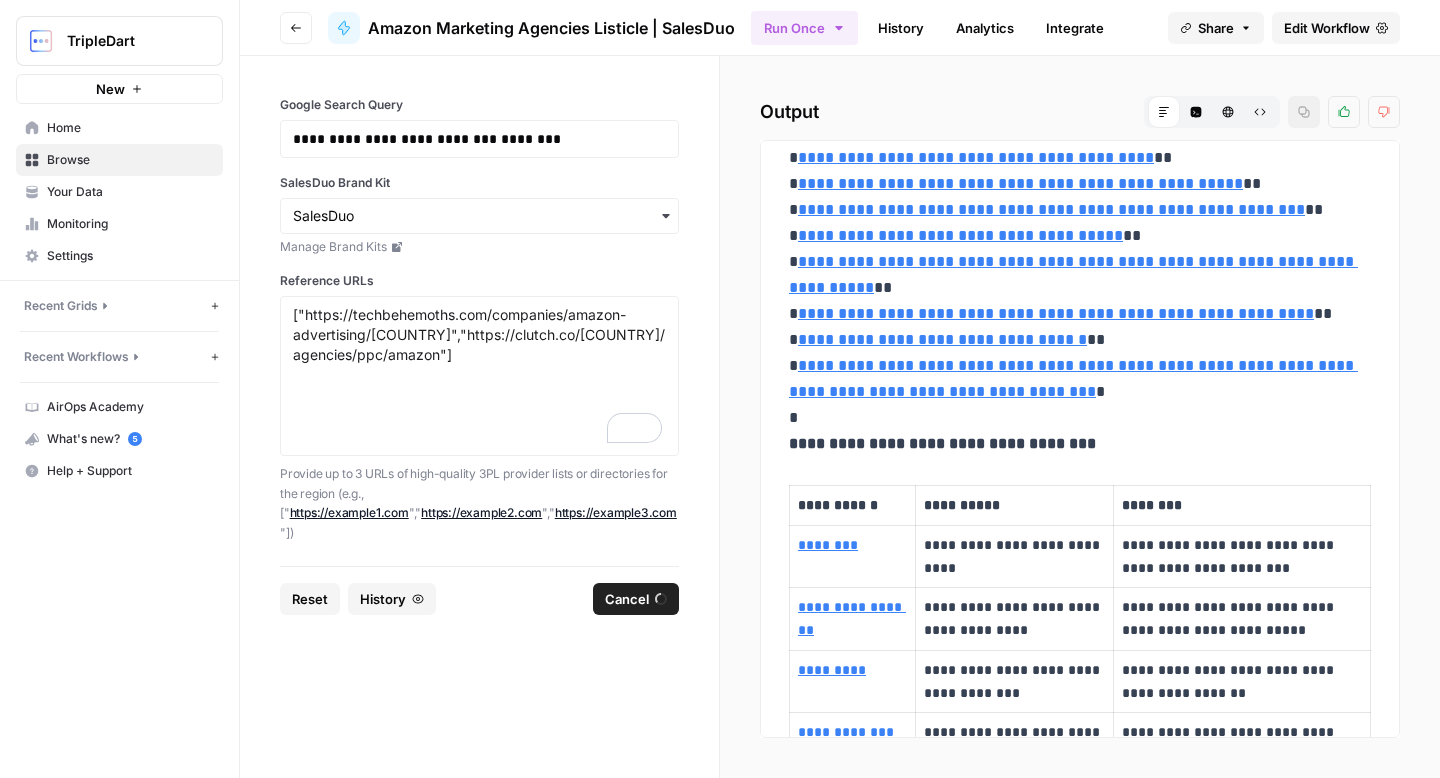scroll, scrollTop: 0, scrollLeft: 0, axis: both 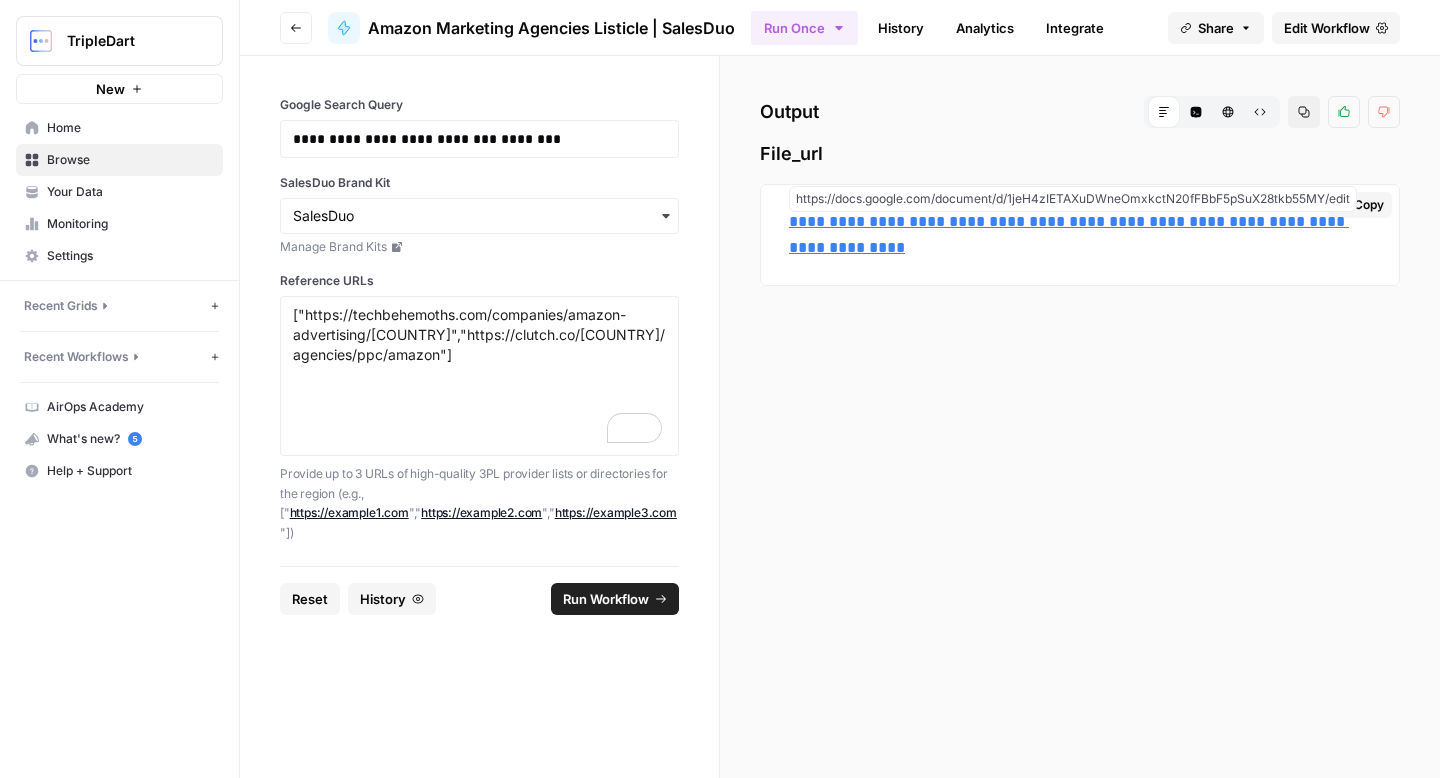 click on "**********" at bounding box center (1069, 234) 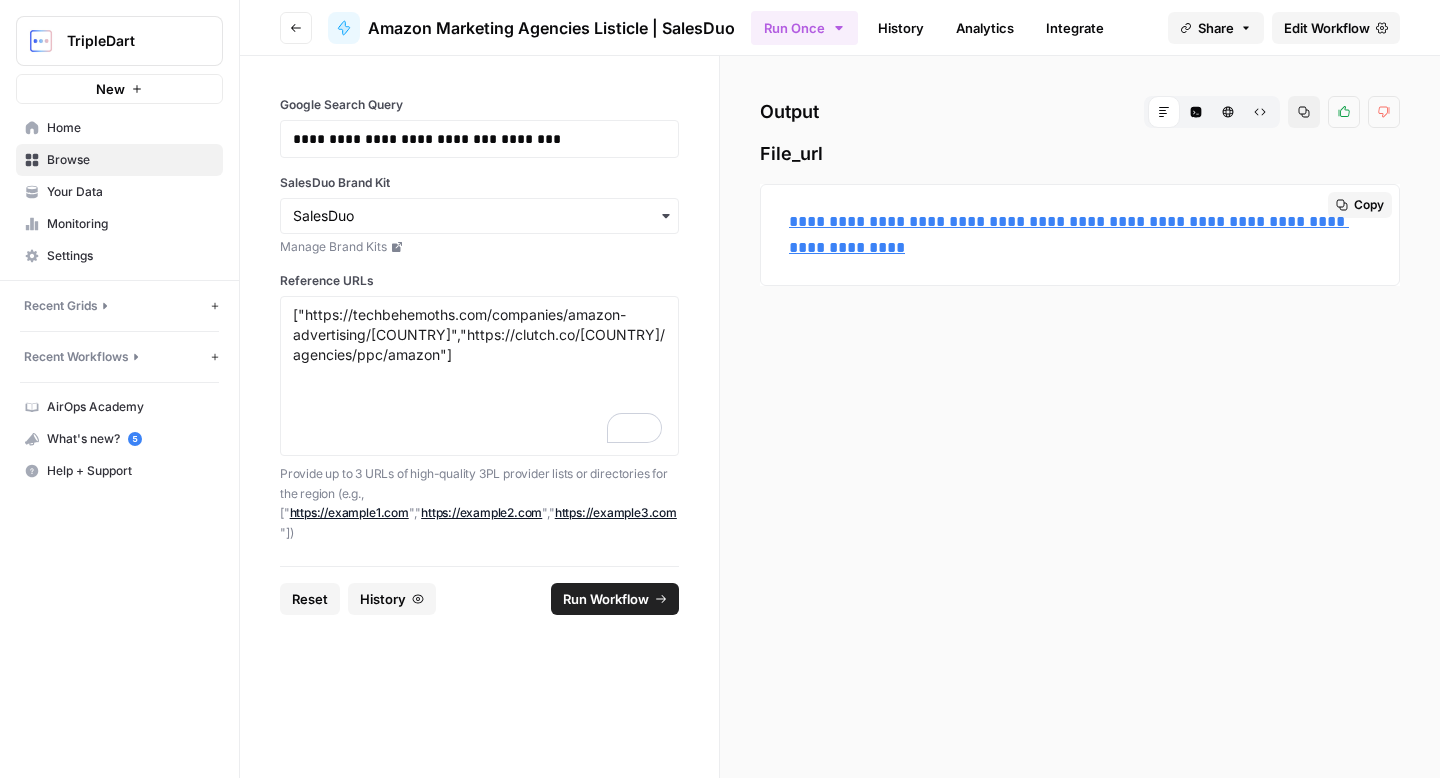 click on "**********" at bounding box center [1069, 234] 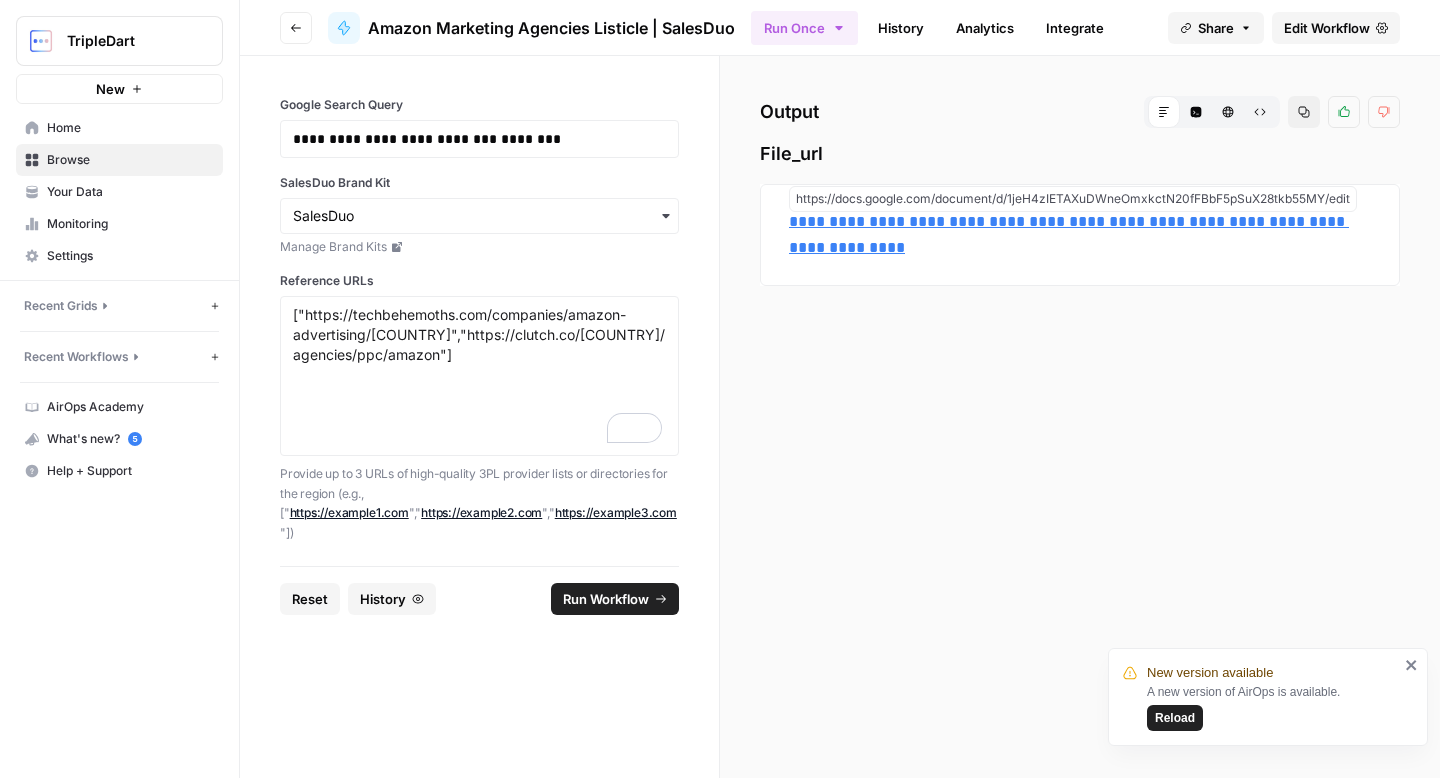 click on "Monitoring" at bounding box center (130, 224) 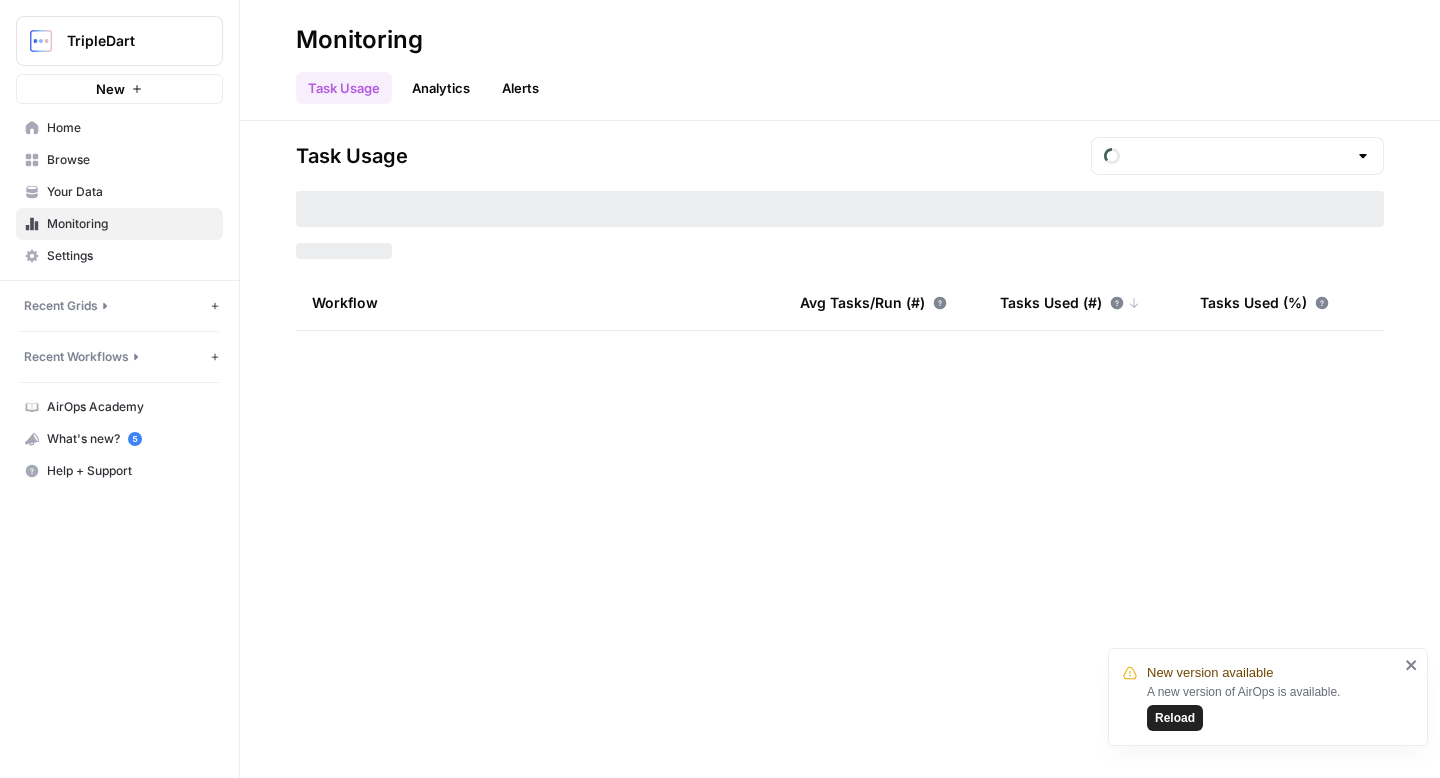 type on "August Tasks" 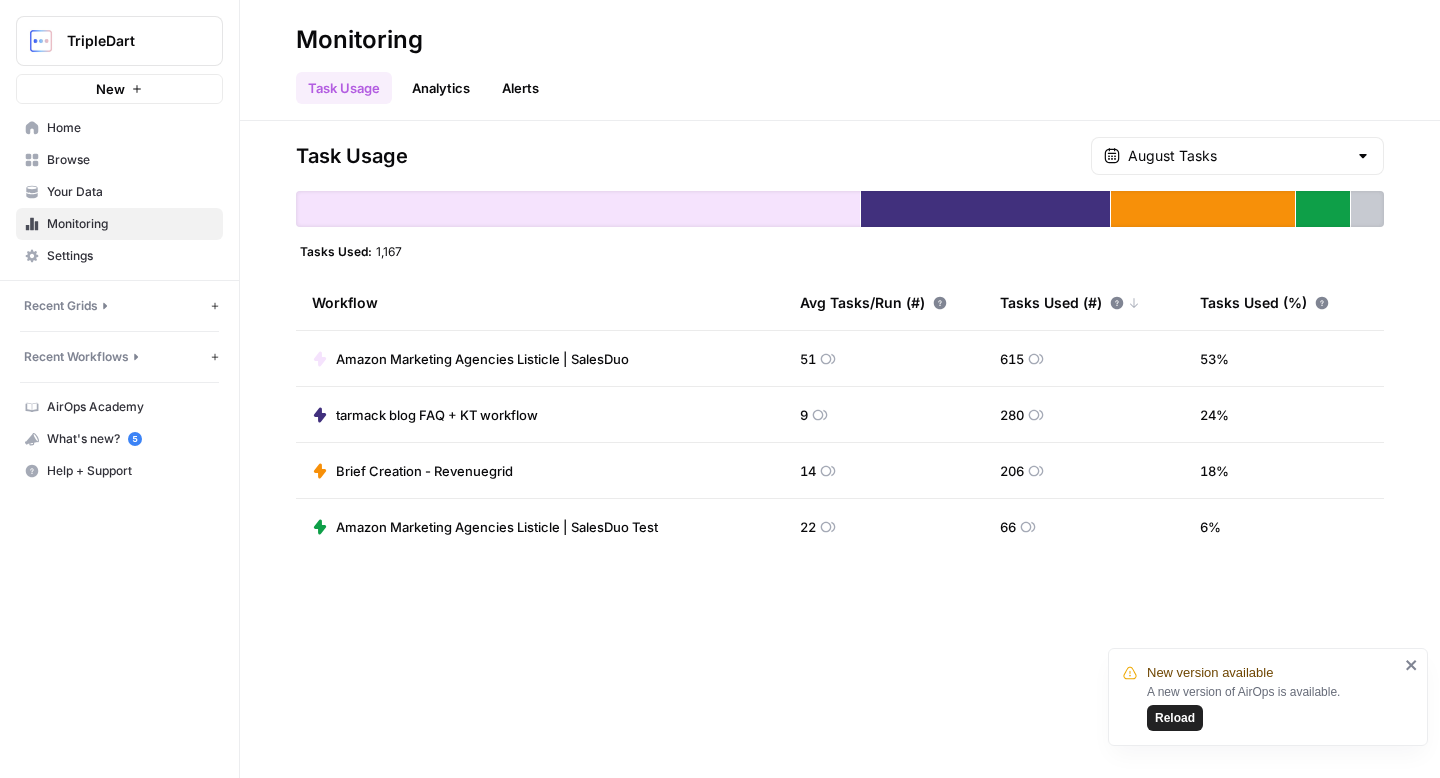 click on "Monitoring" at bounding box center (130, 224) 